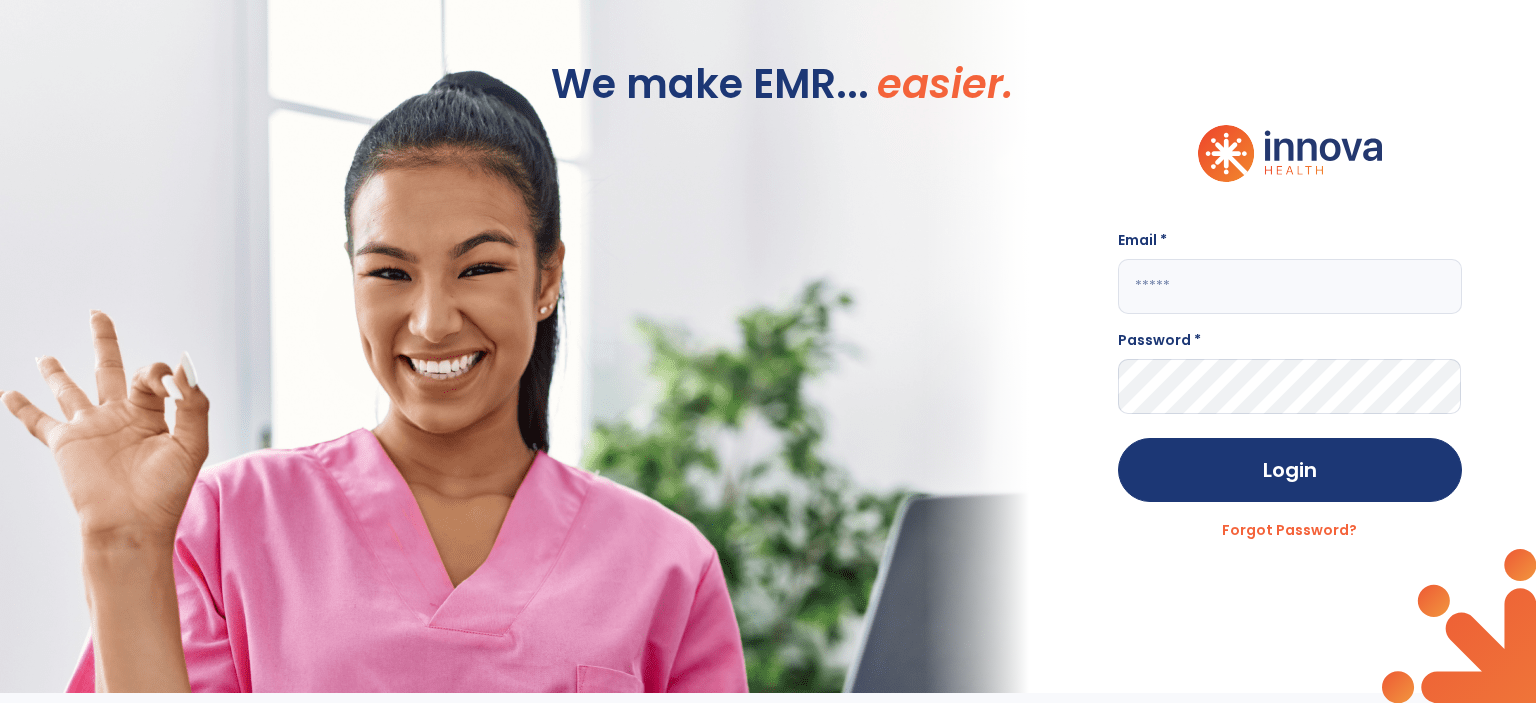 scroll, scrollTop: 0, scrollLeft: 0, axis: both 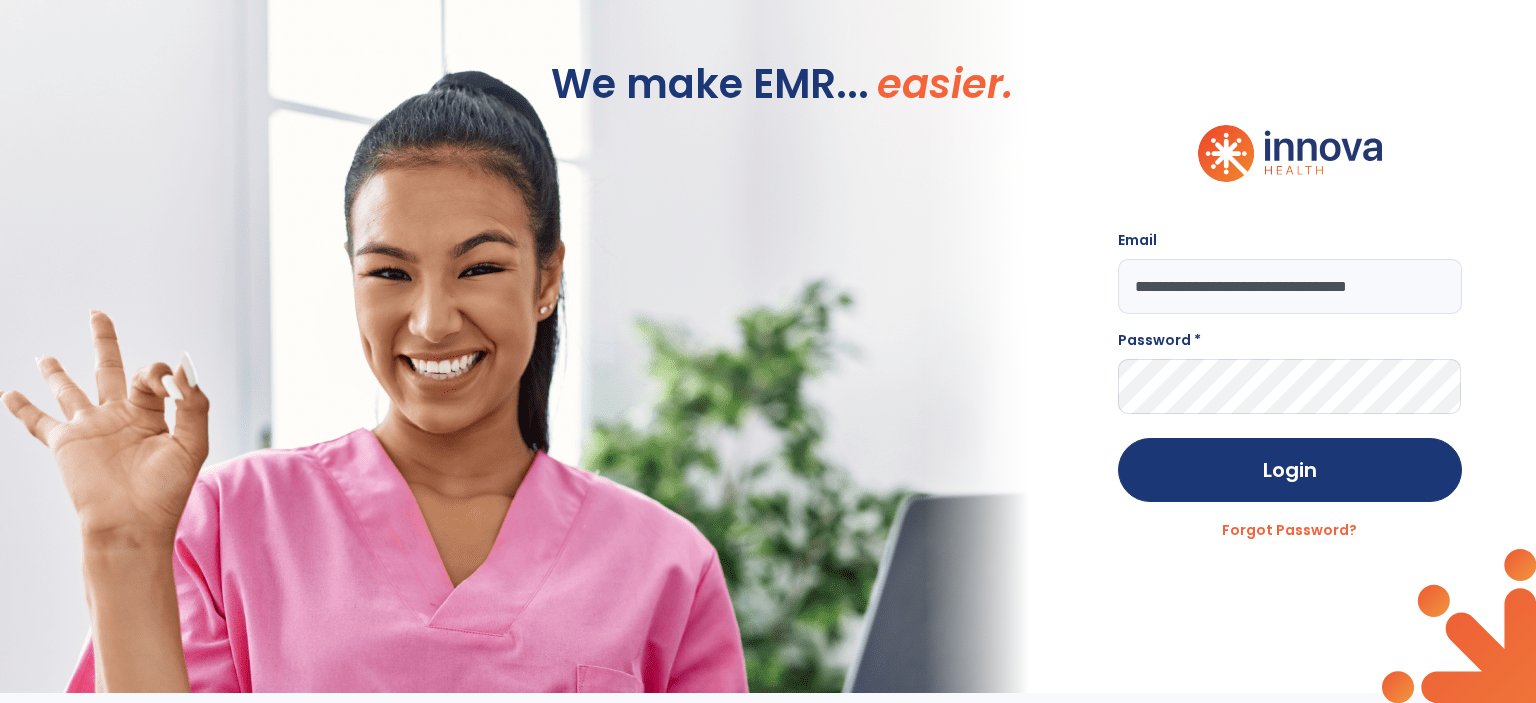 type on "**********" 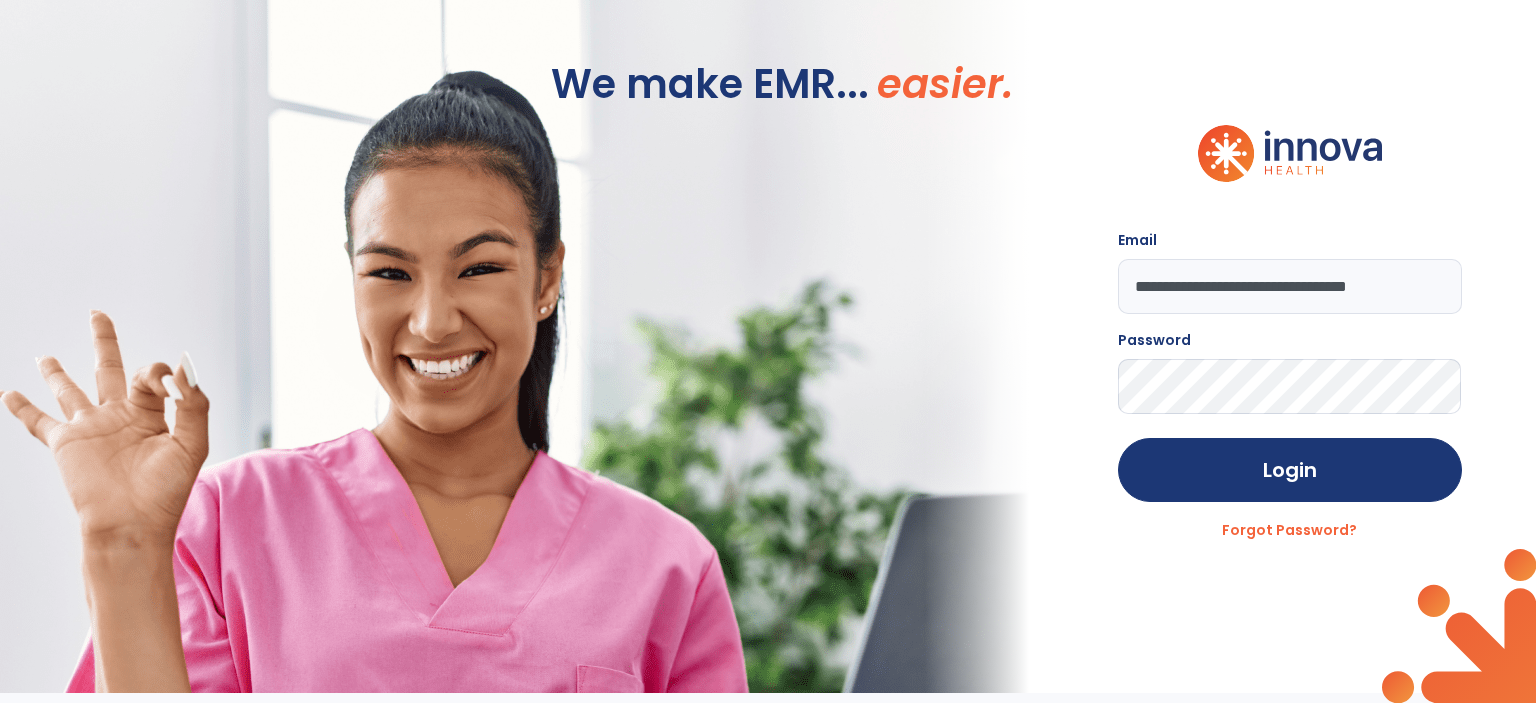 click on "Login" 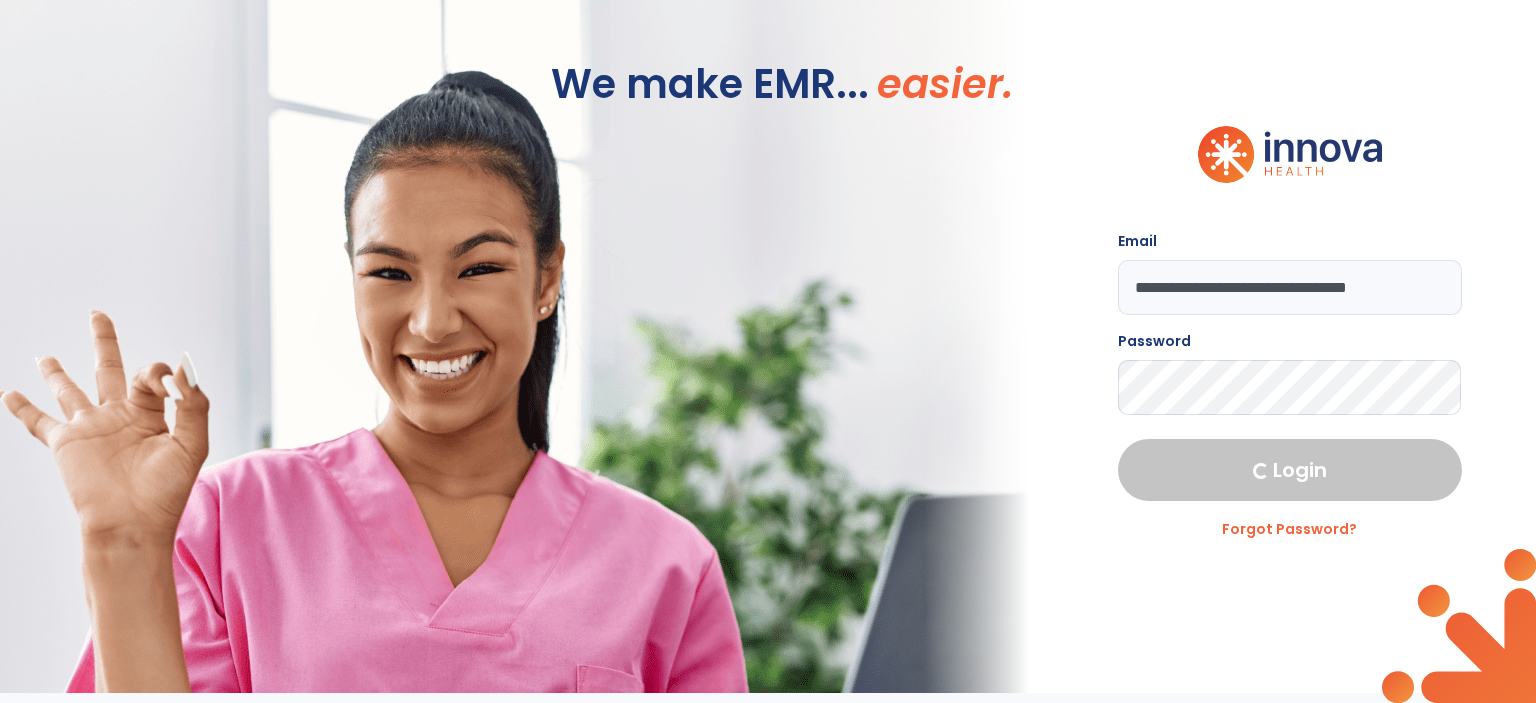 select on "****" 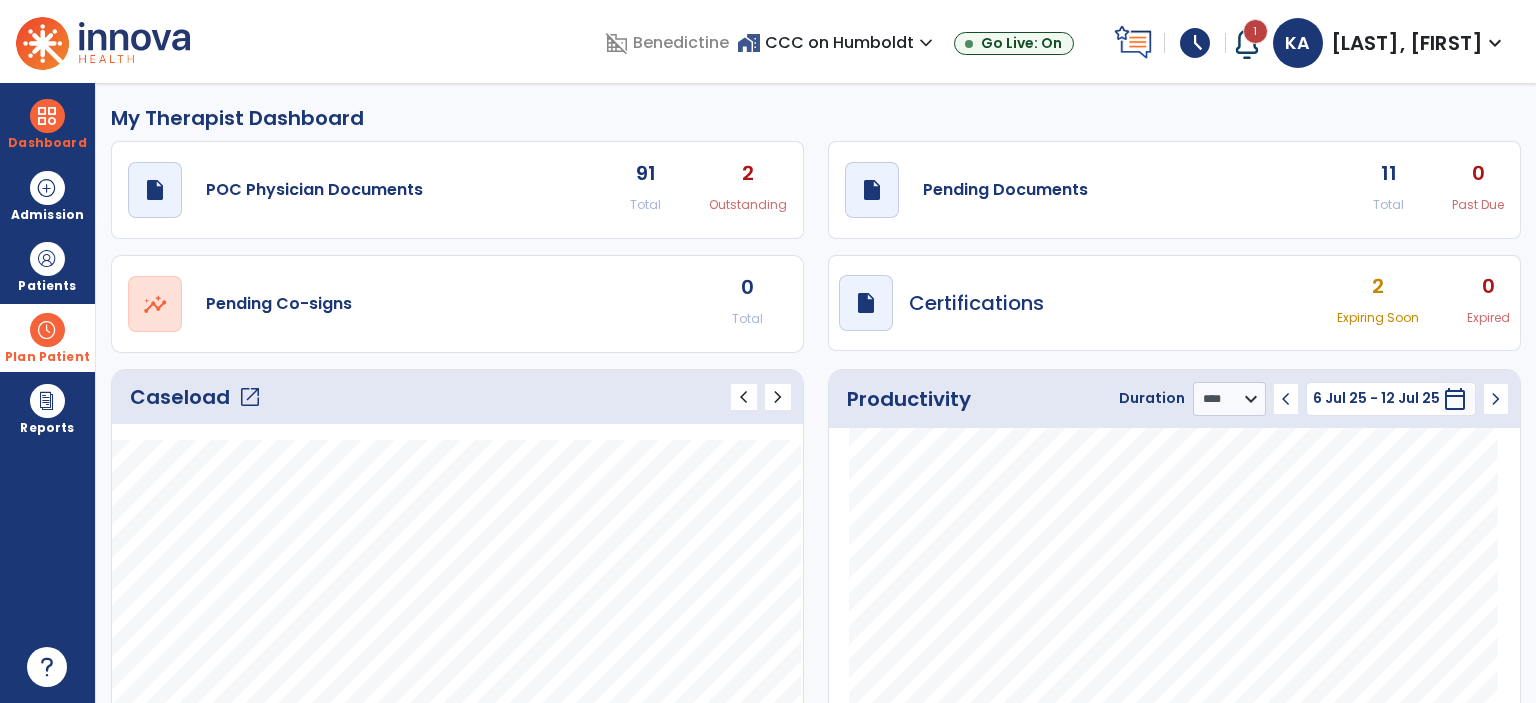 click on "Plan Patient" at bounding box center (47, 266) 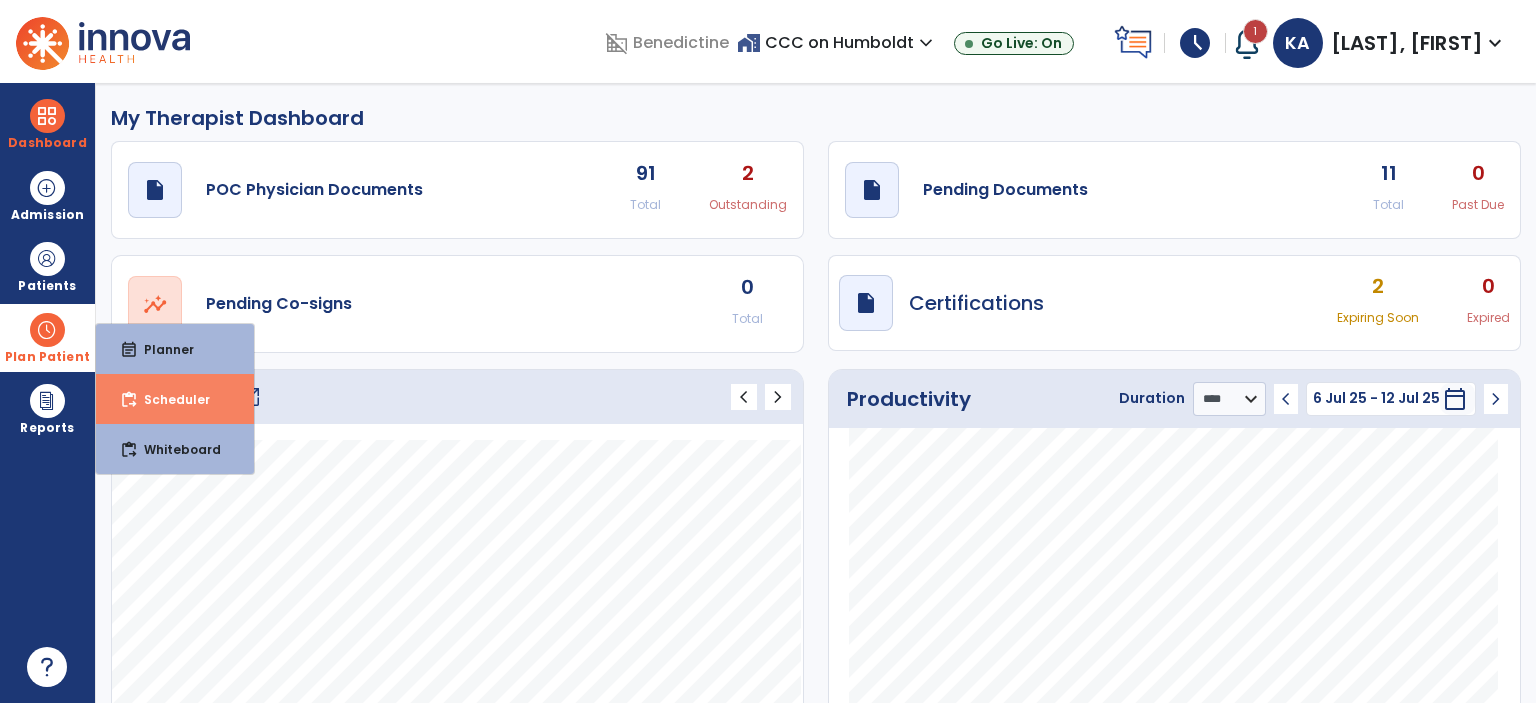 click on "Scheduler" at bounding box center [169, 399] 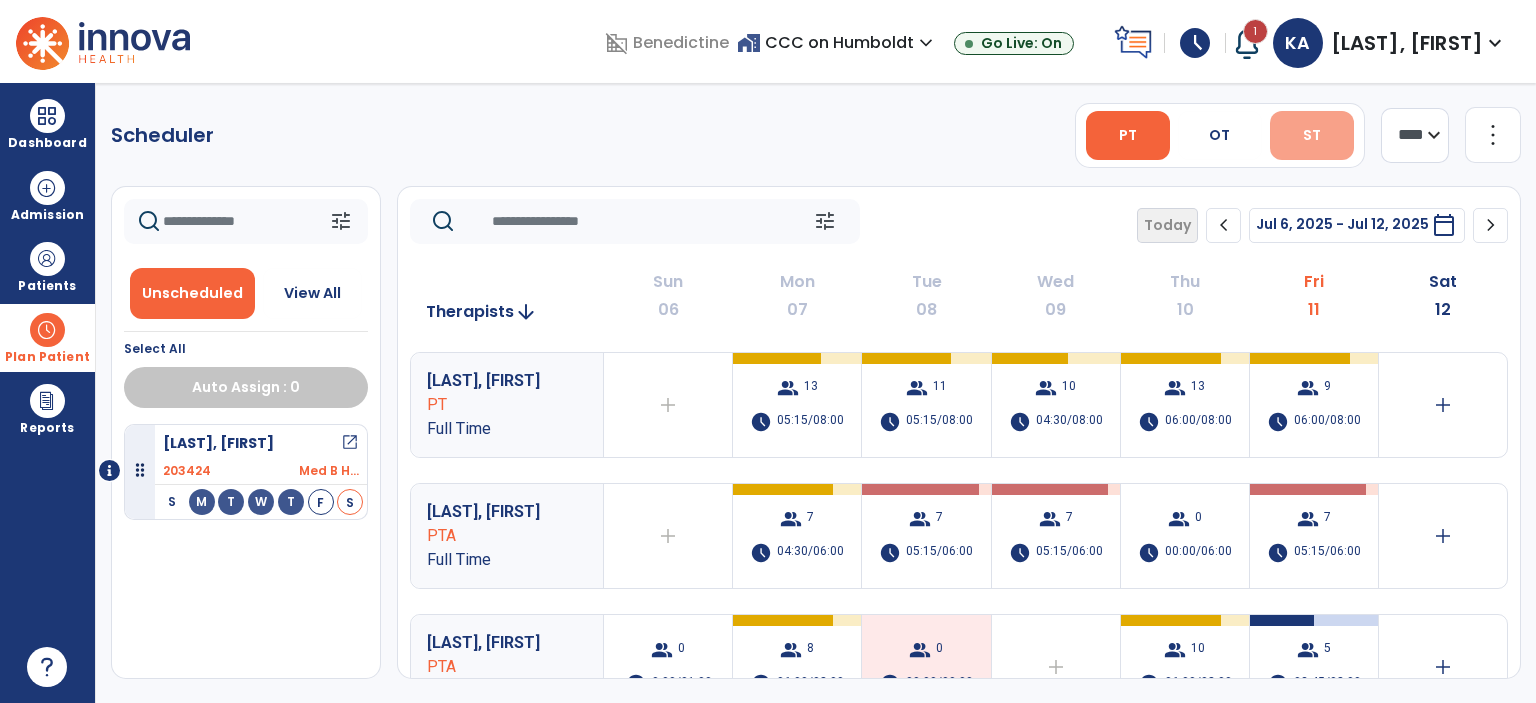 click on "ST" at bounding box center [1312, 135] 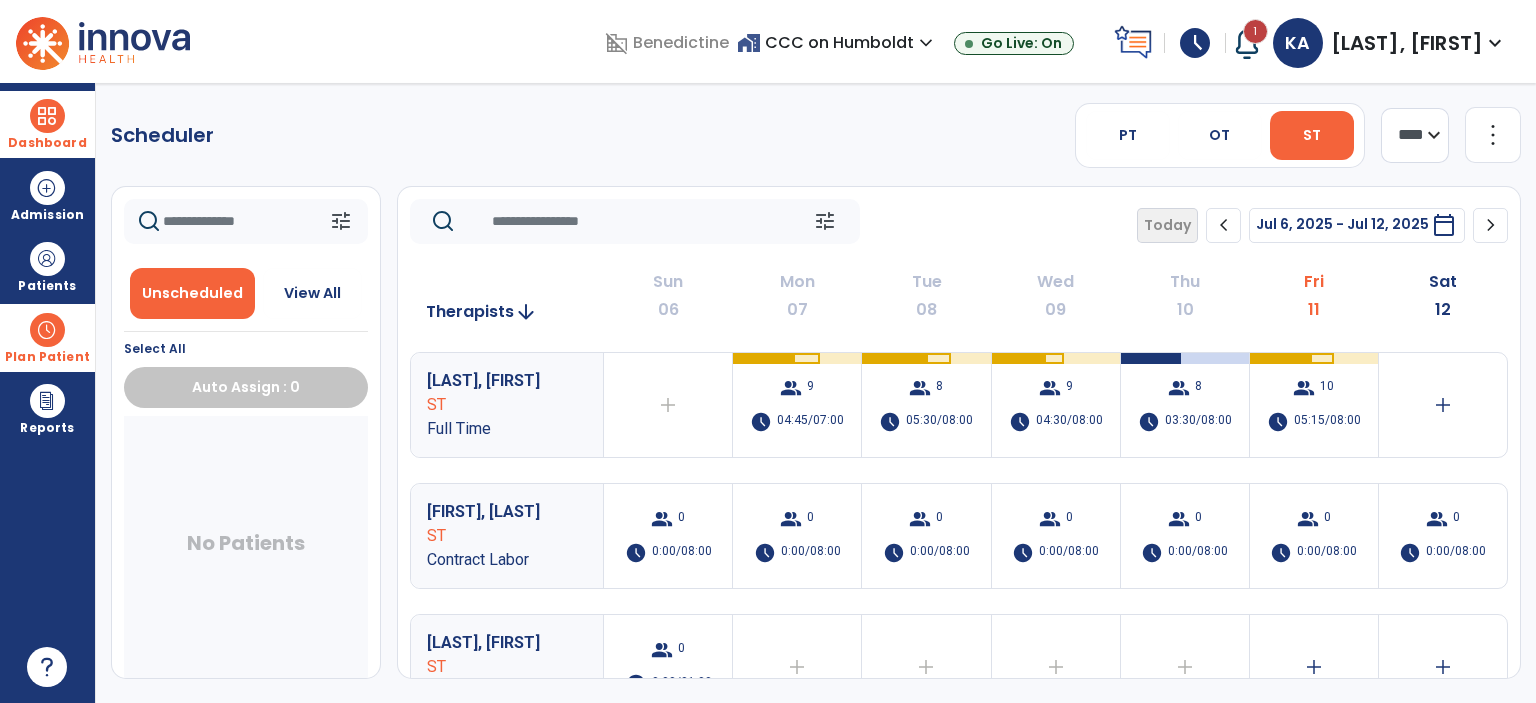 click on "Dashboard  dashboard  Therapist Dashboard" at bounding box center (47, 124) 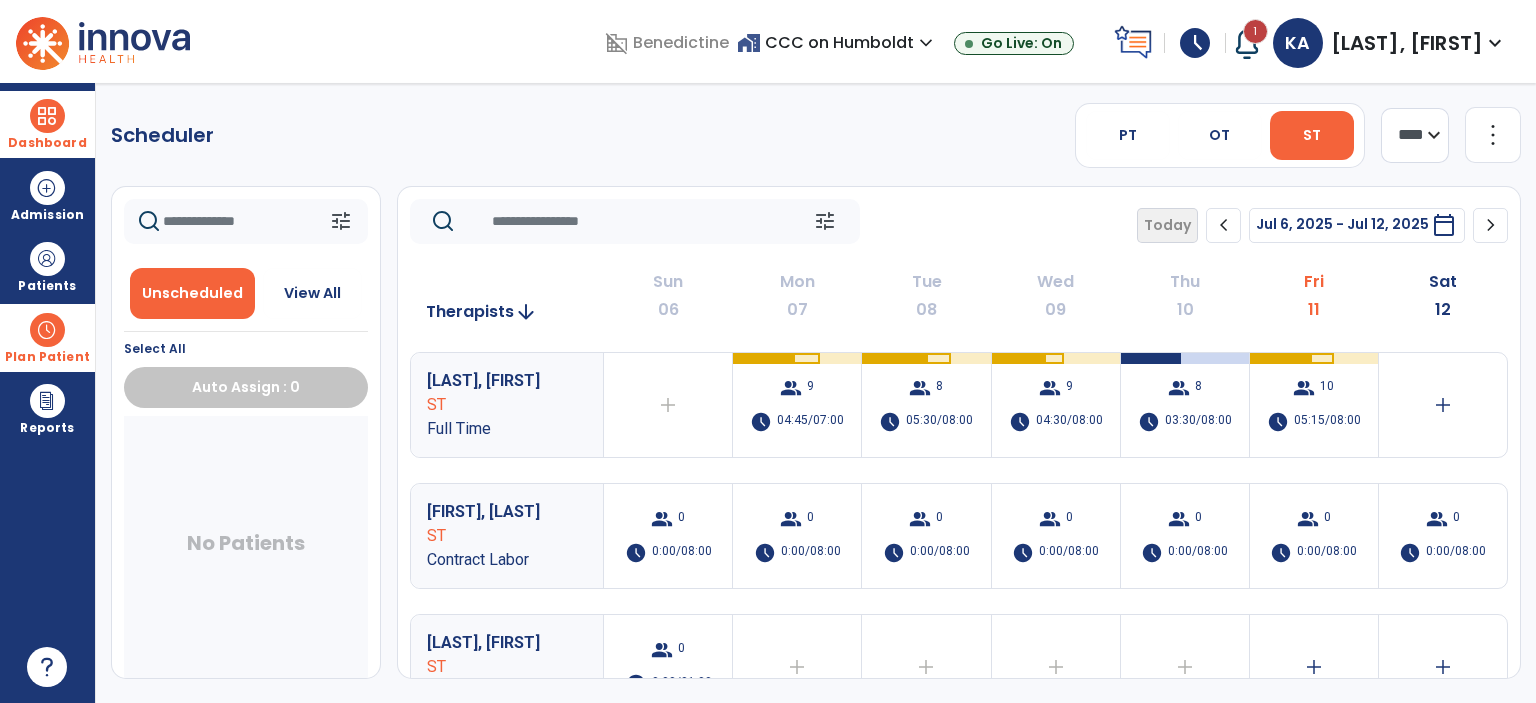 click on "Dashboard" at bounding box center [47, 143] 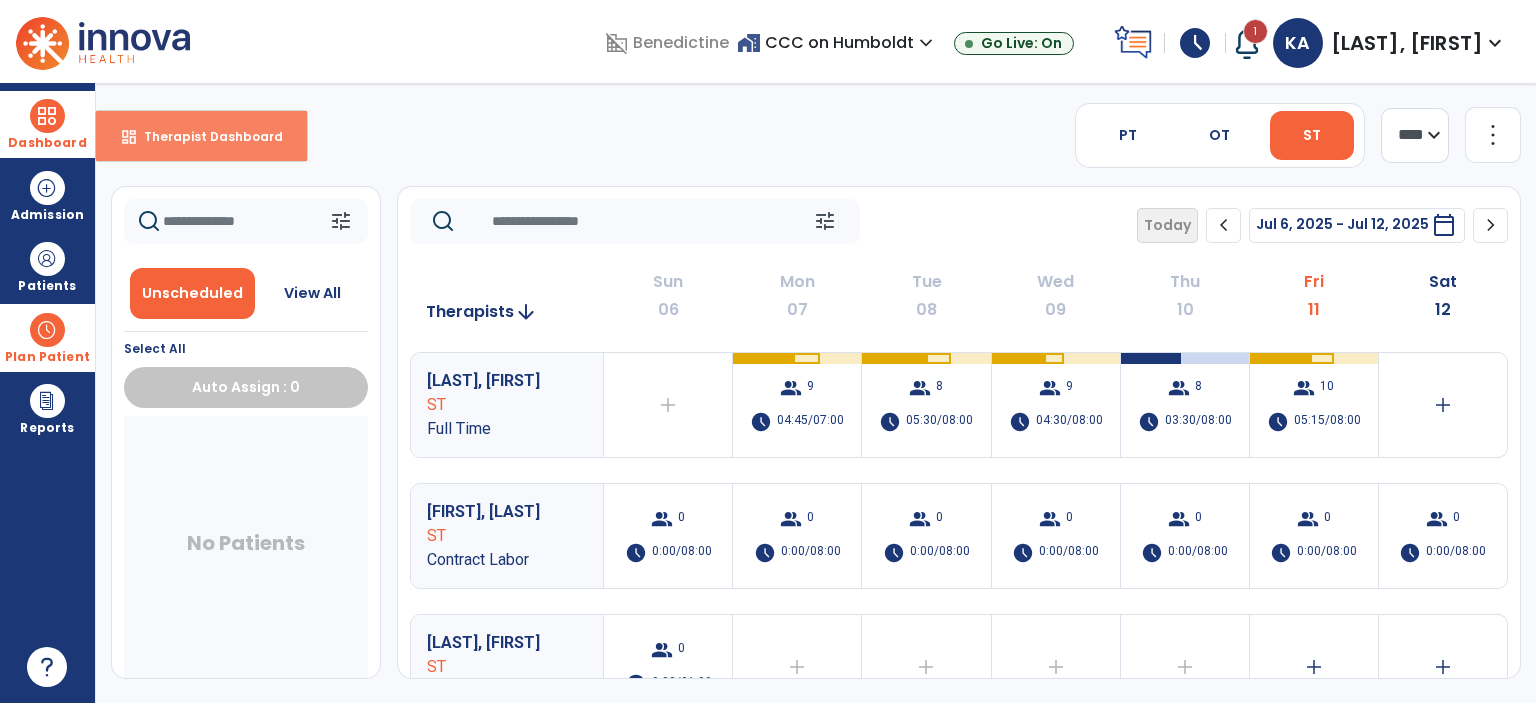 click on "Therapist Dashboard" at bounding box center [205, 136] 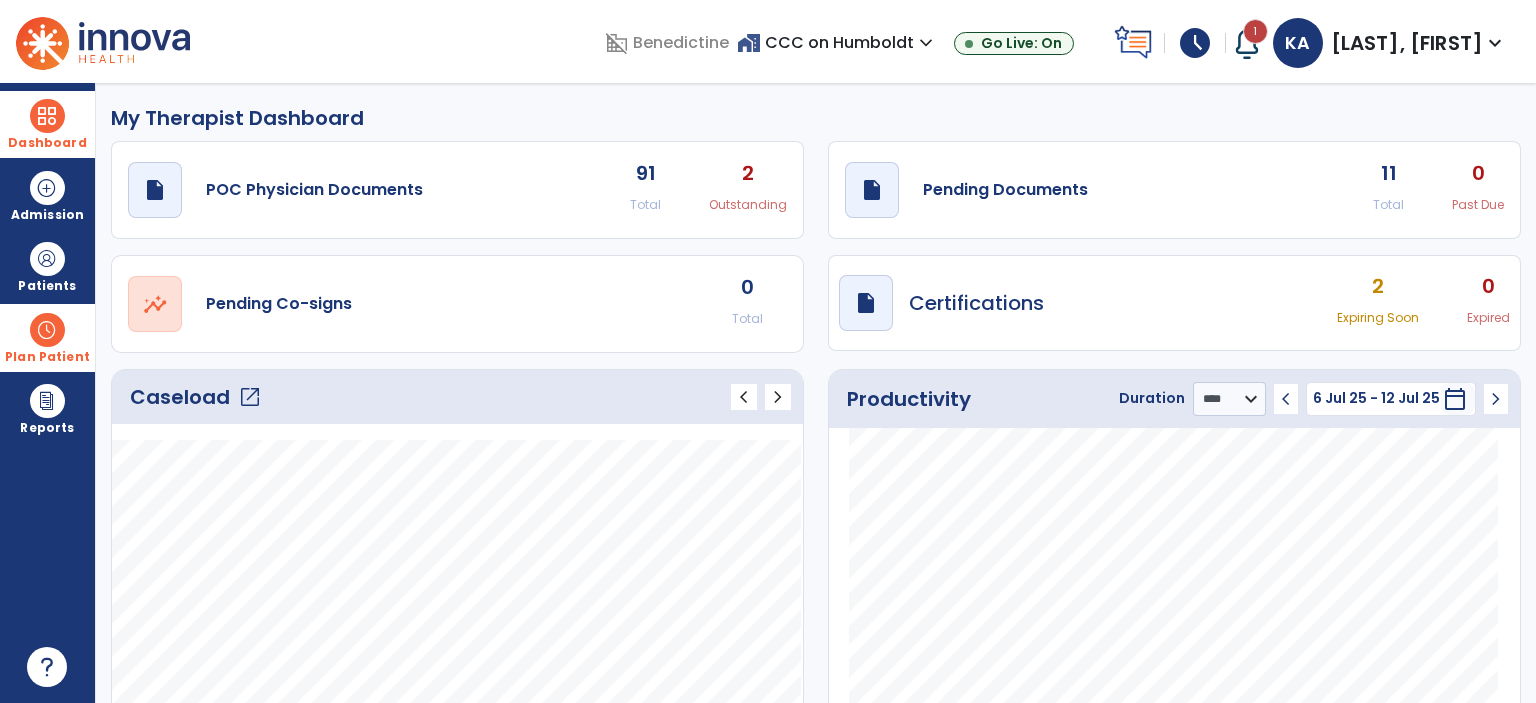 click on "draft   open_in_new  Pending Documents 11 Total 0 Past Due" 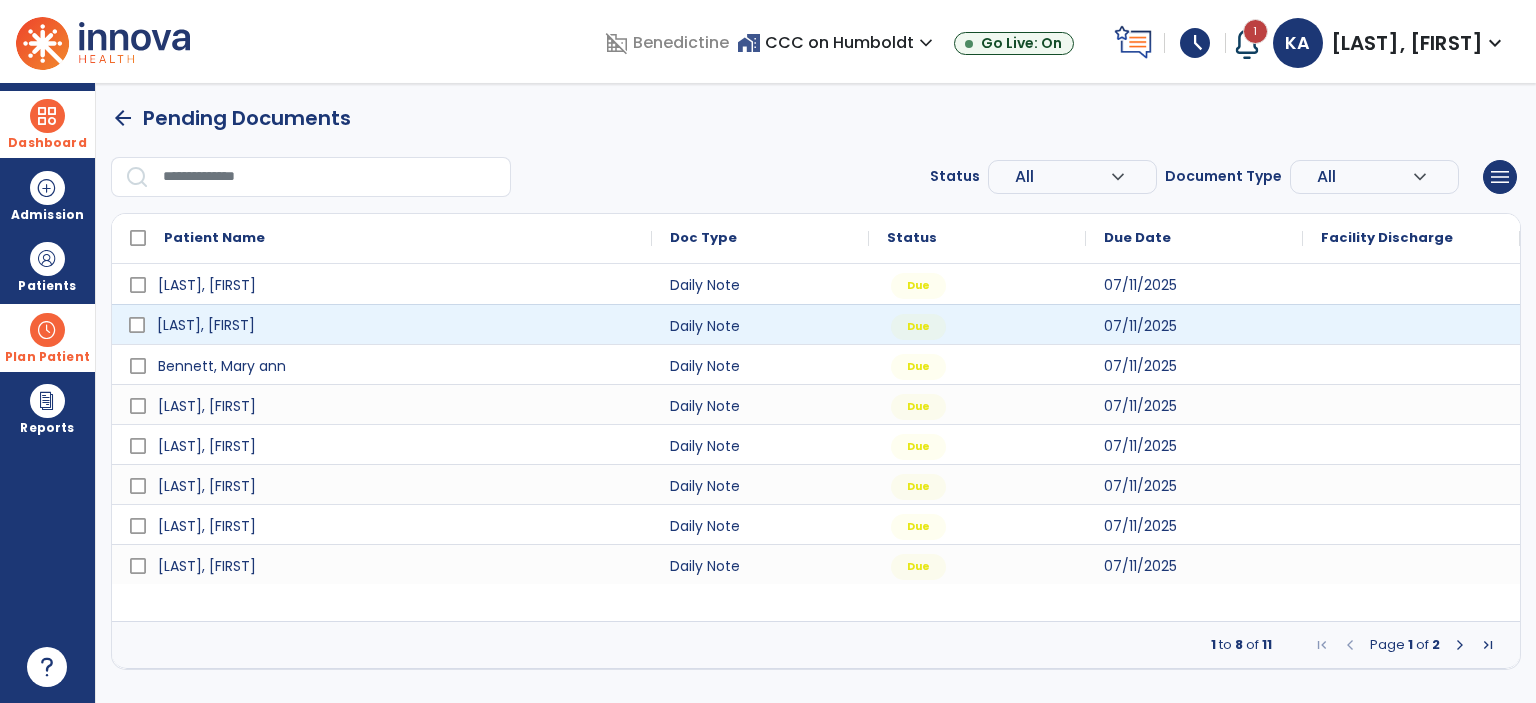 click on "[LAST], [FIRST]" at bounding box center (396, 325) 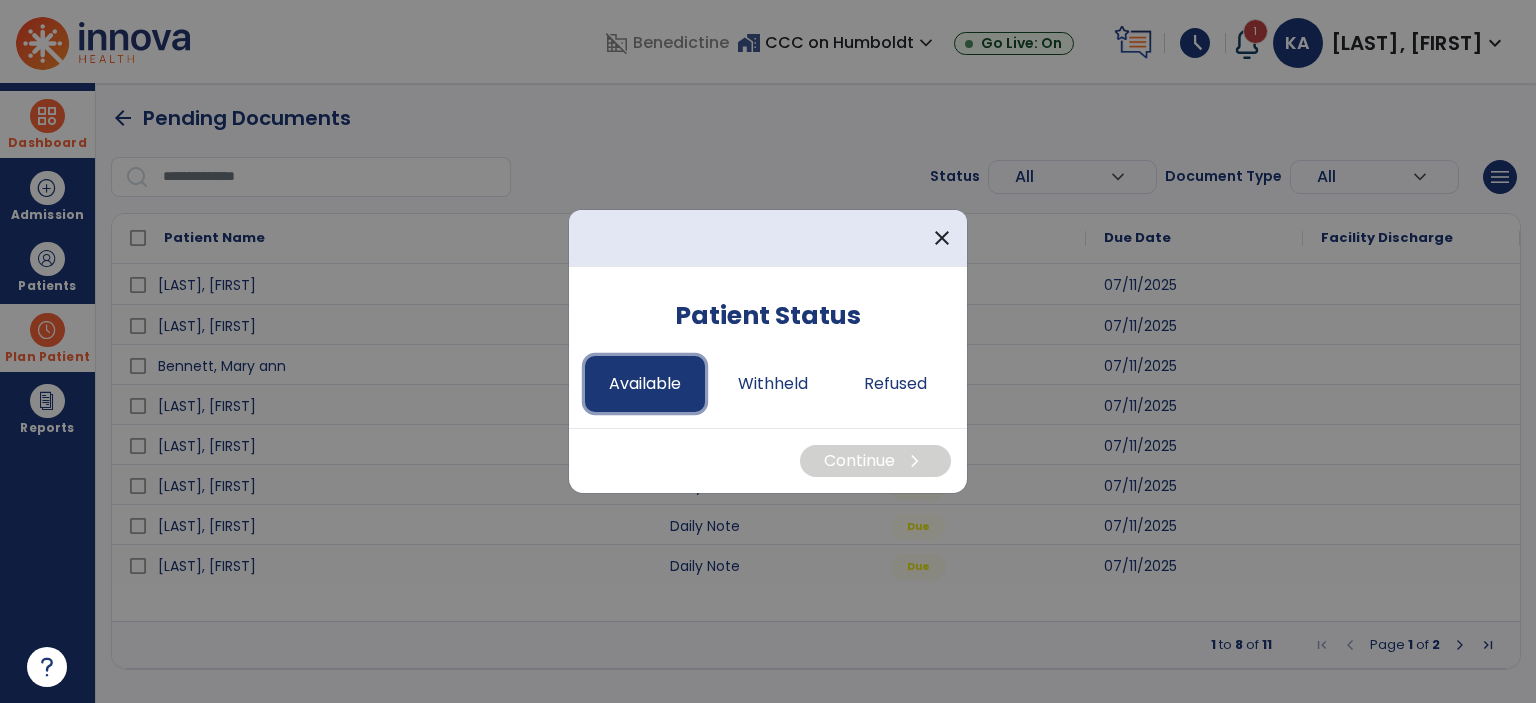 click on "Available" at bounding box center (645, 384) 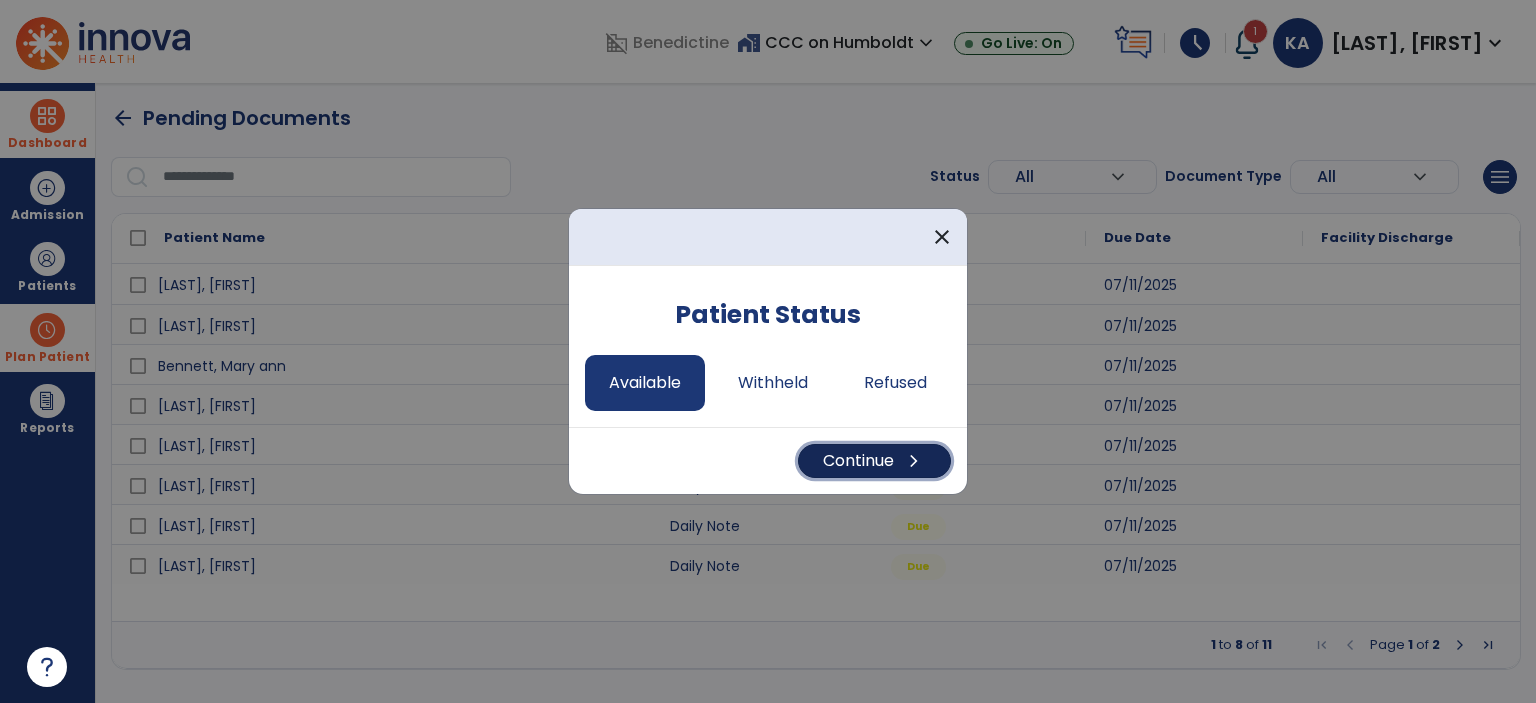 click on "Continue   chevron_right" at bounding box center [874, 461] 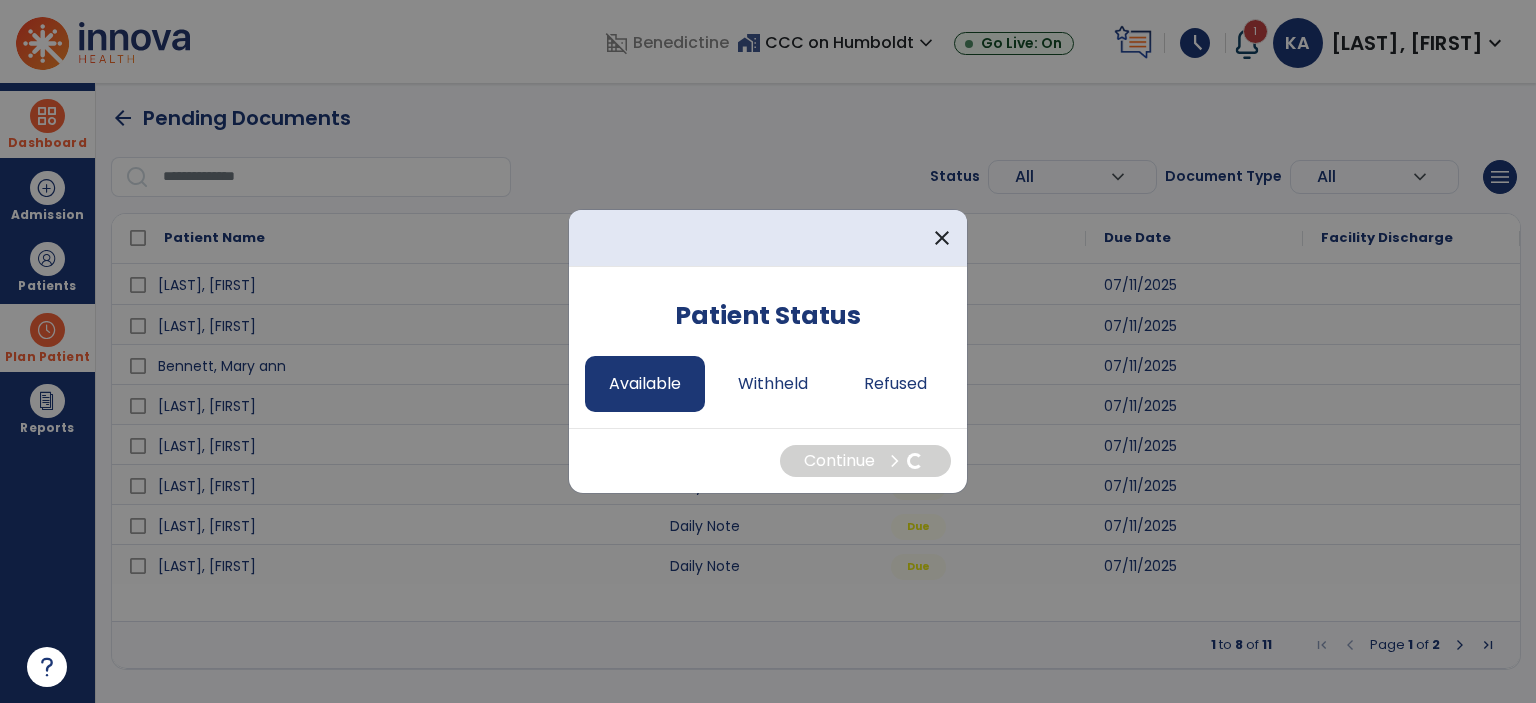 select on "*" 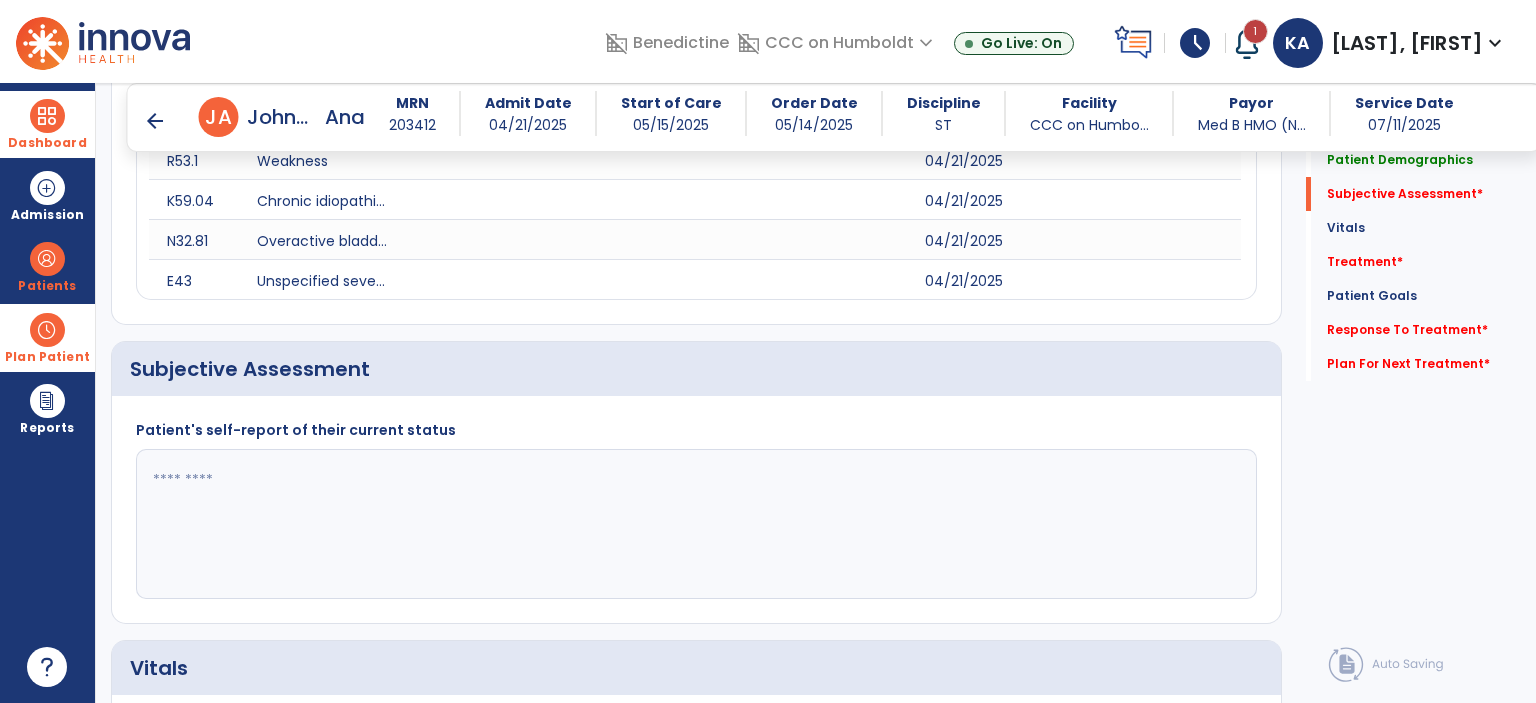 scroll, scrollTop: 432, scrollLeft: 0, axis: vertical 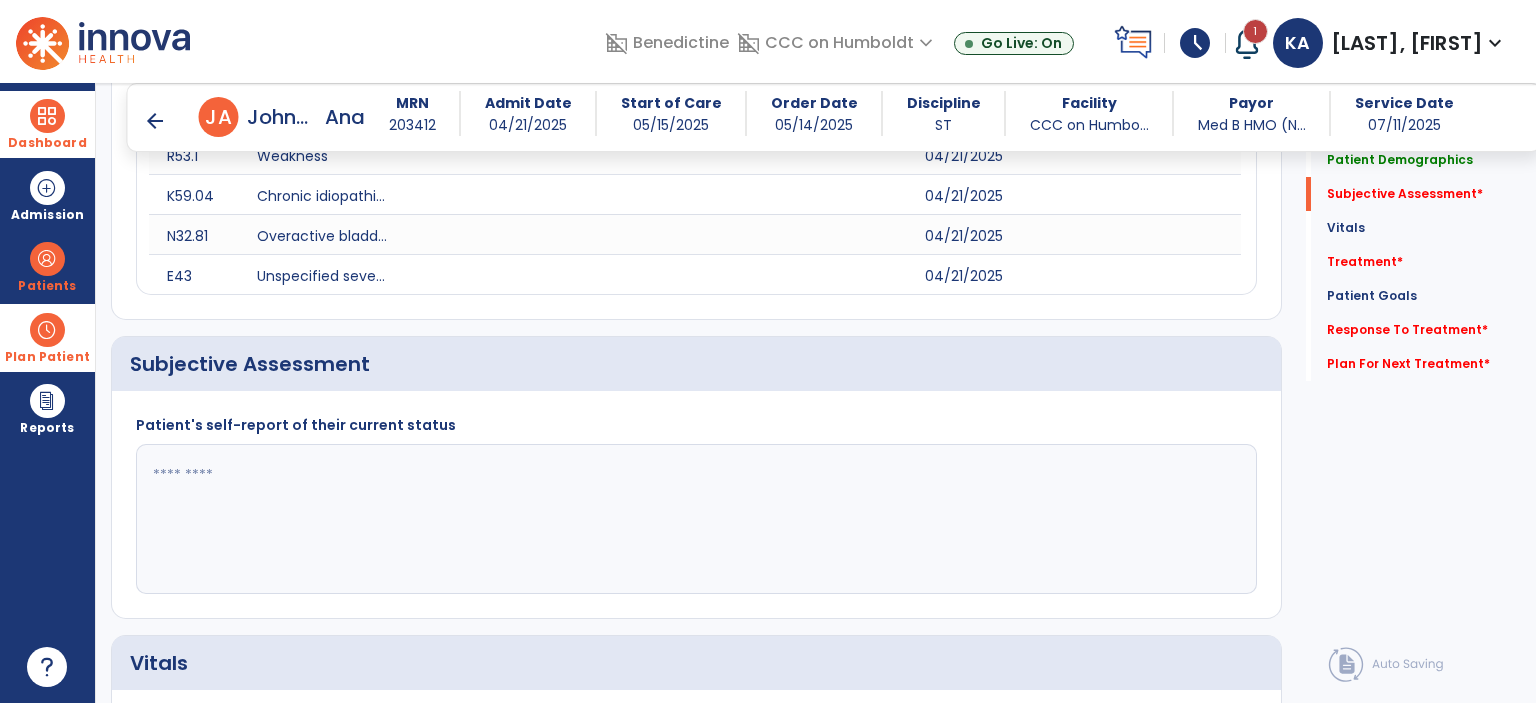 click 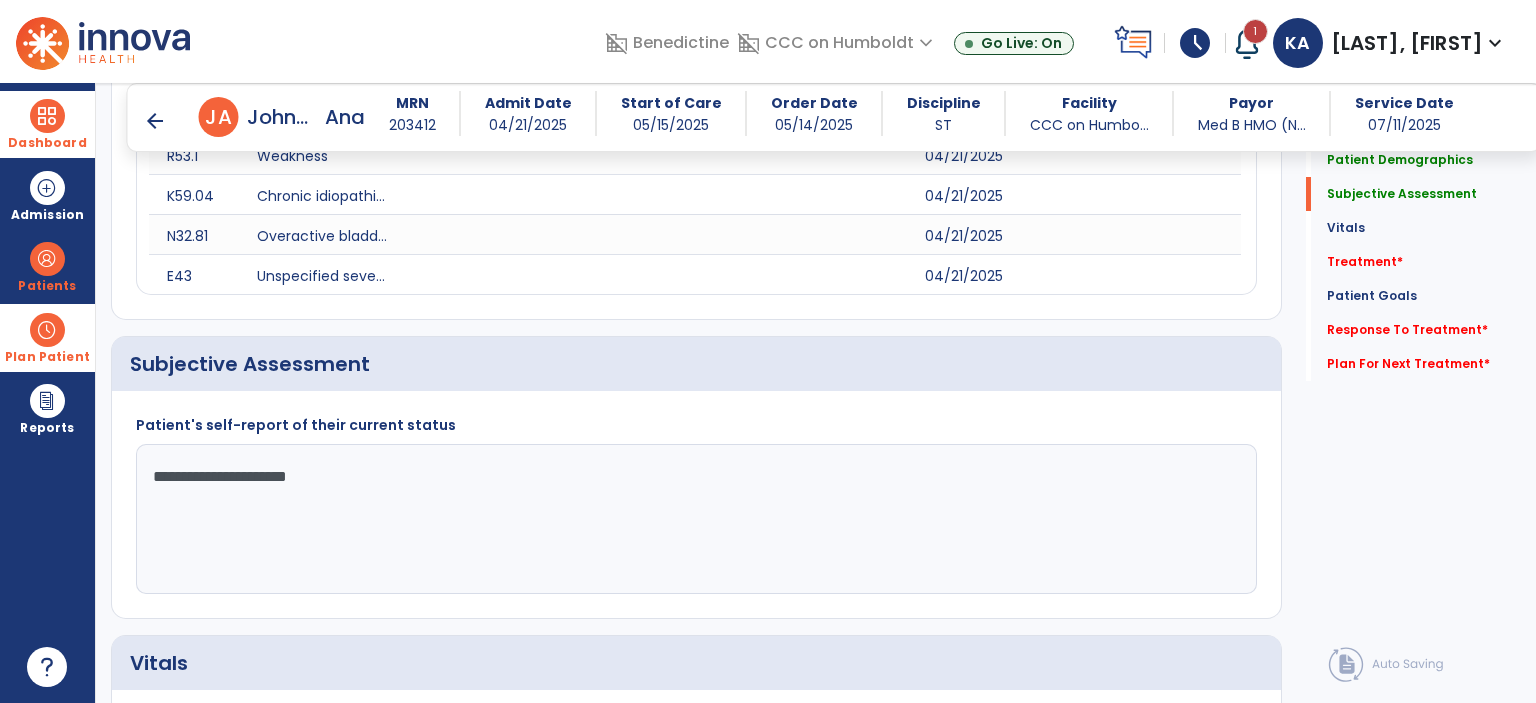 click on "**********" 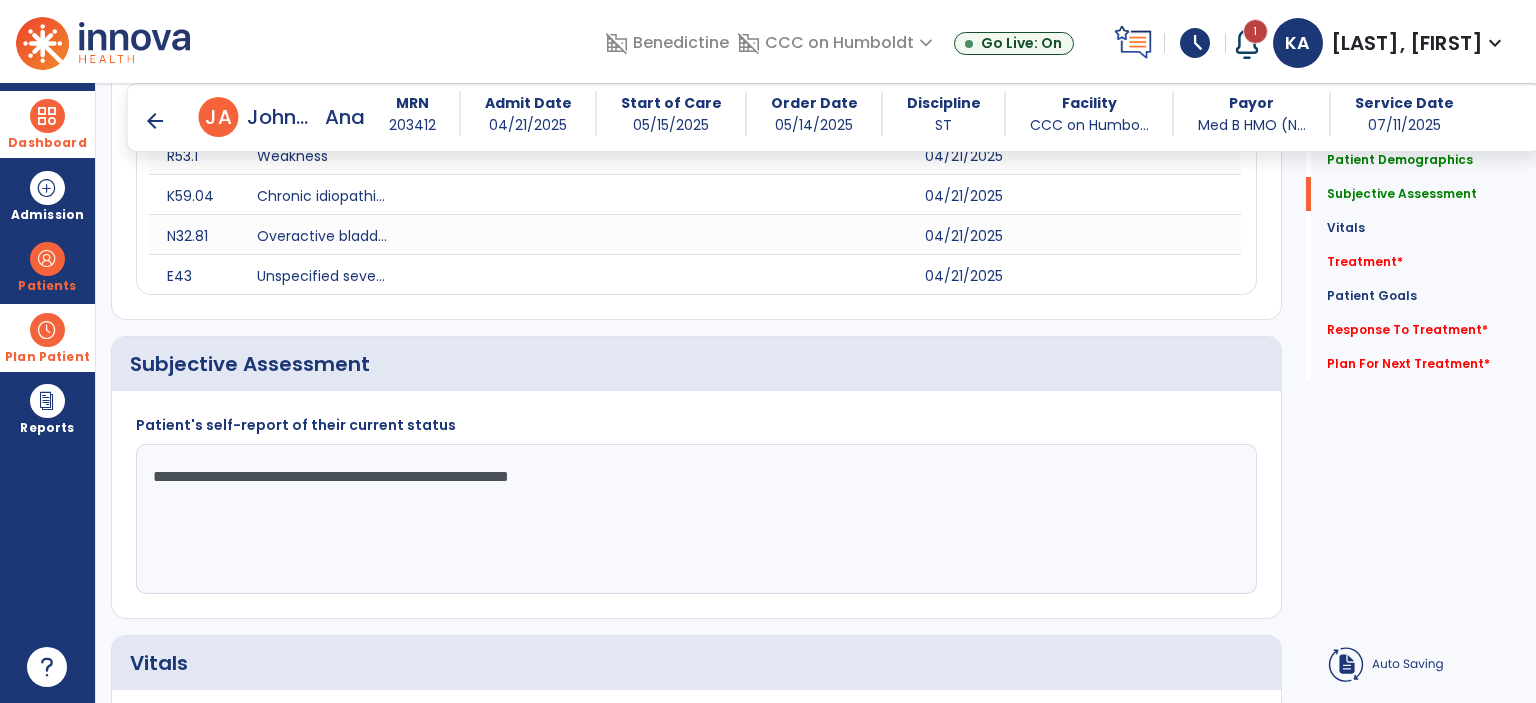 click on "**********" 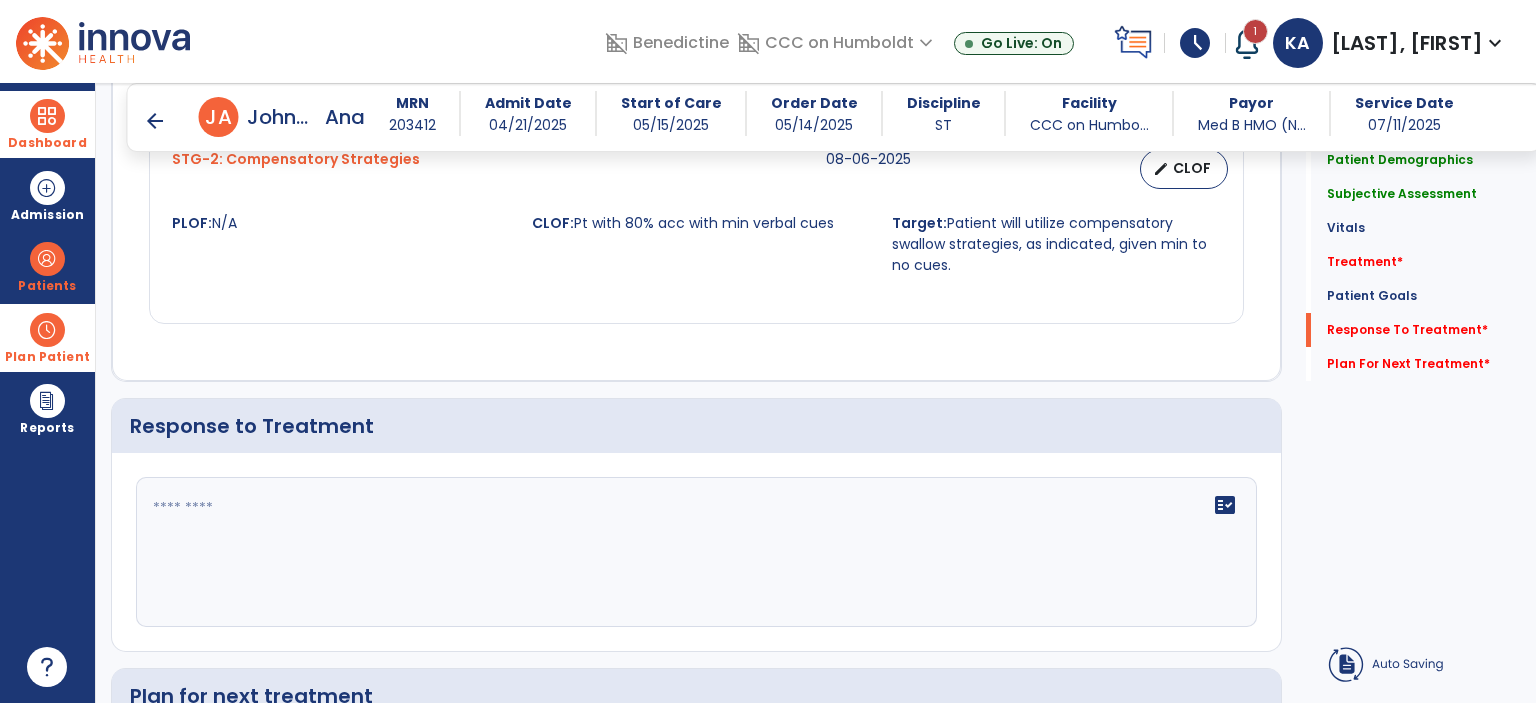 scroll, scrollTop: 2960, scrollLeft: 0, axis: vertical 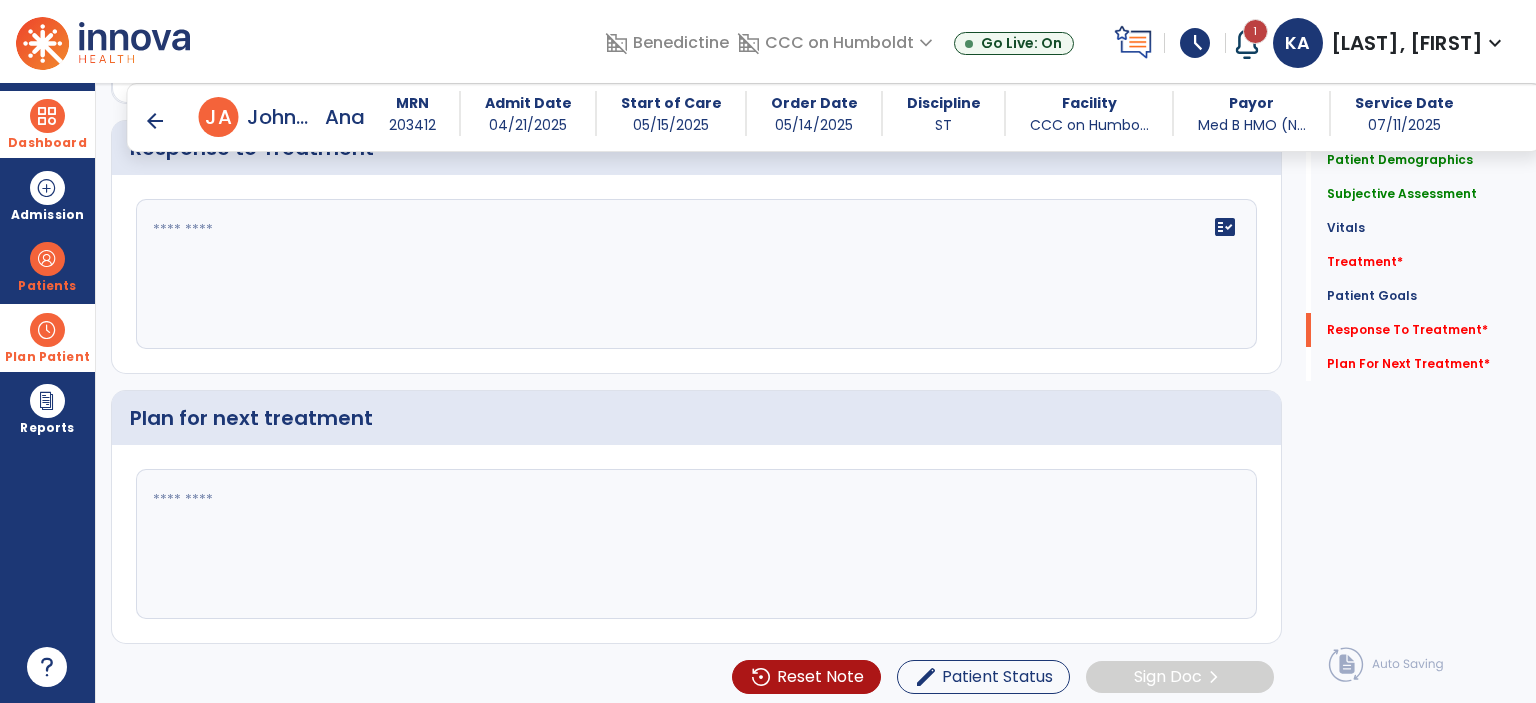 type on "**********" 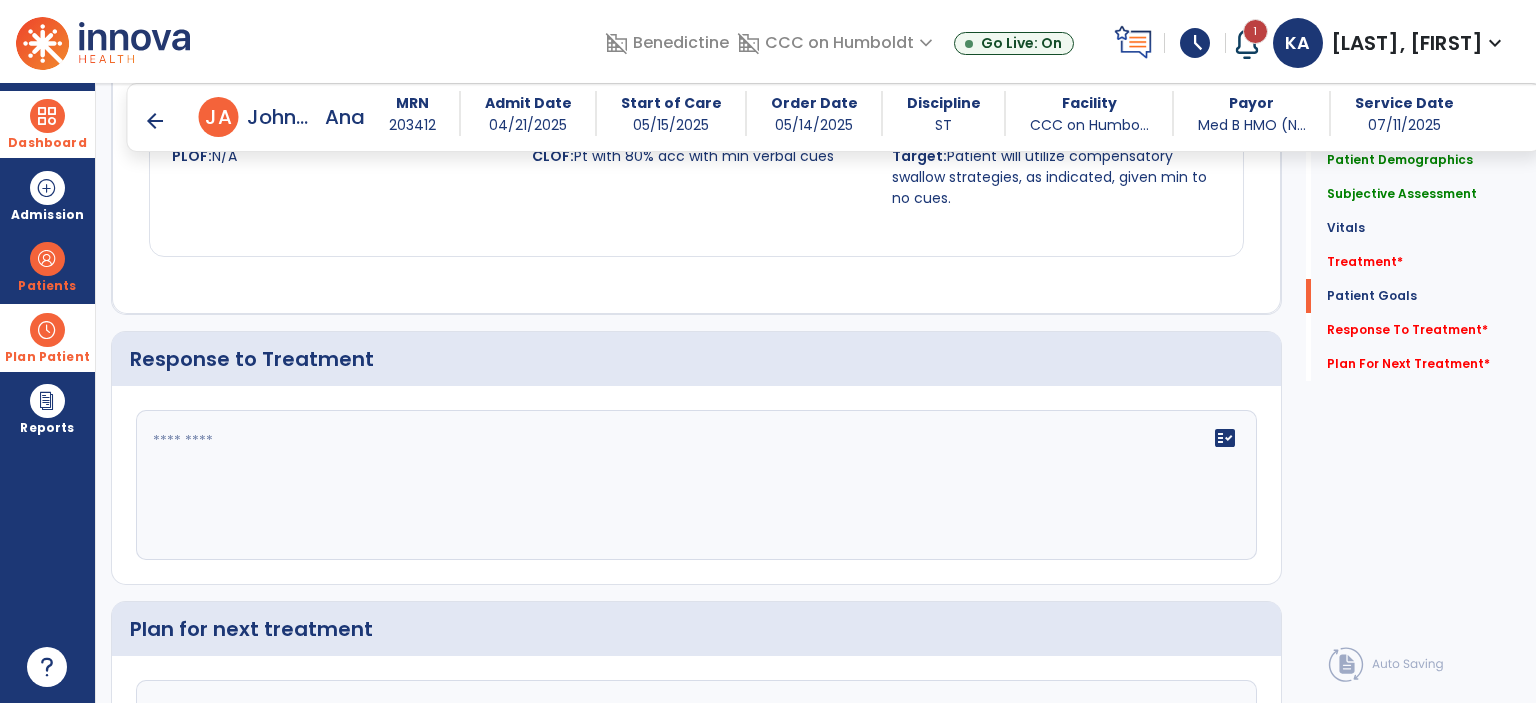 scroll, scrollTop: 2495, scrollLeft: 0, axis: vertical 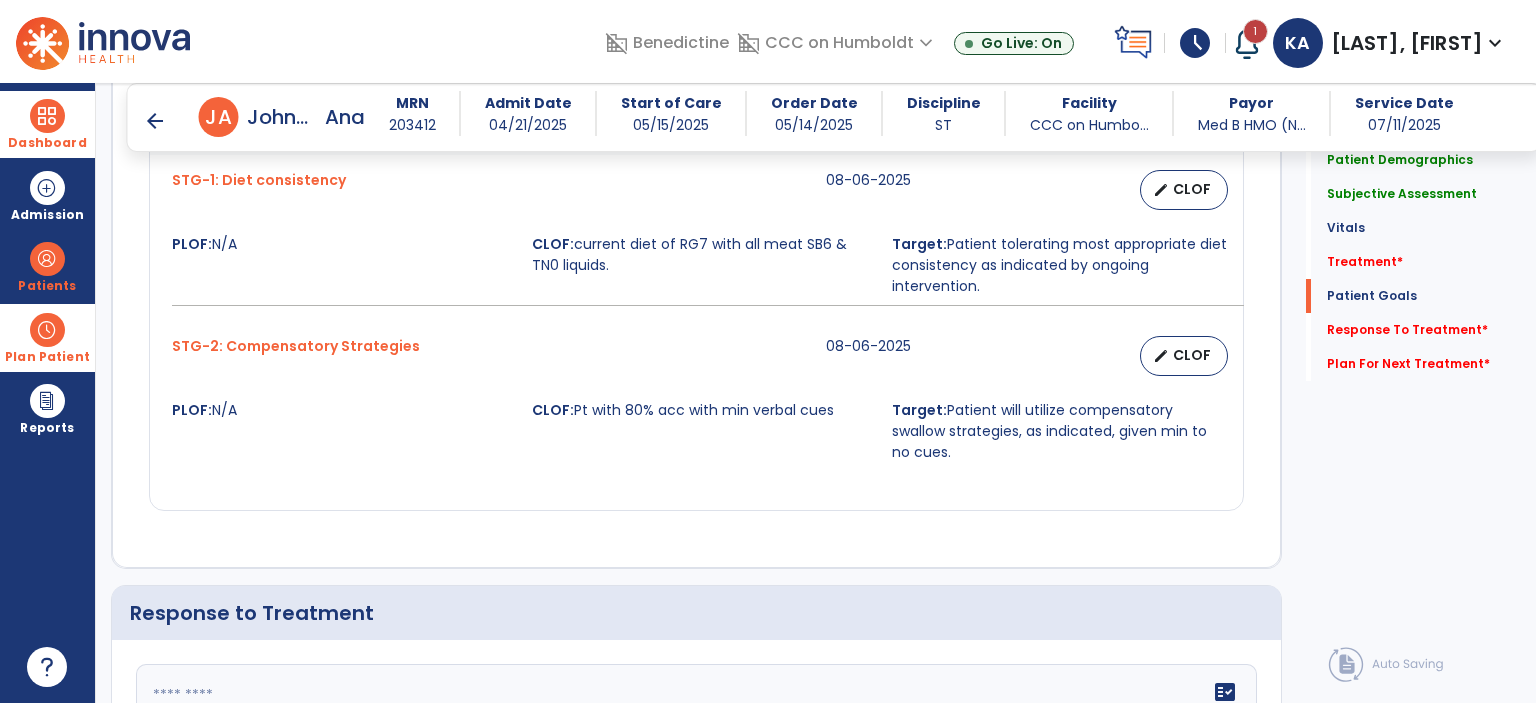 type on "**********" 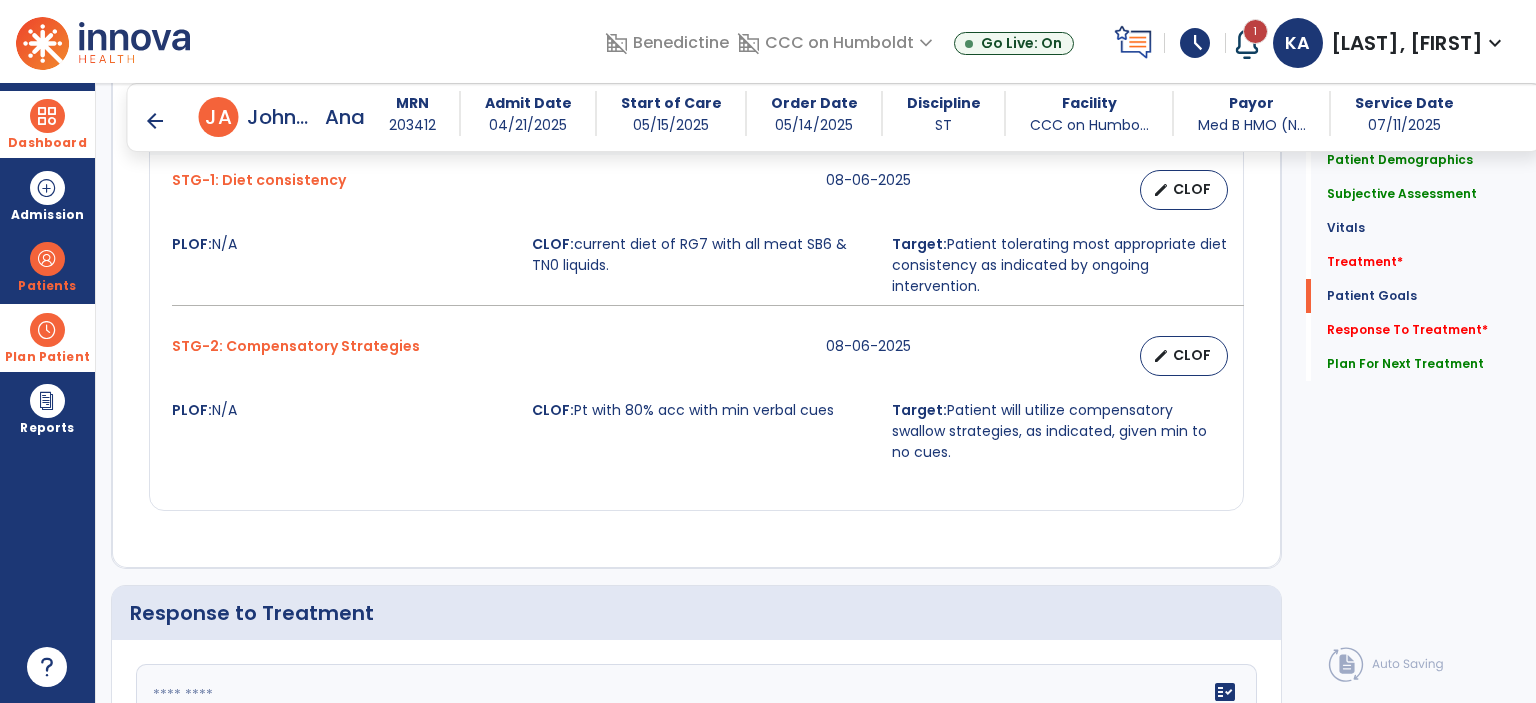 scroll, scrollTop: 2620, scrollLeft: 0, axis: vertical 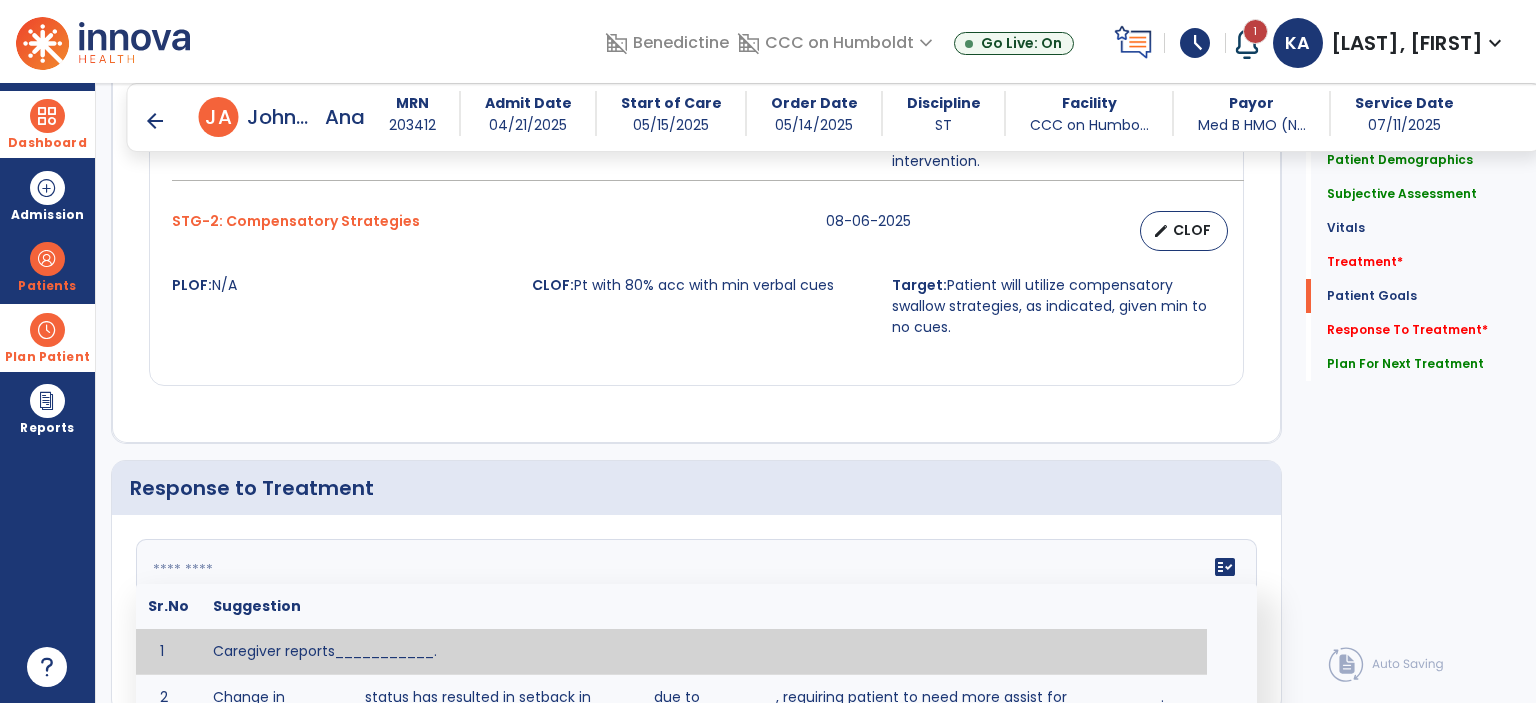 click on "fact_check  Sr.No Suggestion 1 Caregiver reports___________. 2 Change in ________ status has resulted in setback in_______due to ________, requiring patient to need more assist for __________.   Treatment plan adjustments to be made include________.  Progress towards goals is expected to continue due to_________. 3 Decreased pain in __________ to [LEVEL] in response to [MODALITY/TREATMENT] allows for improvement in _________. 4 Functional gains in _______ have impacted the patient's ability to perform_________ with a reduction in assist levels to_________. 5 Functional progress this week has been significant due to__________. 6 Gains in ________ have improved the patient's ability to perform ______with decreased levels of assist to___________. 7 Improvement in ________allows patient to tolerate higher levels of challenges in_________. 8 Pain in [AREA] has decreased to [LEVEL] in response to [TREATMENT/MODALITY], allowing fore ease in completing__________. 9 10 11 12 13 14 15 16 17 18 19 20 21" 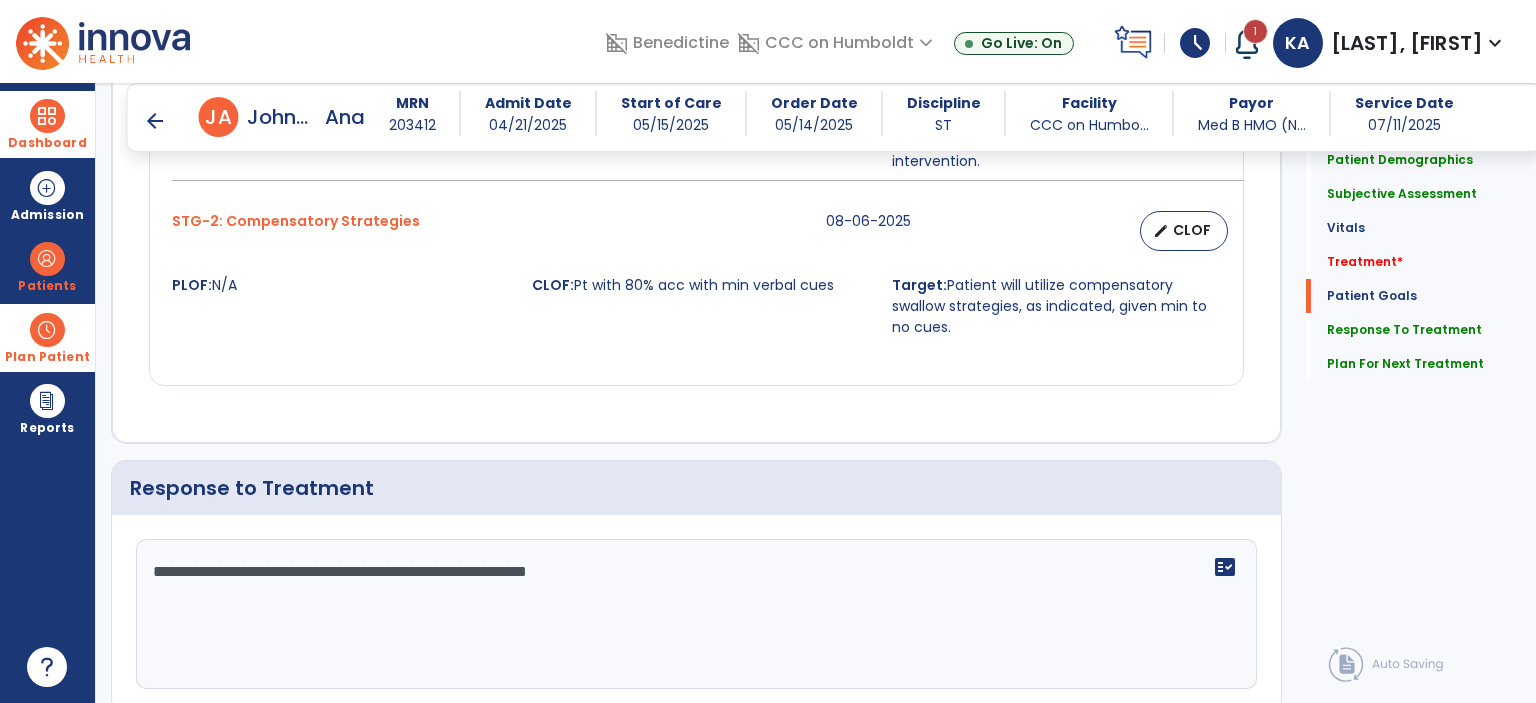 click on "**********" 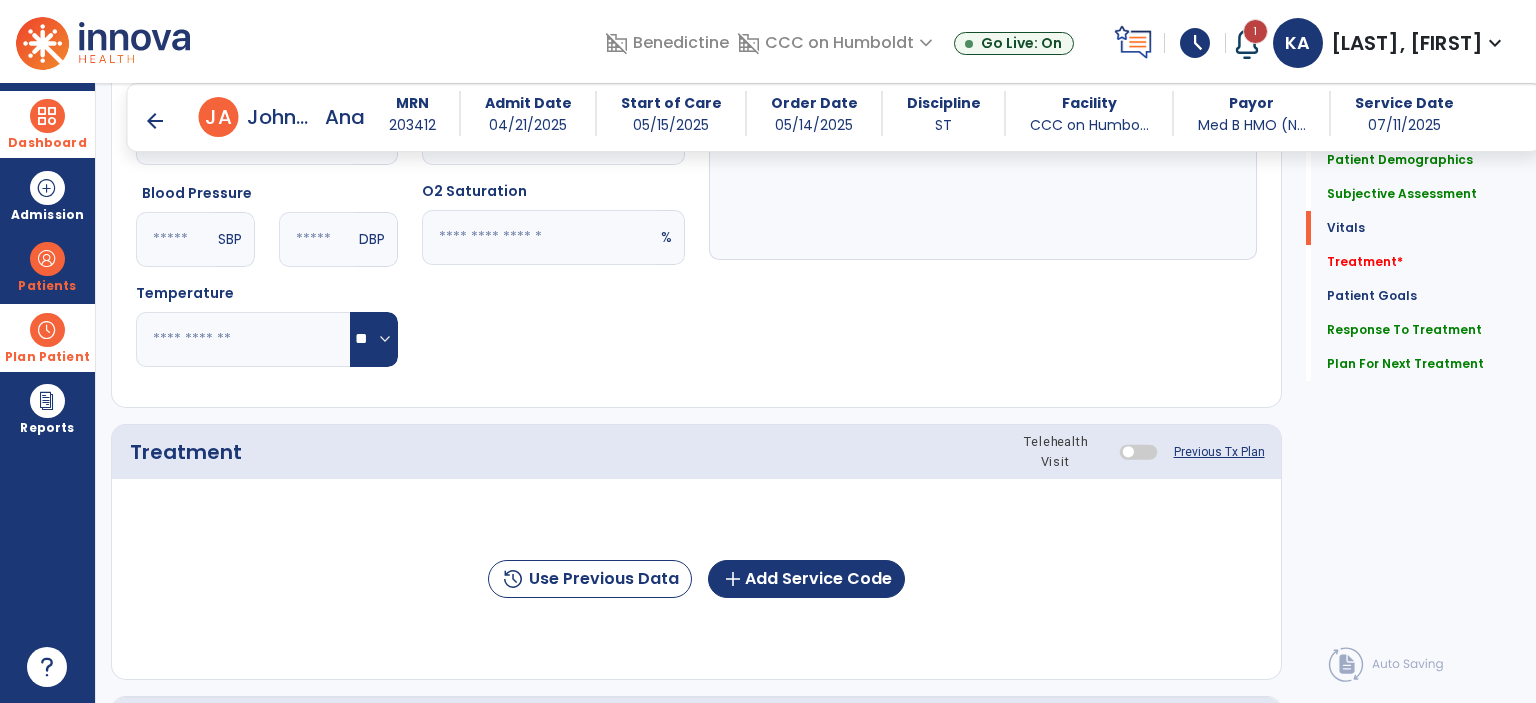 scroll, scrollTop: 1067, scrollLeft: 0, axis: vertical 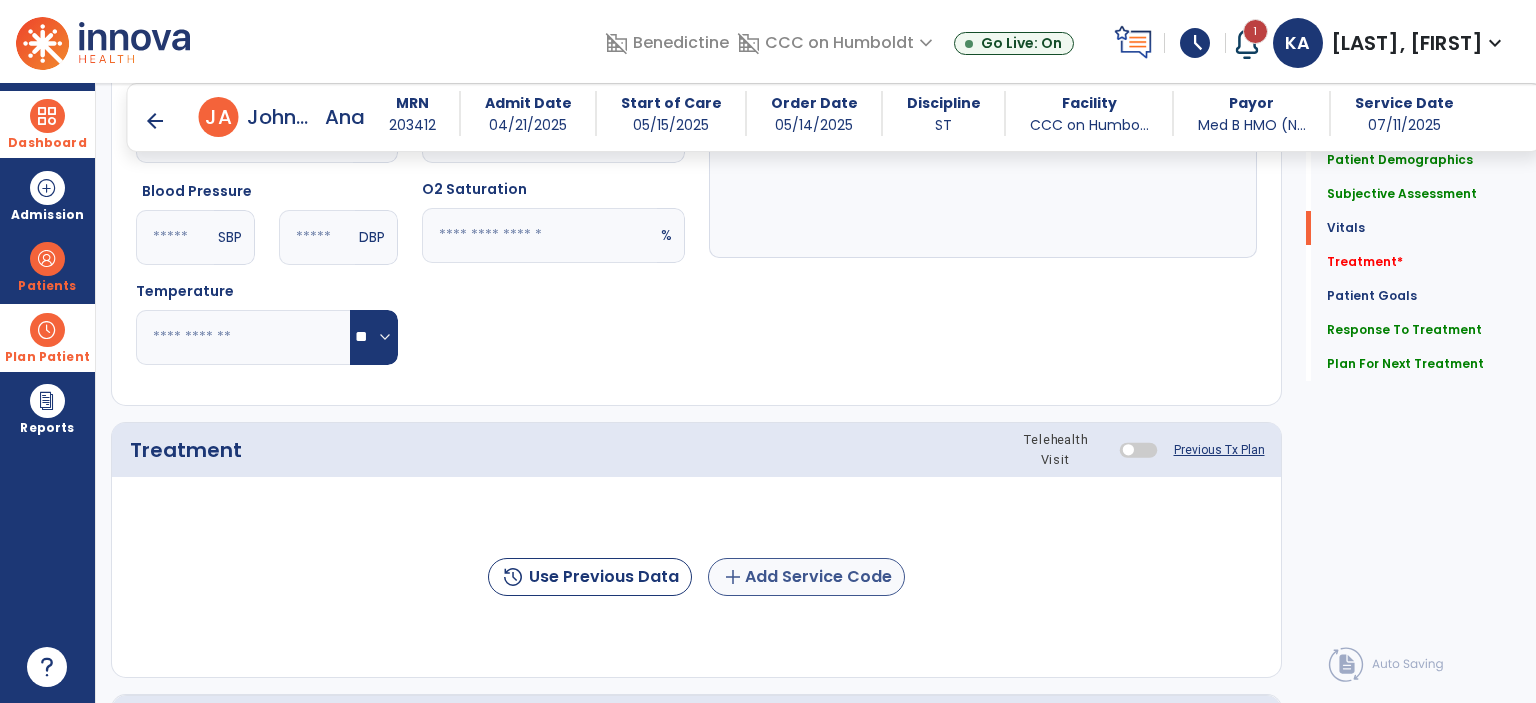 type on "**********" 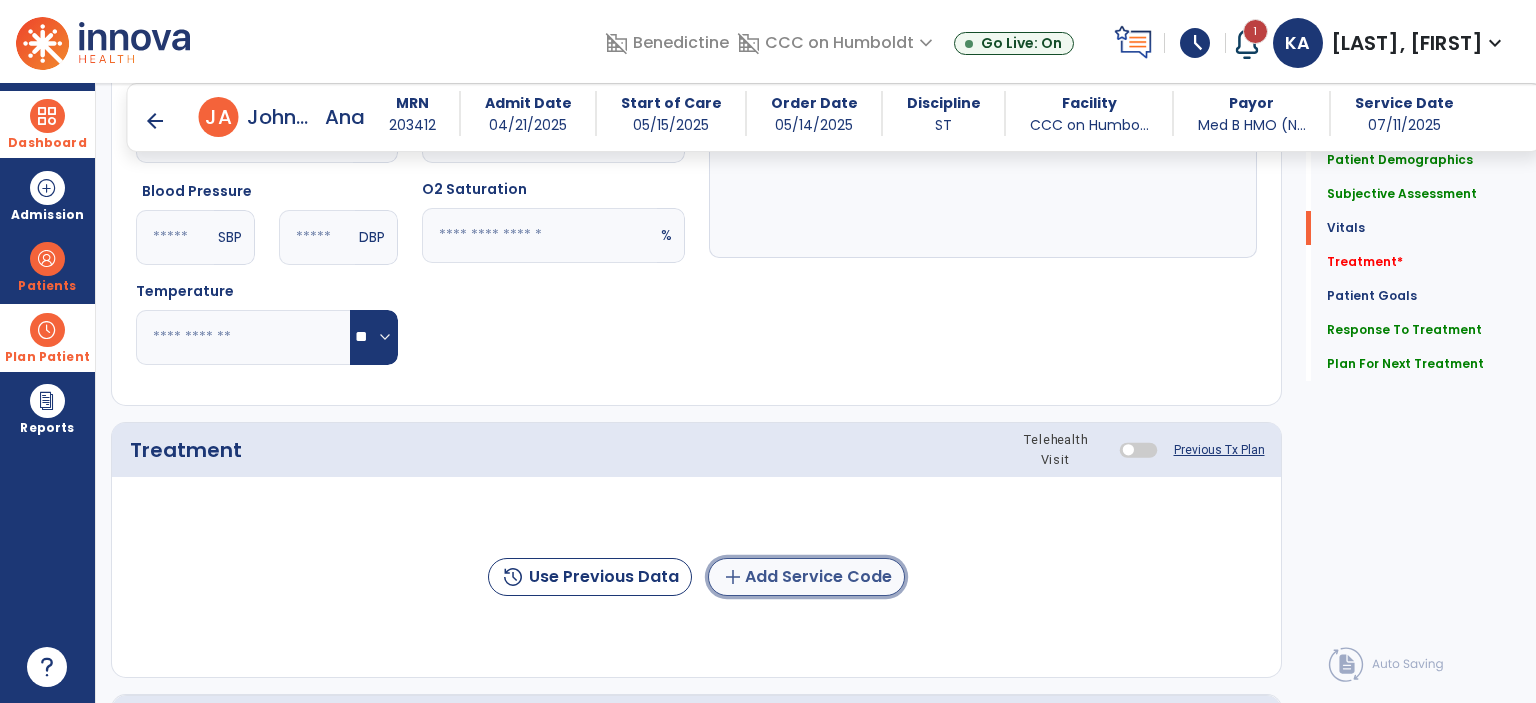 click on "add  Add Service Code" 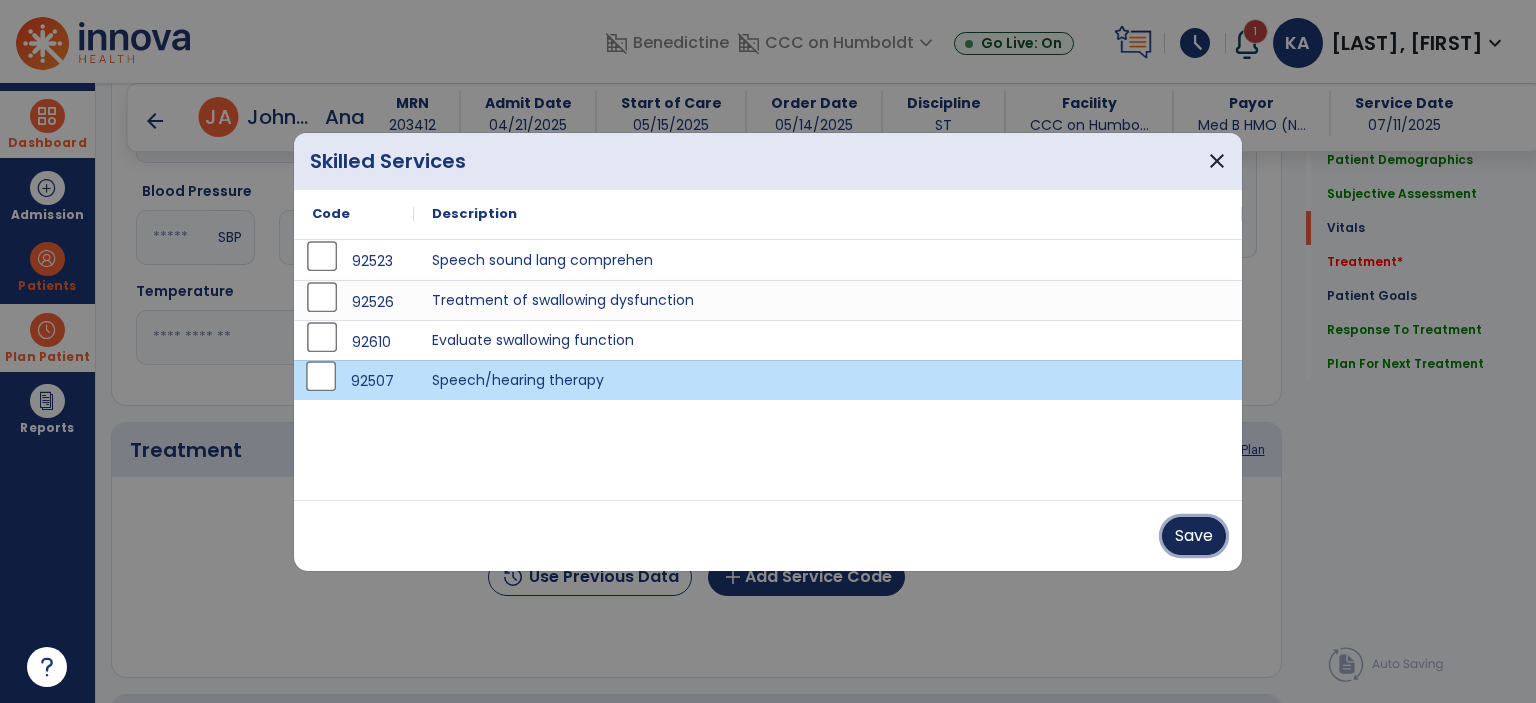 click on "Save" at bounding box center [1194, 536] 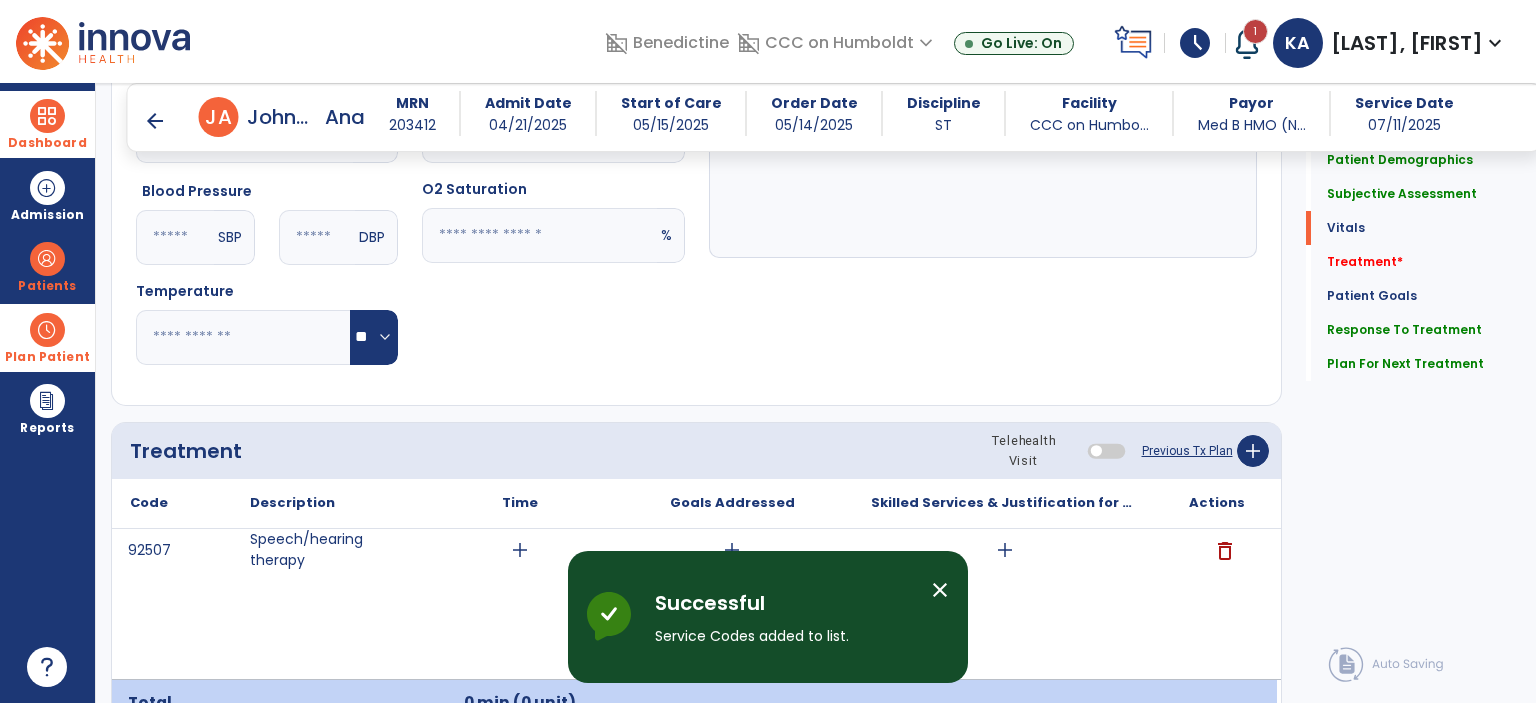 click on "close" at bounding box center (940, 590) 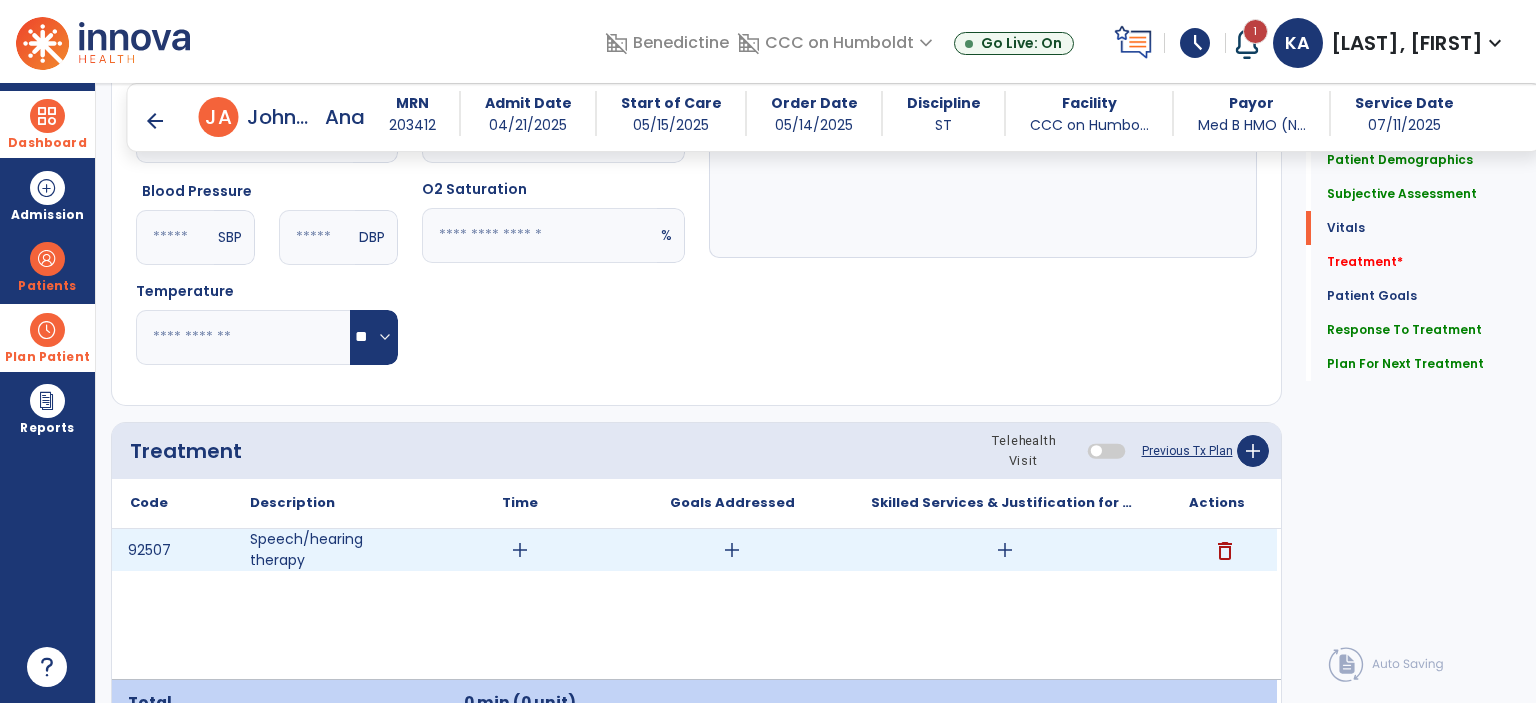 click on "add" at bounding box center [520, 550] 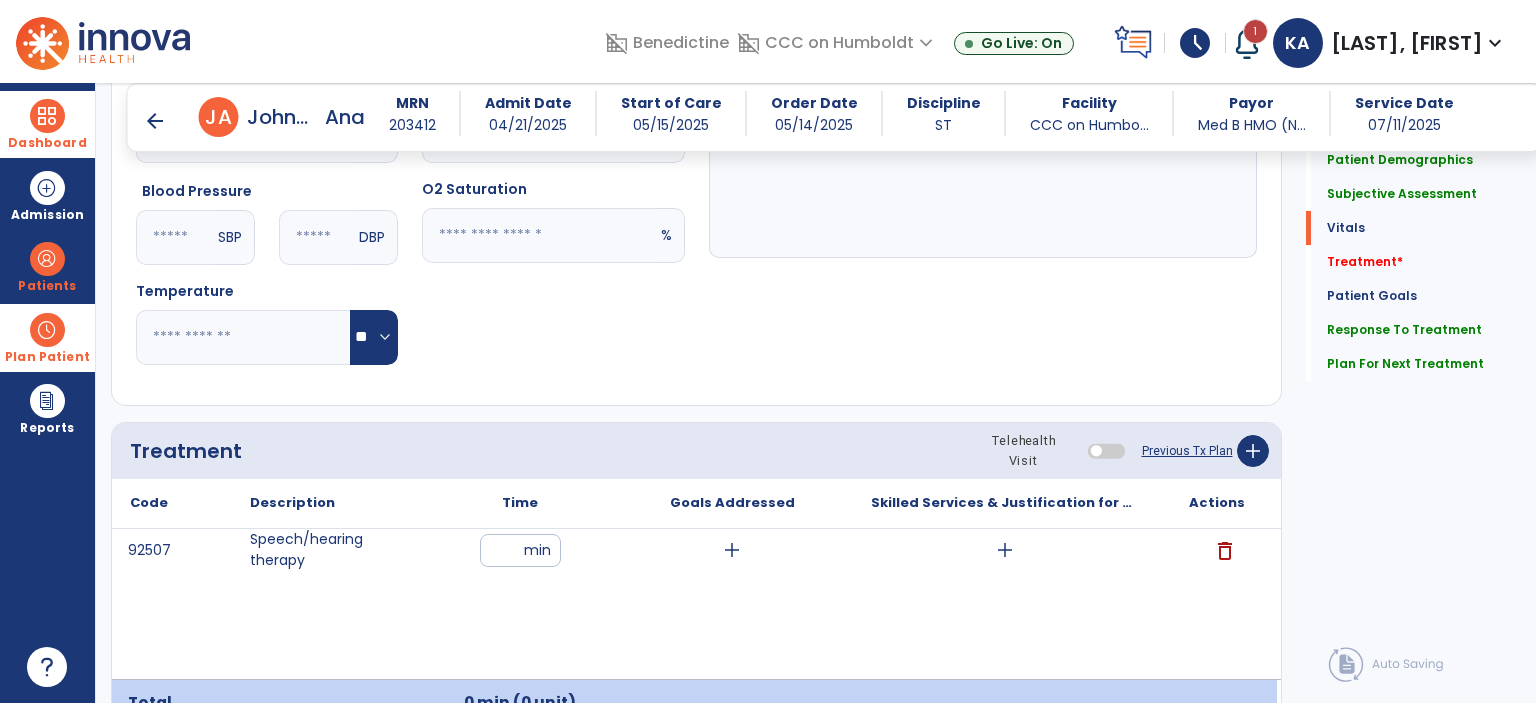 type on "**" 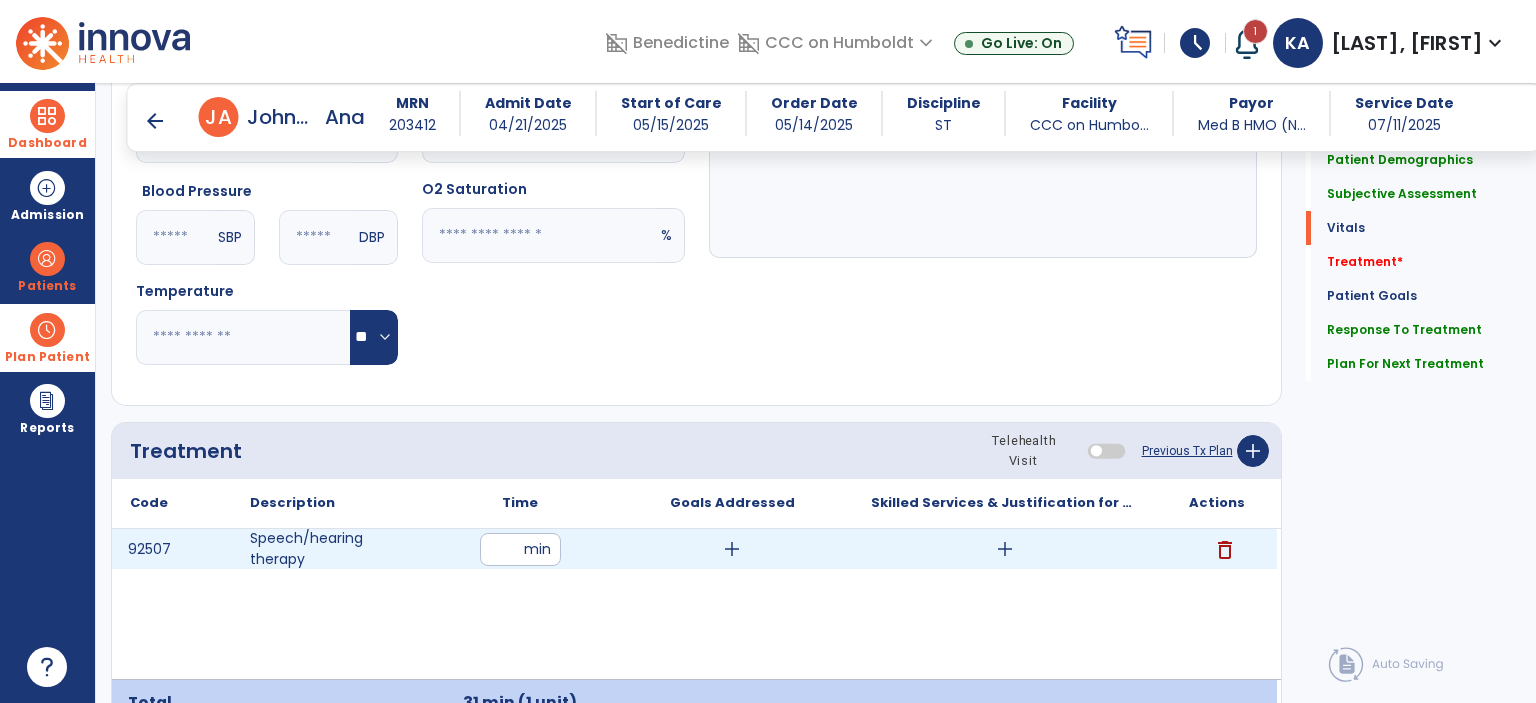 click on "add" at bounding box center (1005, 549) 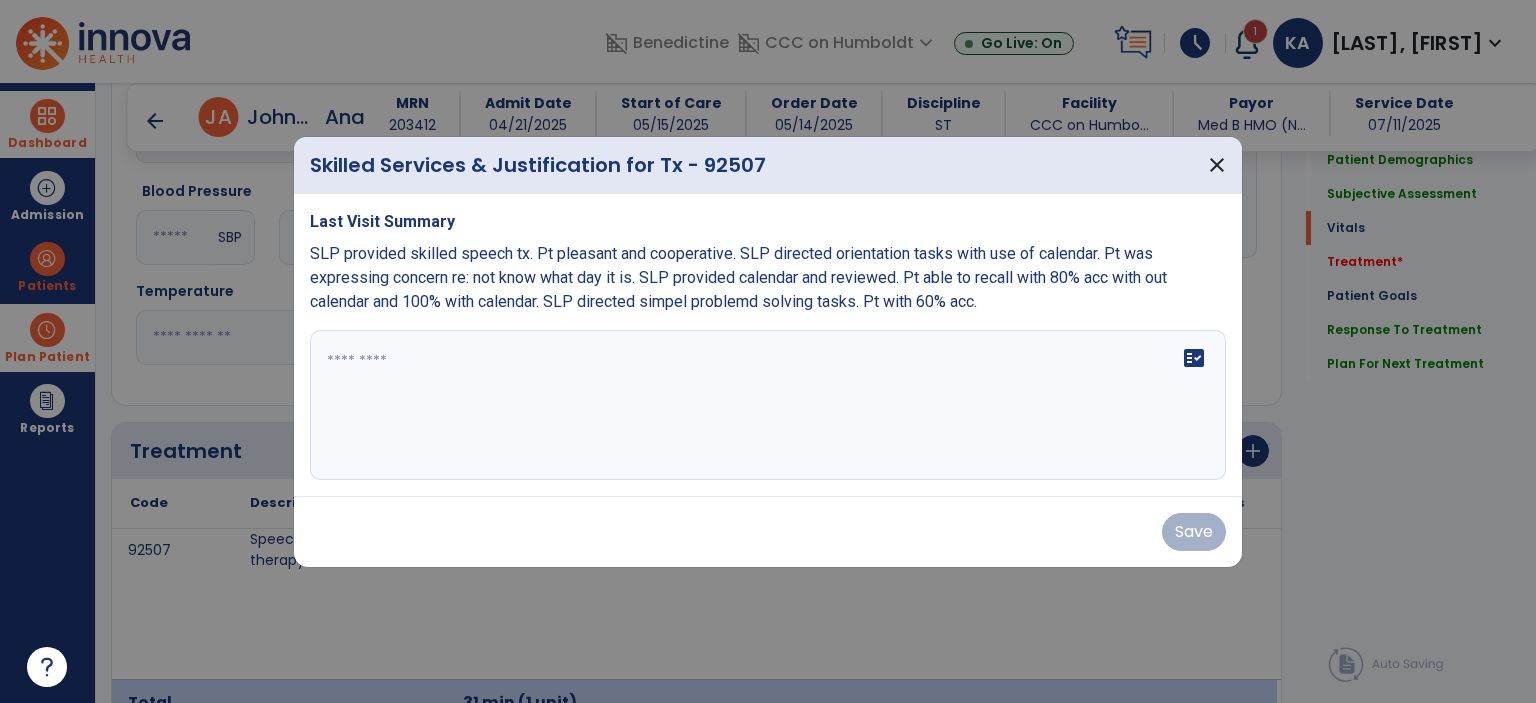 click on "fact_check" at bounding box center (768, 405) 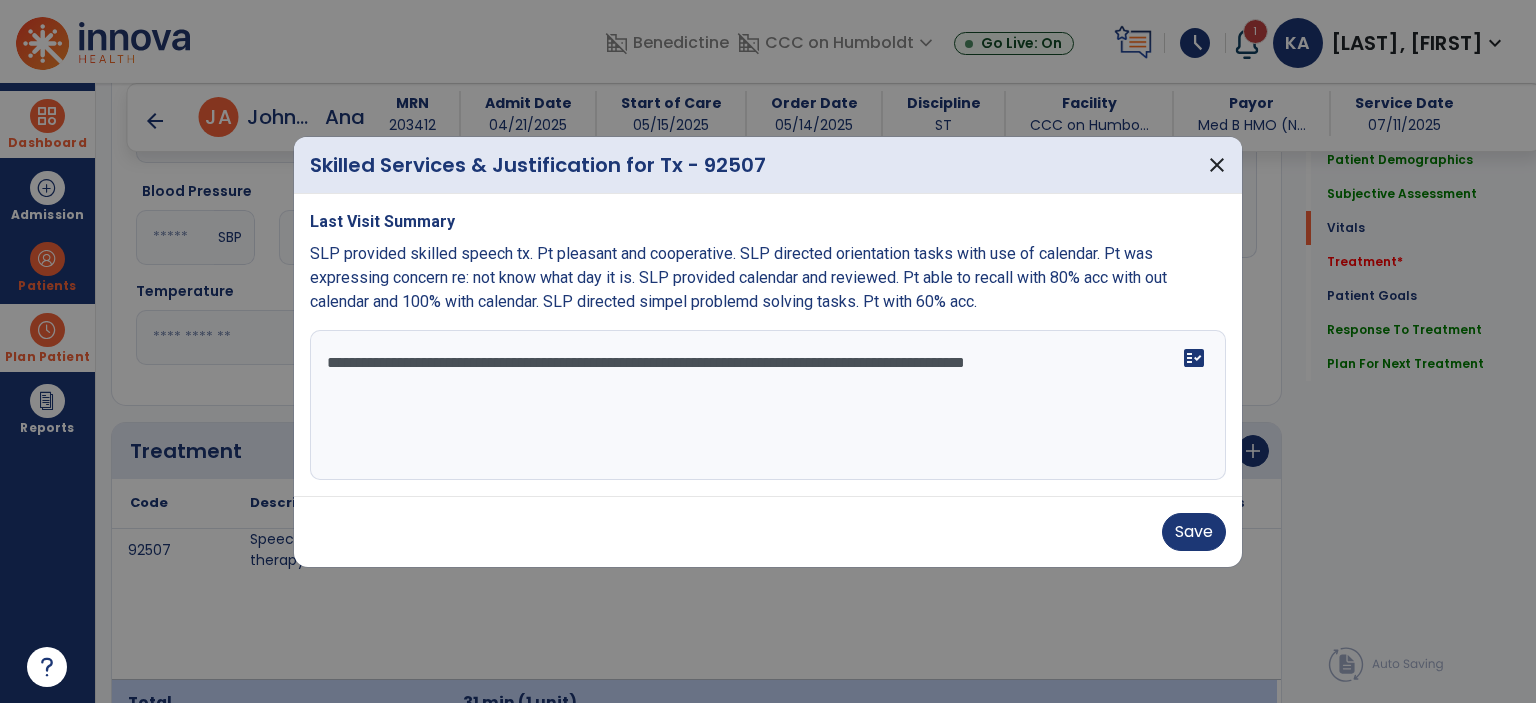 click on "**********" at bounding box center [768, 405] 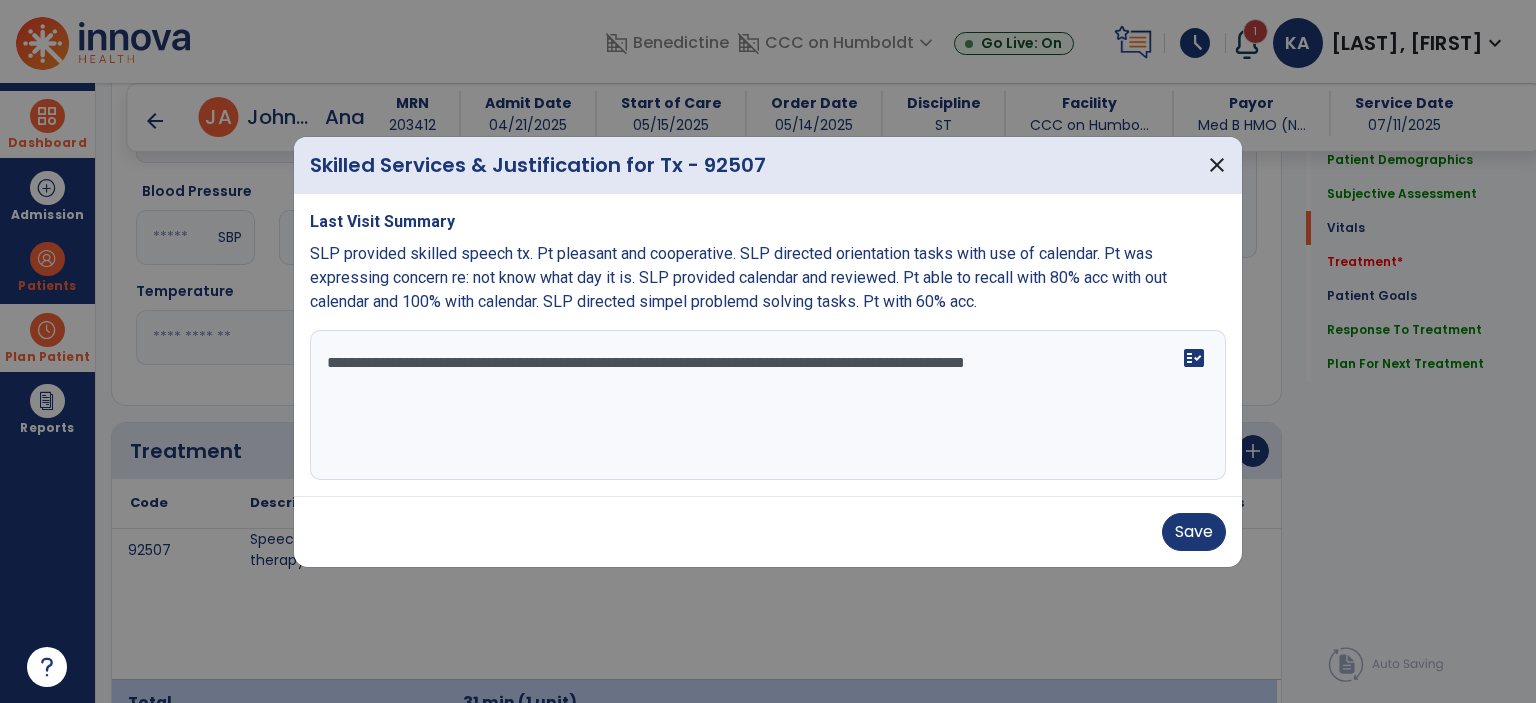 click on "**********" at bounding box center (768, 405) 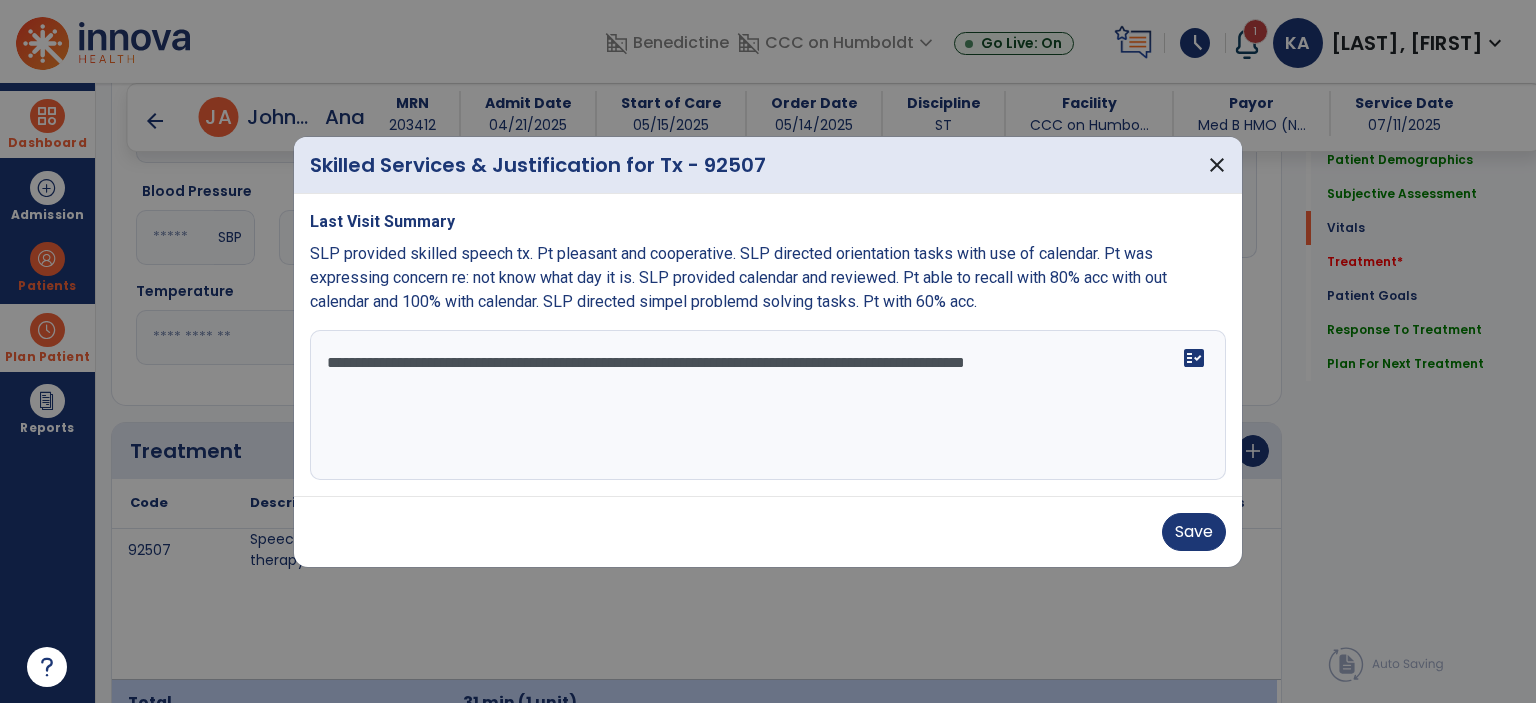 click on "**********" at bounding box center (768, 405) 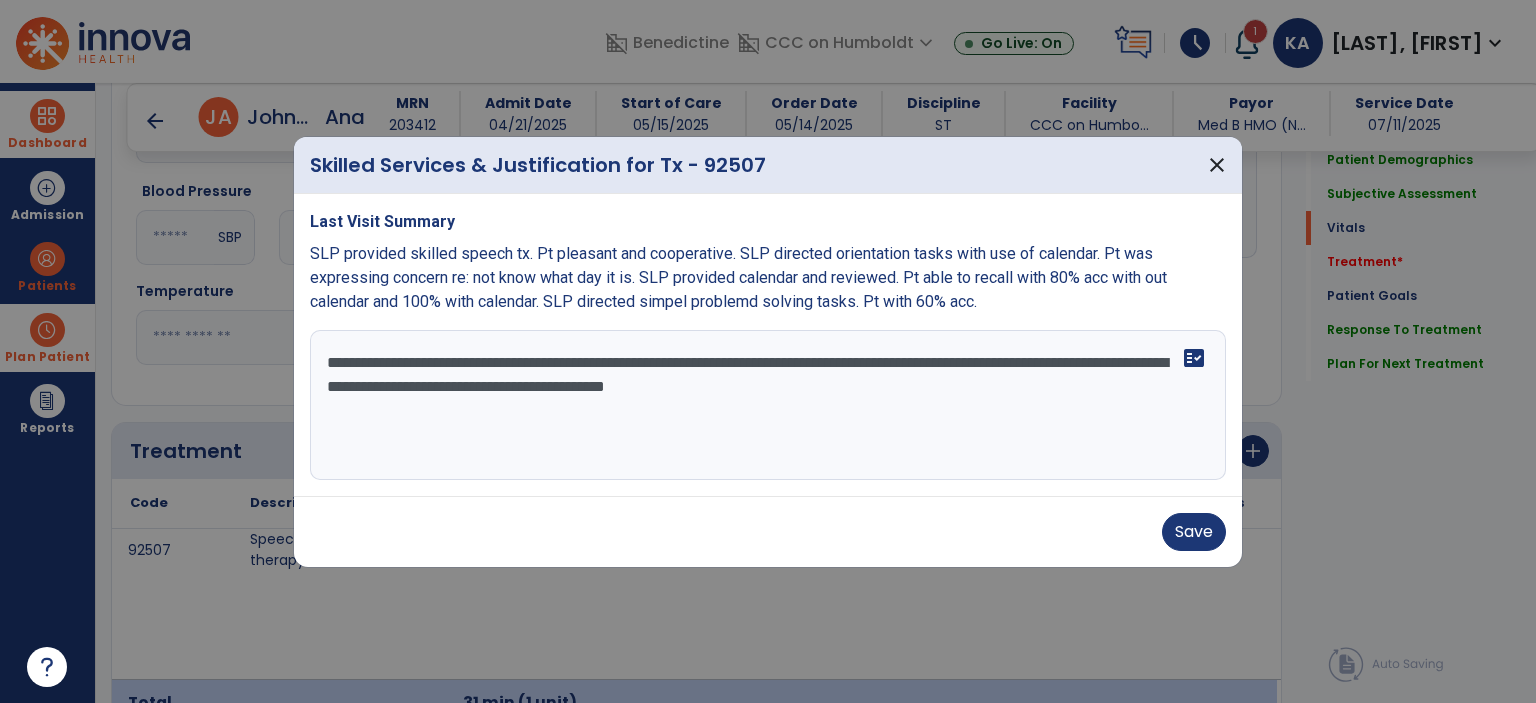 click on "**********" at bounding box center (768, 405) 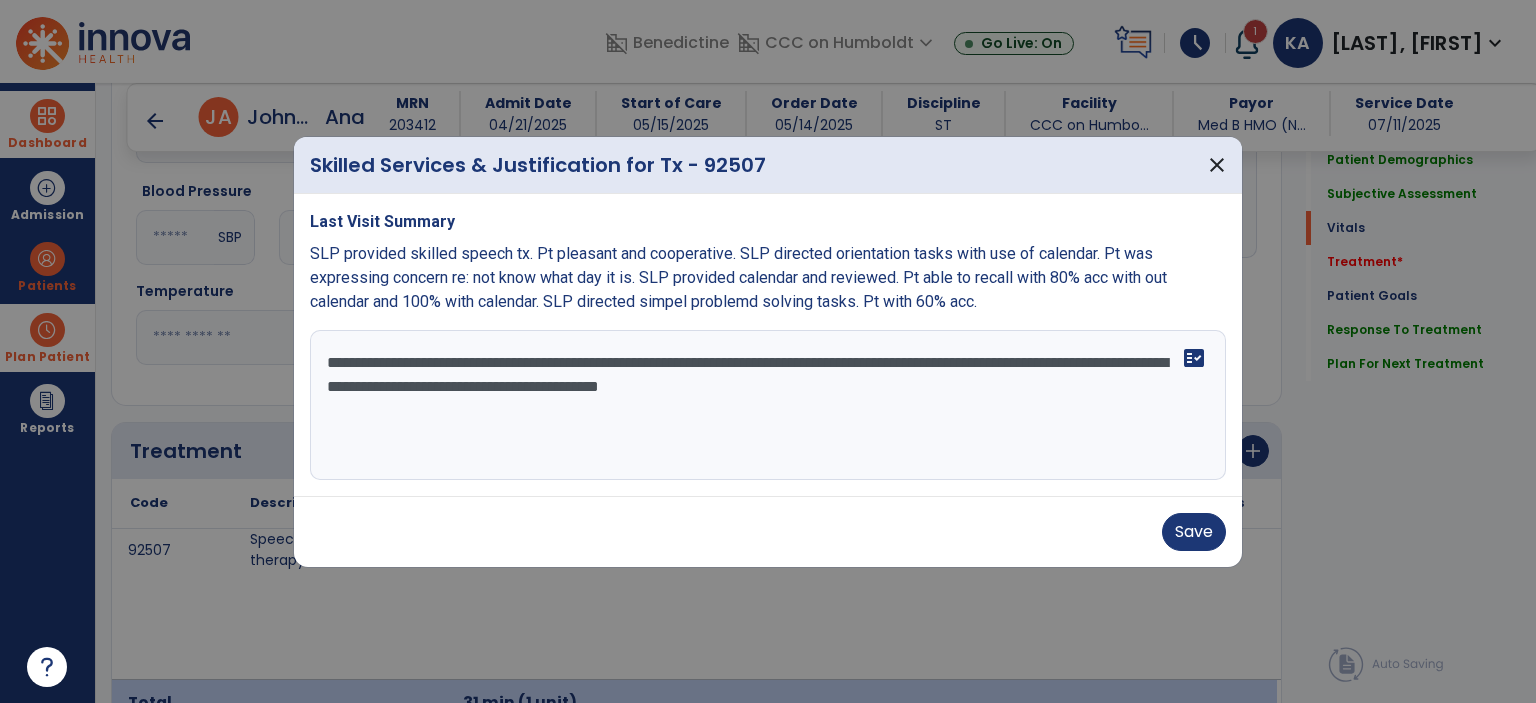 click on "**********" at bounding box center (768, 405) 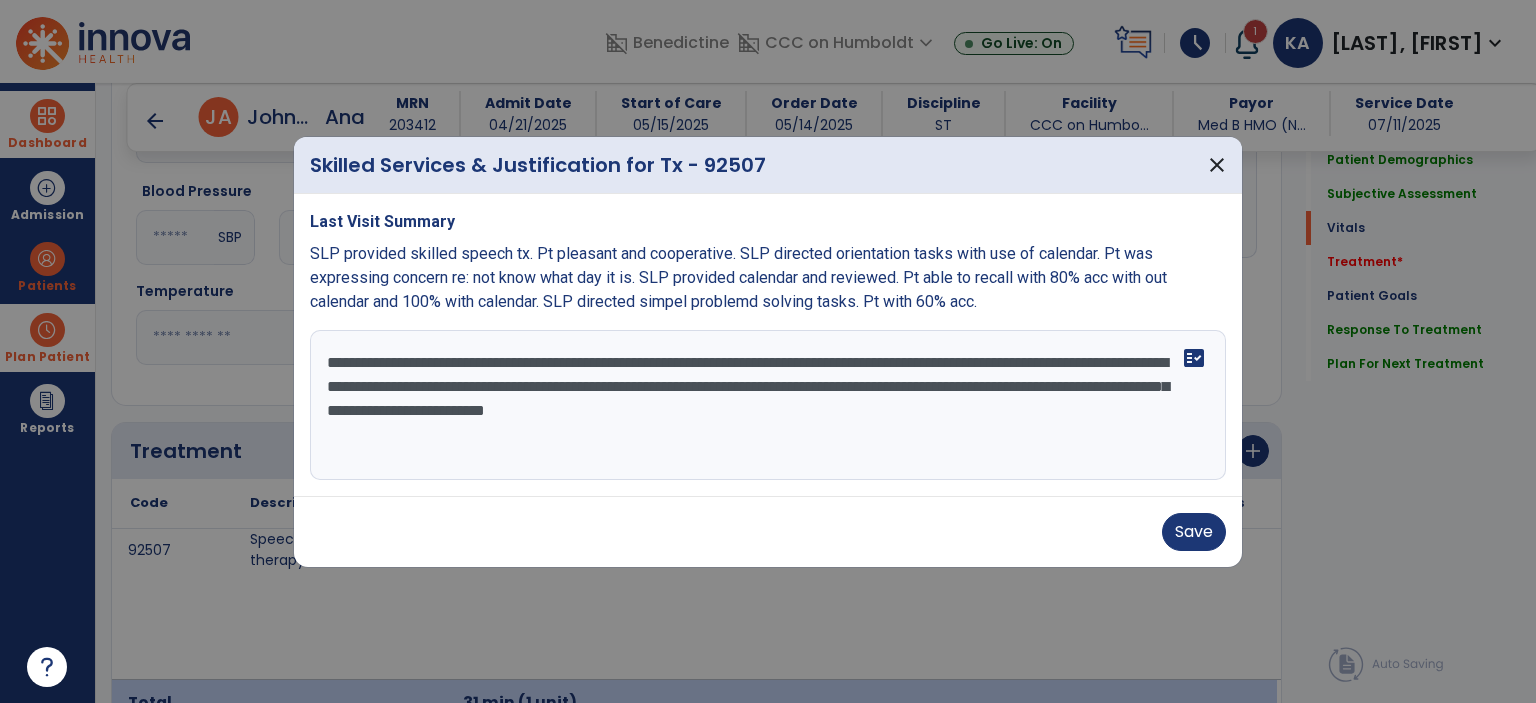 click on "**********" at bounding box center (768, 405) 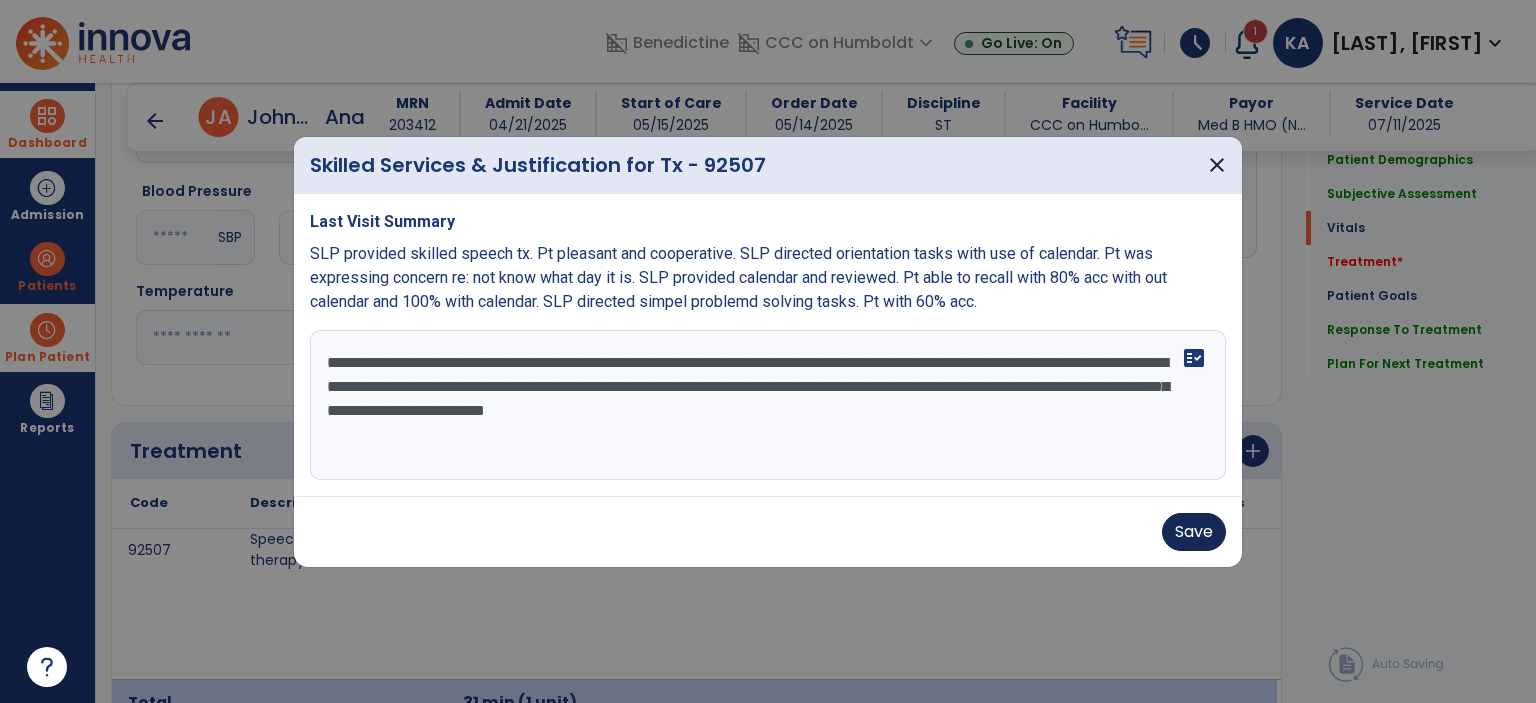 type on "**********" 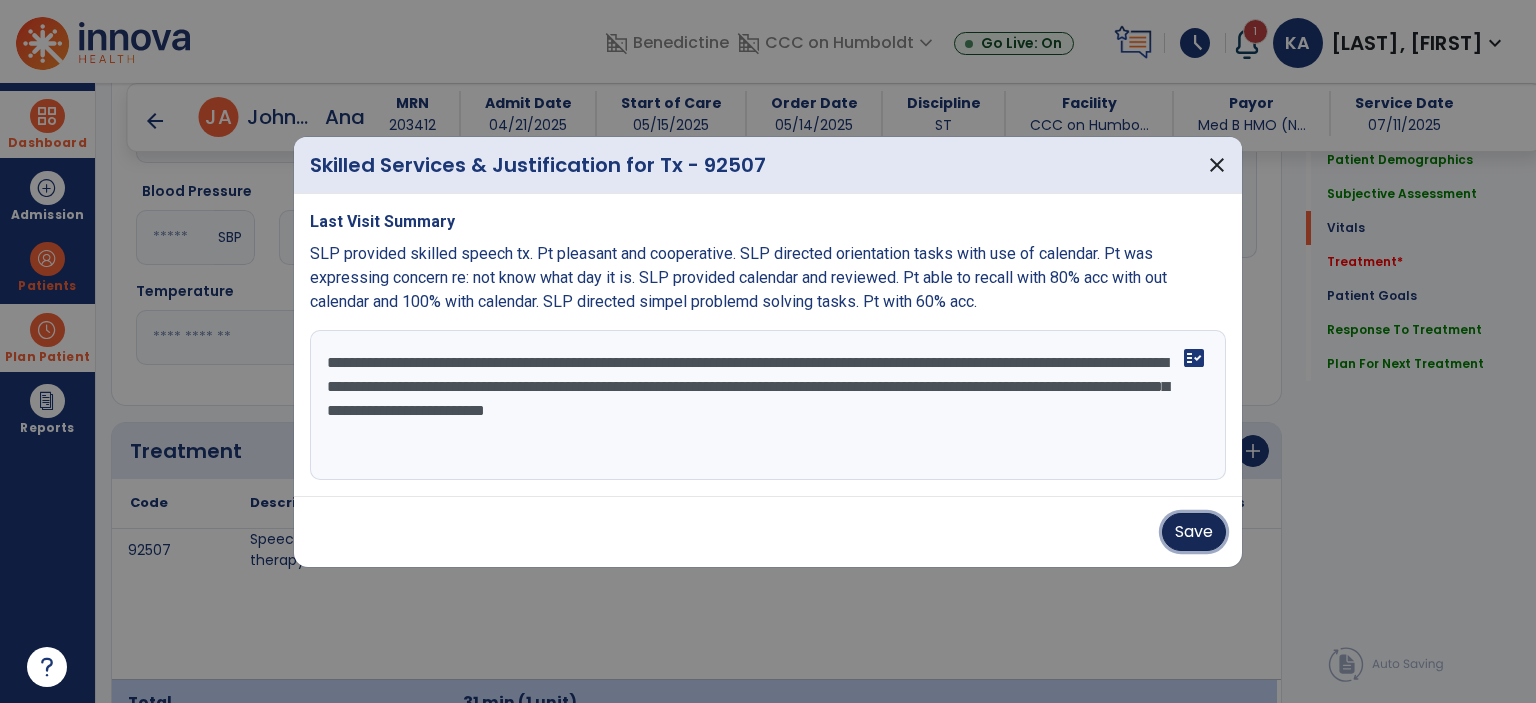 click on "Save" at bounding box center (1194, 532) 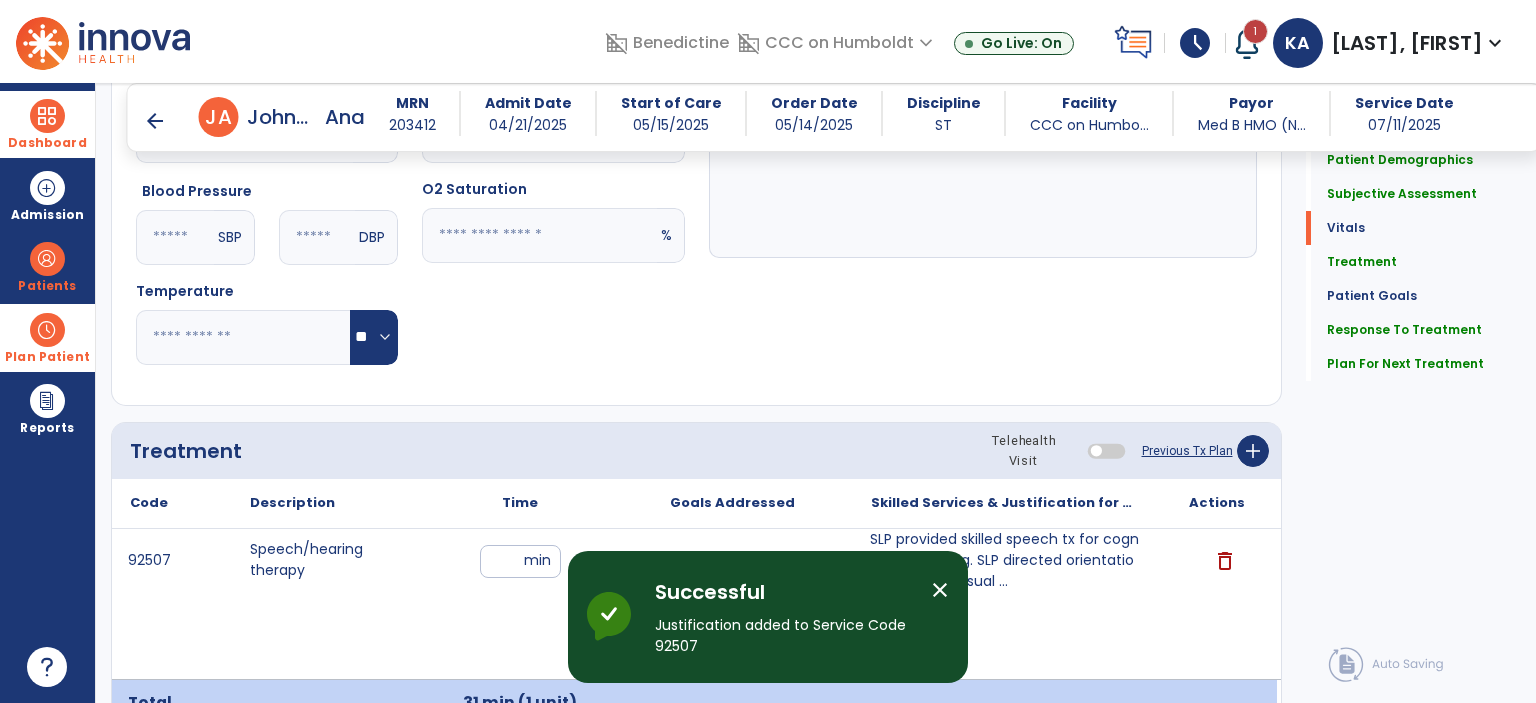 click on "close" at bounding box center (940, 590) 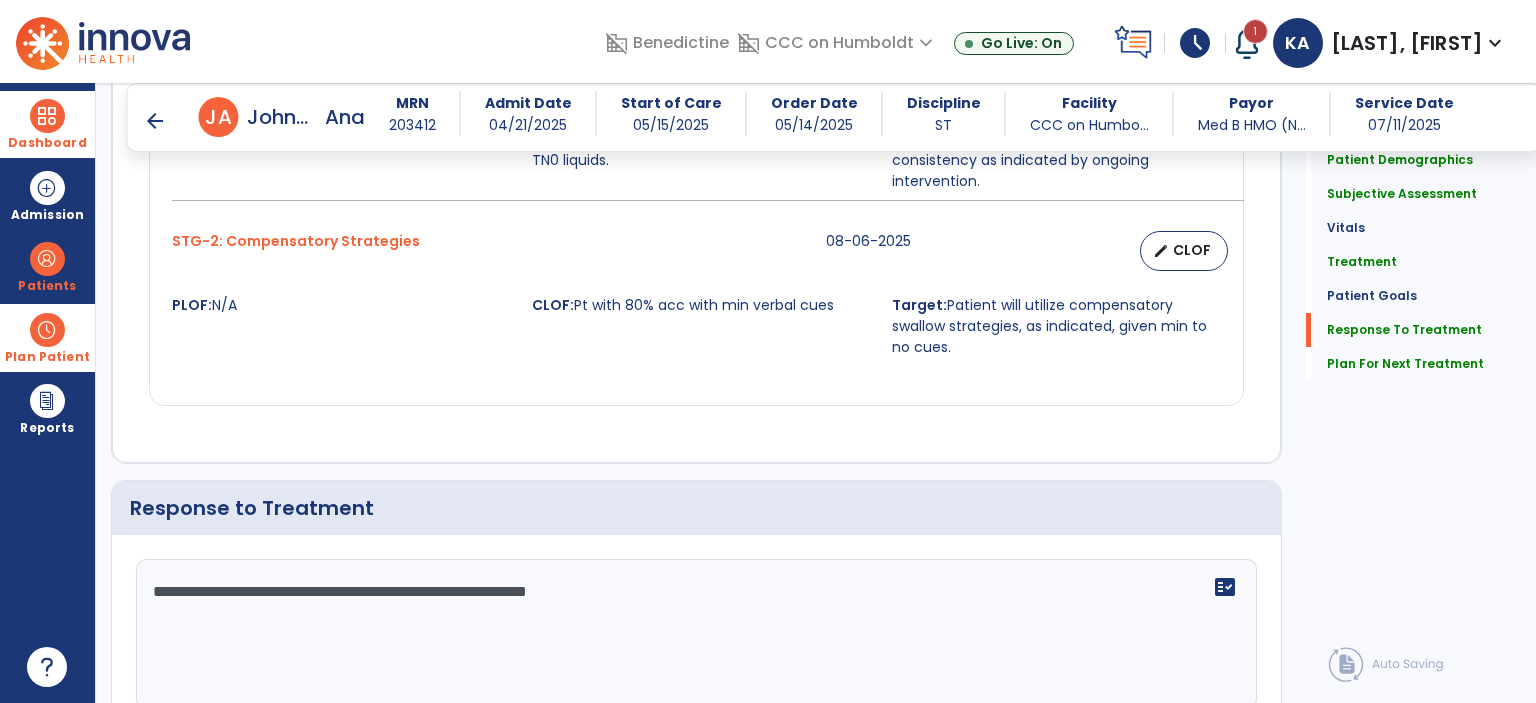 scroll, scrollTop: 3124, scrollLeft: 0, axis: vertical 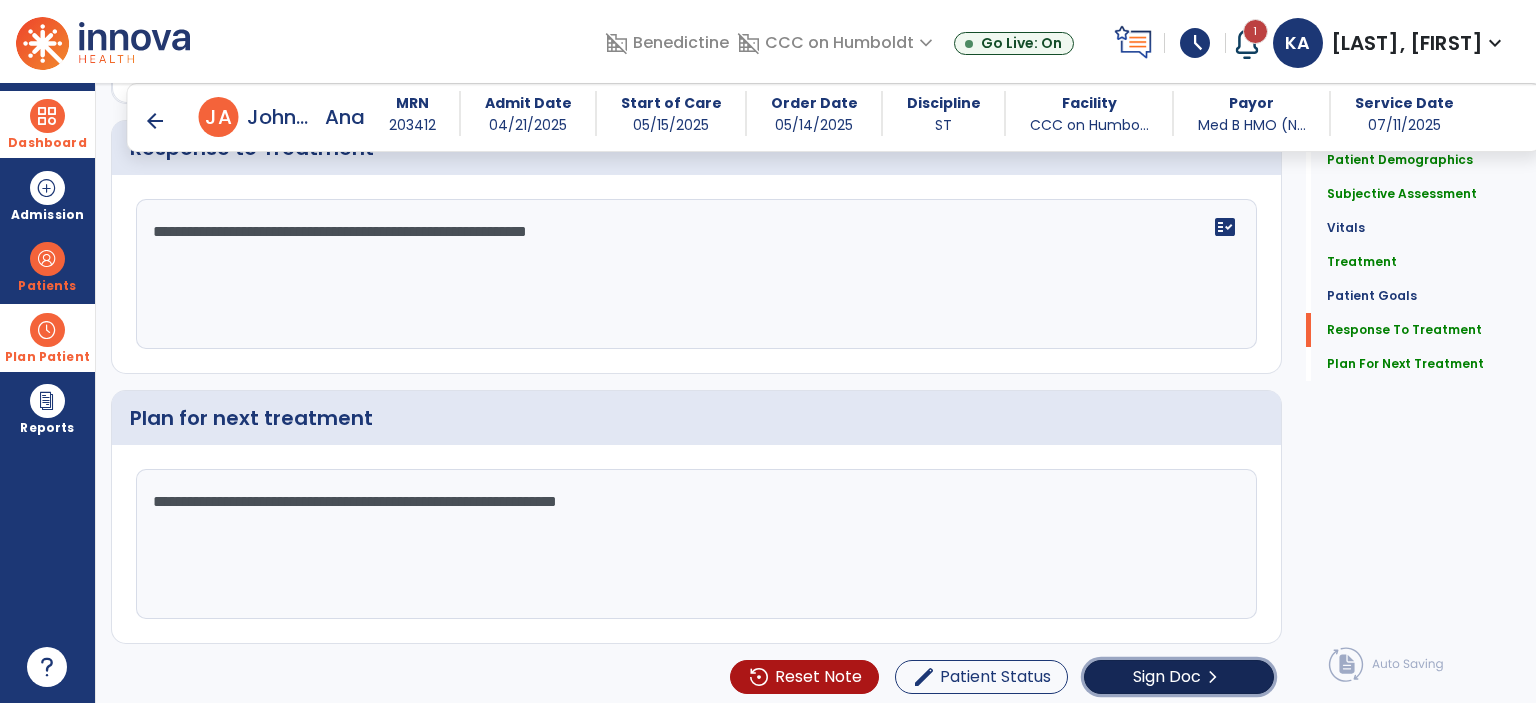 click on "Sign Doc" 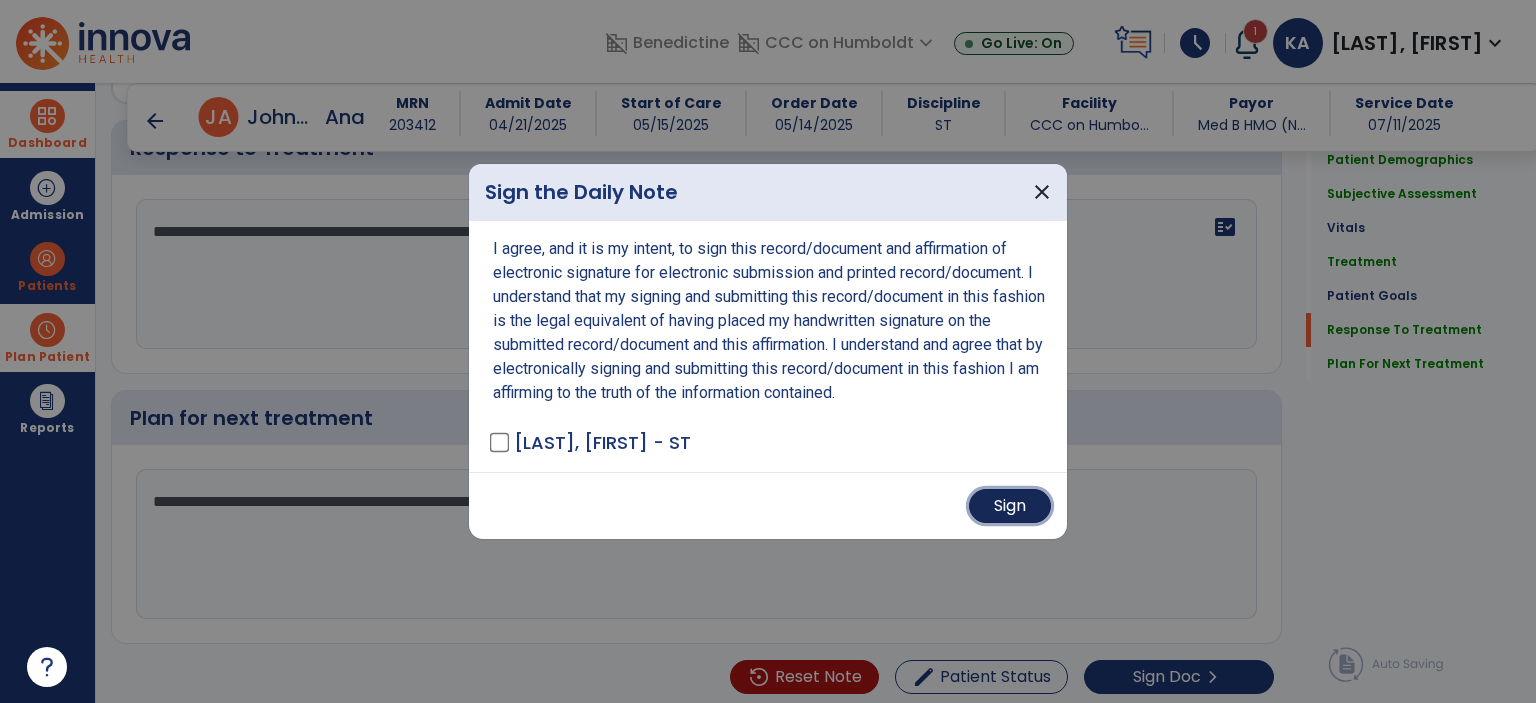 click on "Sign" at bounding box center [1010, 506] 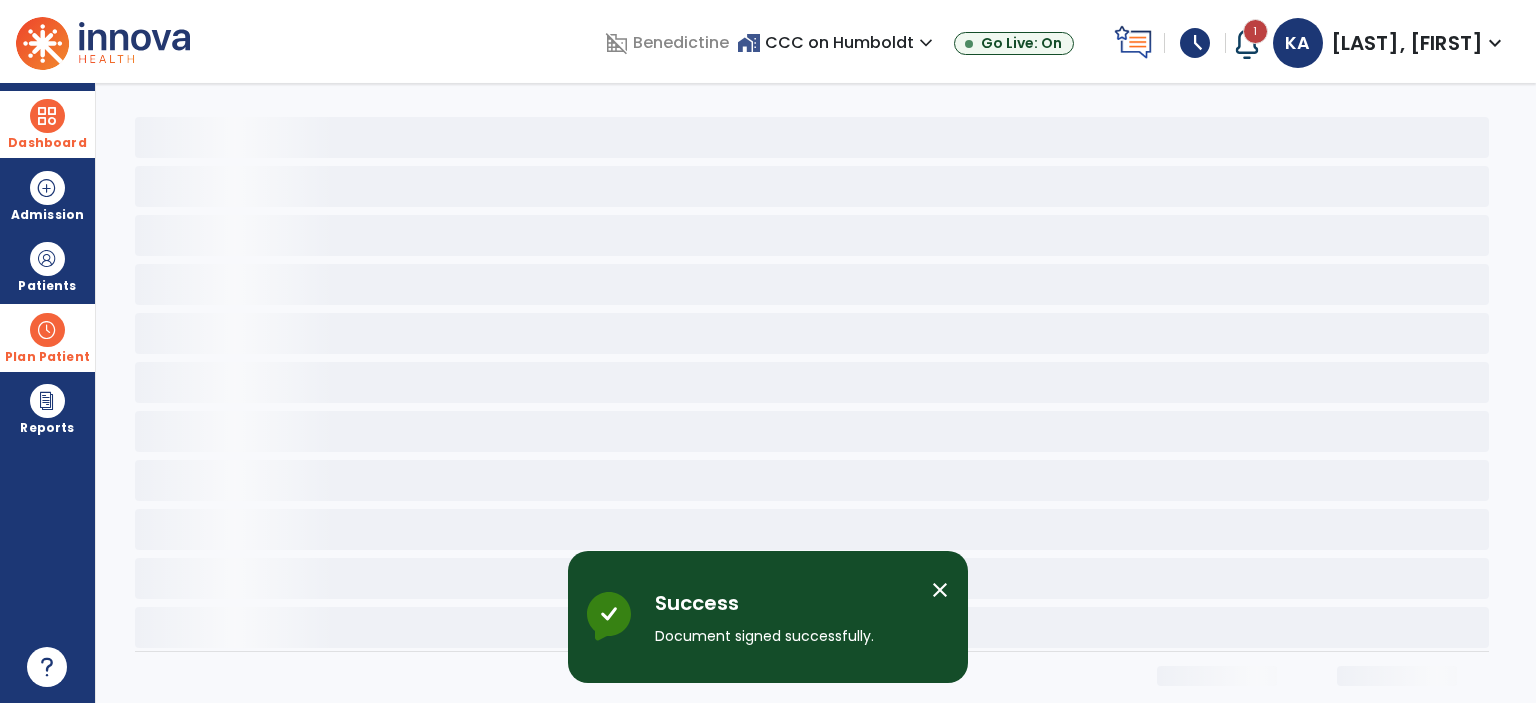 scroll, scrollTop: 0, scrollLeft: 0, axis: both 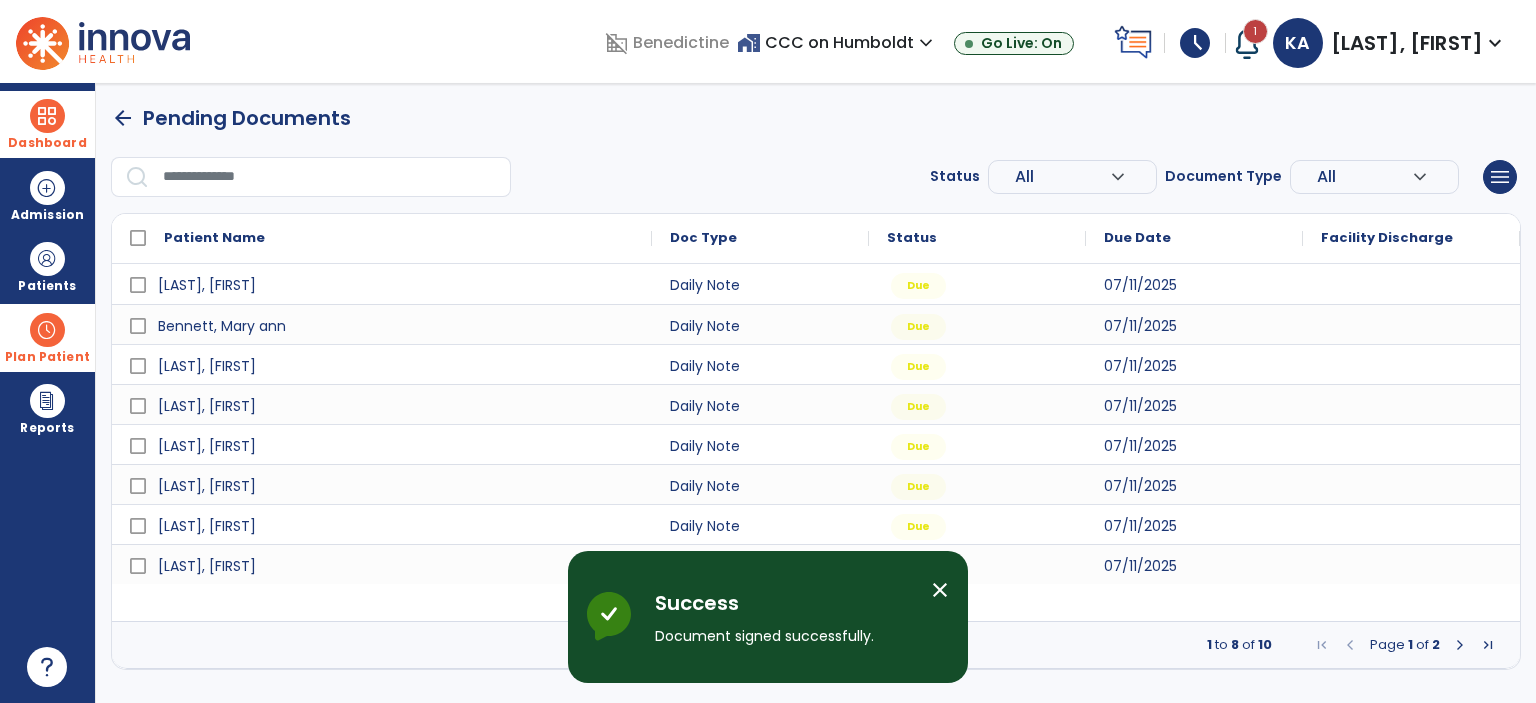 click on "close" at bounding box center (940, 590) 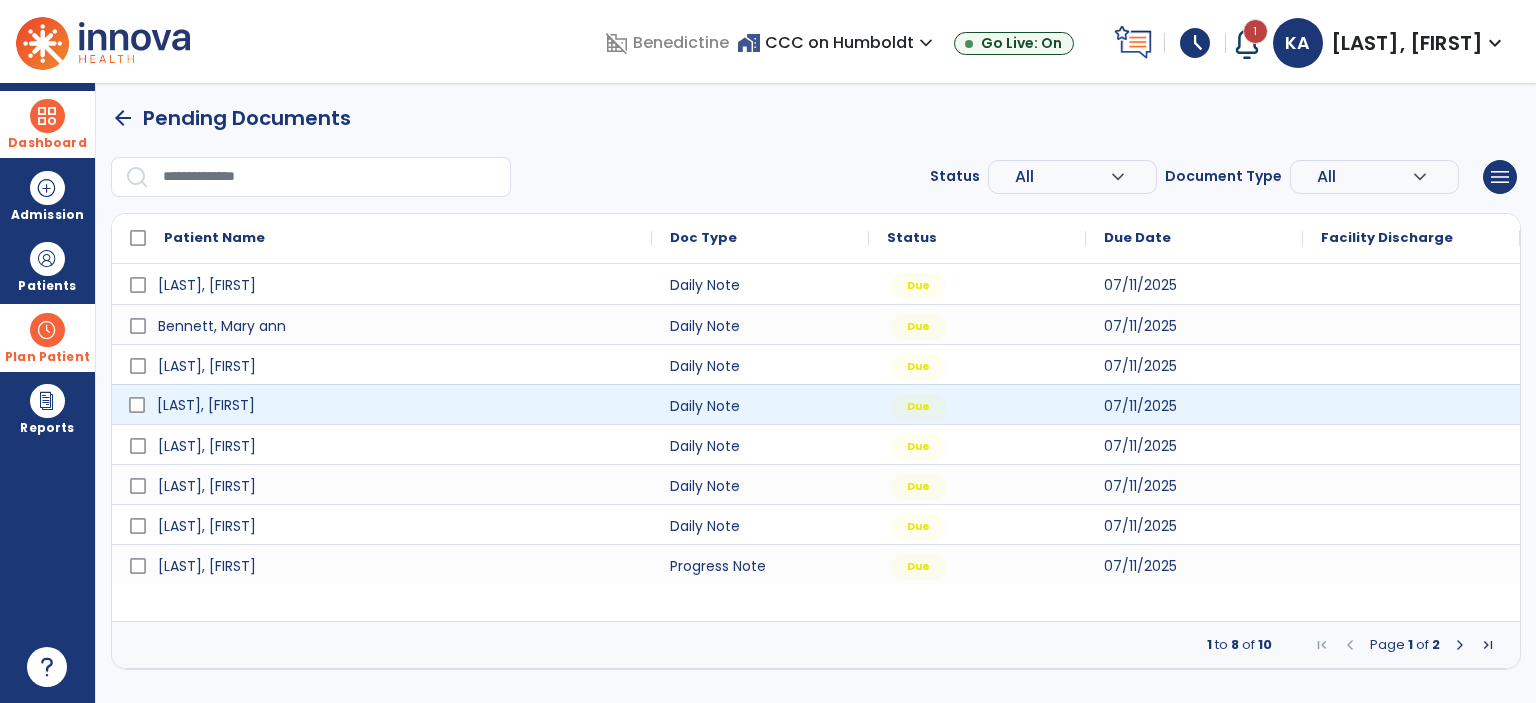 click on "[LAST], [FIRST]" at bounding box center [396, 405] 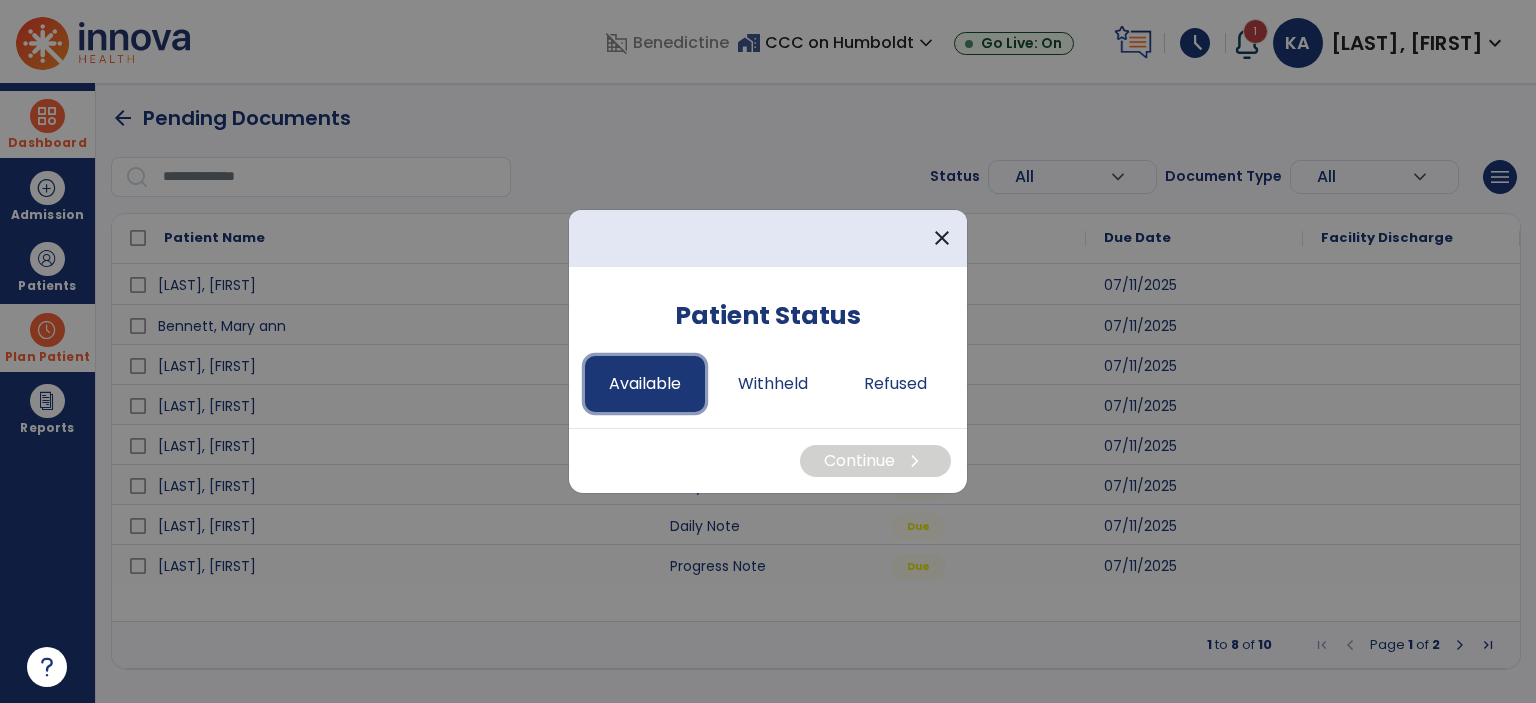 click on "Available" at bounding box center [645, 384] 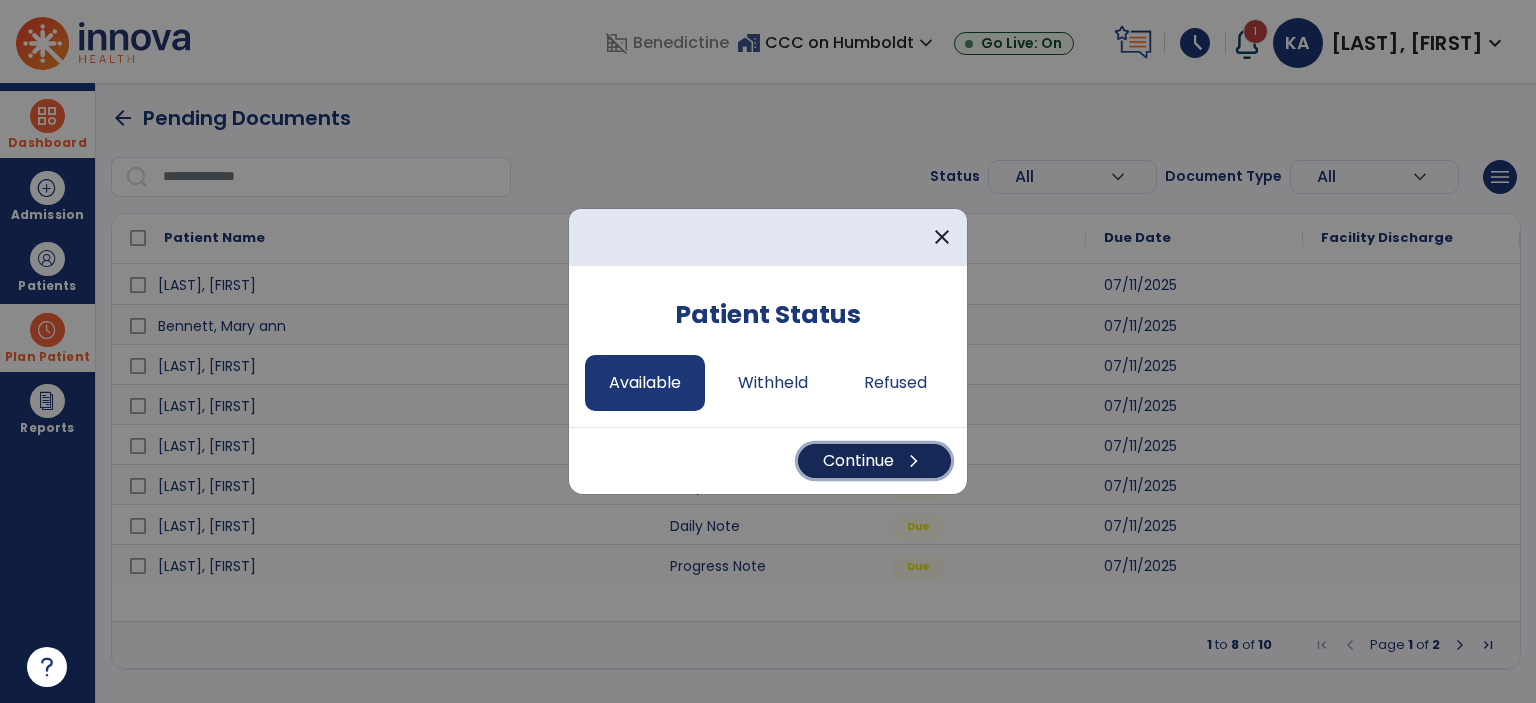 click on "Continue   chevron_right" at bounding box center [874, 461] 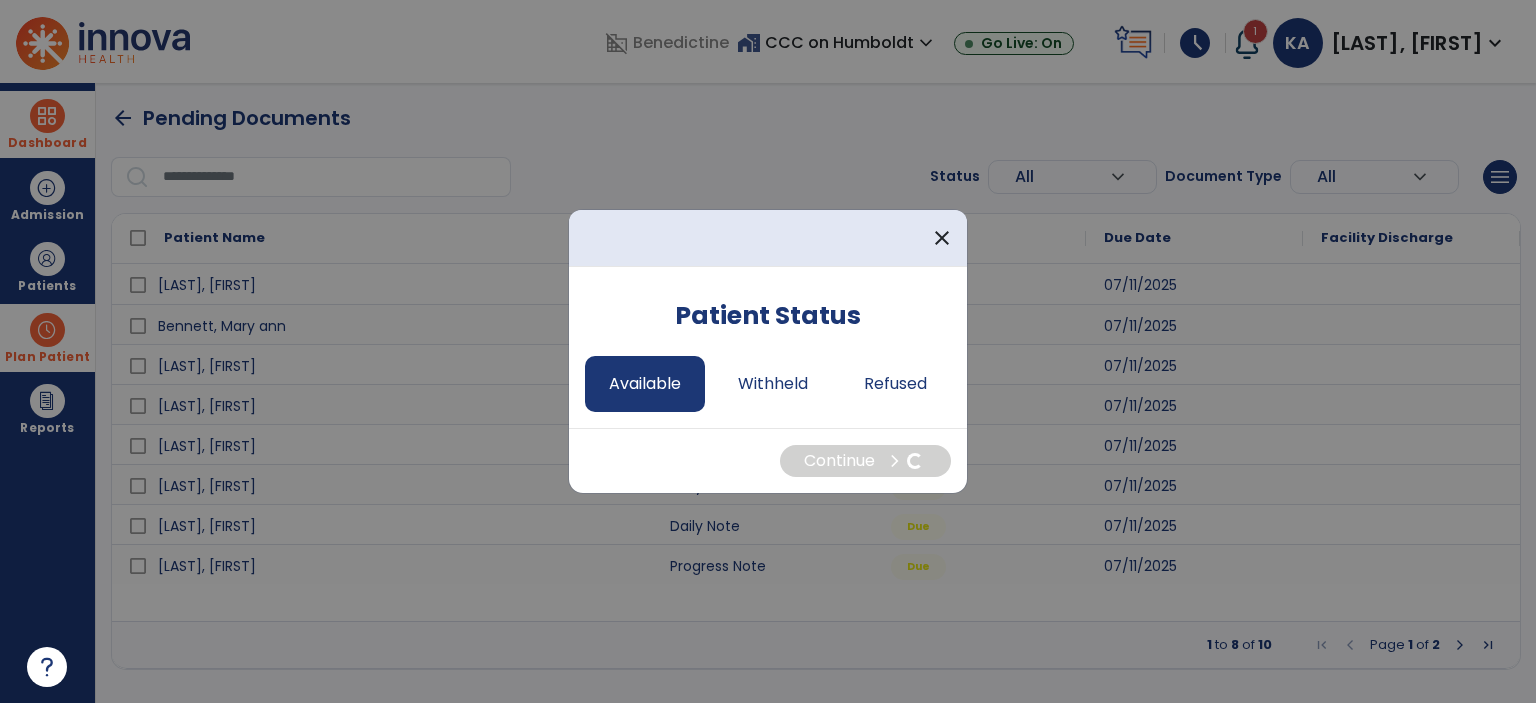 select on "*" 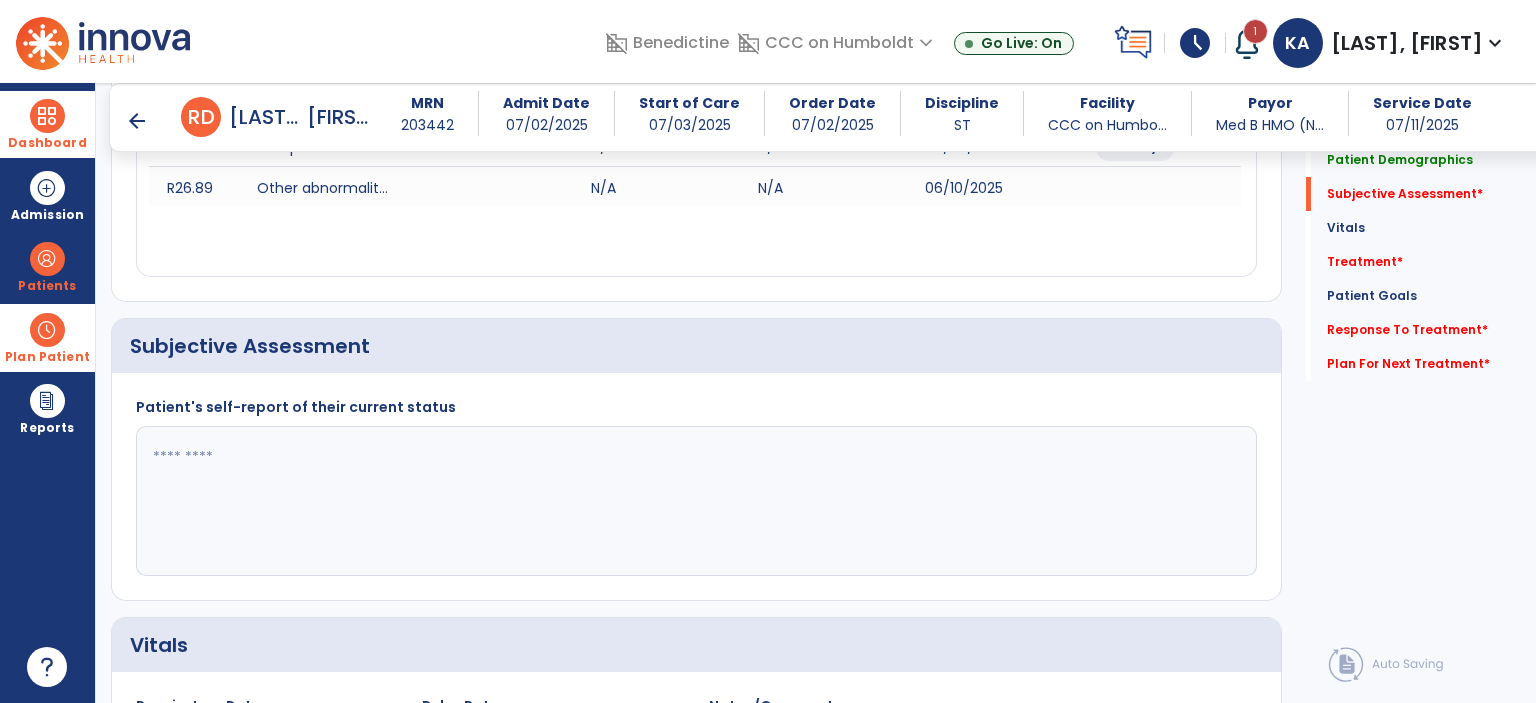 scroll, scrollTop: 328, scrollLeft: 0, axis: vertical 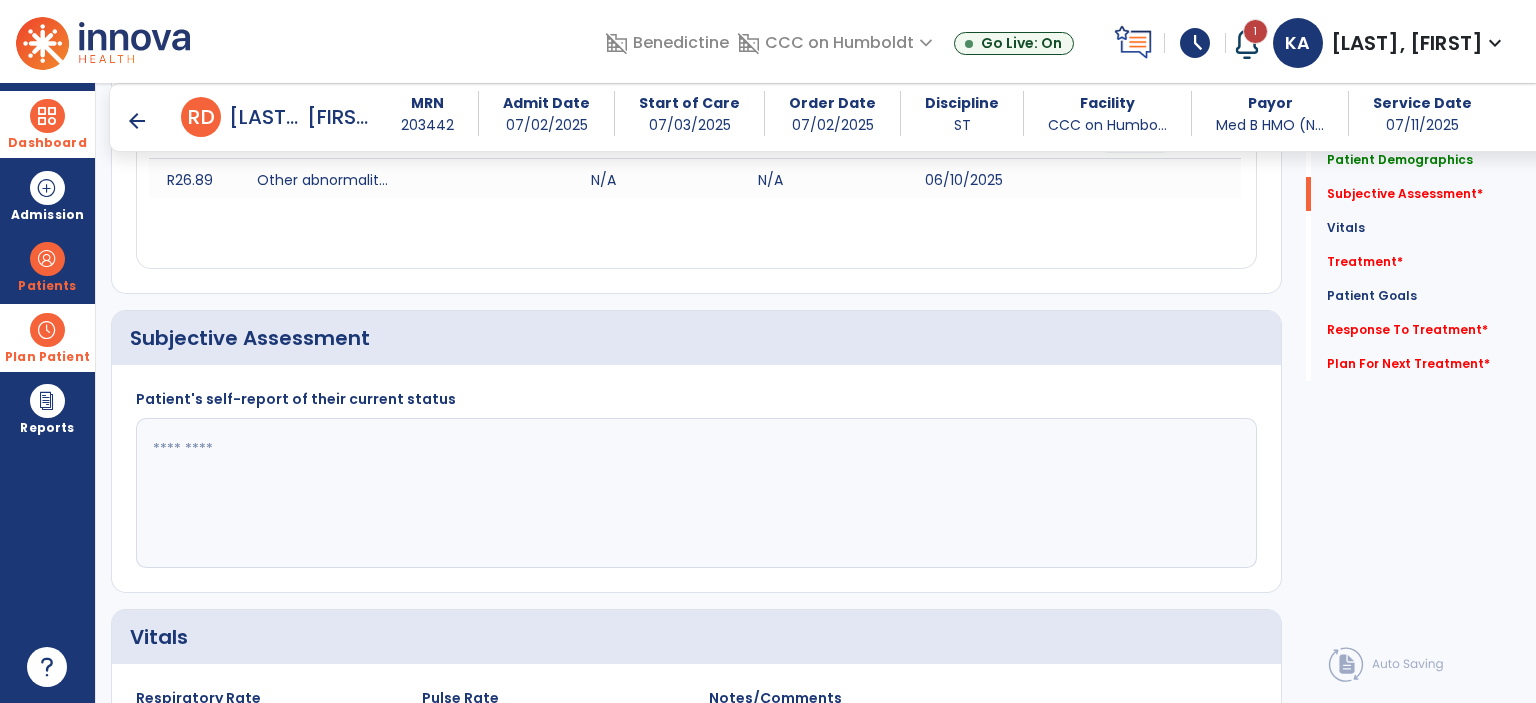 drag, startPoint x: 388, startPoint y: 467, endPoint x: 275, endPoint y: 456, distance: 113.534134 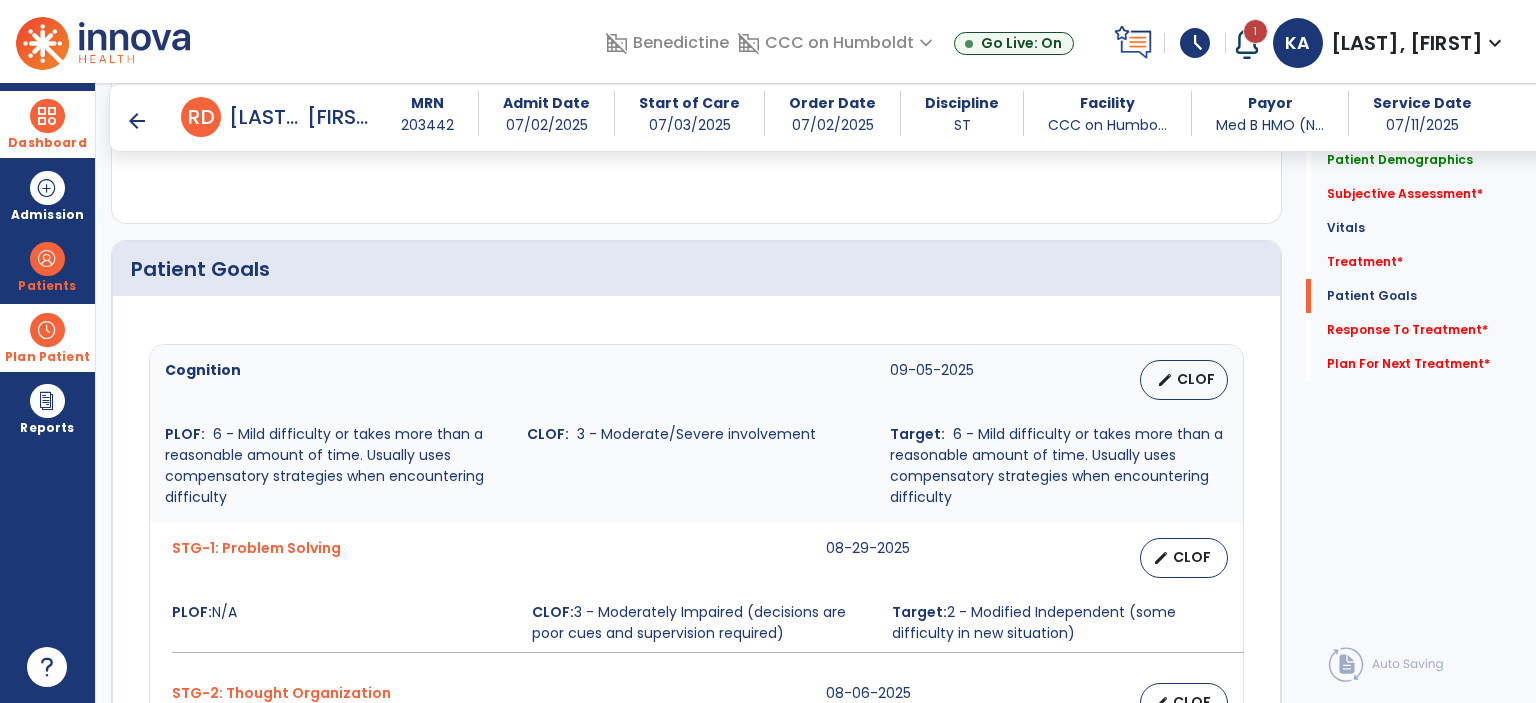 scroll, scrollTop: 2162, scrollLeft: 0, axis: vertical 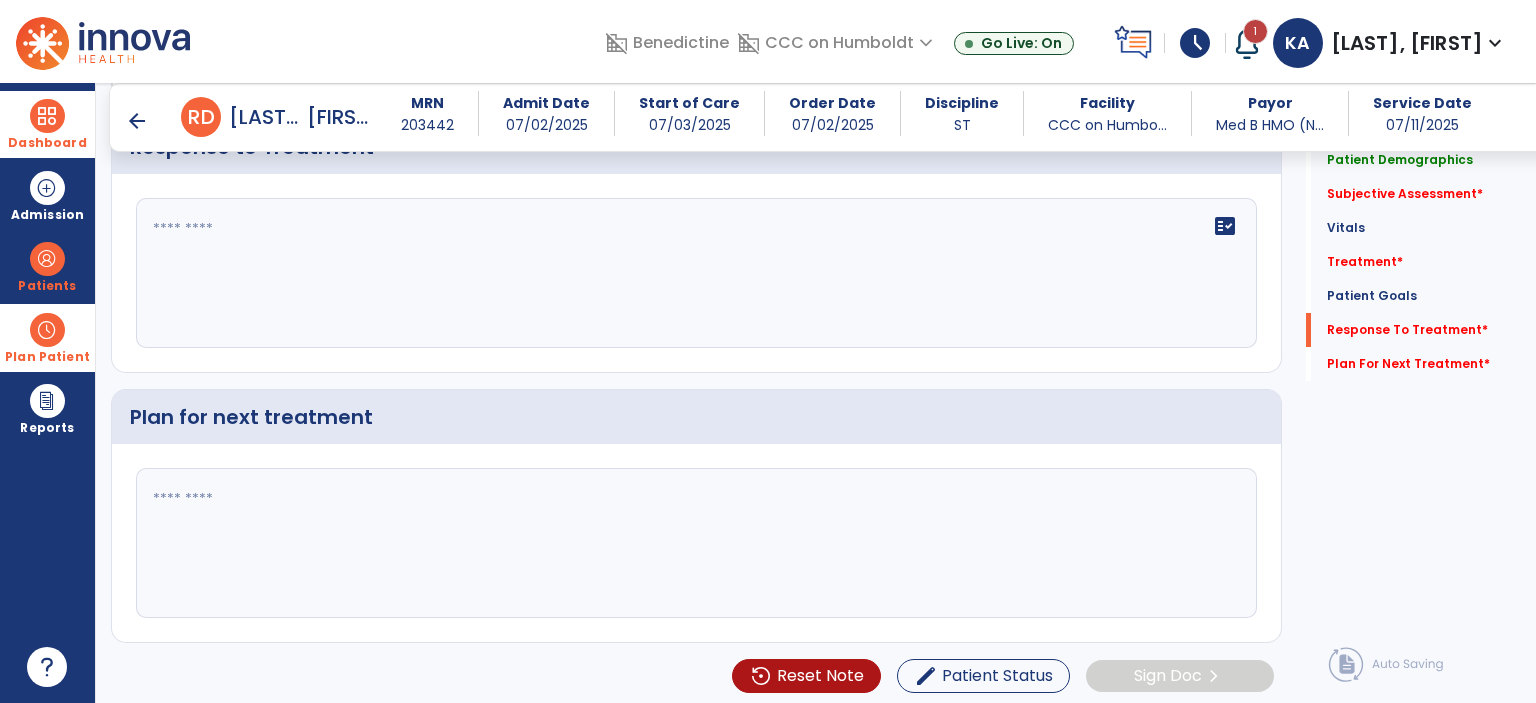 type on "**********" 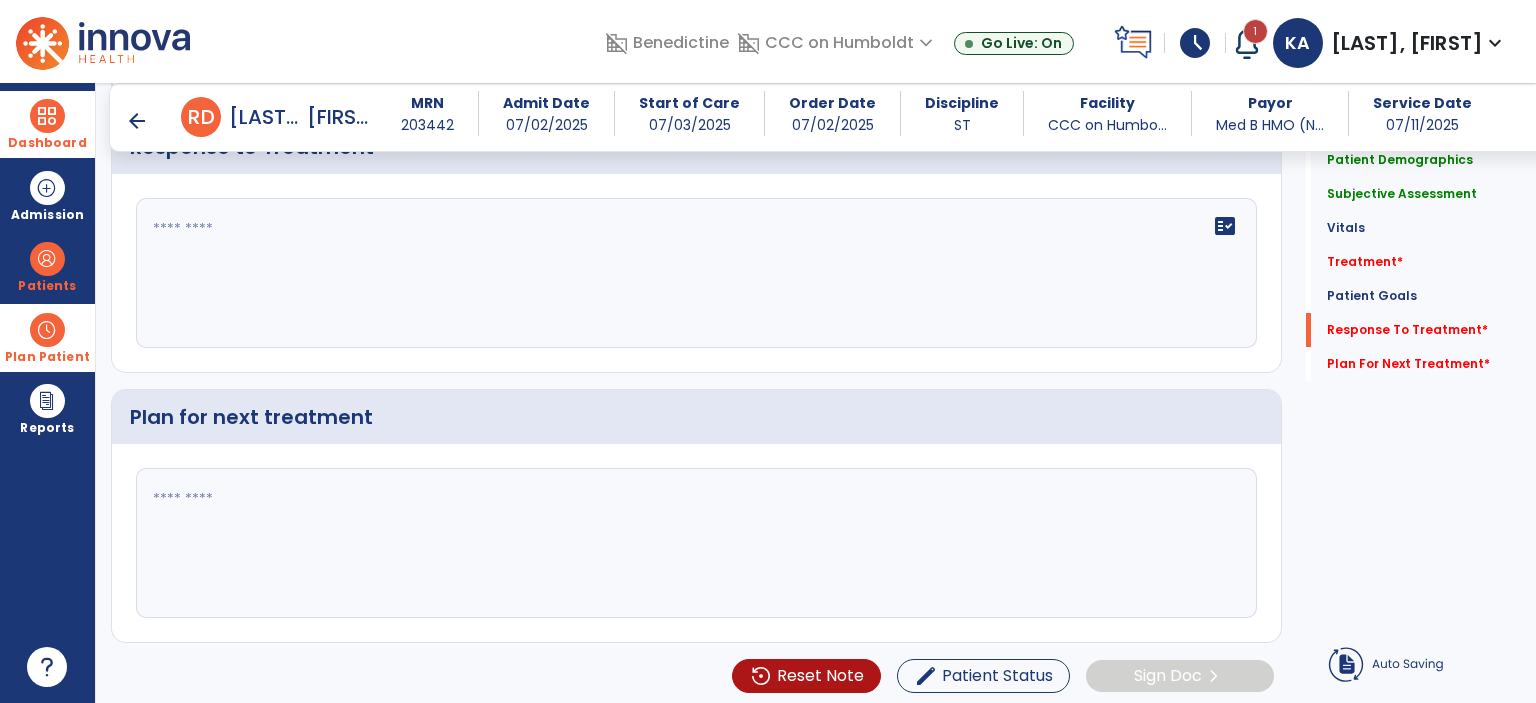 click 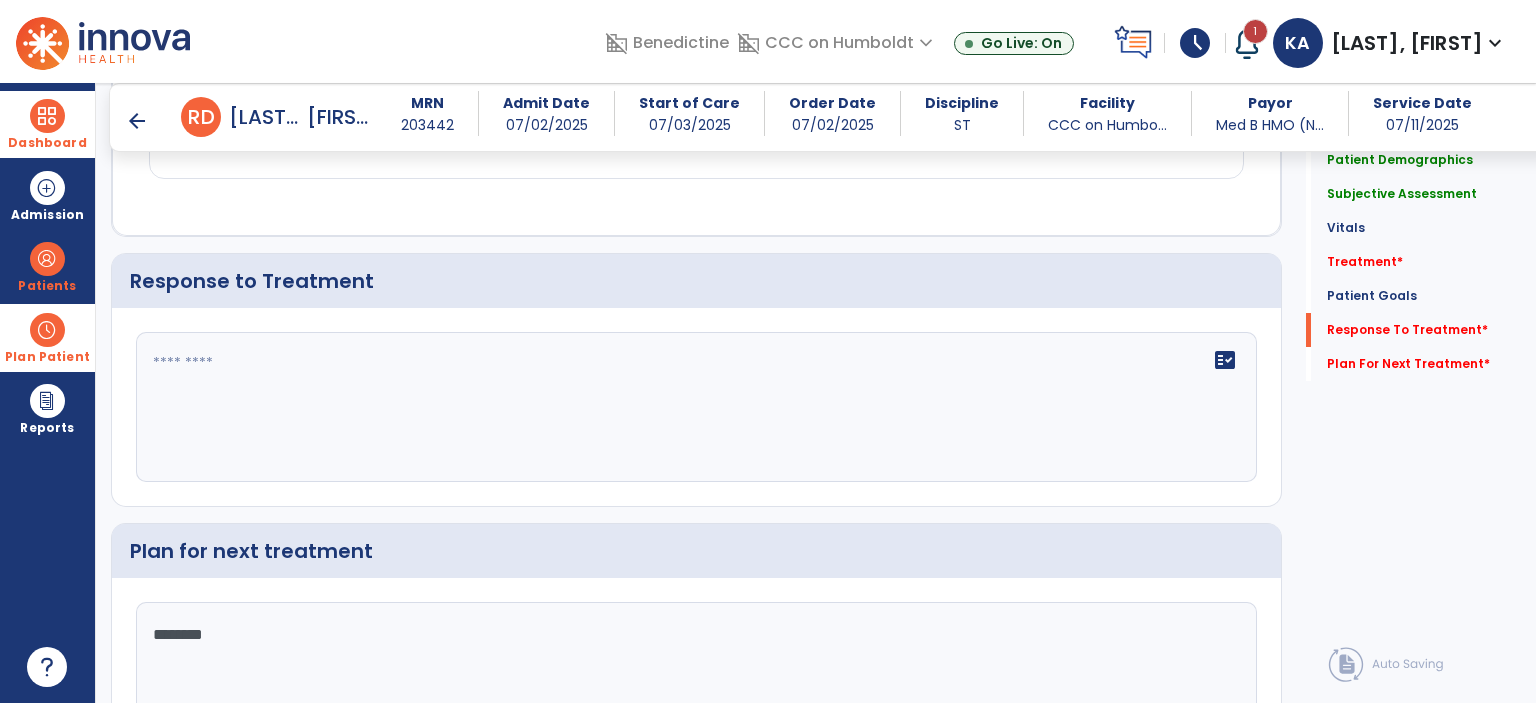 scroll, scrollTop: 2026, scrollLeft: 0, axis: vertical 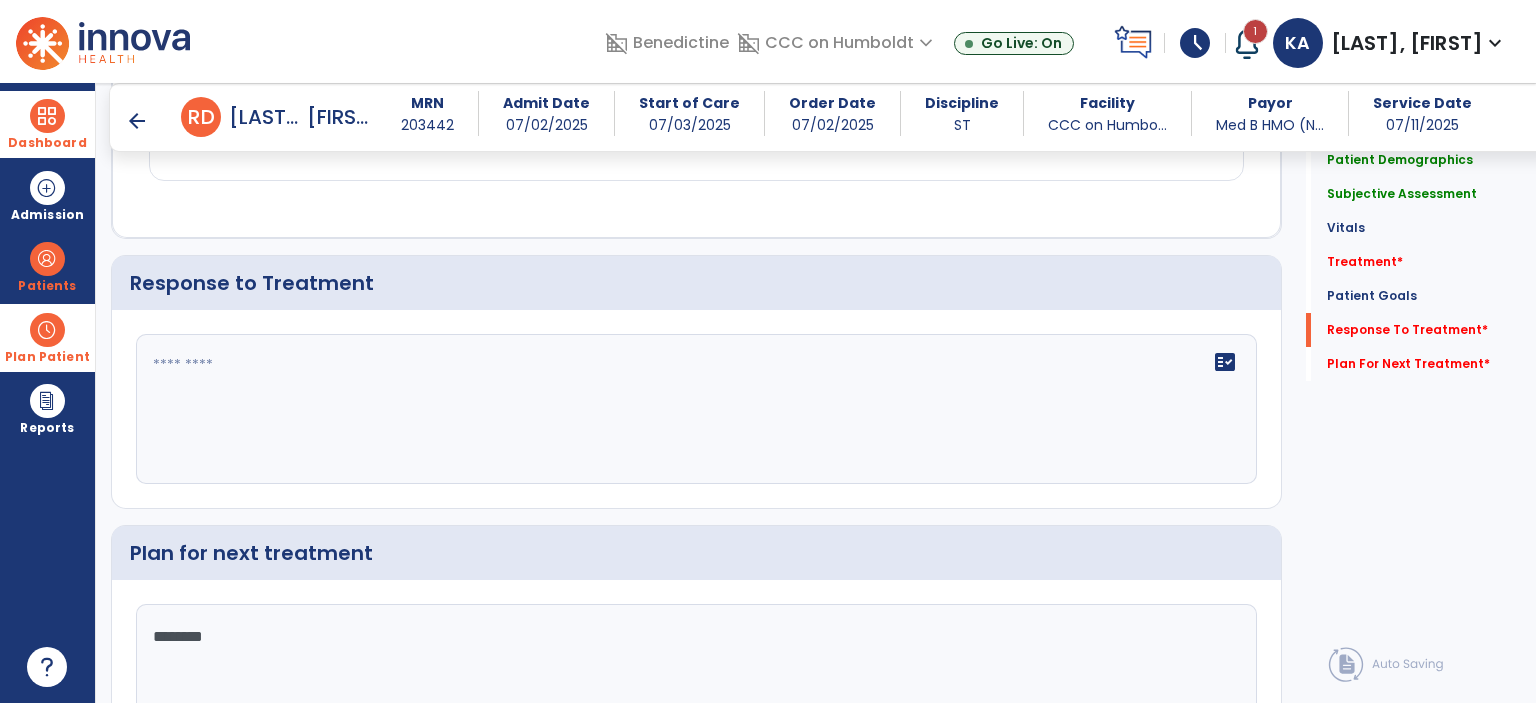 type on "********" 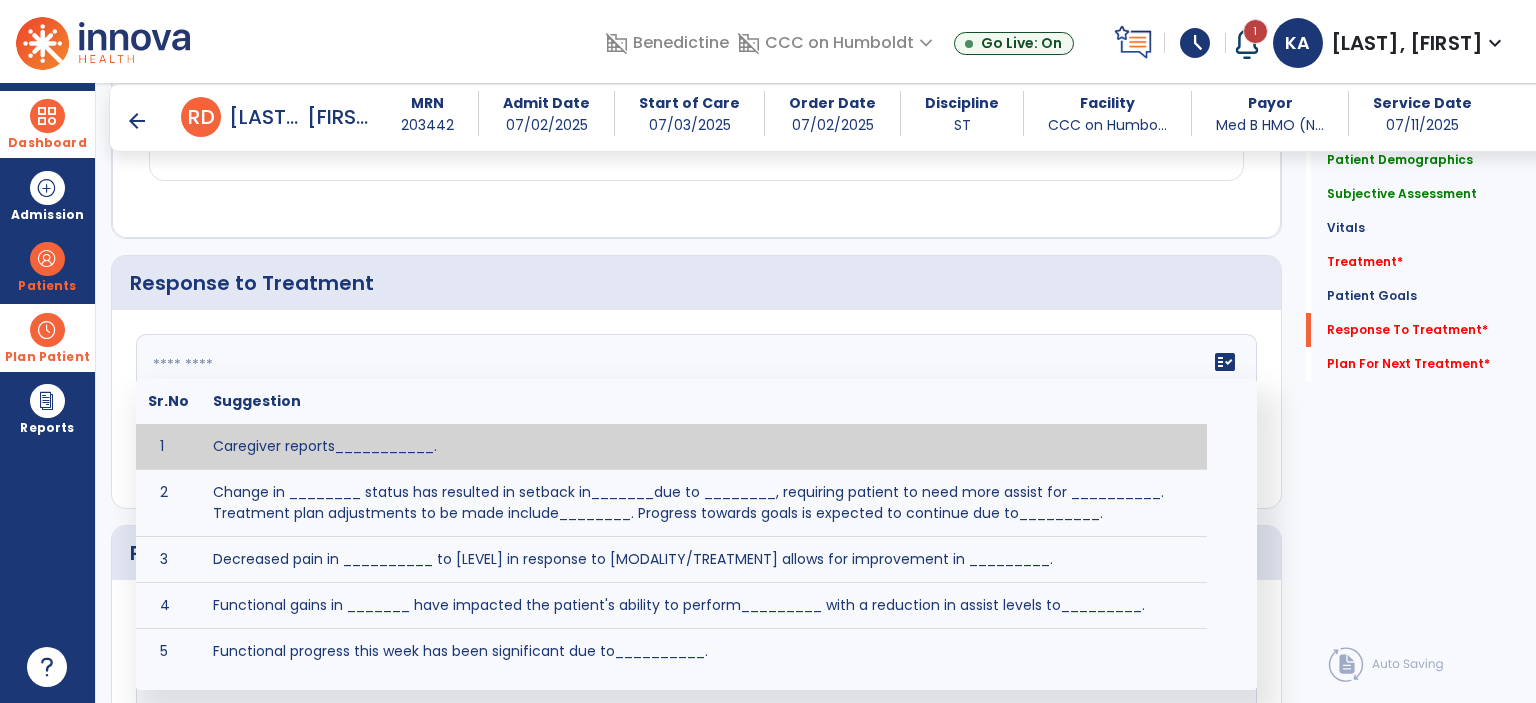 click 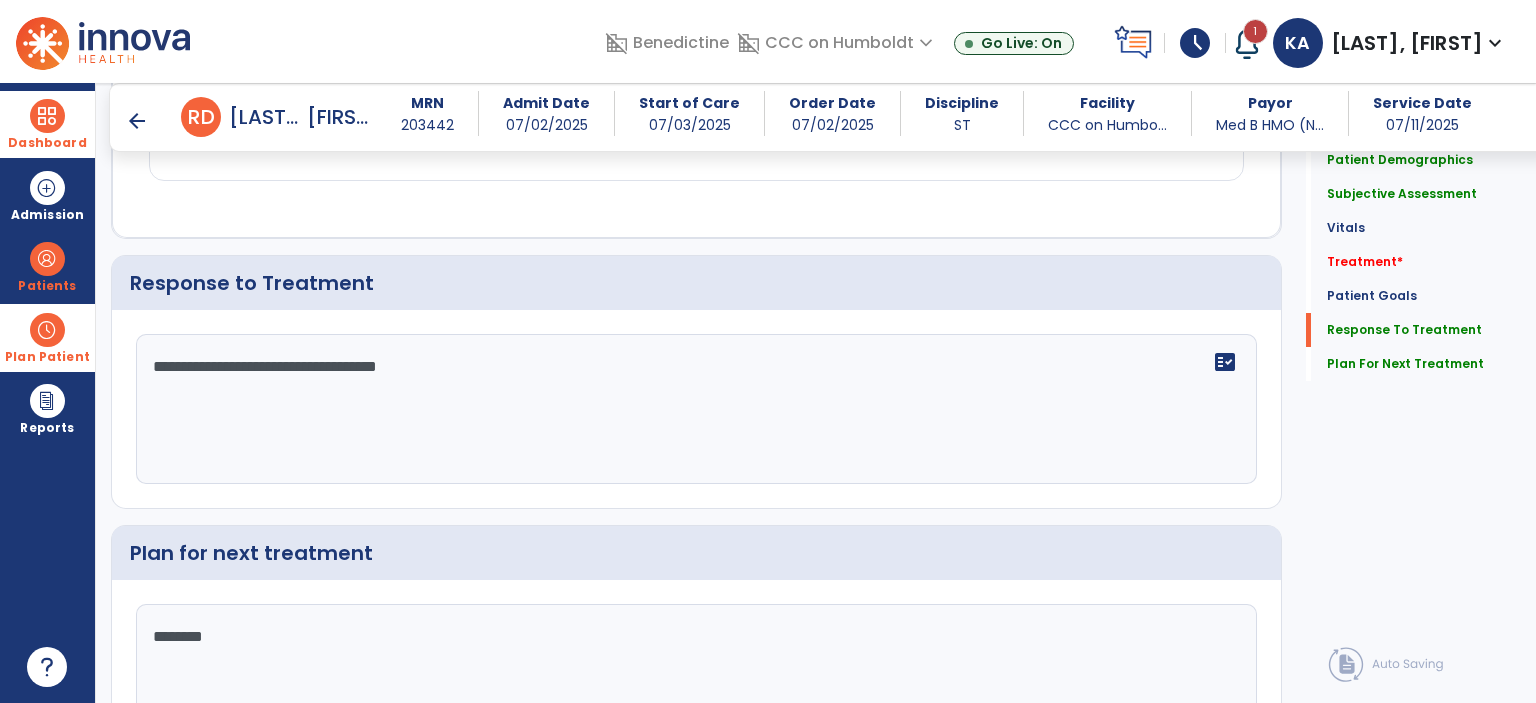click on "**********" 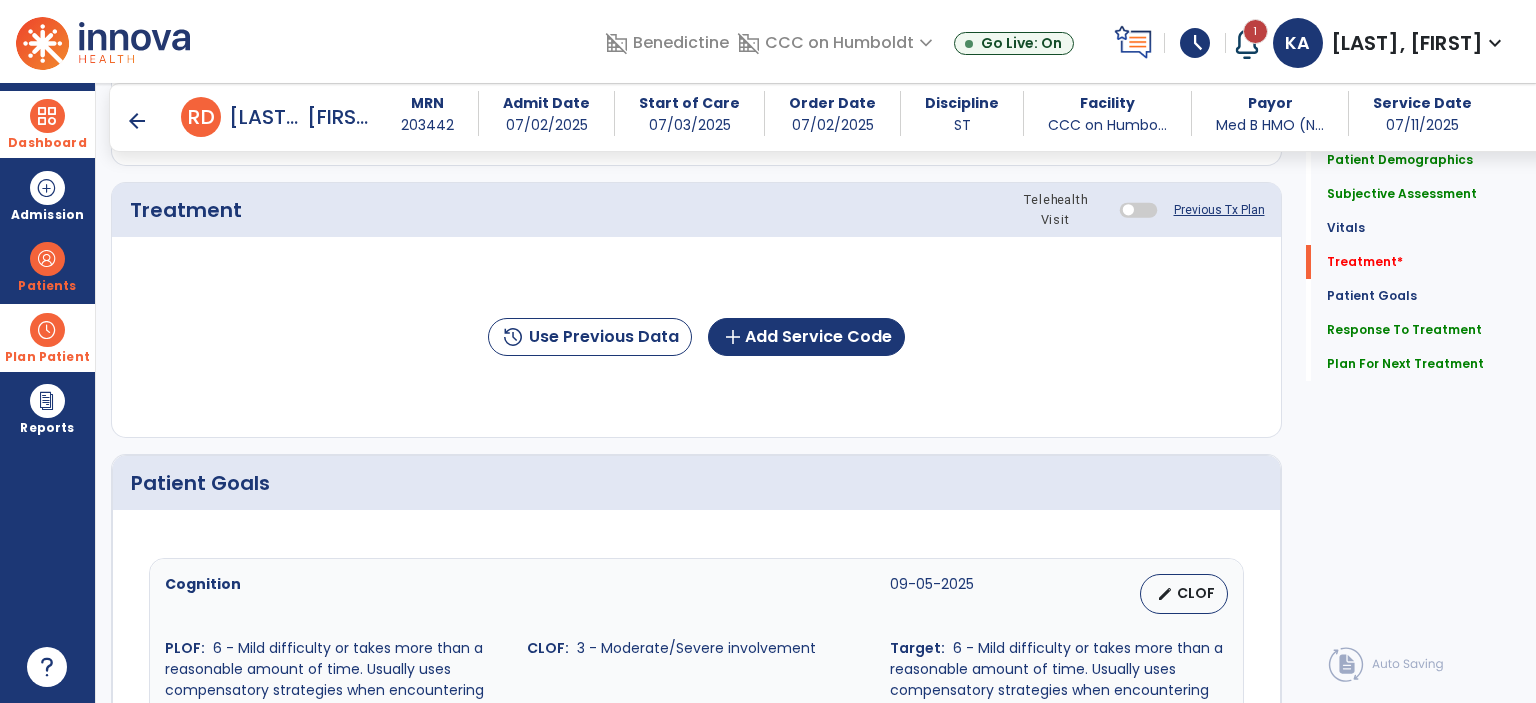 scroll, scrollTop: 1150, scrollLeft: 0, axis: vertical 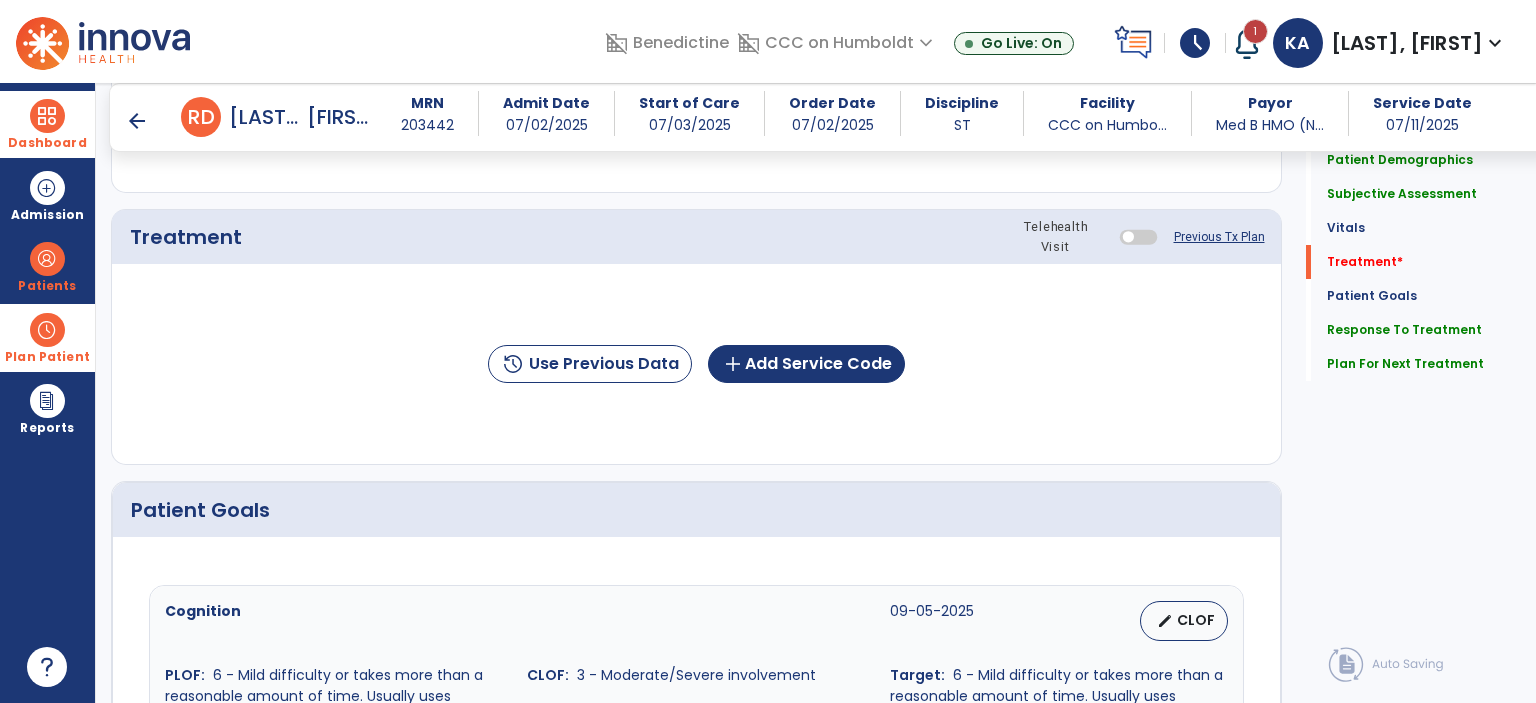 type on "**********" 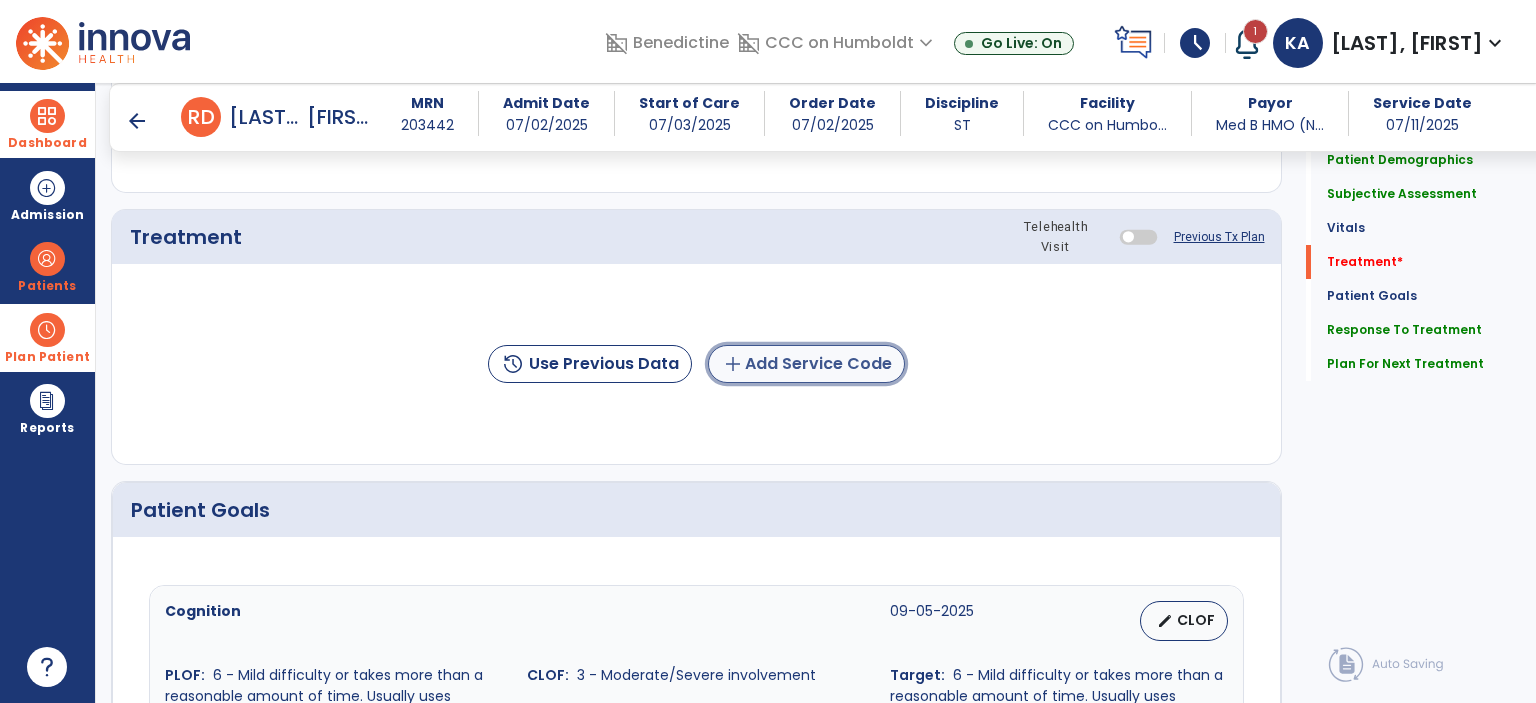 drag, startPoint x: 452, startPoint y: 521, endPoint x: 859, endPoint y: 366, distance: 435.51578 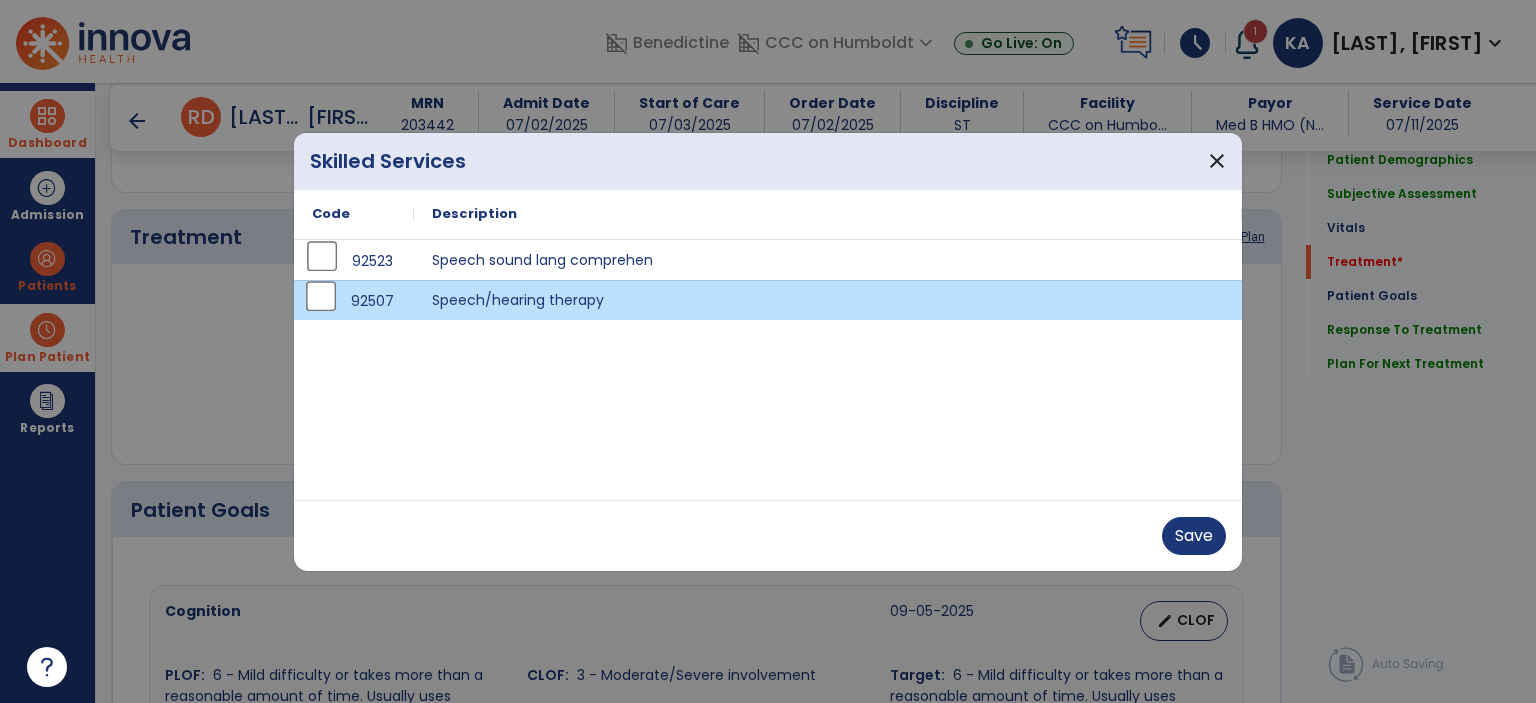 click on "Save" at bounding box center [768, 535] 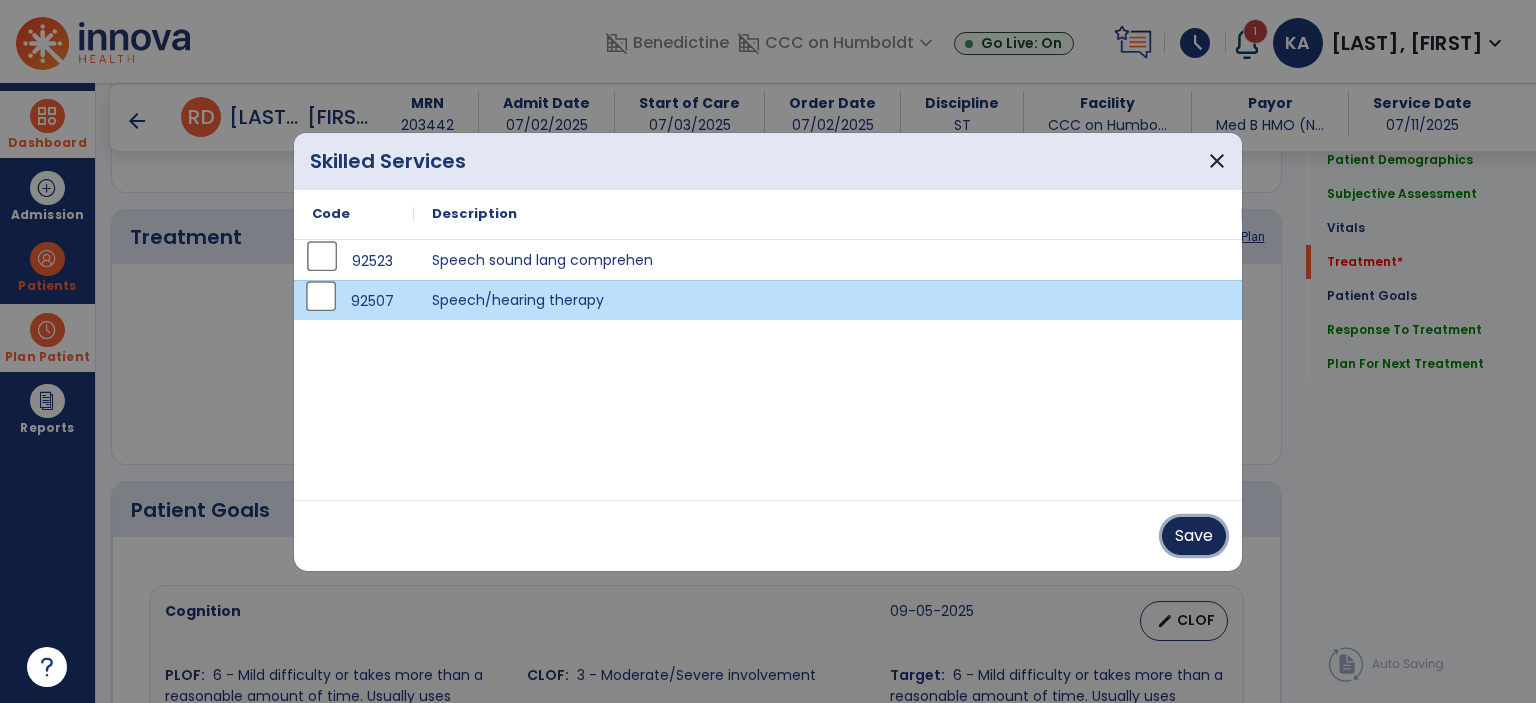 click on "Save" at bounding box center [1194, 536] 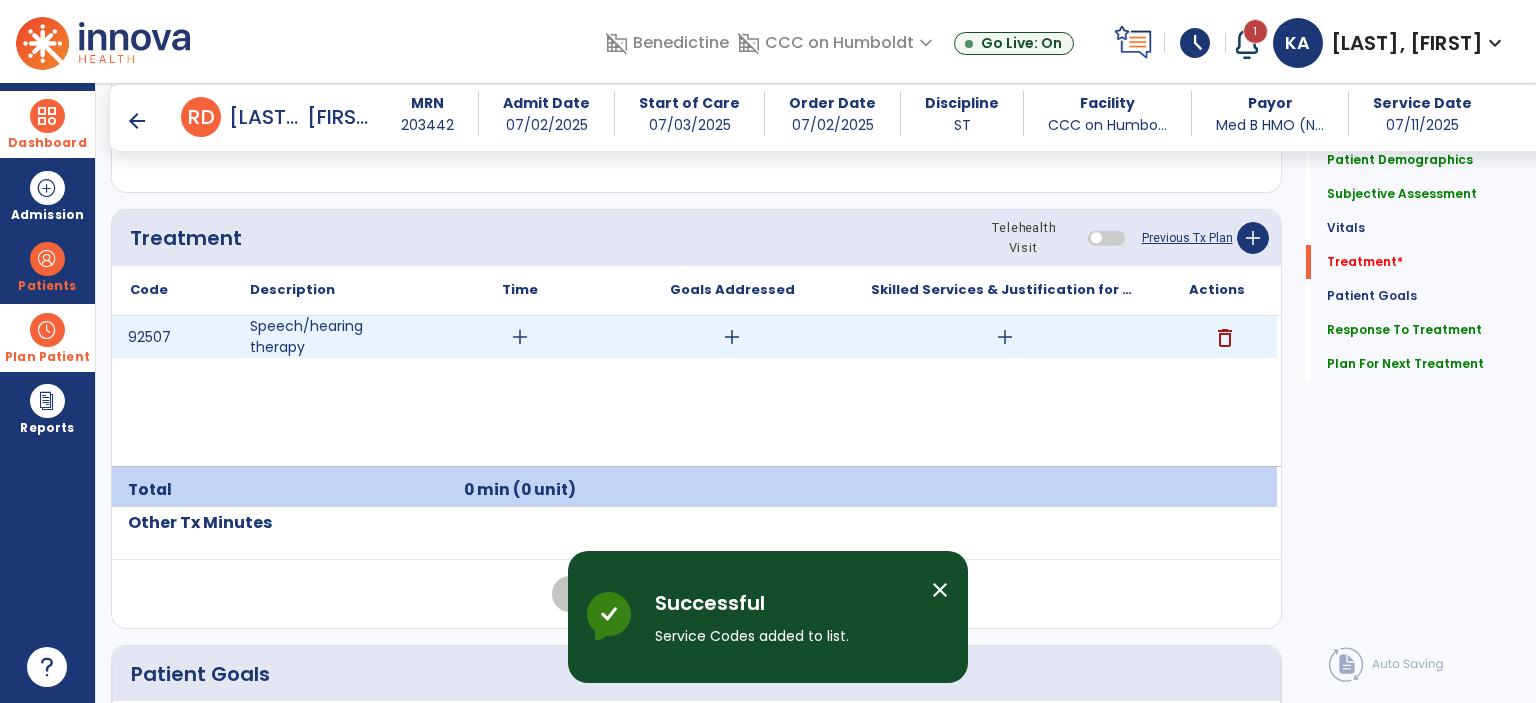 click on "add" at bounding box center [520, 337] 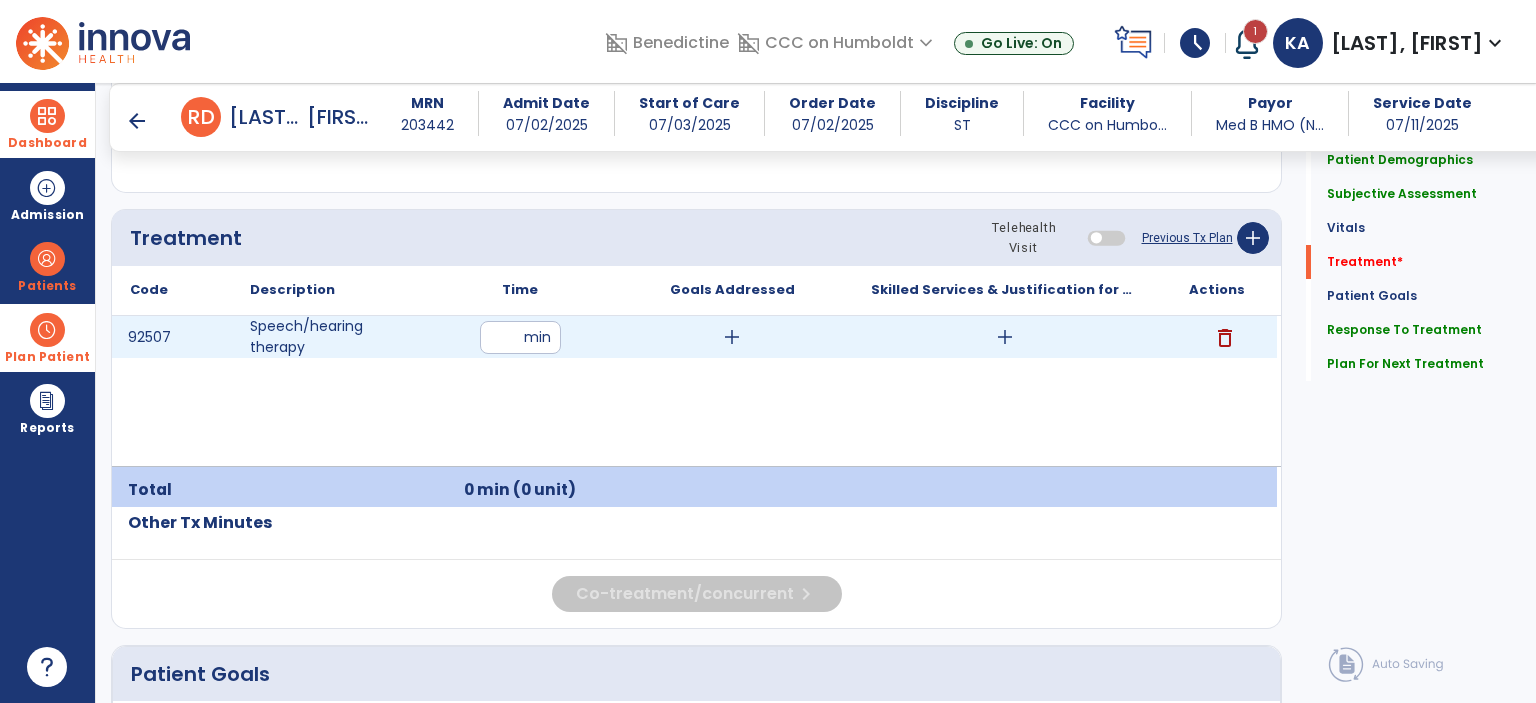 type on "**" 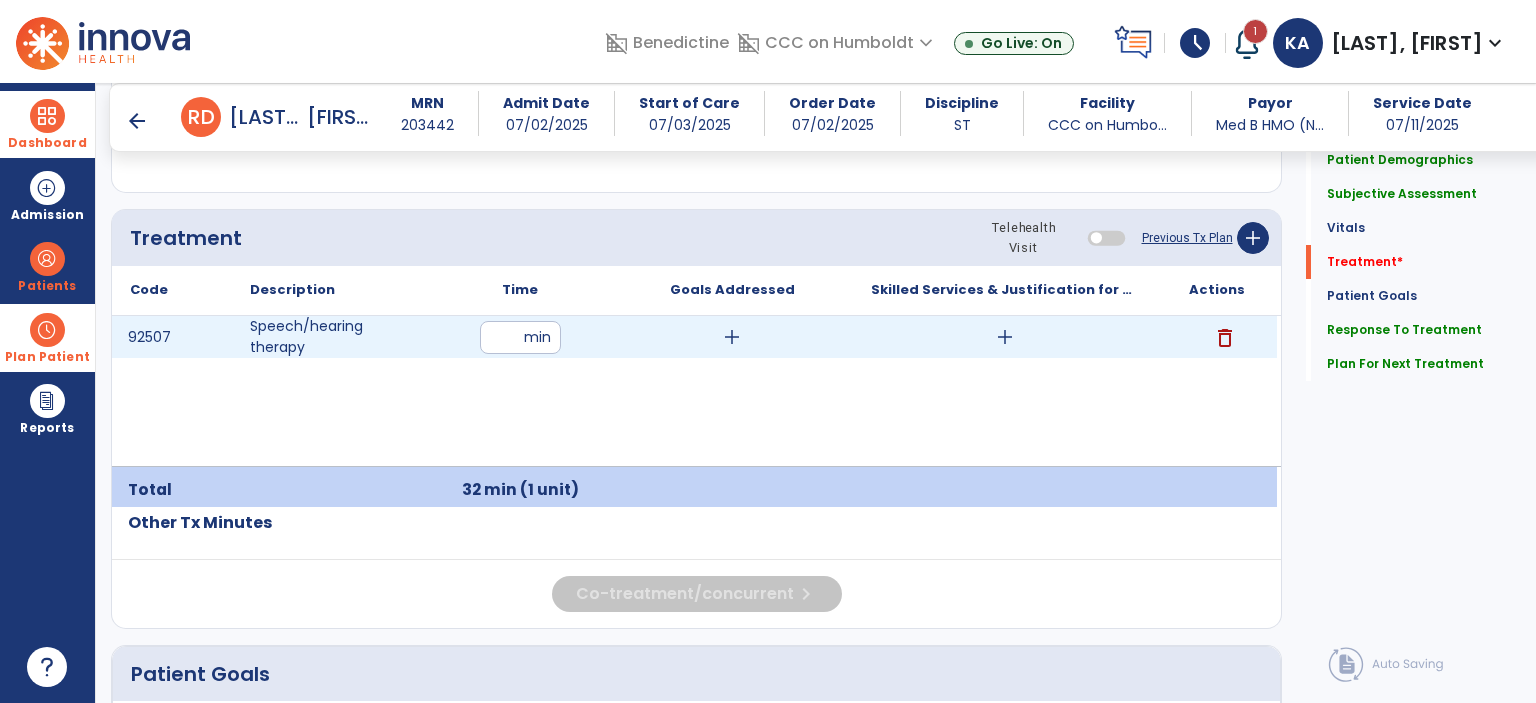 click on "add" at bounding box center (1005, 337) 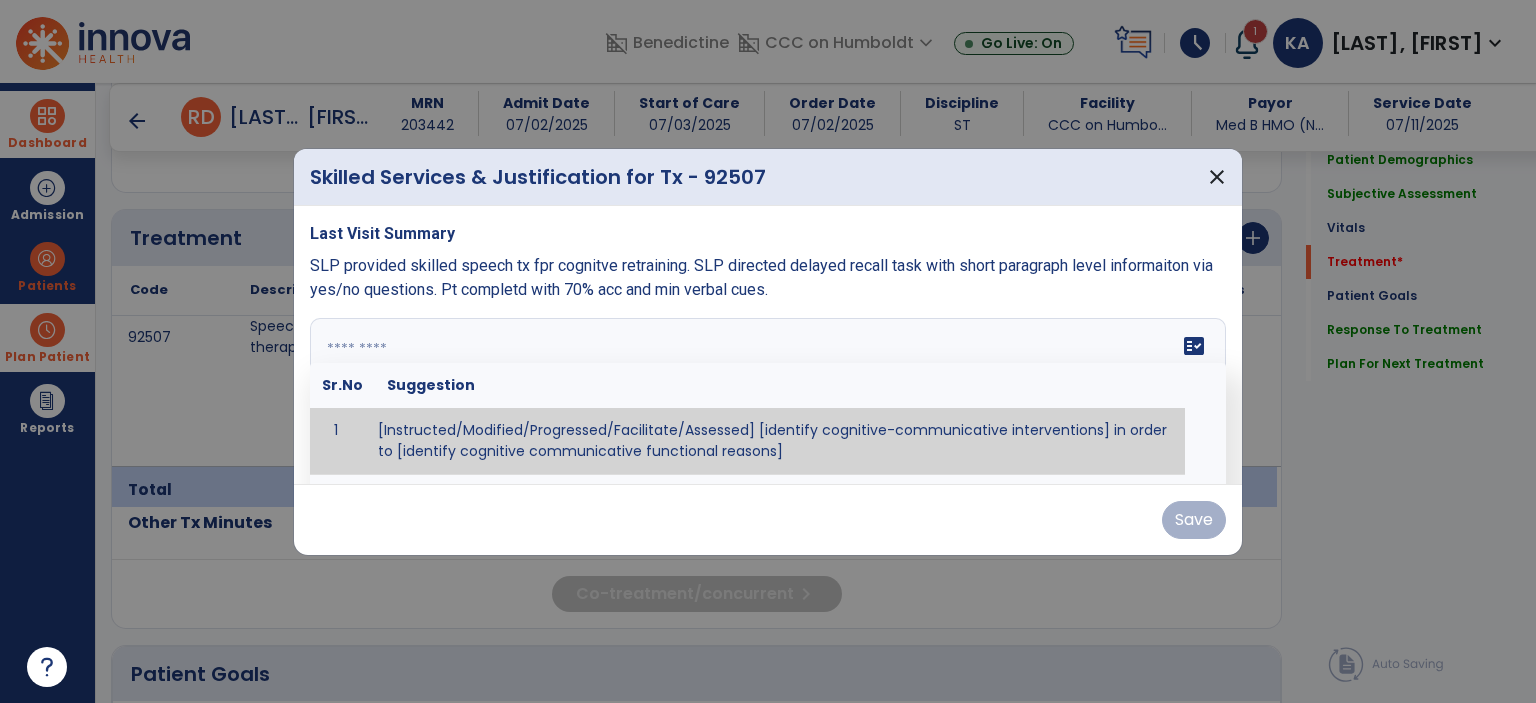 click on "fact_check  Sr.No Suggestion 1 [Instructed/Modified/Progressed/Facilitate/Assessed] [identify cognitive-communicative interventions] in order to [identify cognitive communicative functional reasons] 2 Assessed cognitive-communicative skills using [identify test]." at bounding box center (768, 393) 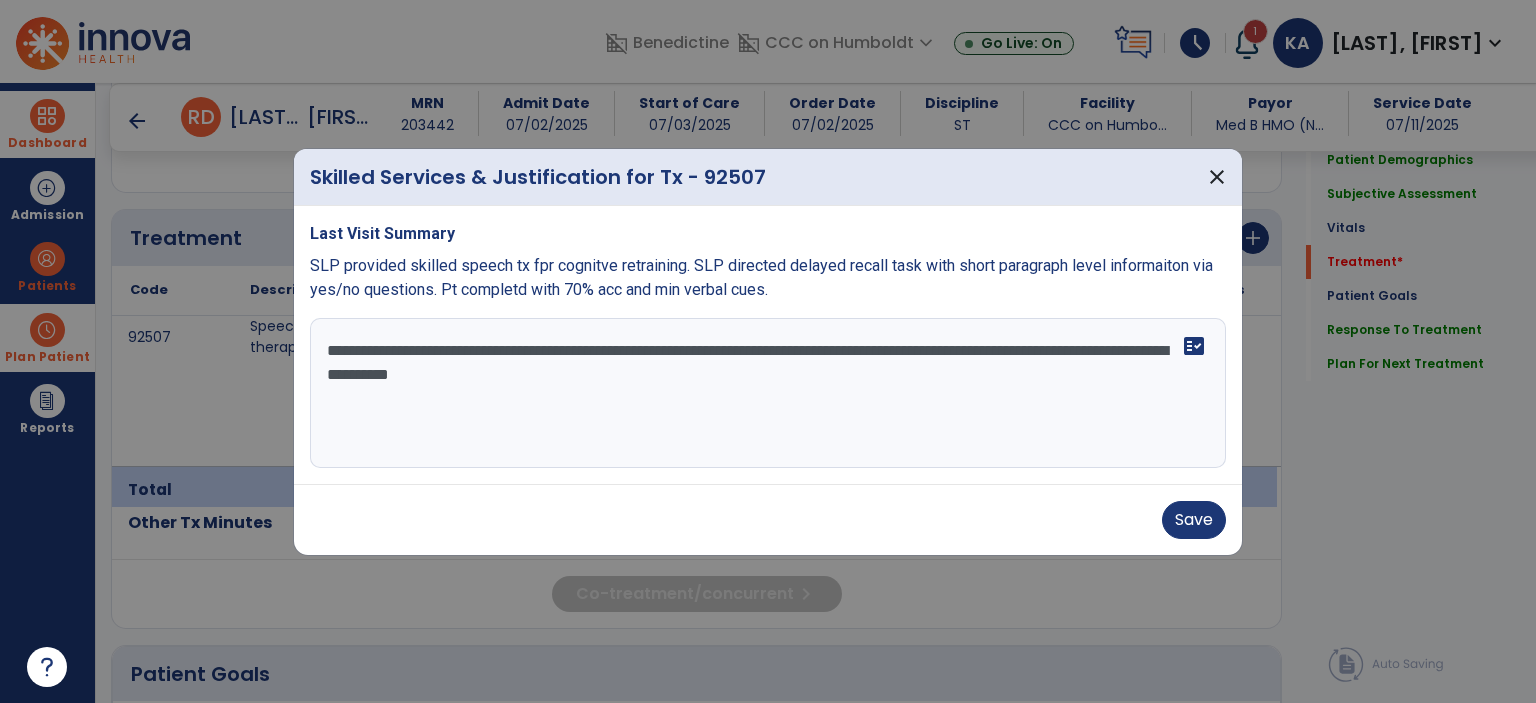 click on "**********" at bounding box center (768, 393) 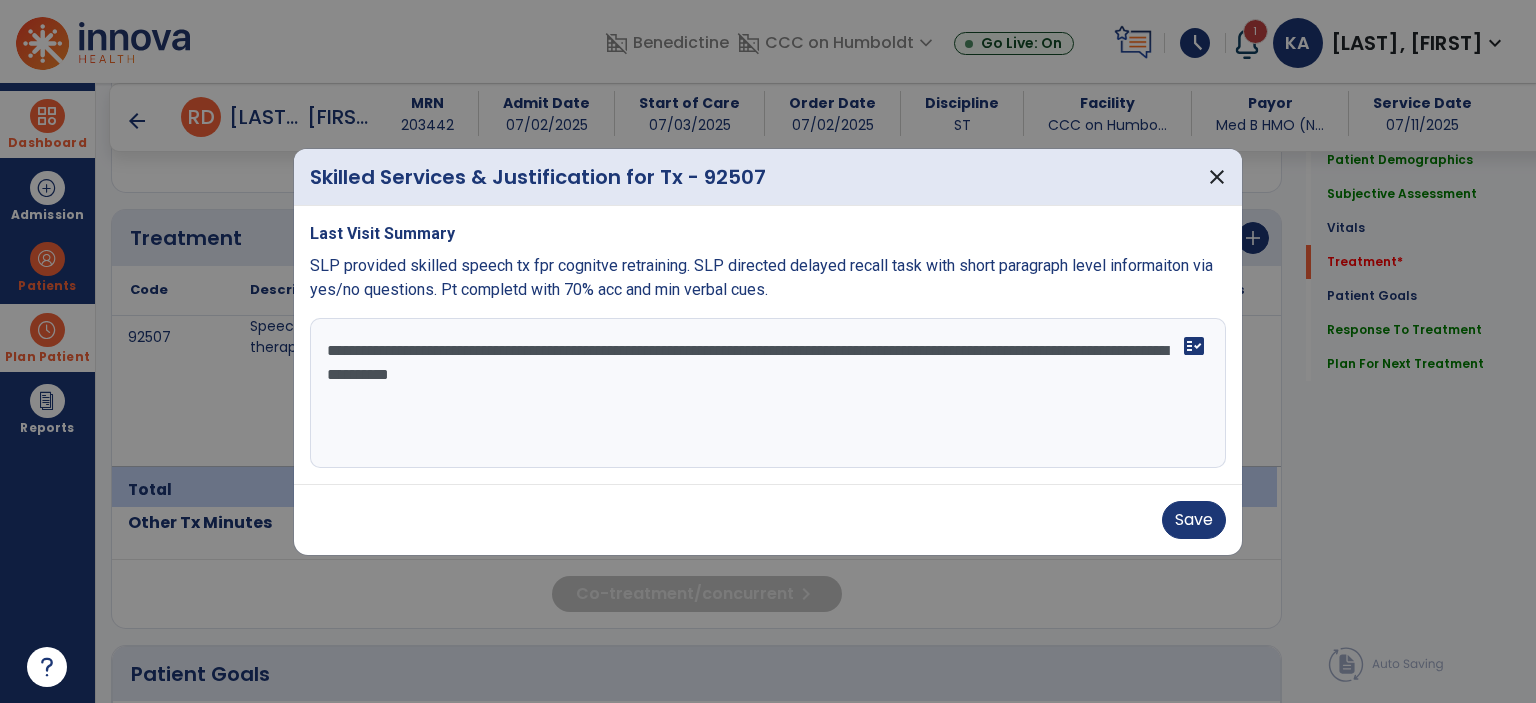 click on "**********" at bounding box center [768, 393] 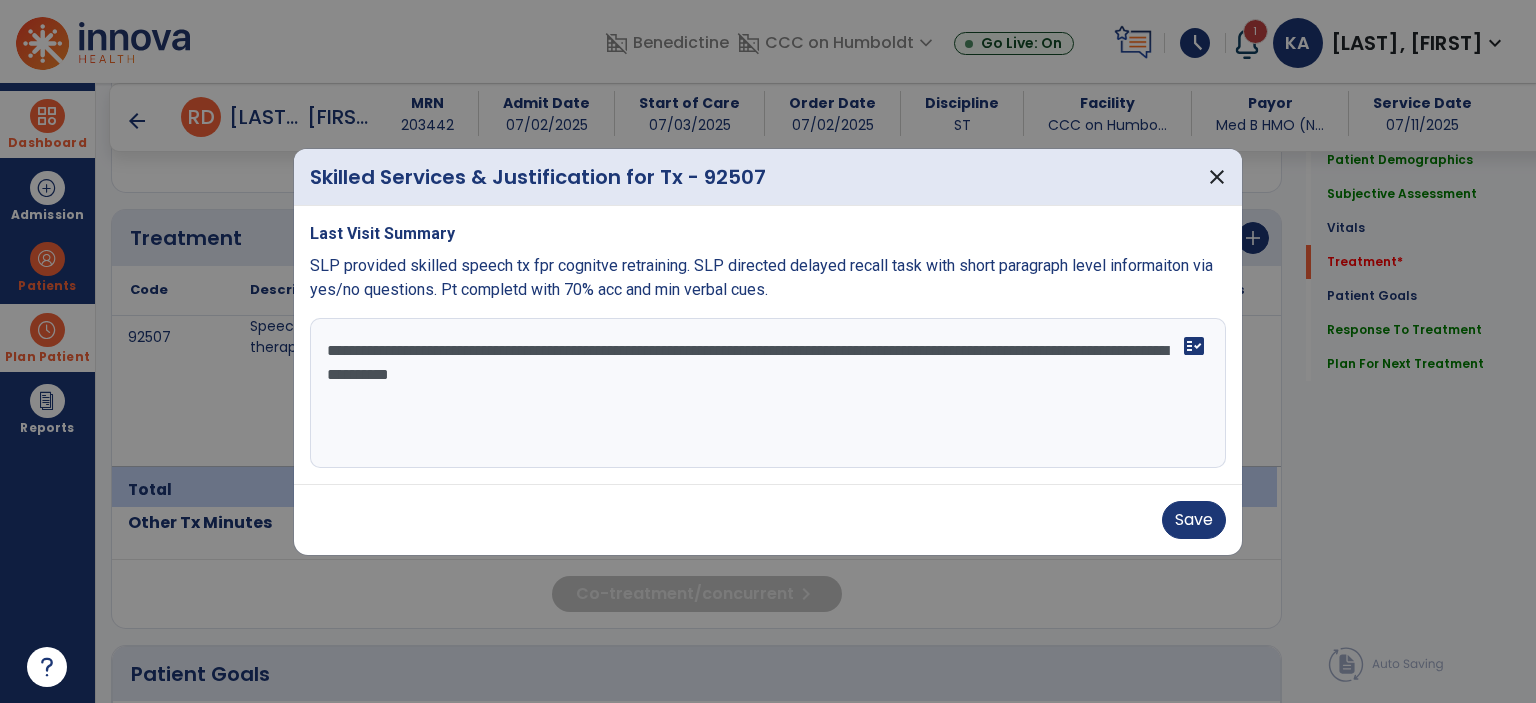 click on "**********" at bounding box center [768, 393] 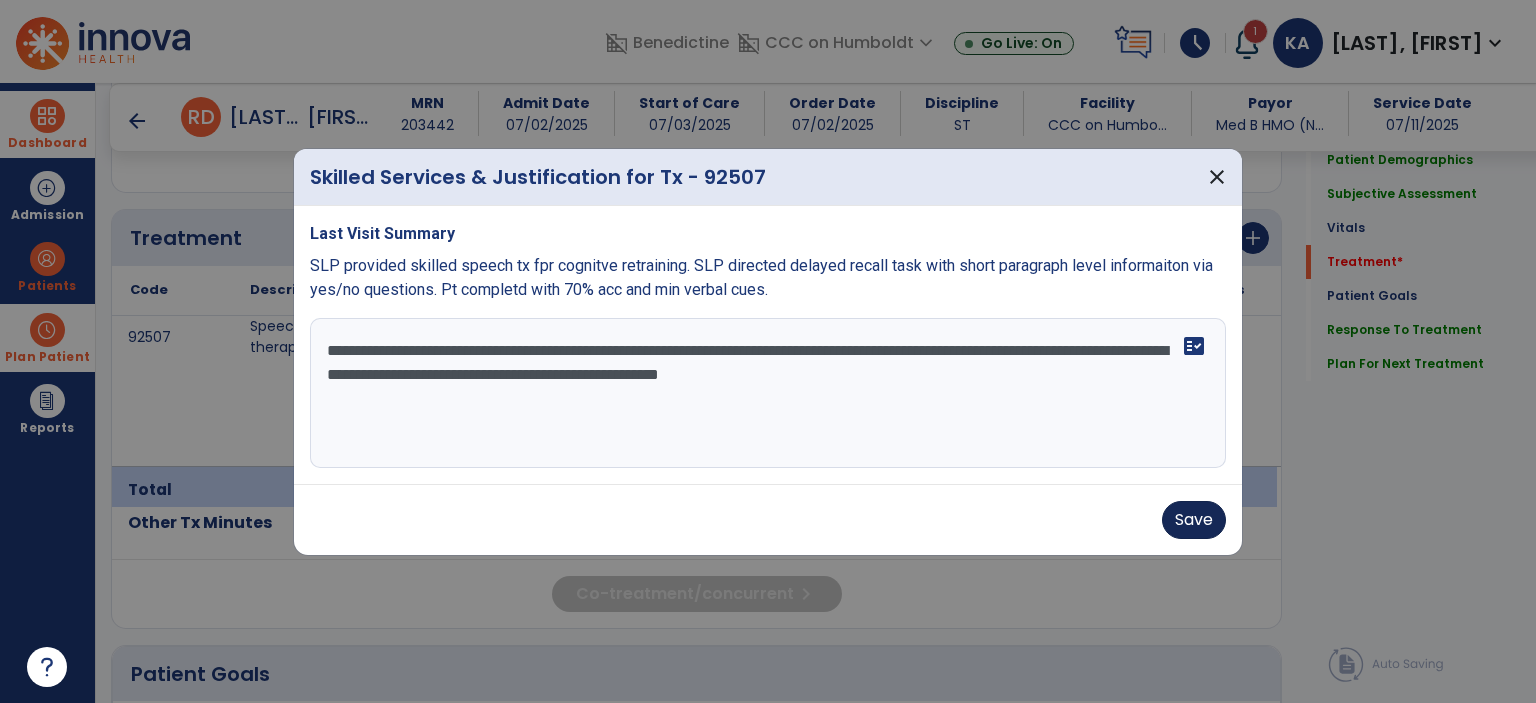 type on "**********" 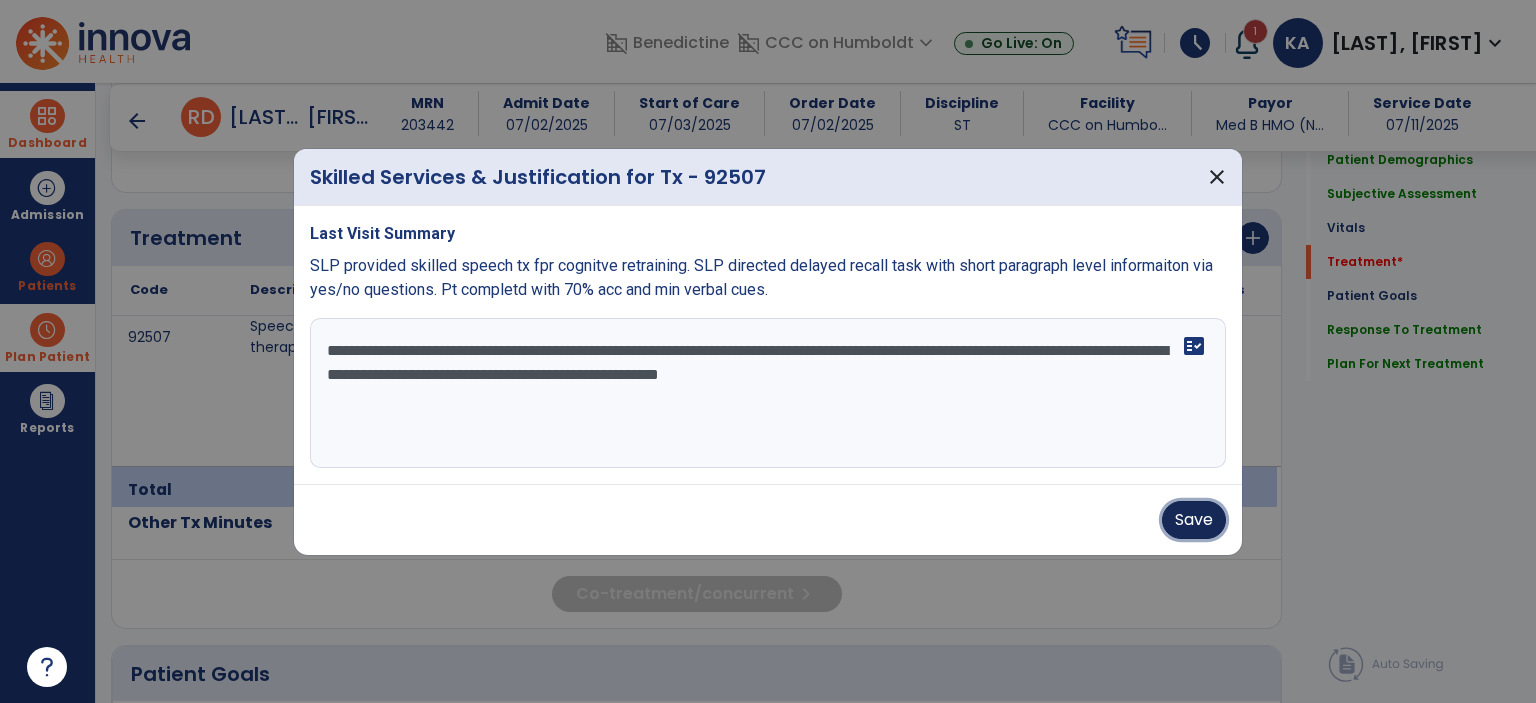 click on "Save" at bounding box center (1194, 520) 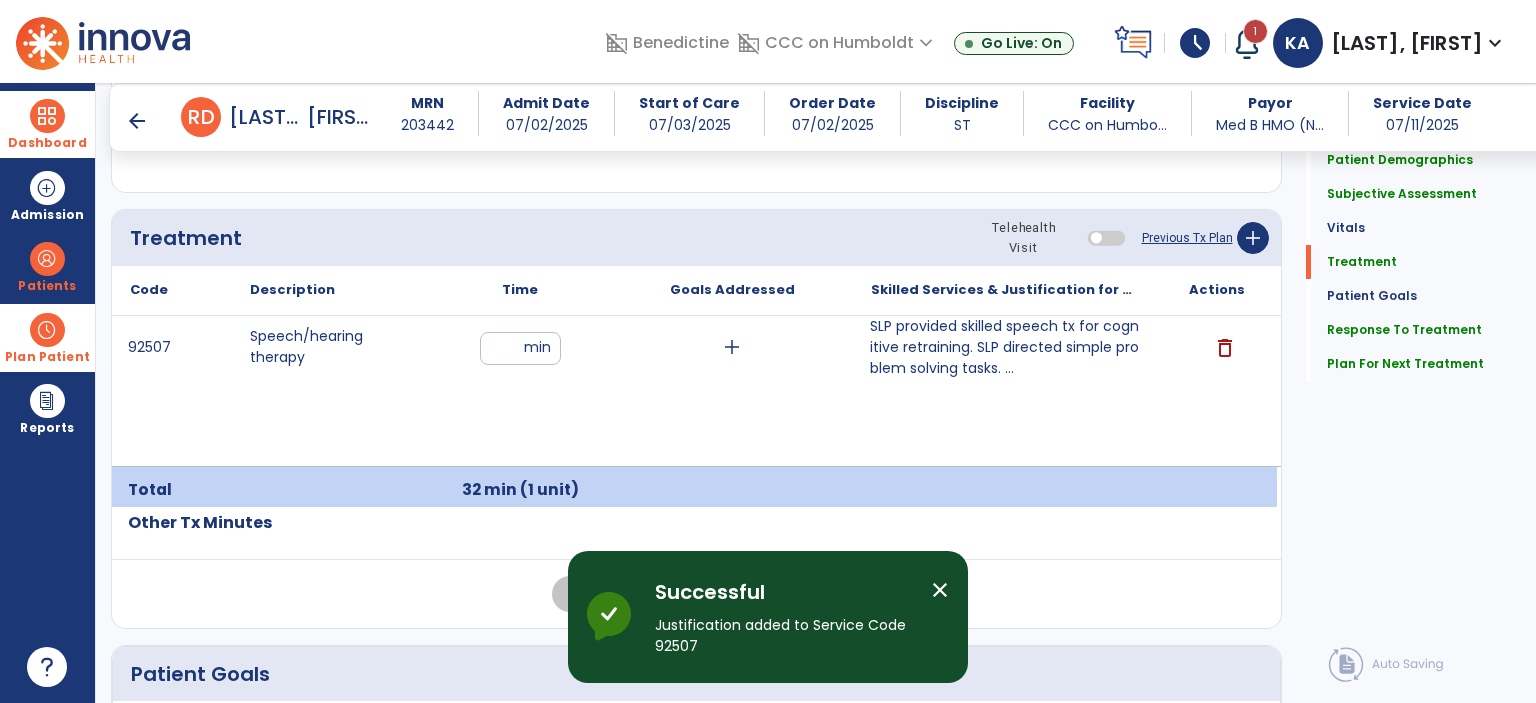 click on "close" at bounding box center [940, 590] 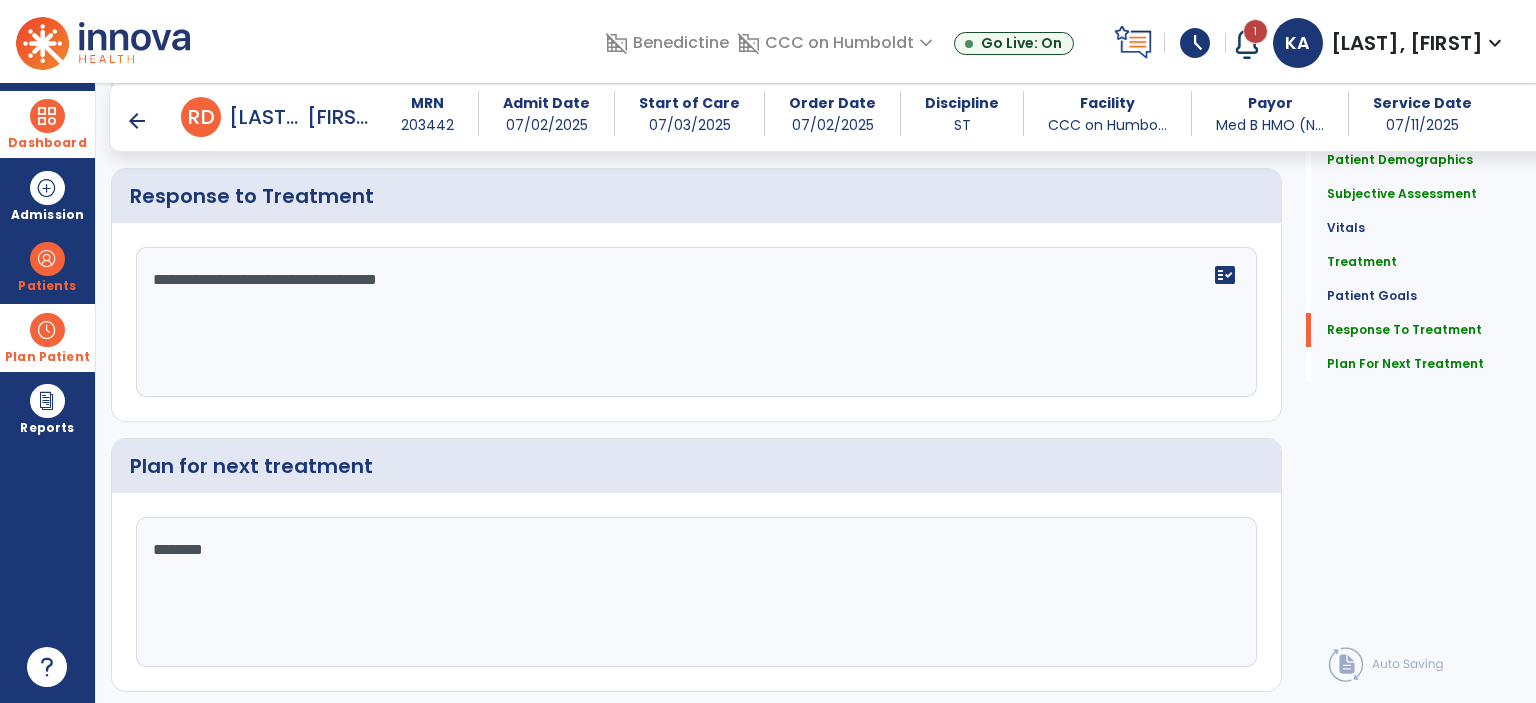 scroll, scrollTop: 2326, scrollLeft: 0, axis: vertical 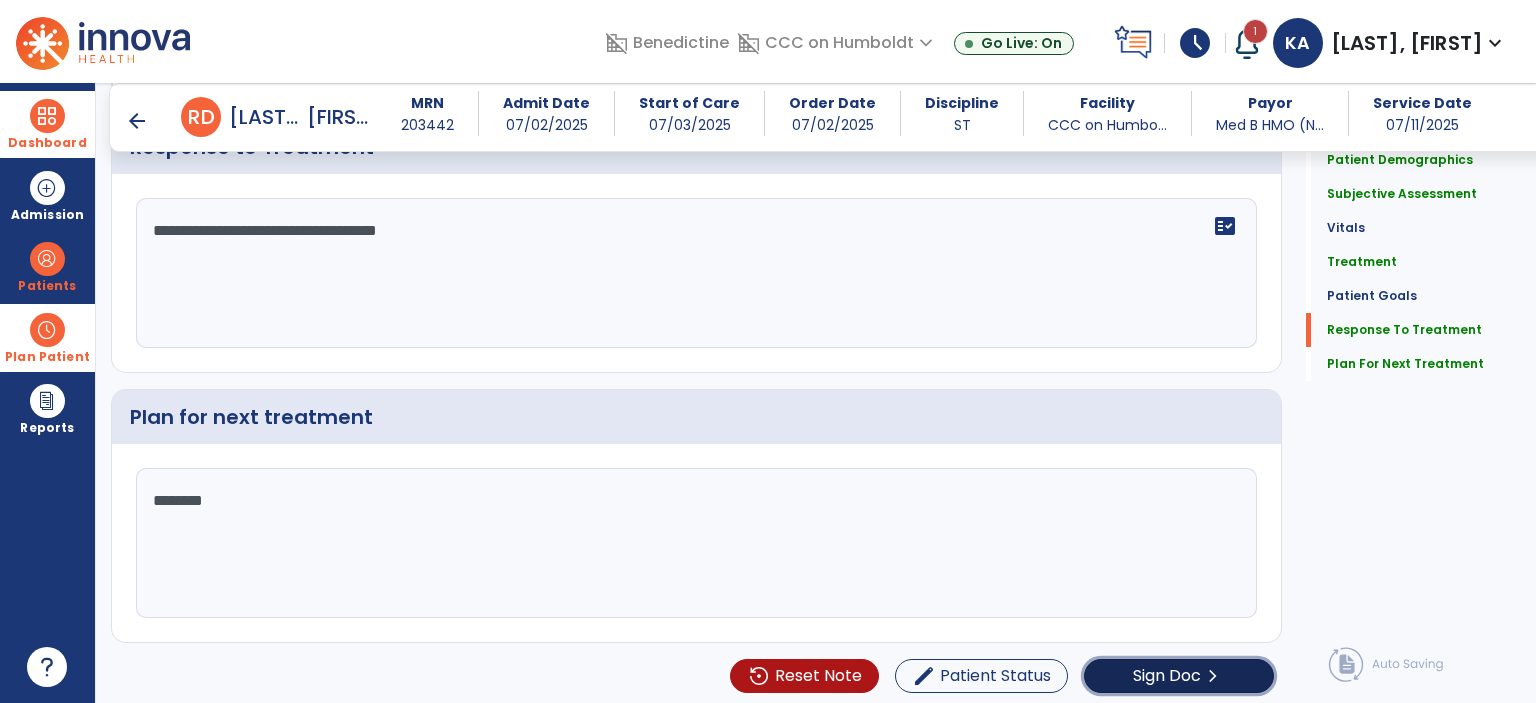 click on "Sign Doc  chevron_right" 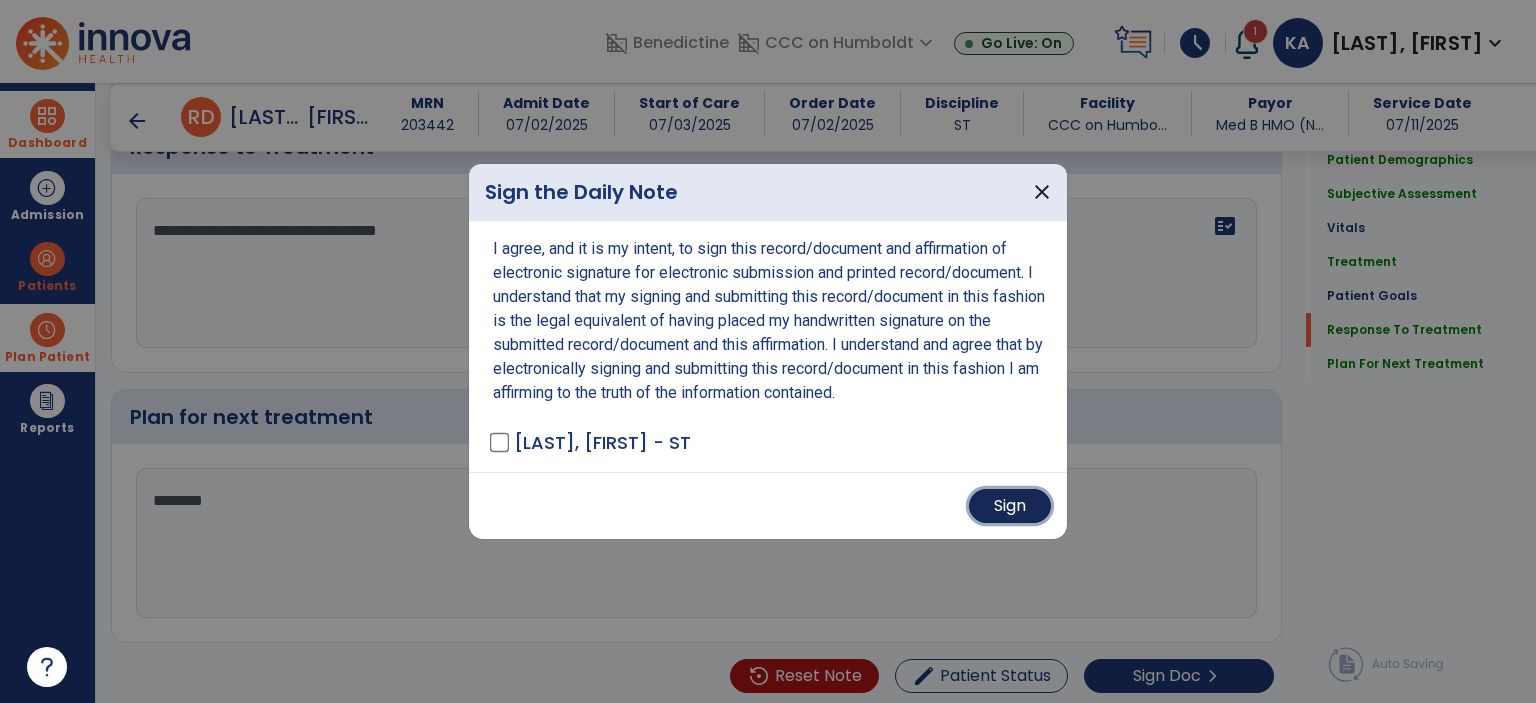 click on "Sign" at bounding box center [1010, 506] 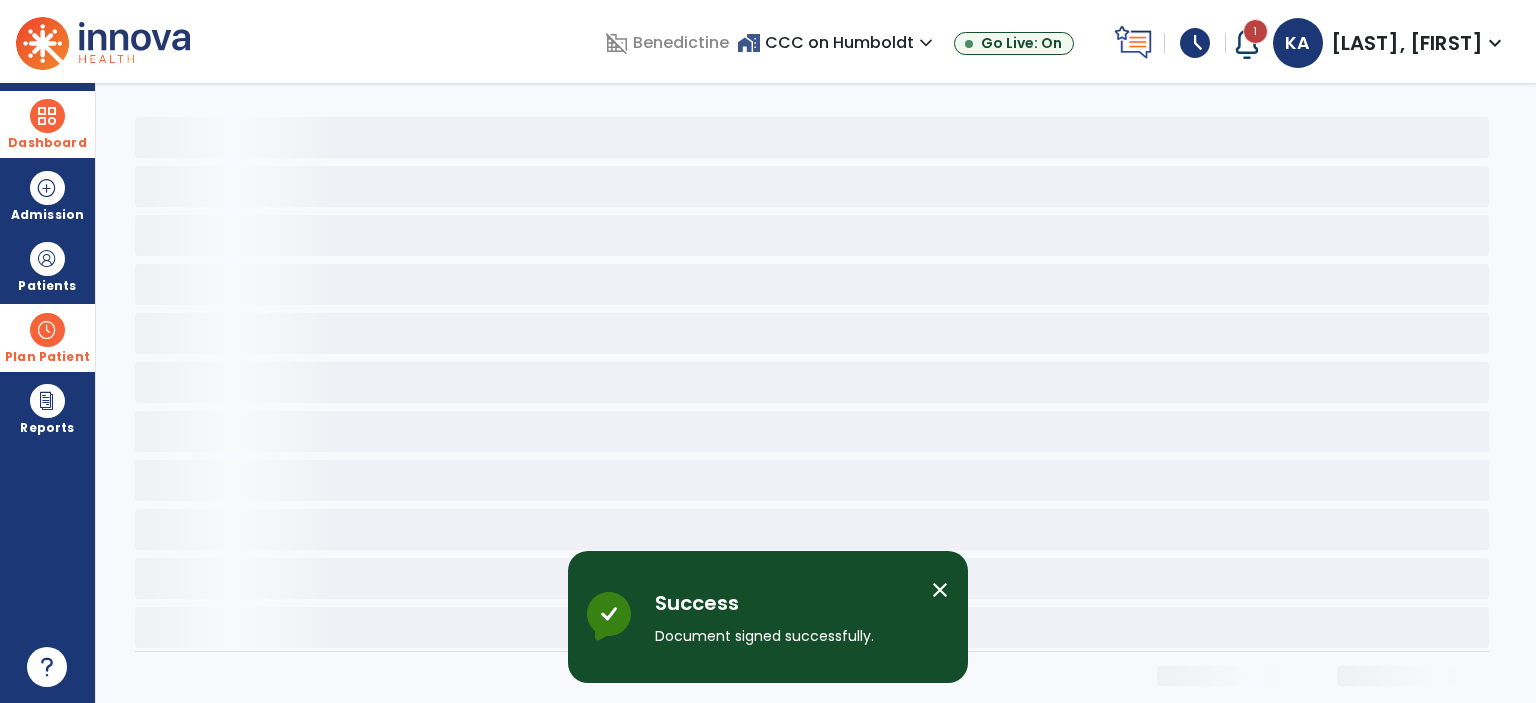 scroll, scrollTop: 0, scrollLeft: 0, axis: both 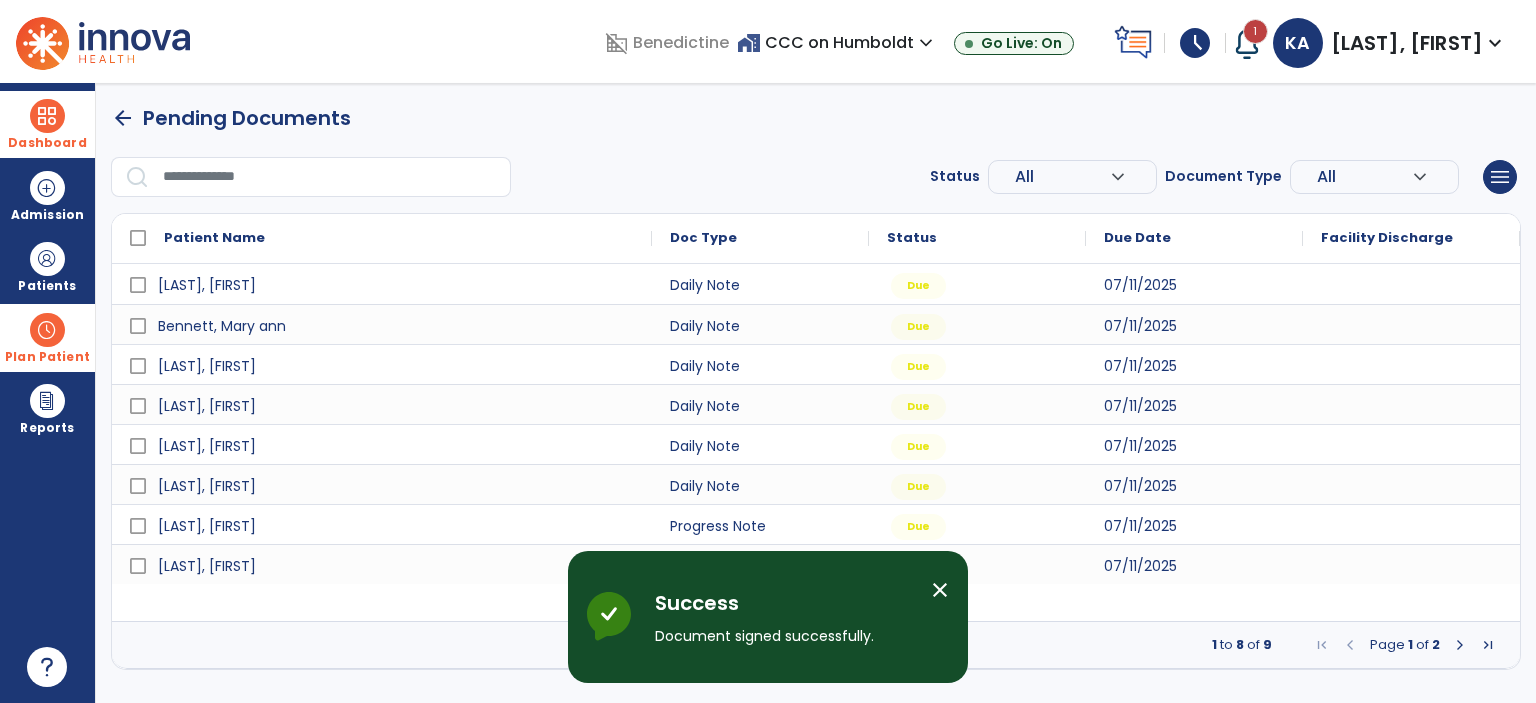 click on "close" at bounding box center [940, 590] 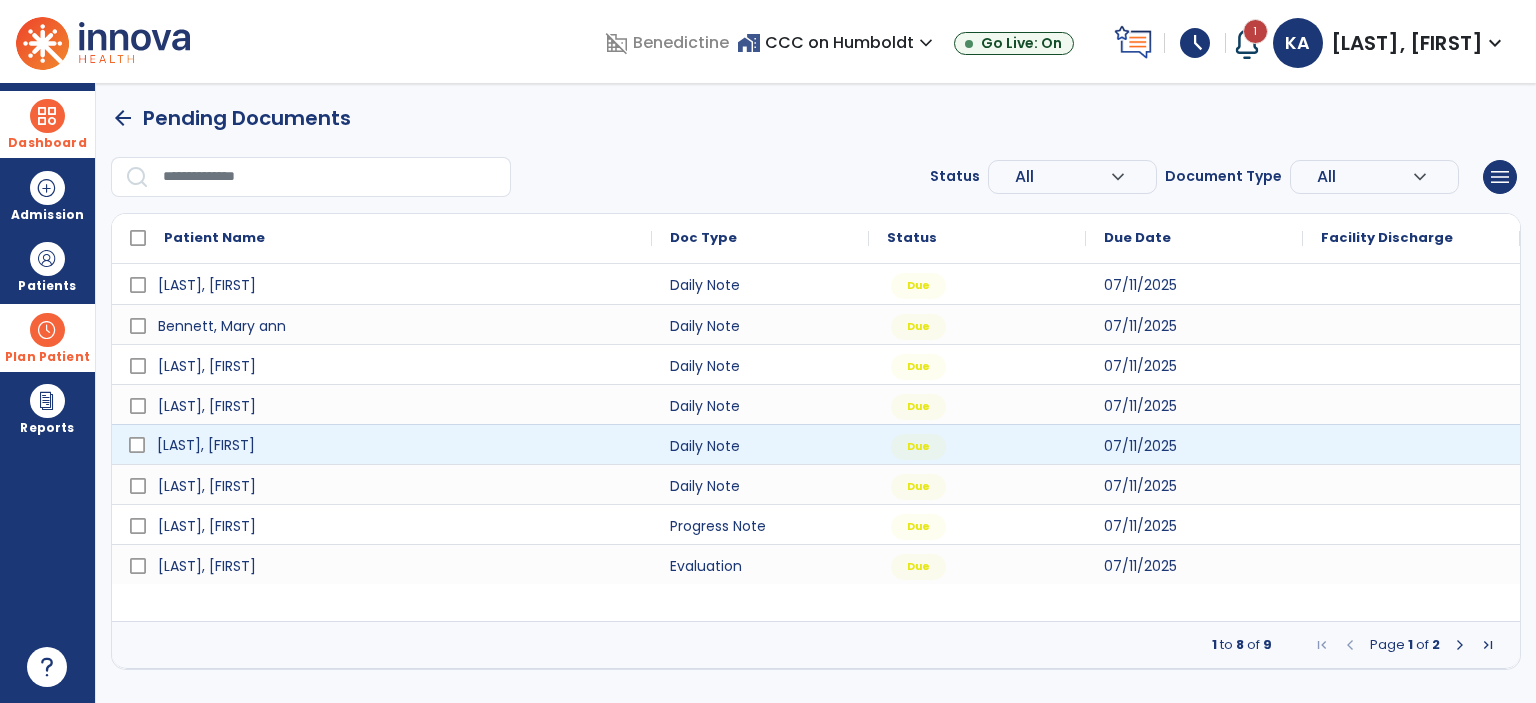 click on "[LAST], [FIRST]" at bounding box center (396, 445) 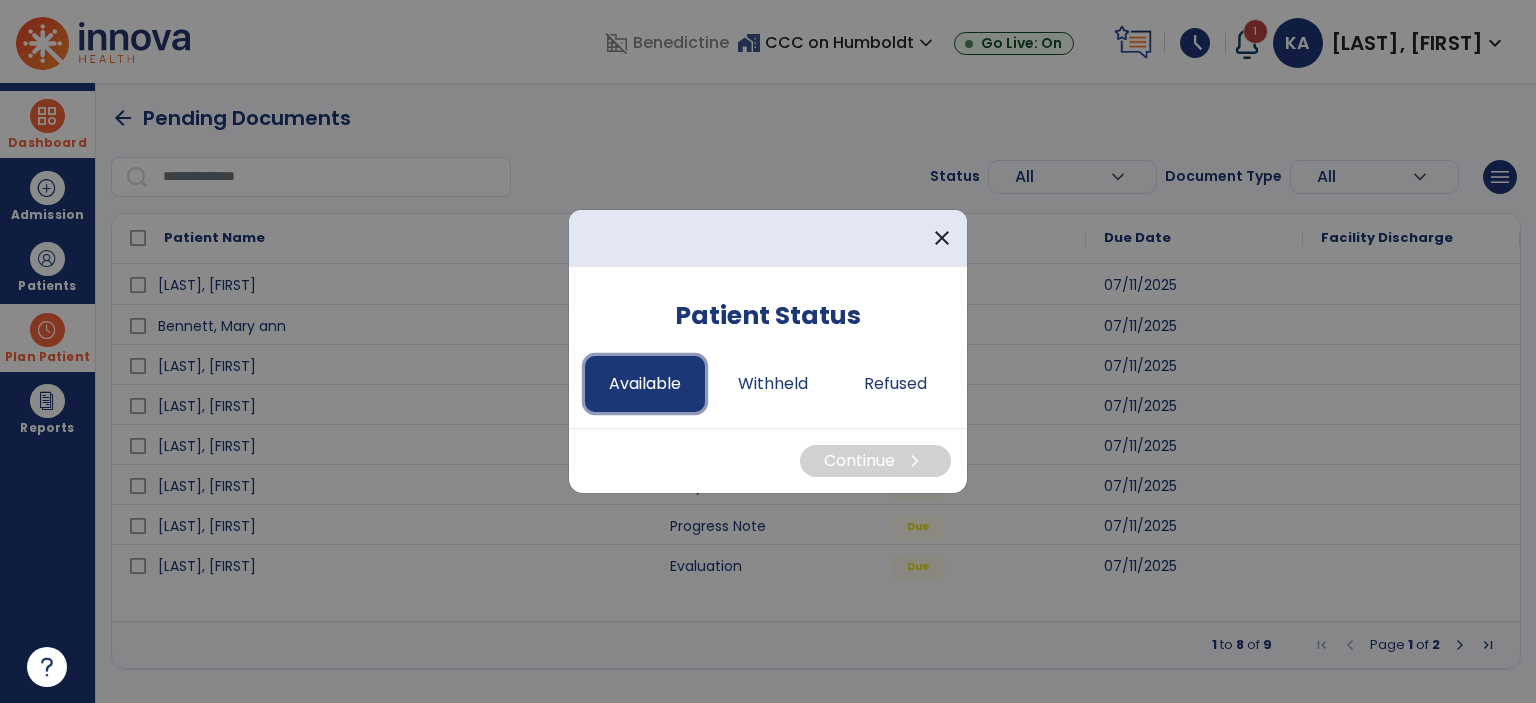 click on "Available" at bounding box center (645, 384) 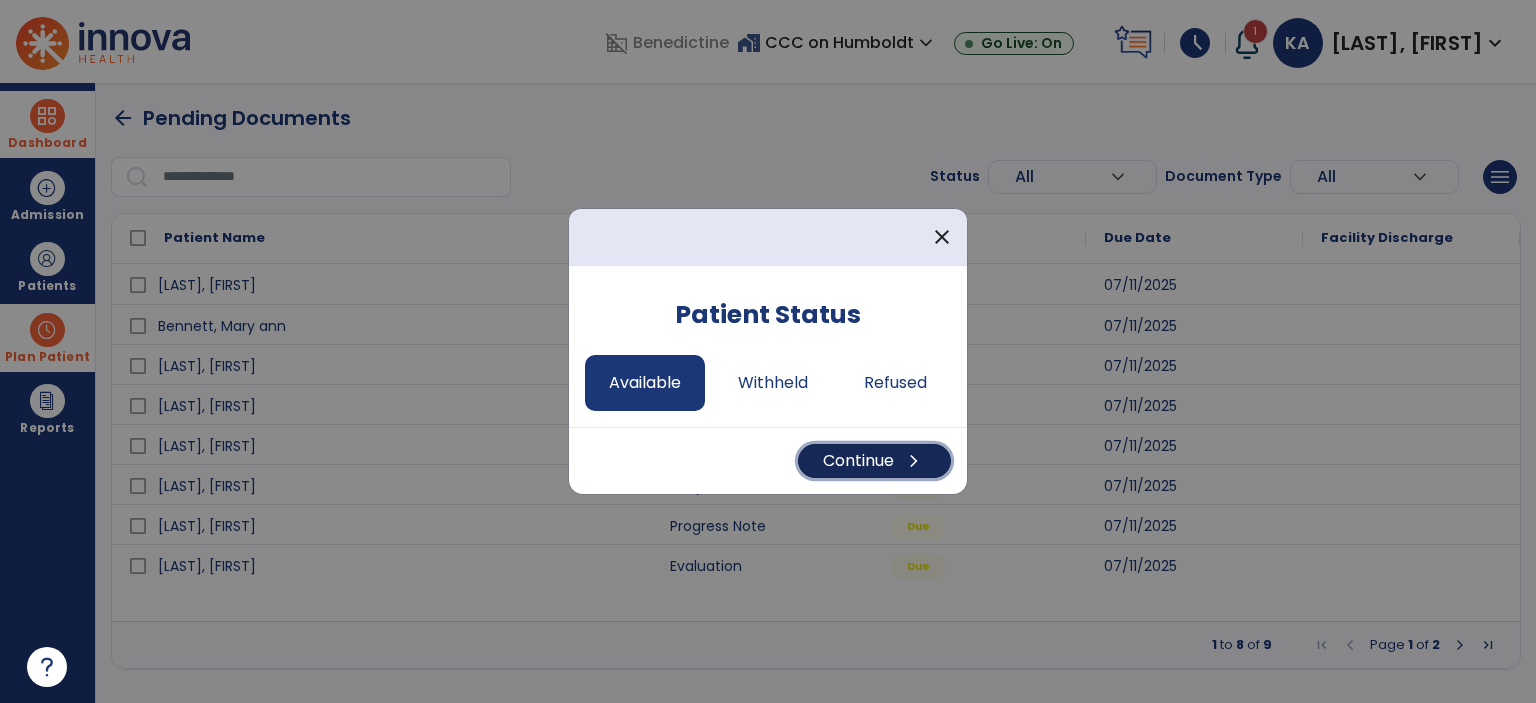 click on "Continue   chevron_right" at bounding box center (874, 461) 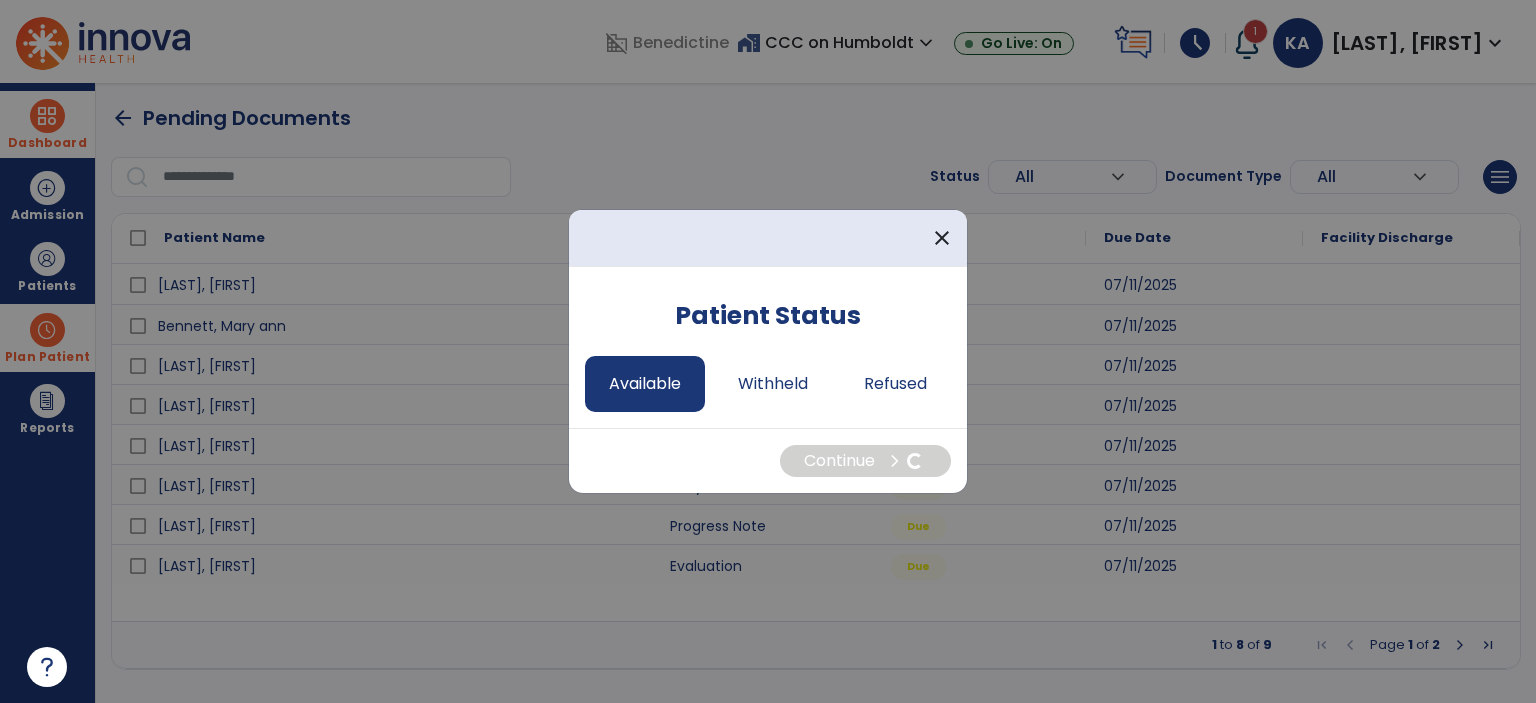 select on "*" 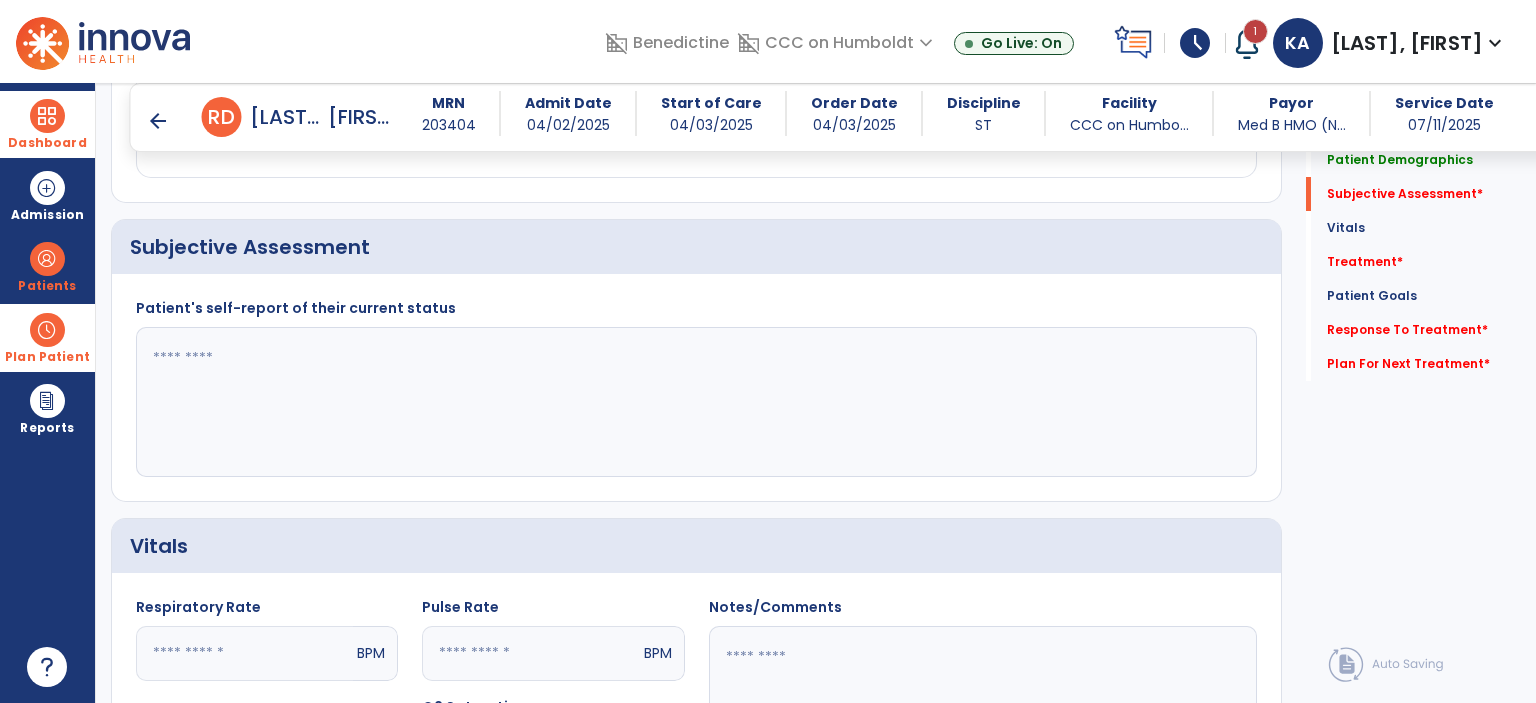 scroll, scrollTop: 420, scrollLeft: 0, axis: vertical 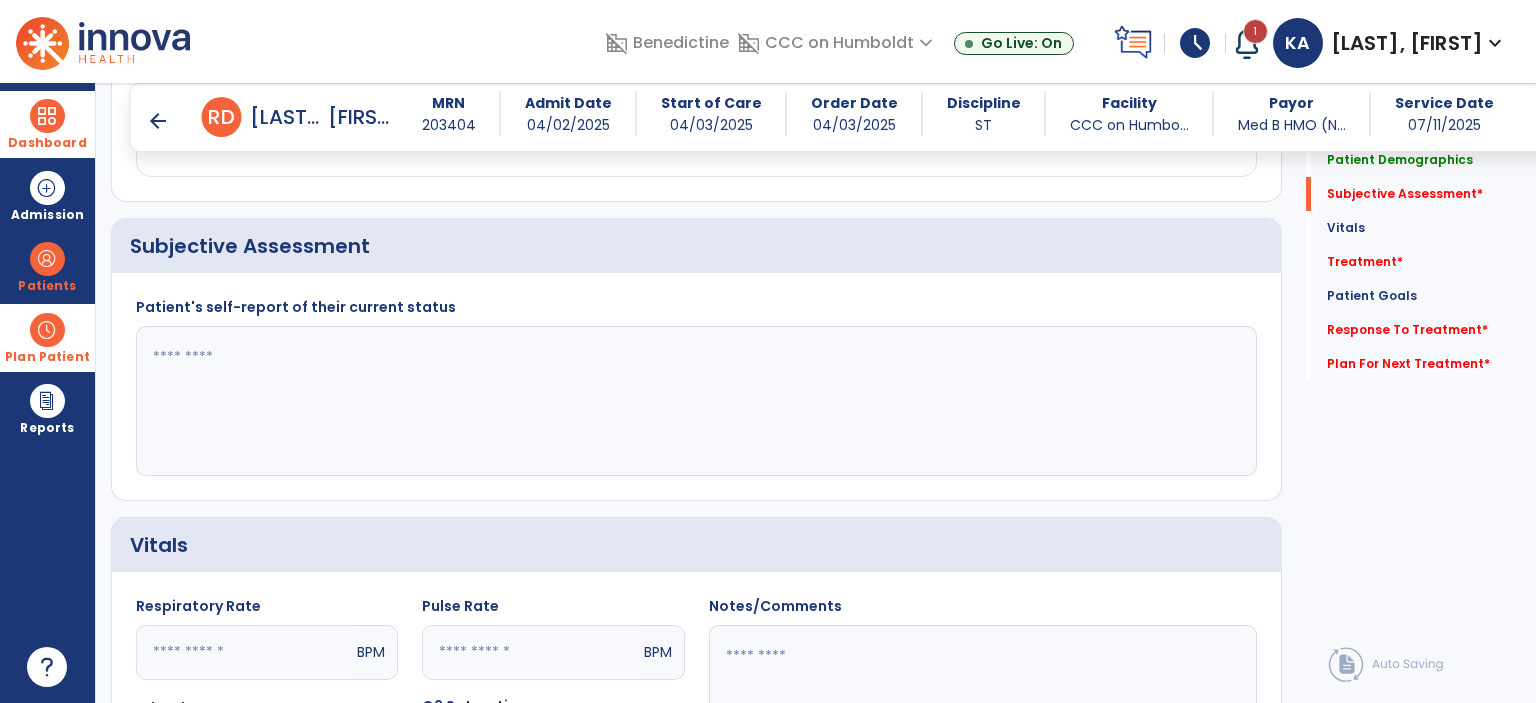 click 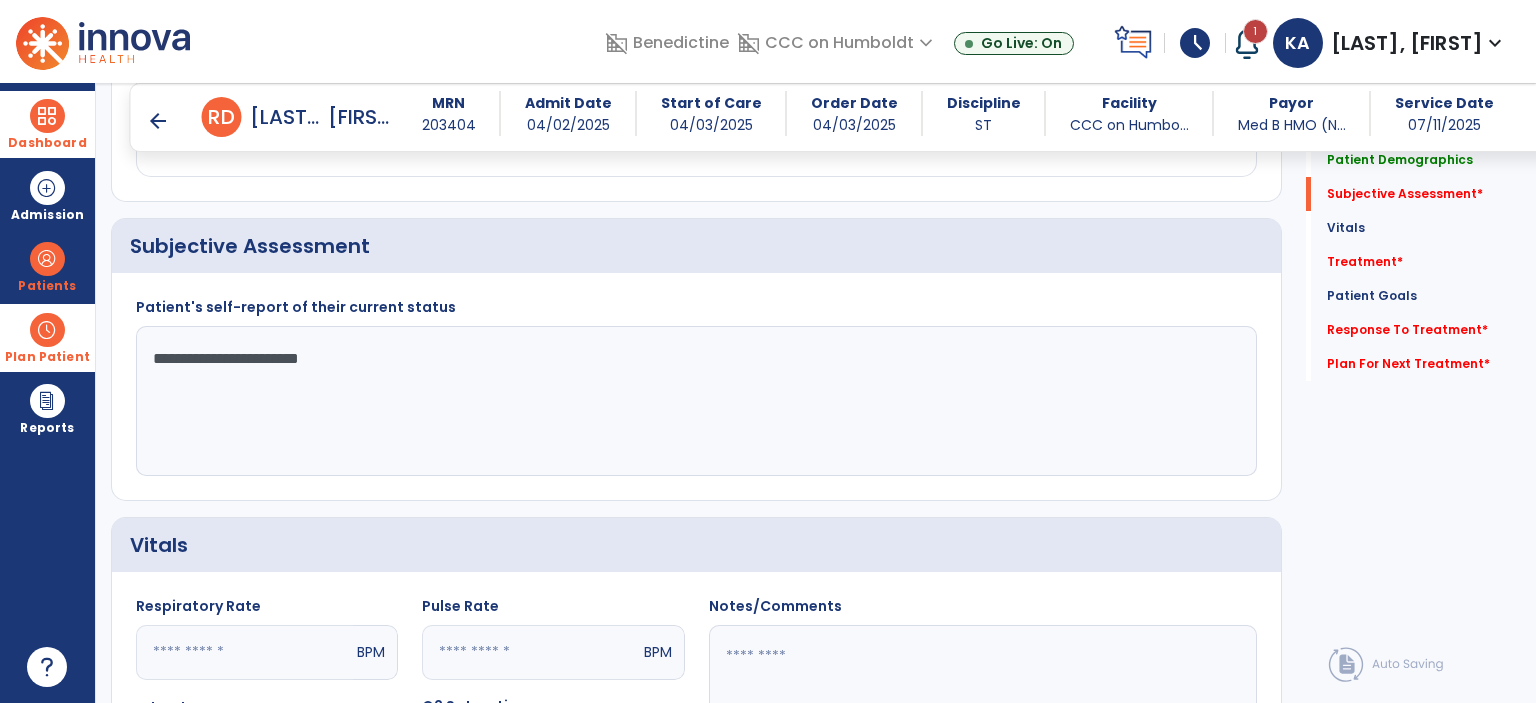 click on "**********" 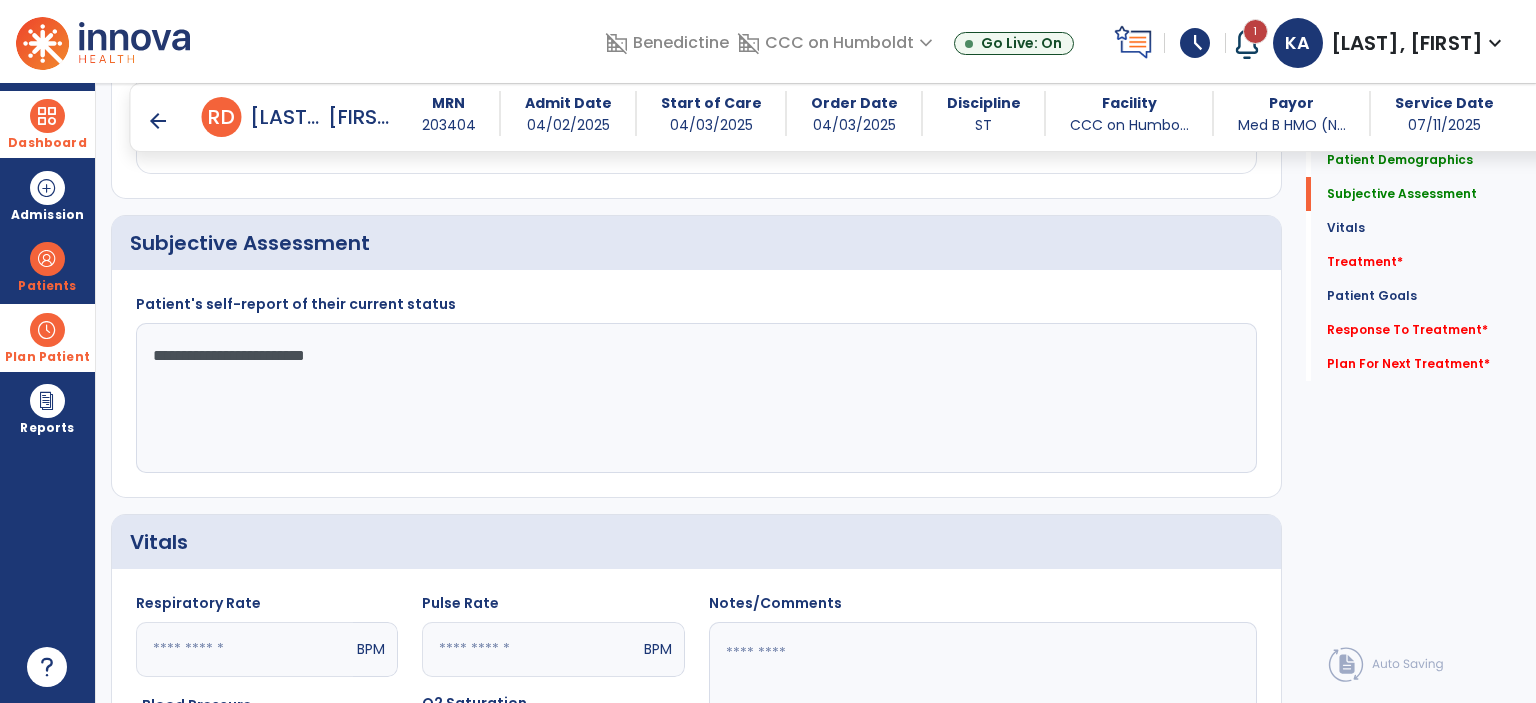 scroll, scrollTop: 424, scrollLeft: 0, axis: vertical 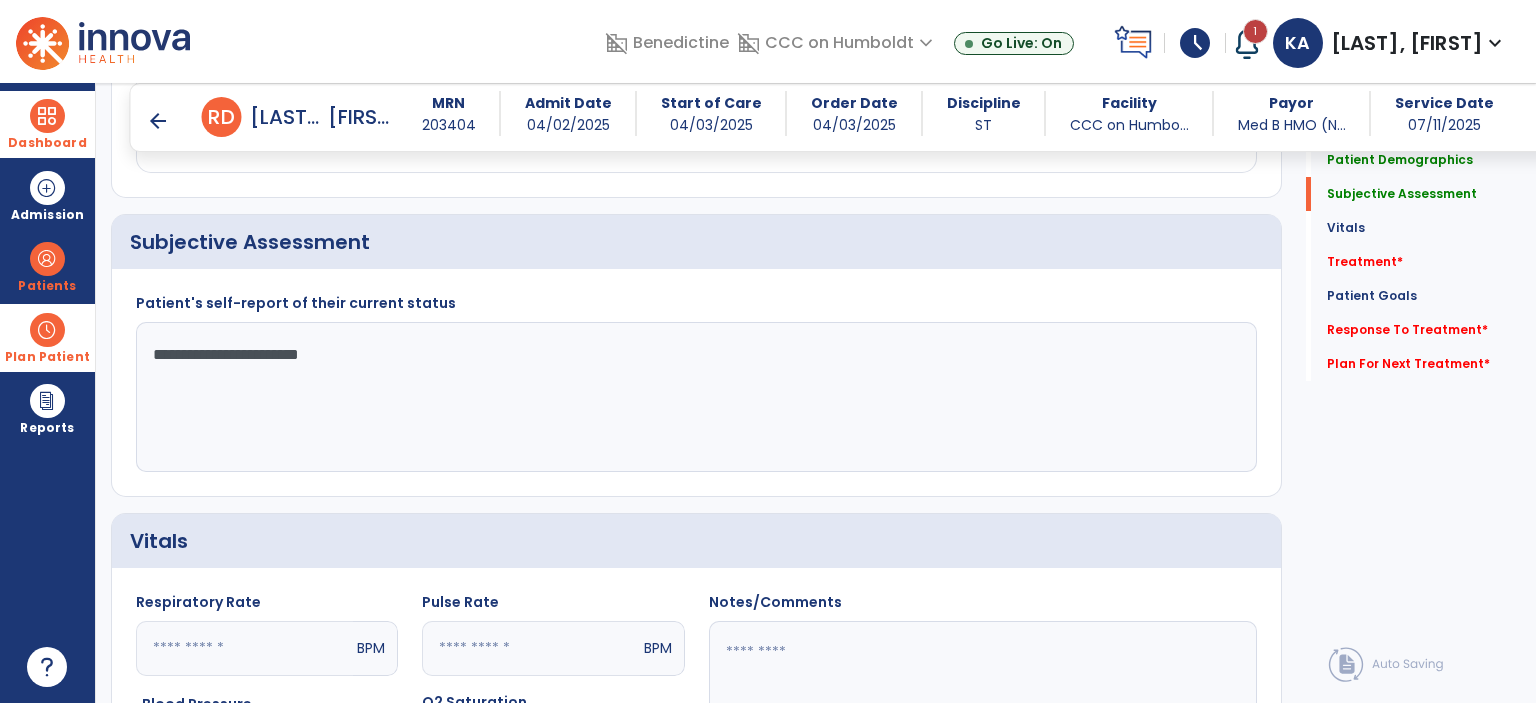 click on "**********" 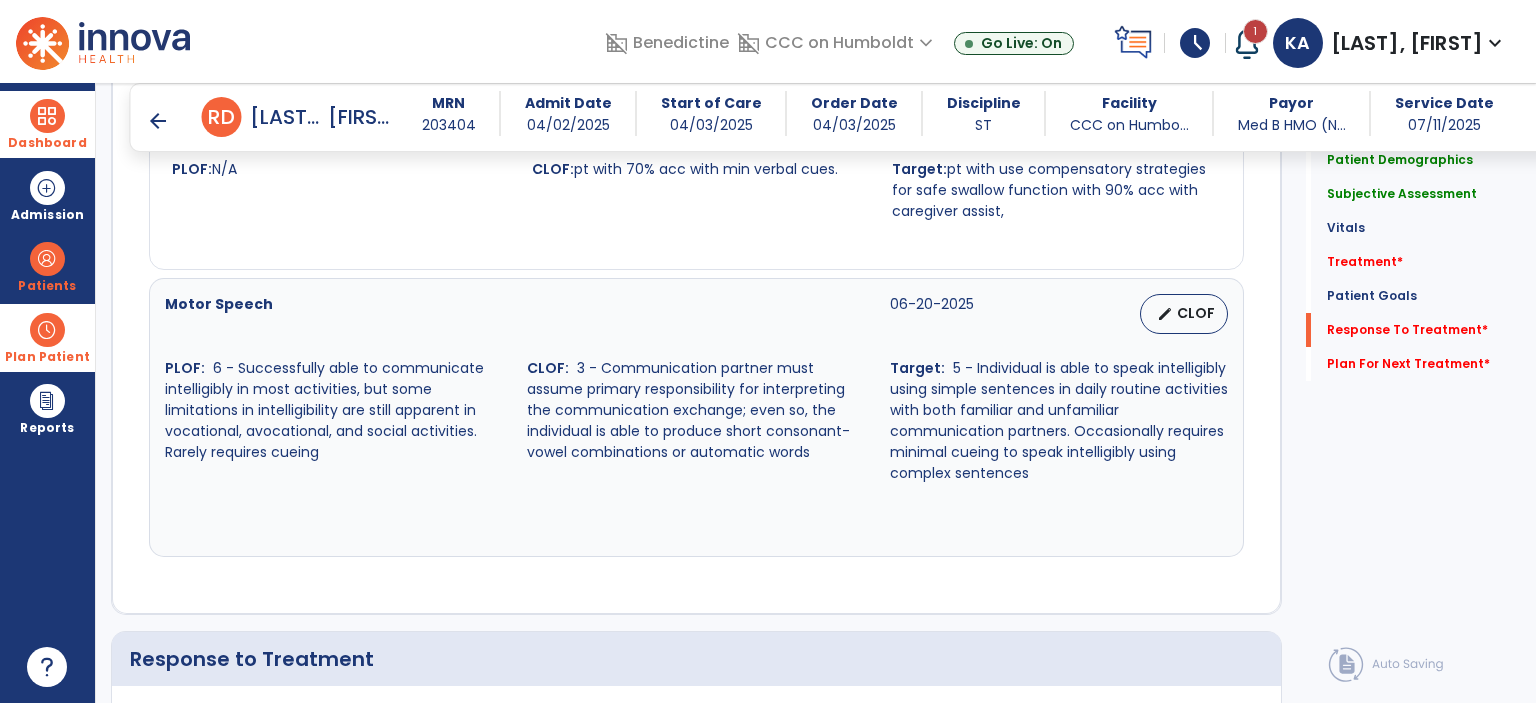 scroll, scrollTop: 3033, scrollLeft: 0, axis: vertical 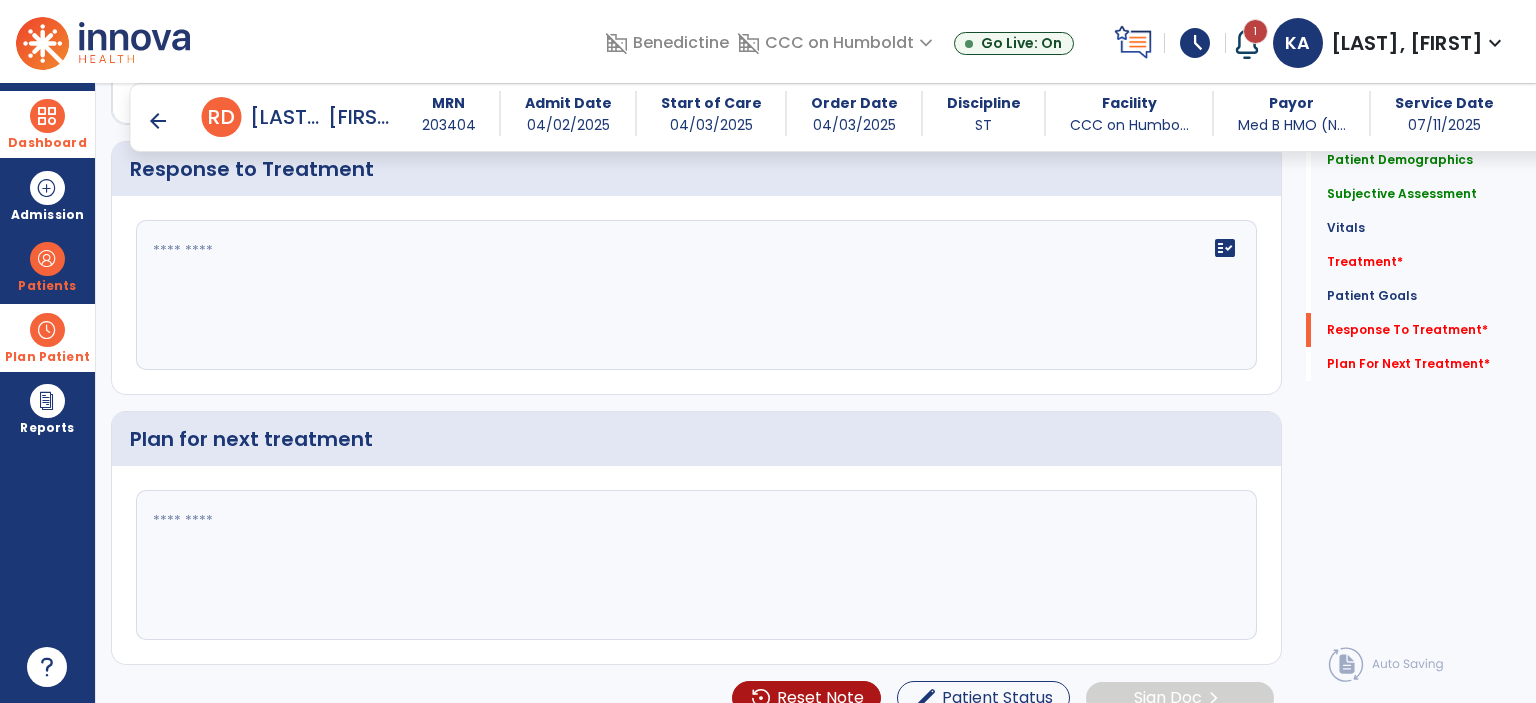 type on "**********" 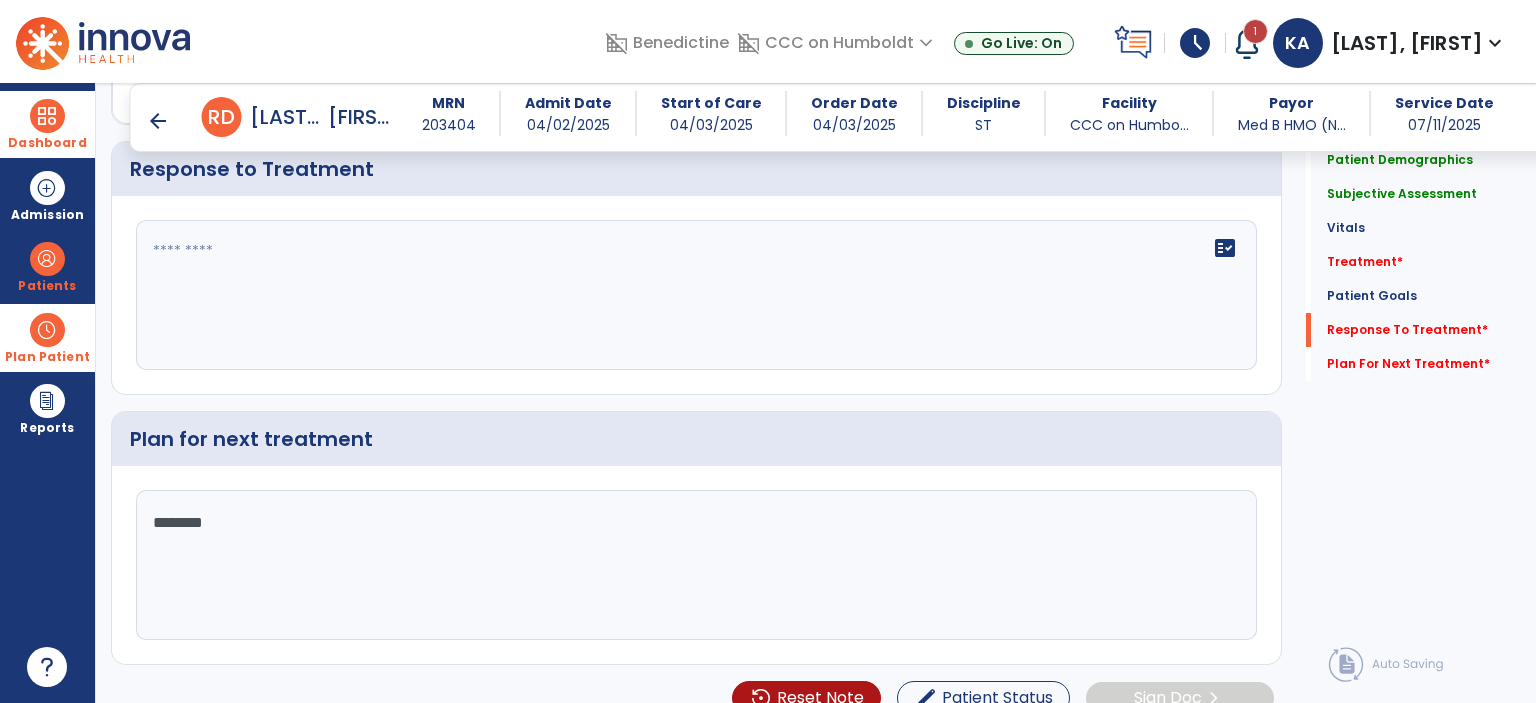 scroll, scrollTop: 2966, scrollLeft: 0, axis: vertical 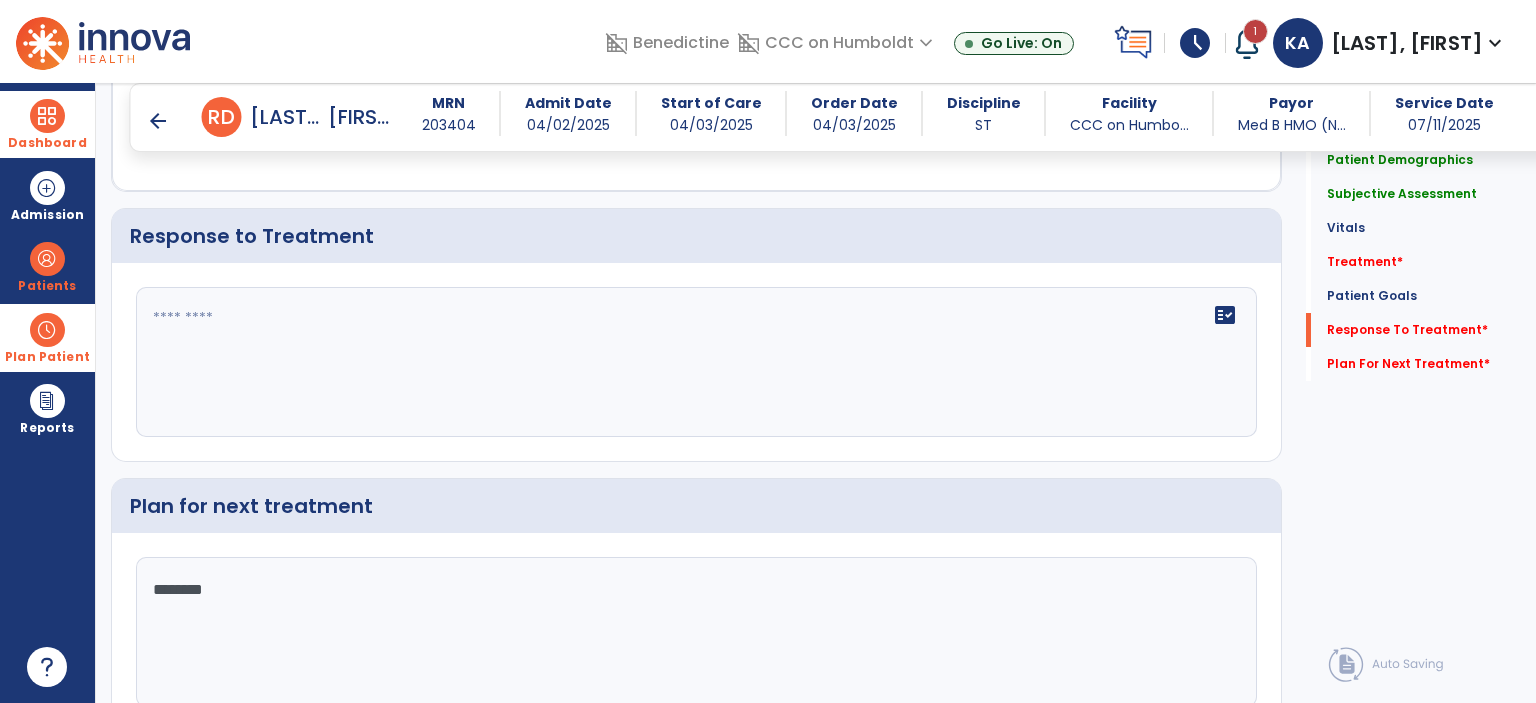 type on "********" 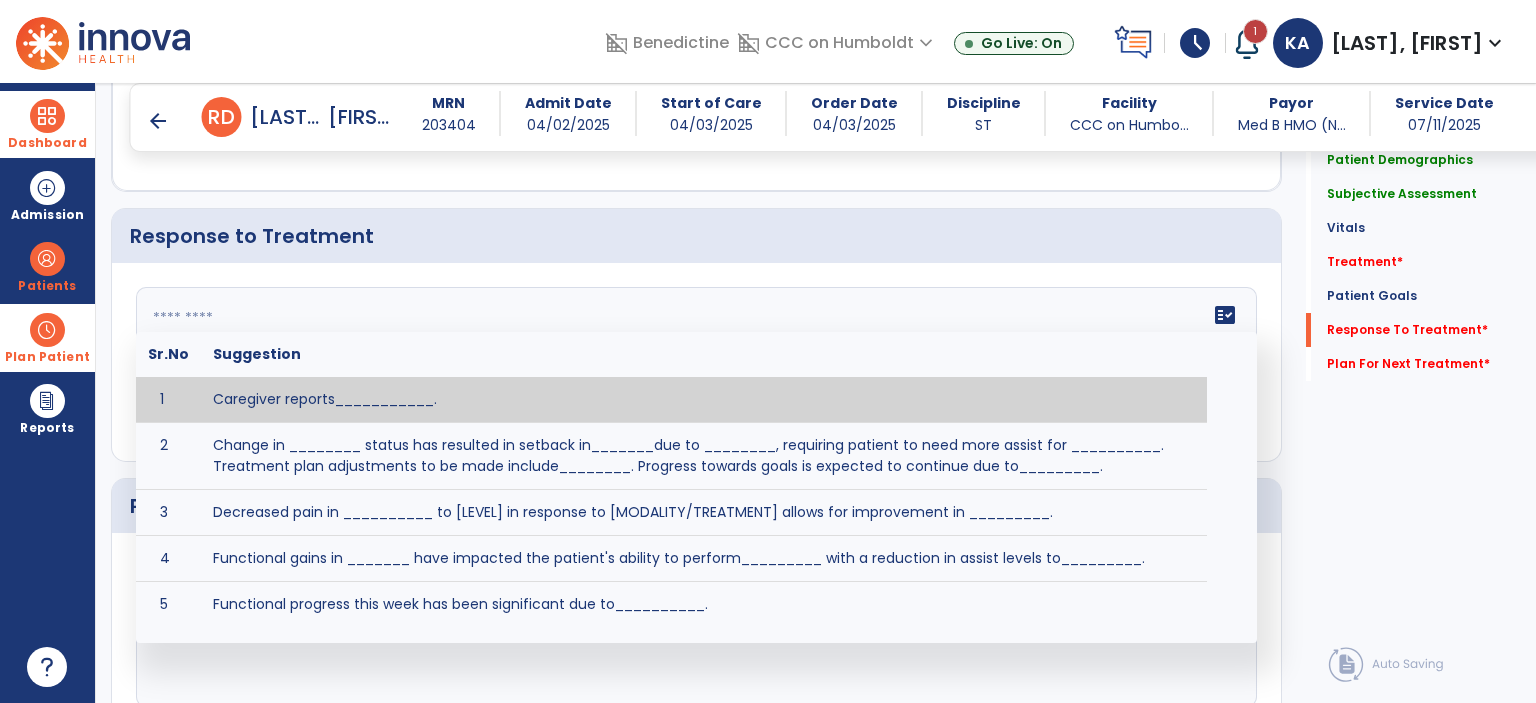 click on "fact_check  Sr.No Suggestion 1 Caregiver reports___________. 2 Change in ________ status has resulted in setback in_______due to ________, requiring patient to need more assist for __________.   Treatment plan adjustments to be made include________.  Progress towards goals is expected to continue due to_________. 3 Decreased pain in __________ to [LEVEL] in response to [MODALITY/TREATMENT] allows for improvement in _________. 4 Functional gains in _______ have impacted the patient's ability to perform_________ with a reduction in assist levels to_________. 5 Functional progress this week has been significant due to__________. 6 Gains in ________ have improved the patient's ability to perform ______with decreased levels of assist to___________. 7 Improvement in ________allows patient to tolerate higher levels of challenges in_________. 8 Pain in [AREA] has decreased to [LEVEL] in response to [TREATMENT/MODALITY], allowing fore ease in completing__________. 9 10 11 12 13 14 15 16 17 18 19 20 21" 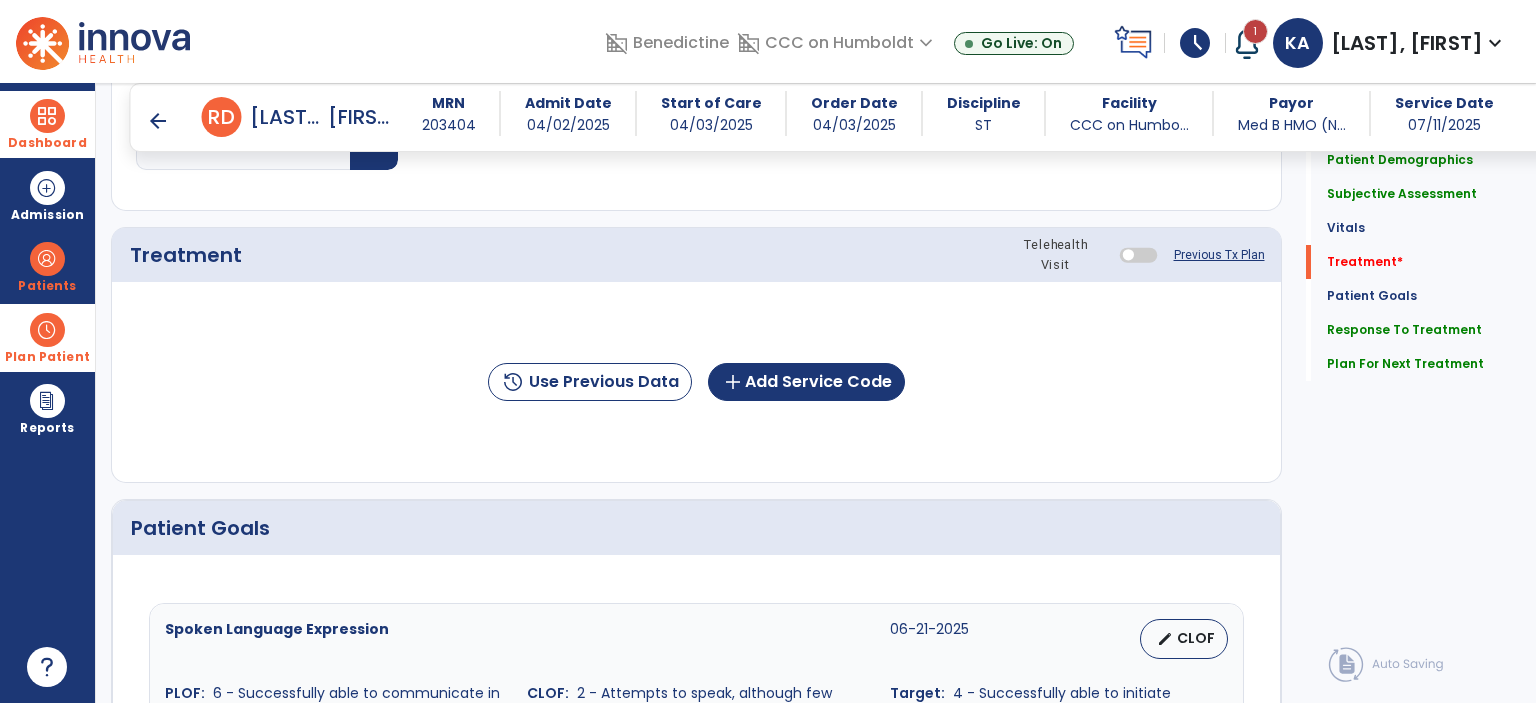 scroll, scrollTop: 1074, scrollLeft: 0, axis: vertical 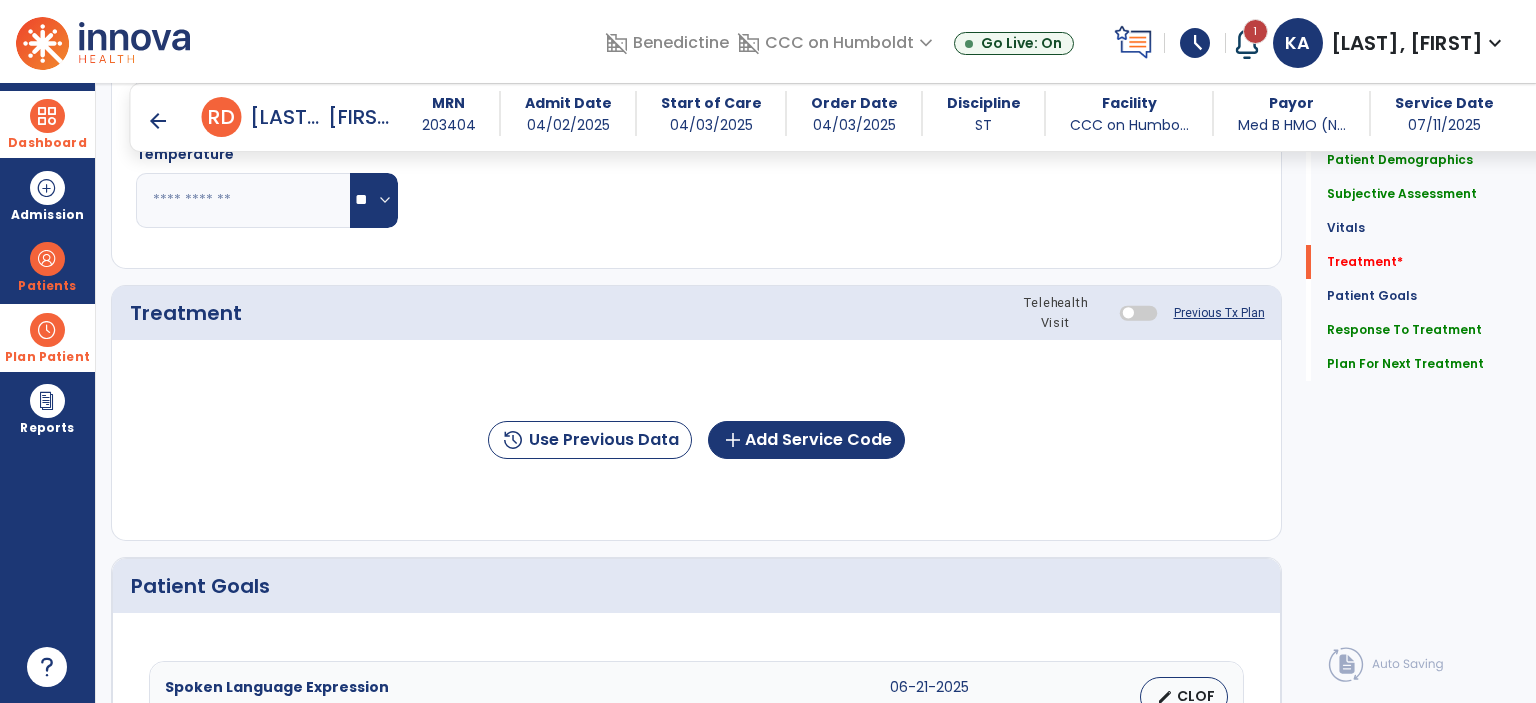 type on "**********" 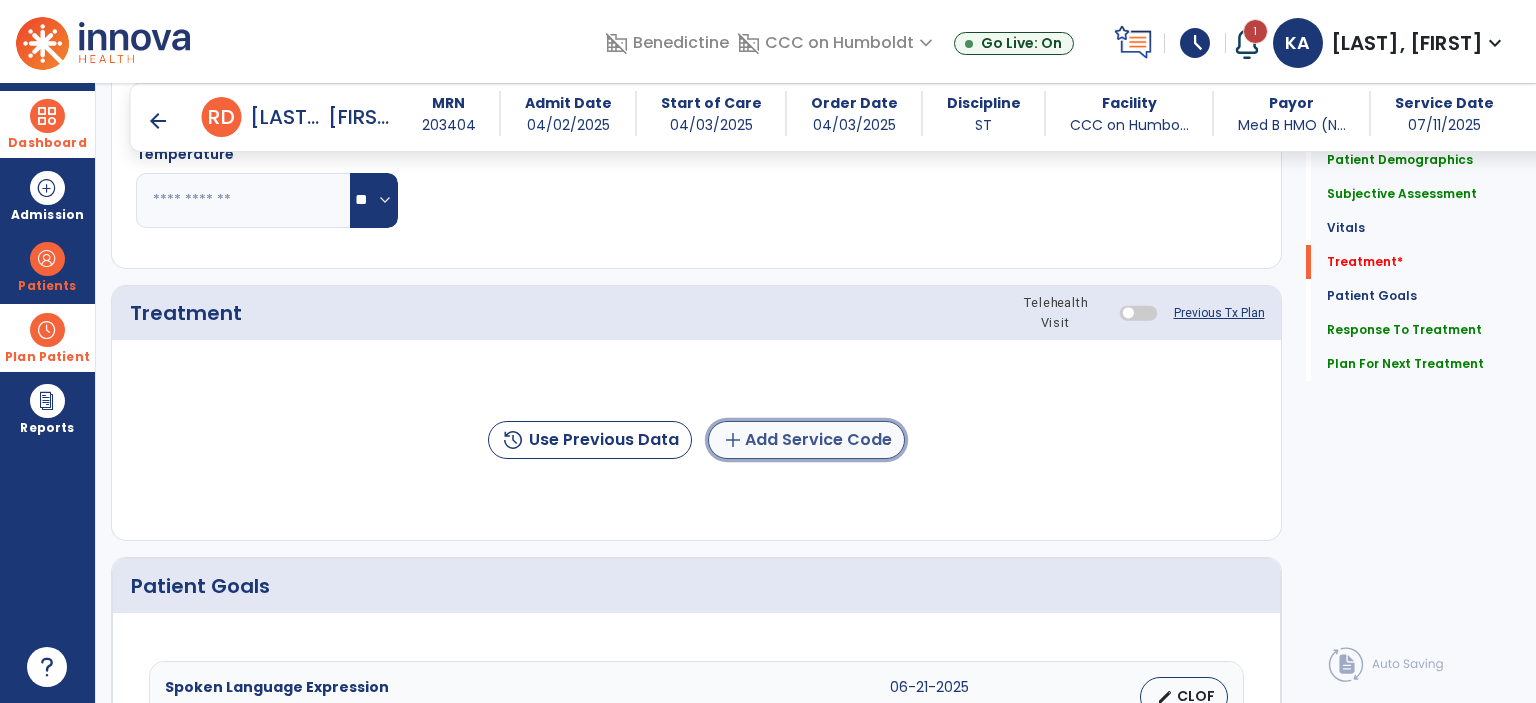 drag, startPoint x: 378, startPoint y: 518, endPoint x: 857, endPoint y: 455, distance: 483.12524 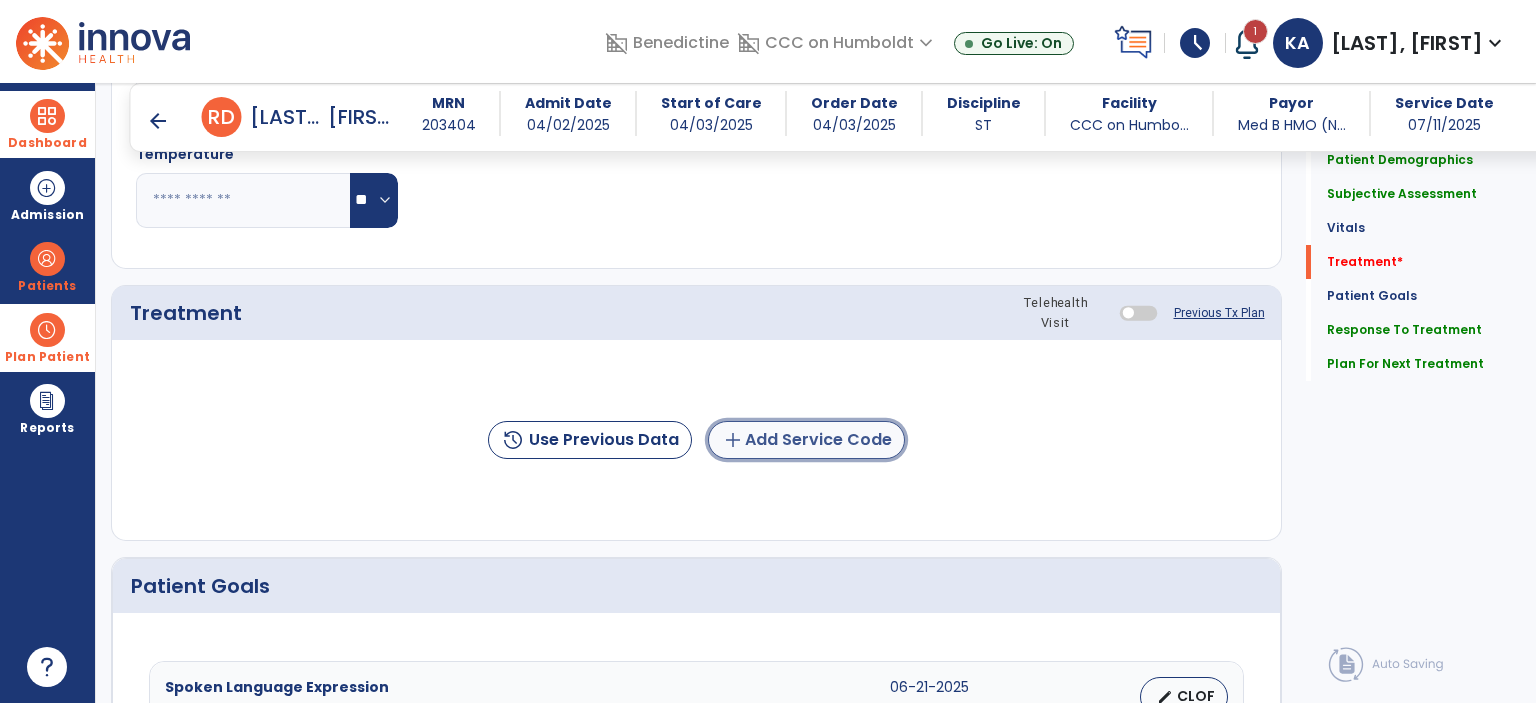 click on "add  Add Service Code" 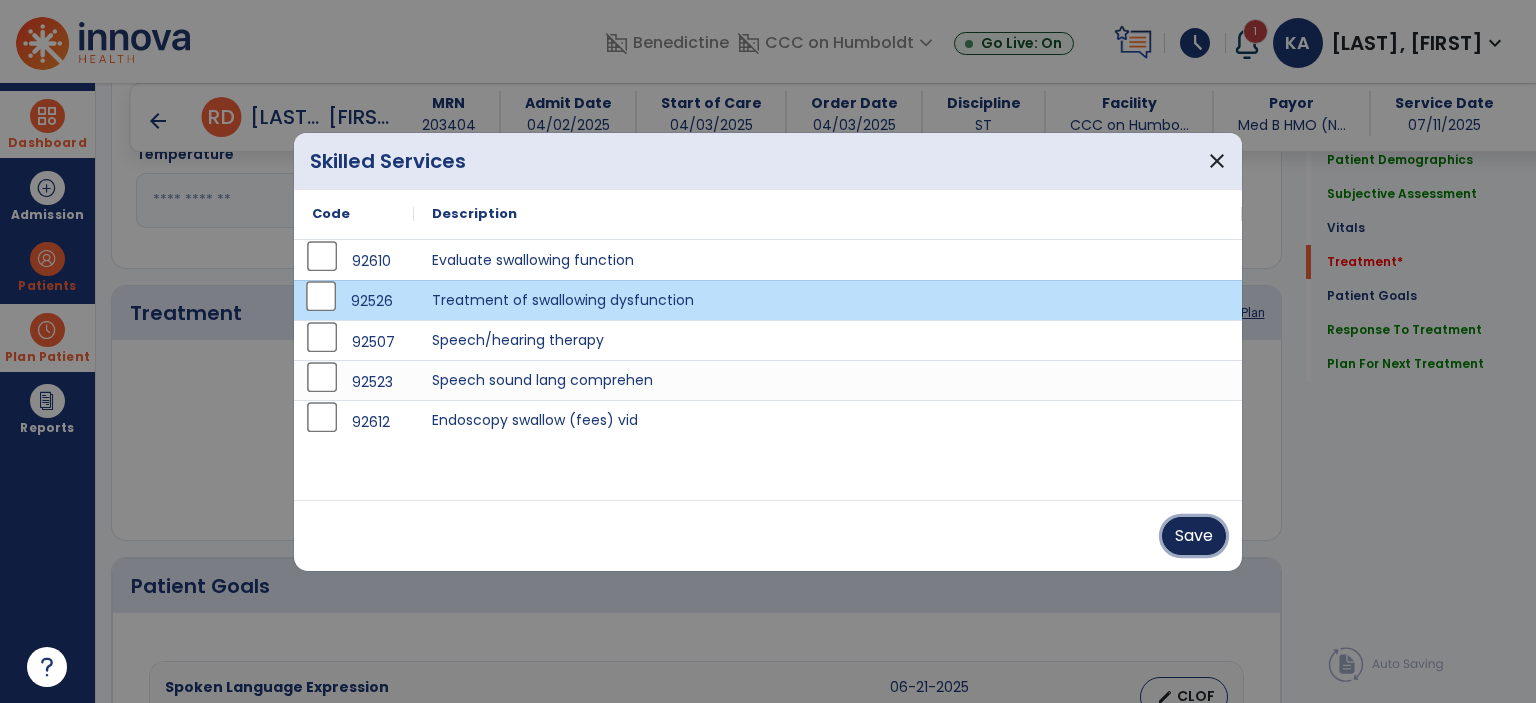 click on "Save" at bounding box center [1194, 536] 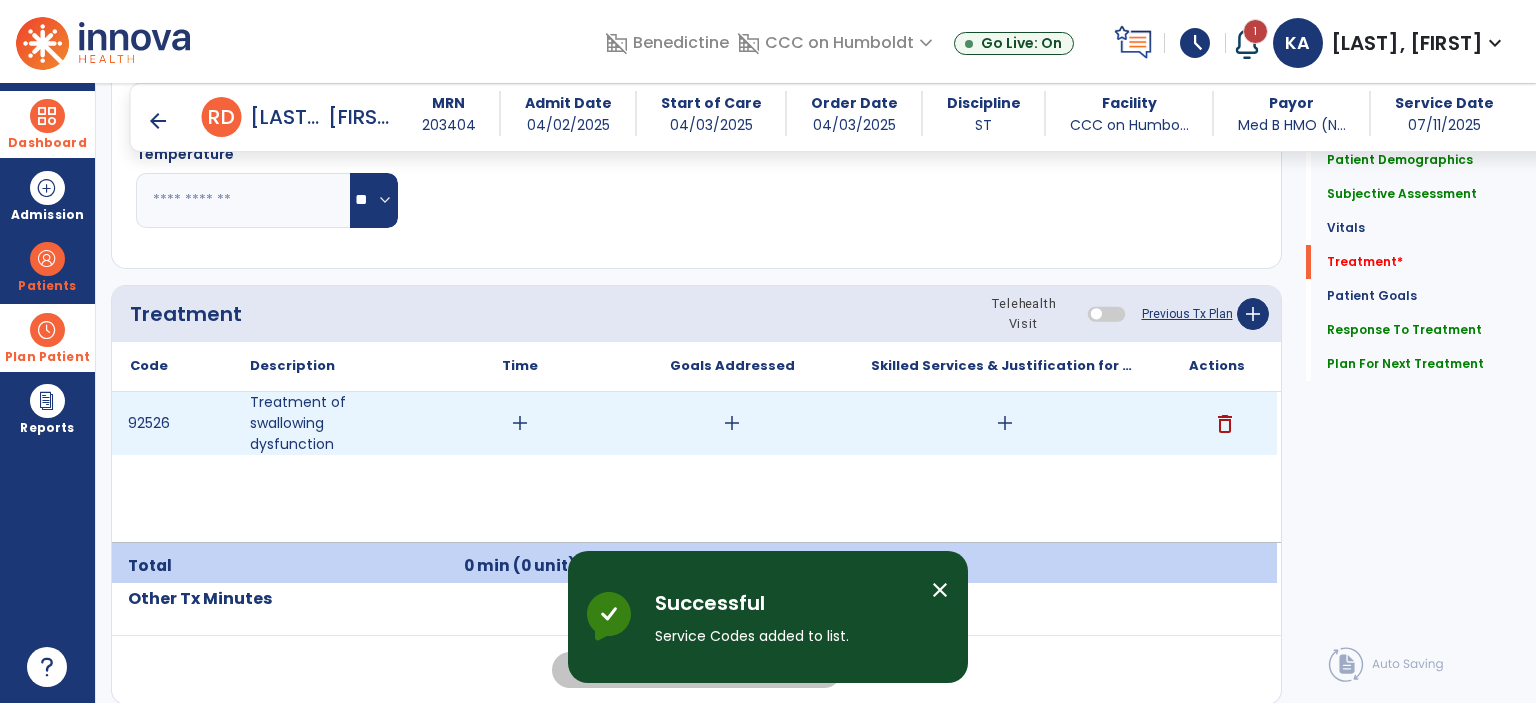 click on "add" at bounding box center [520, 423] 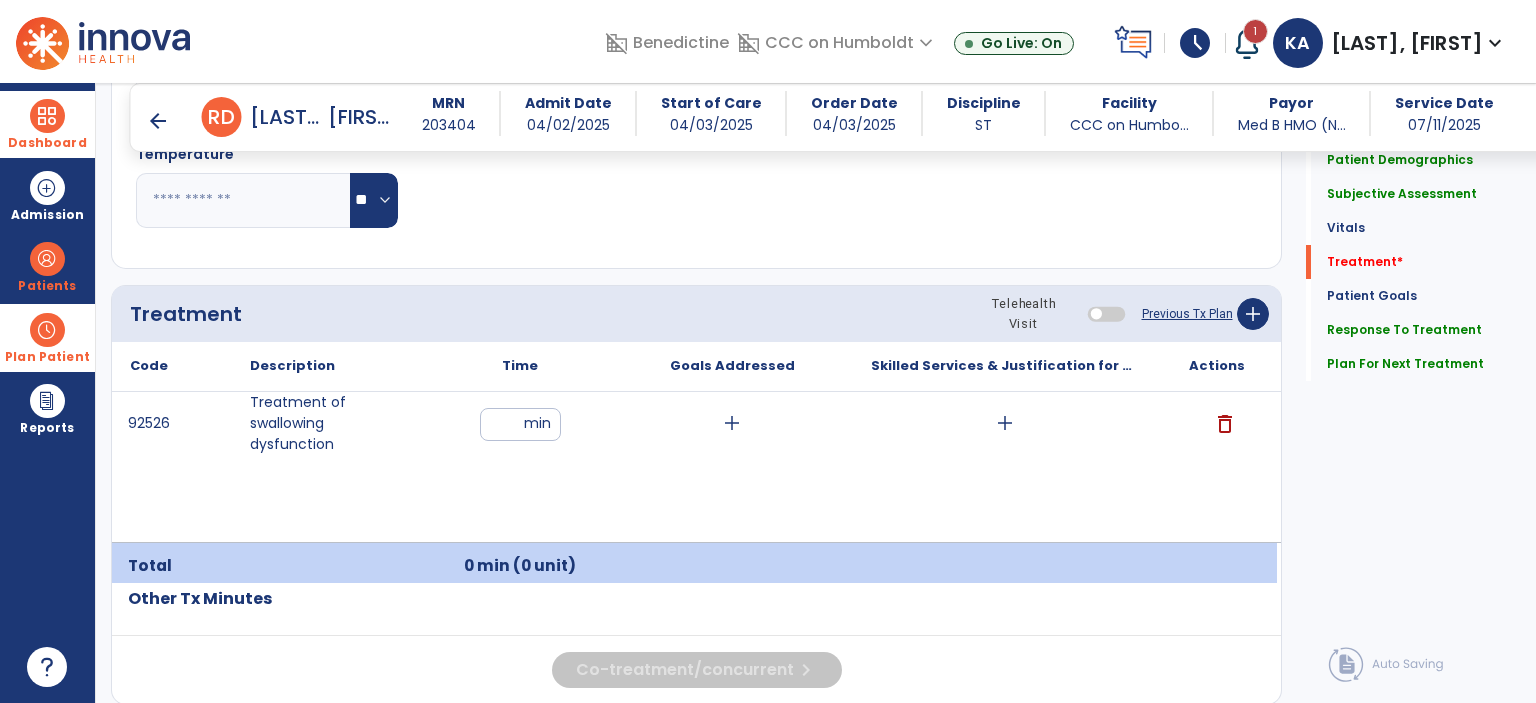 type on "**" 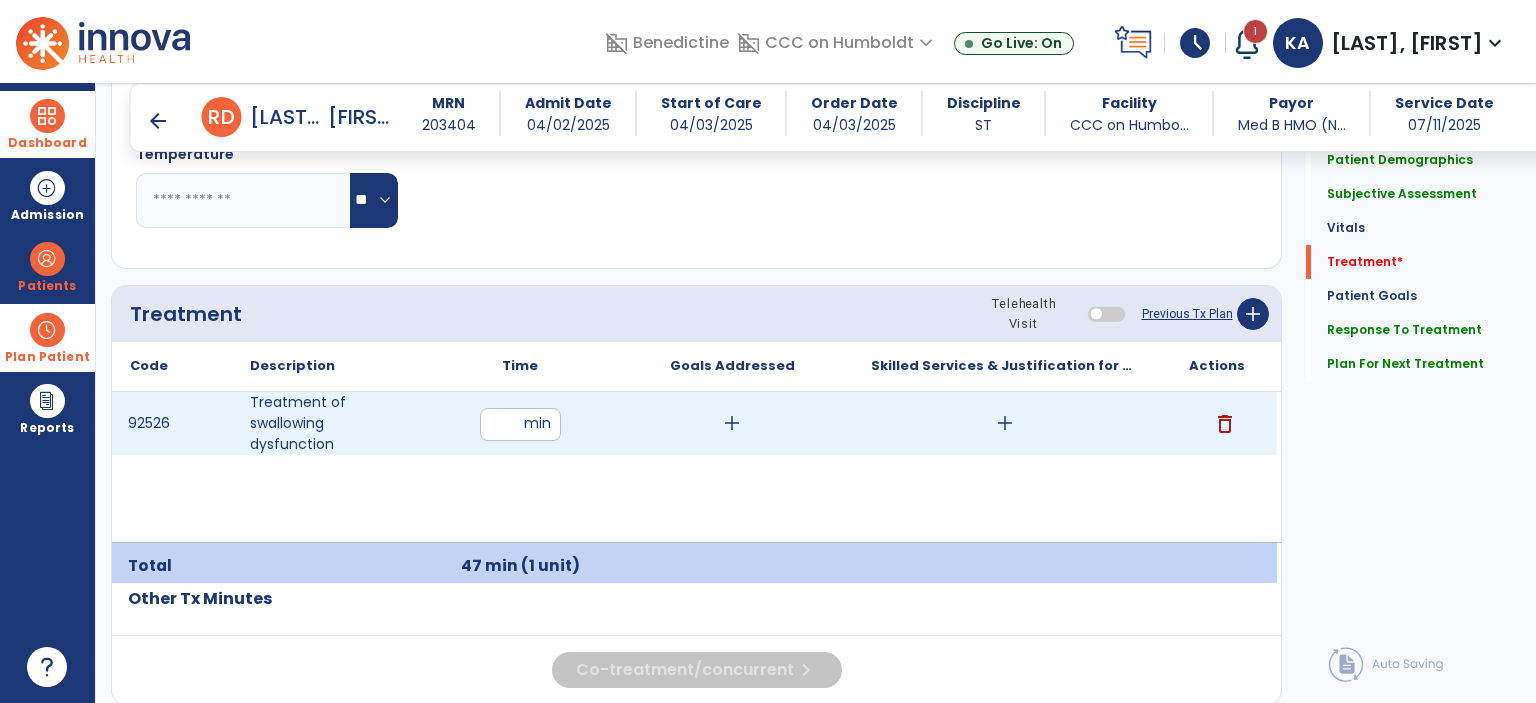 click on "add" at bounding box center (1005, 423) 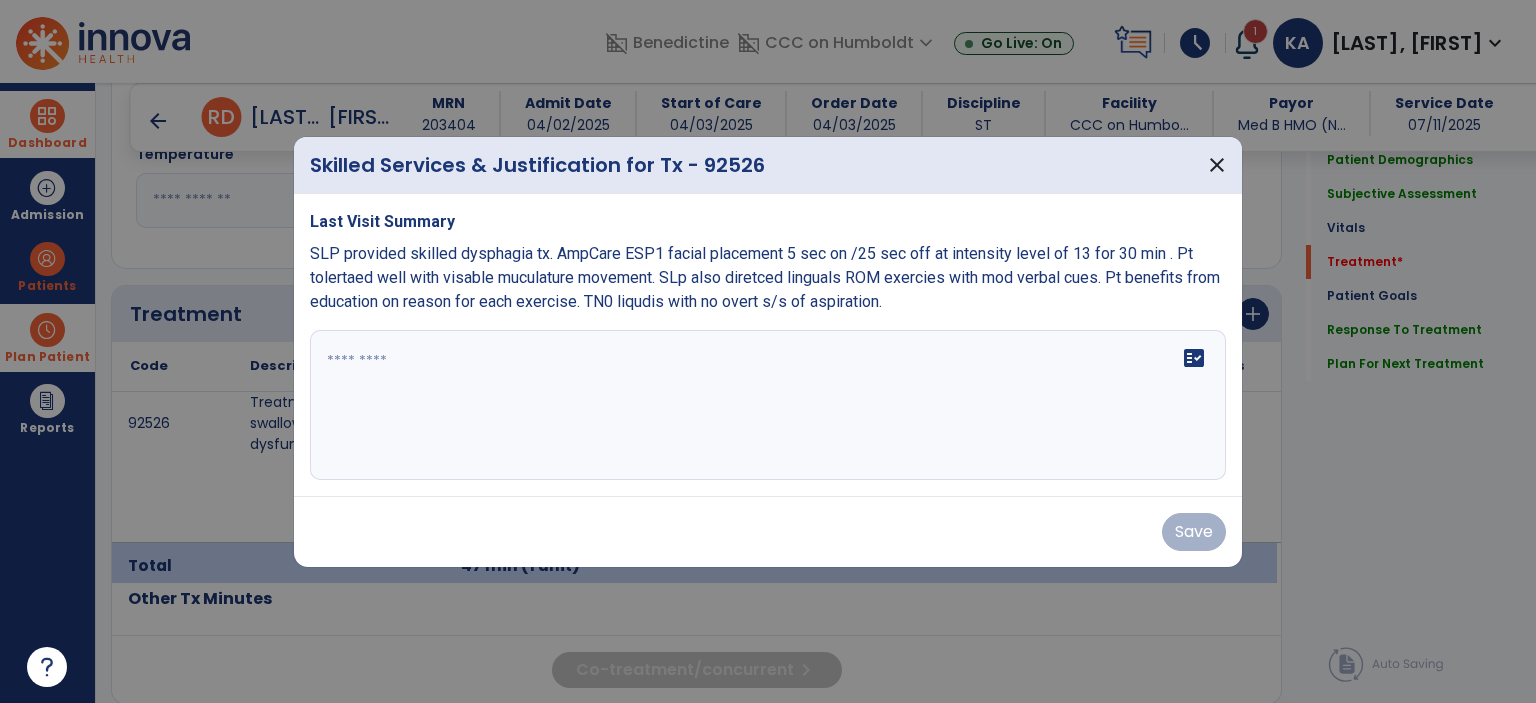 click on "fact_check" at bounding box center [768, 405] 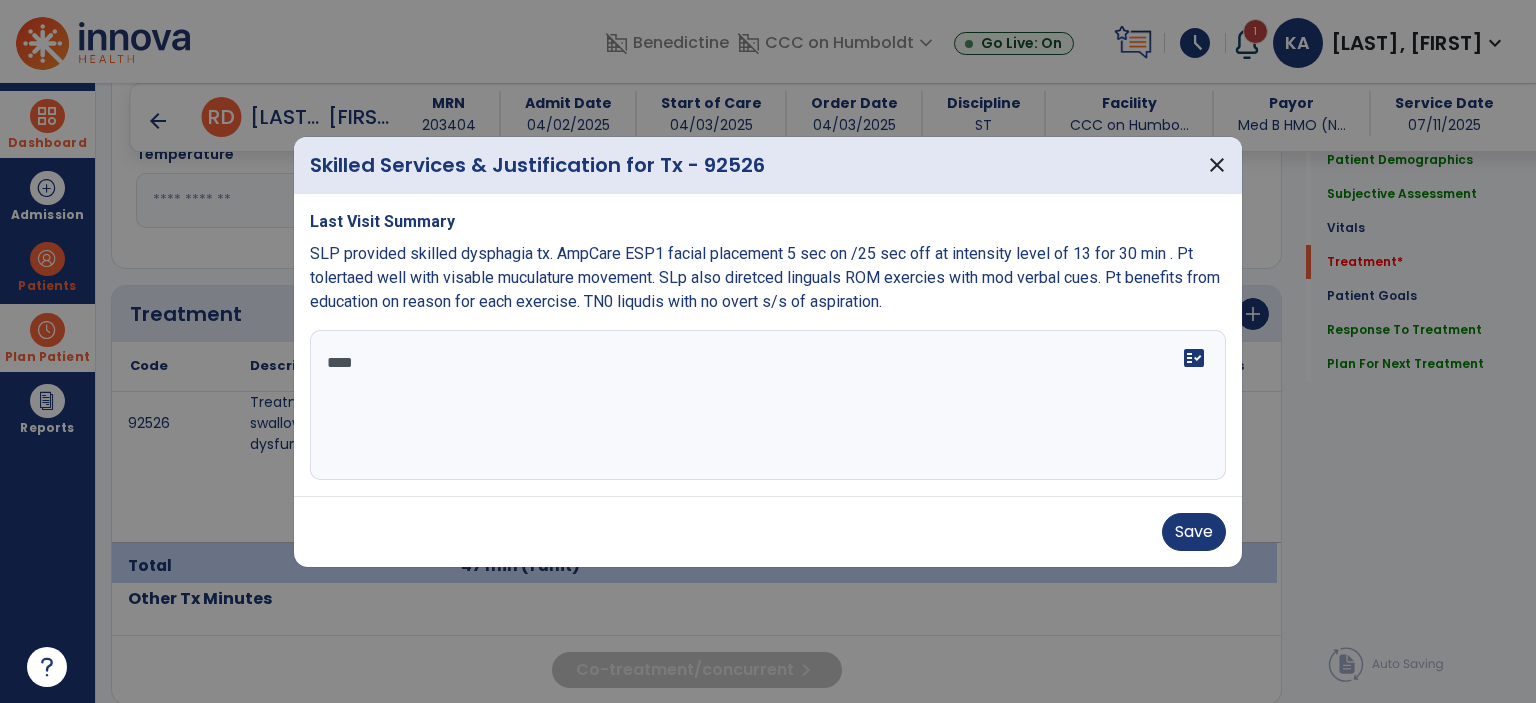 scroll, scrollTop: 0, scrollLeft: 0, axis: both 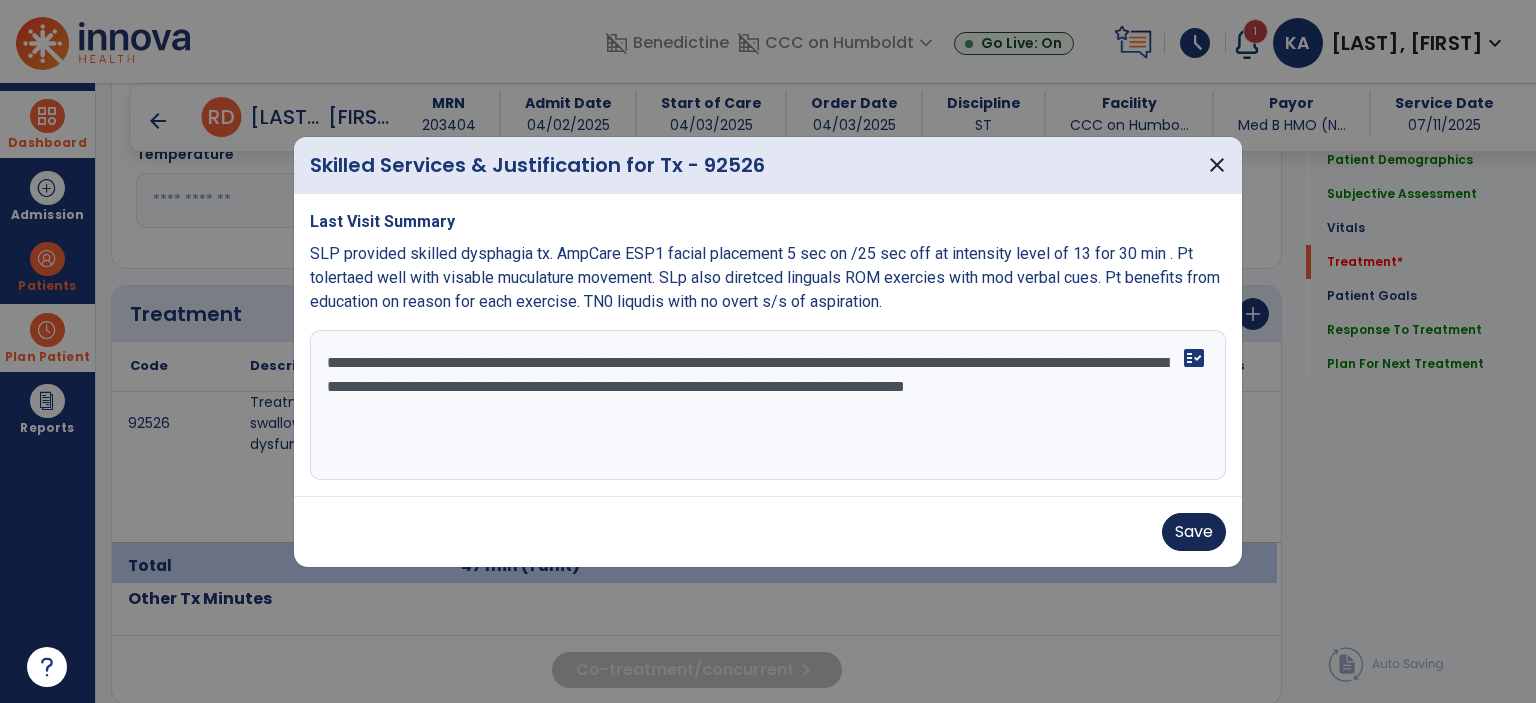 type on "**********" 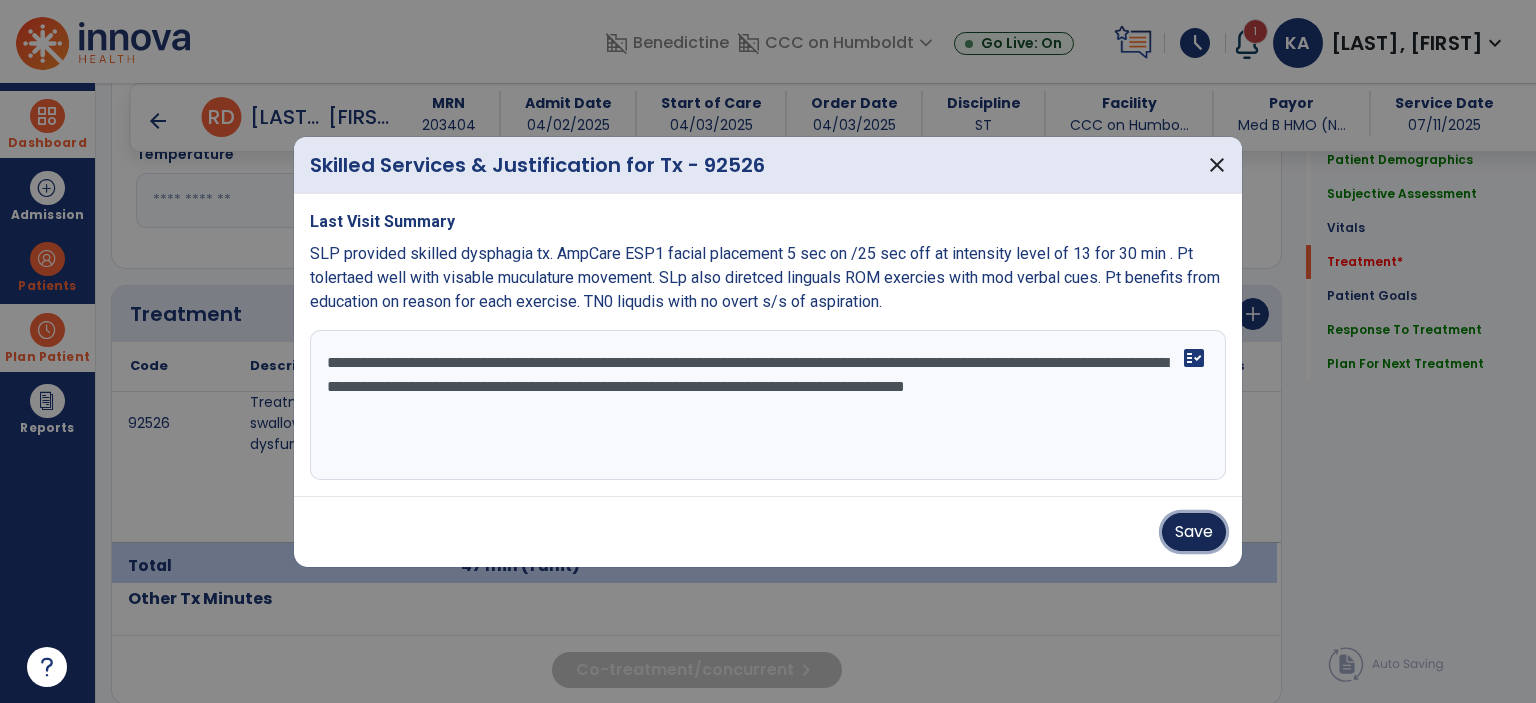 click on "Save" at bounding box center (1194, 532) 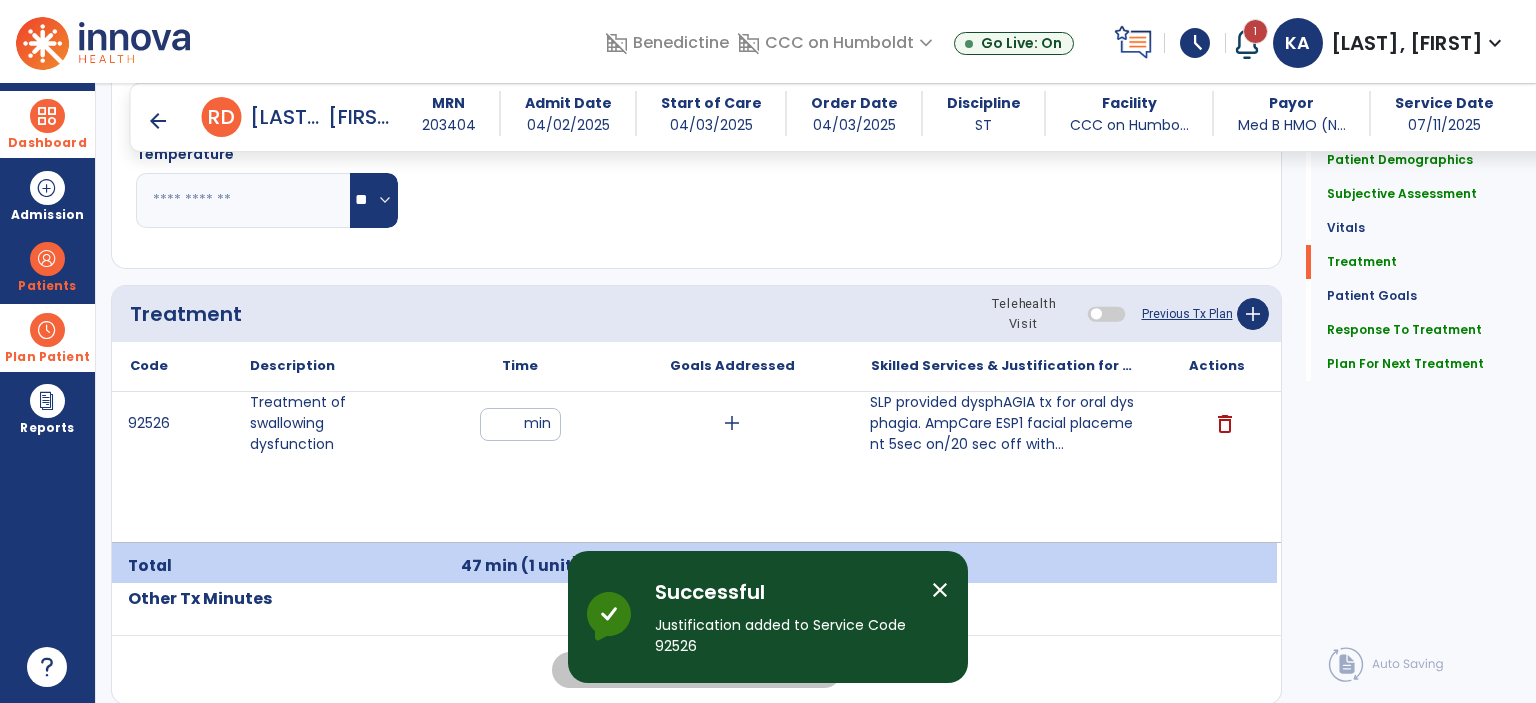 click on "close" at bounding box center (940, 590) 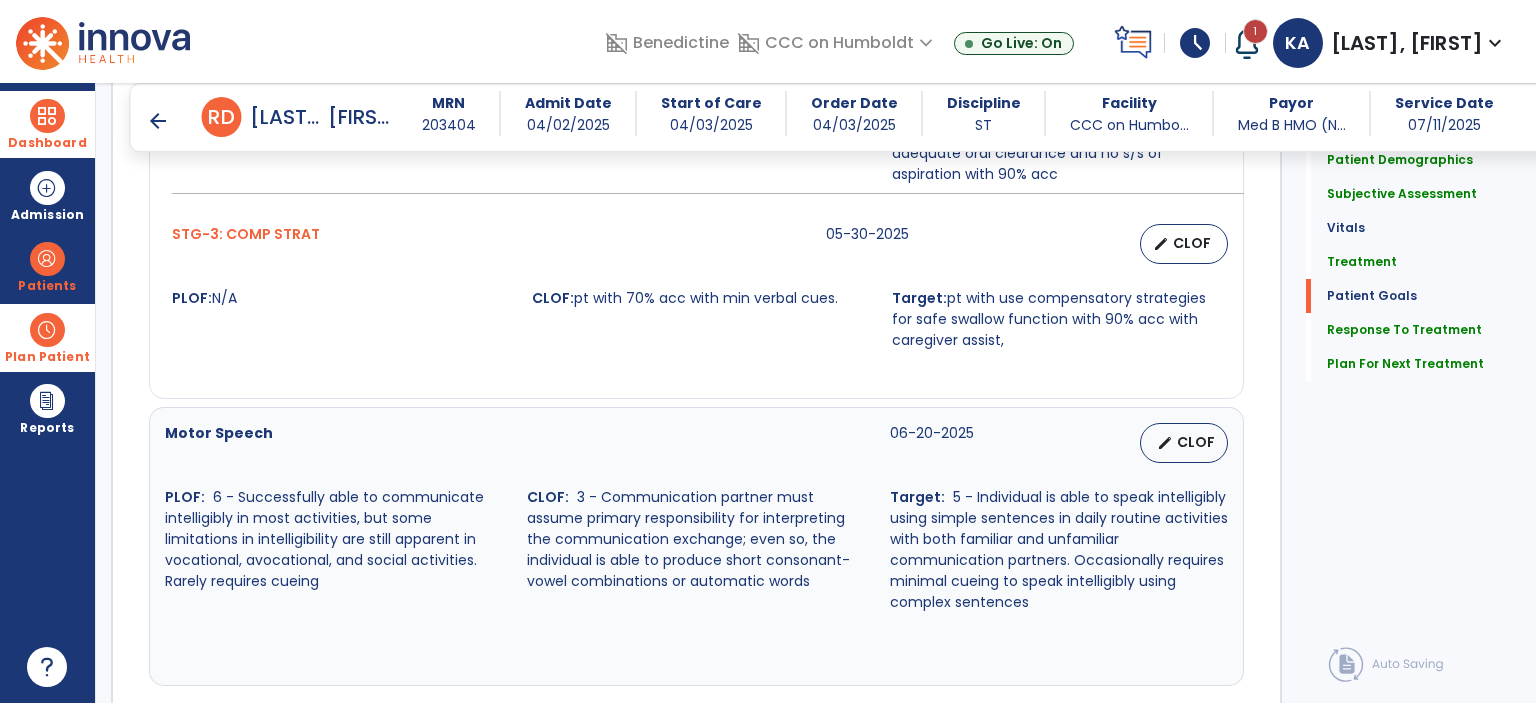 scroll, scrollTop: 3197, scrollLeft: 0, axis: vertical 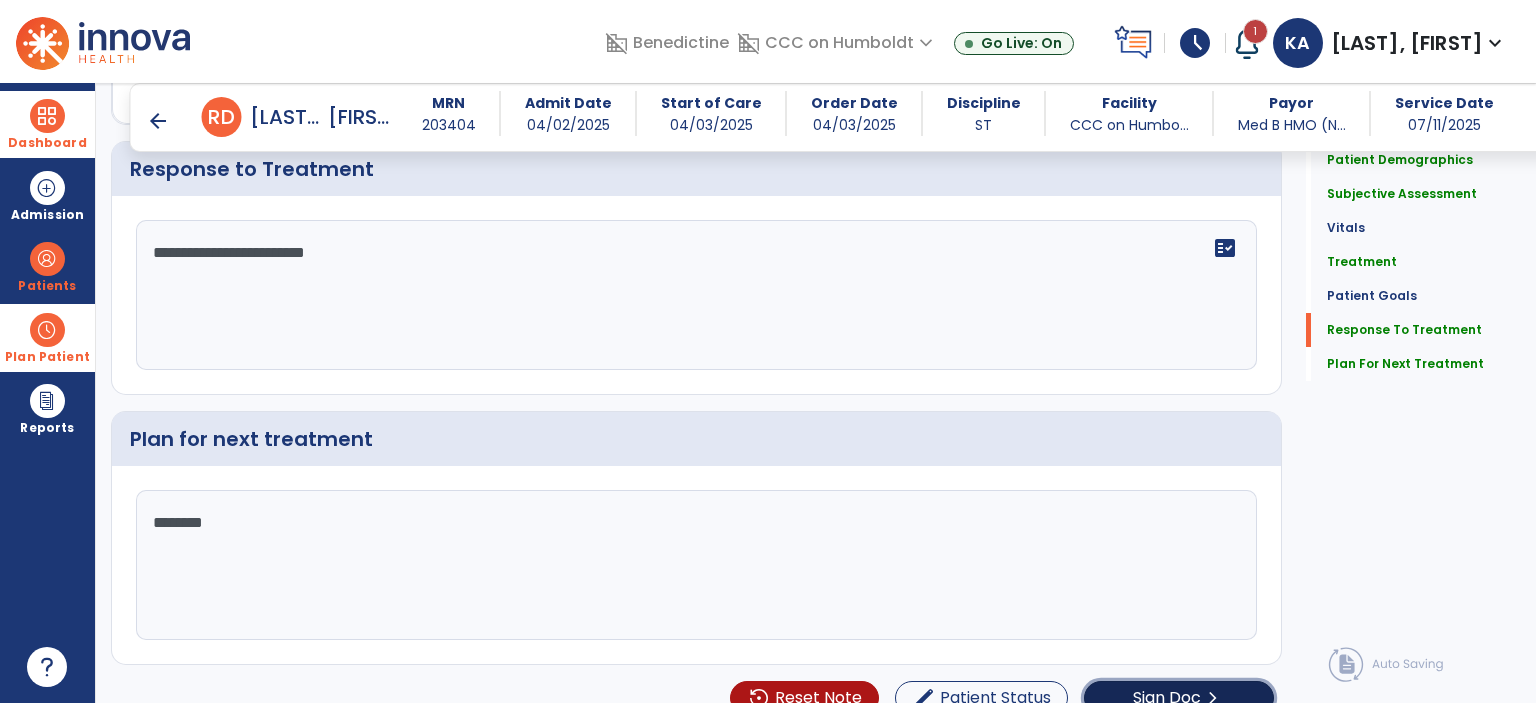 click on "Sign Doc  chevron_right" 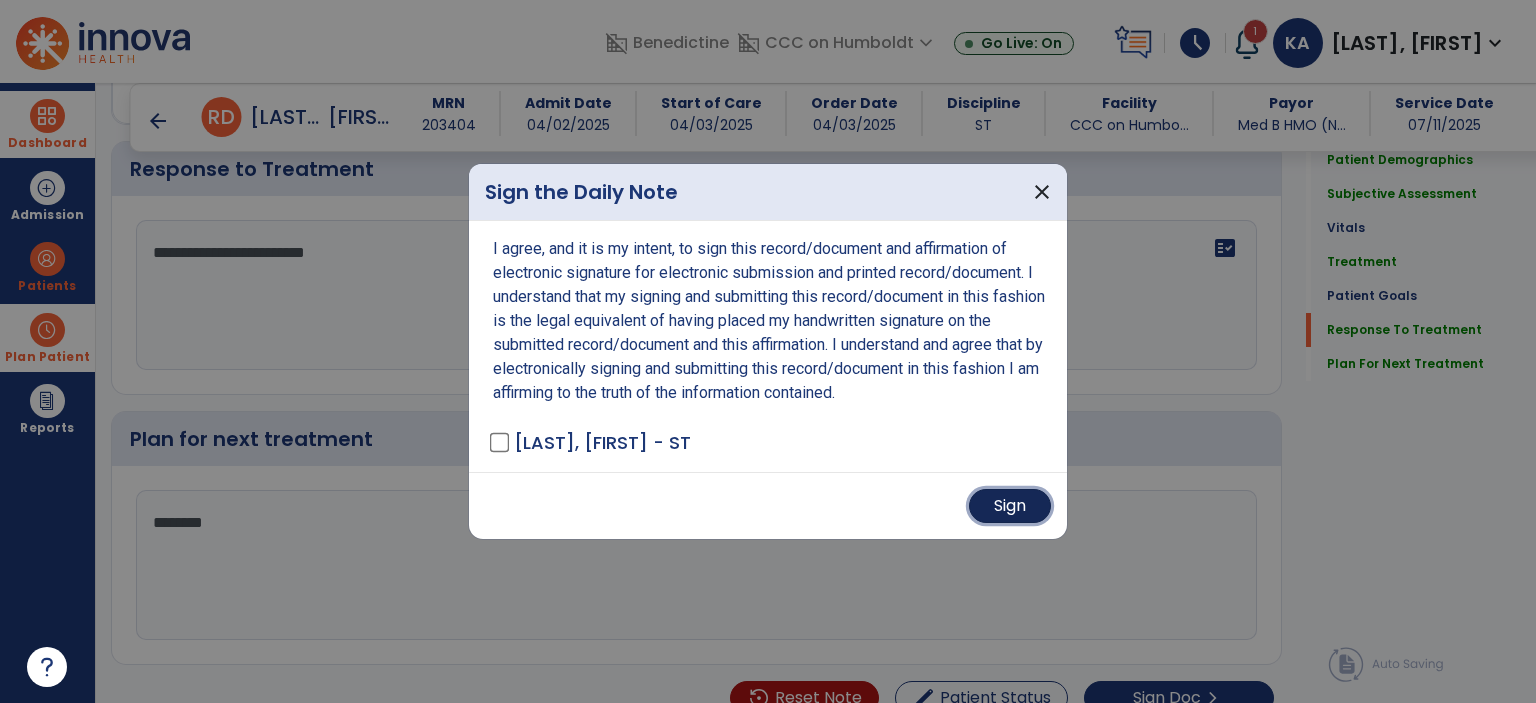 click on "Sign" at bounding box center [1010, 506] 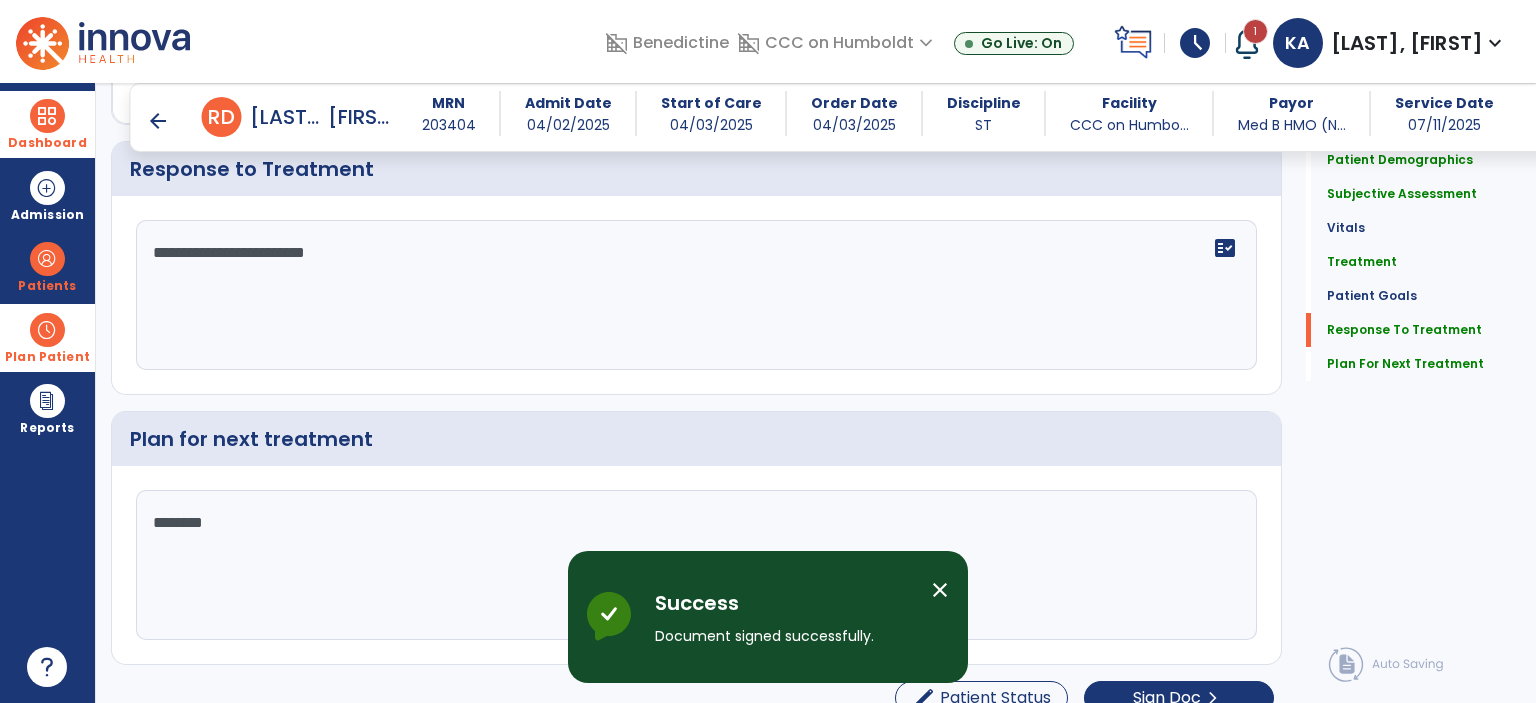 scroll, scrollTop: 0, scrollLeft: 0, axis: both 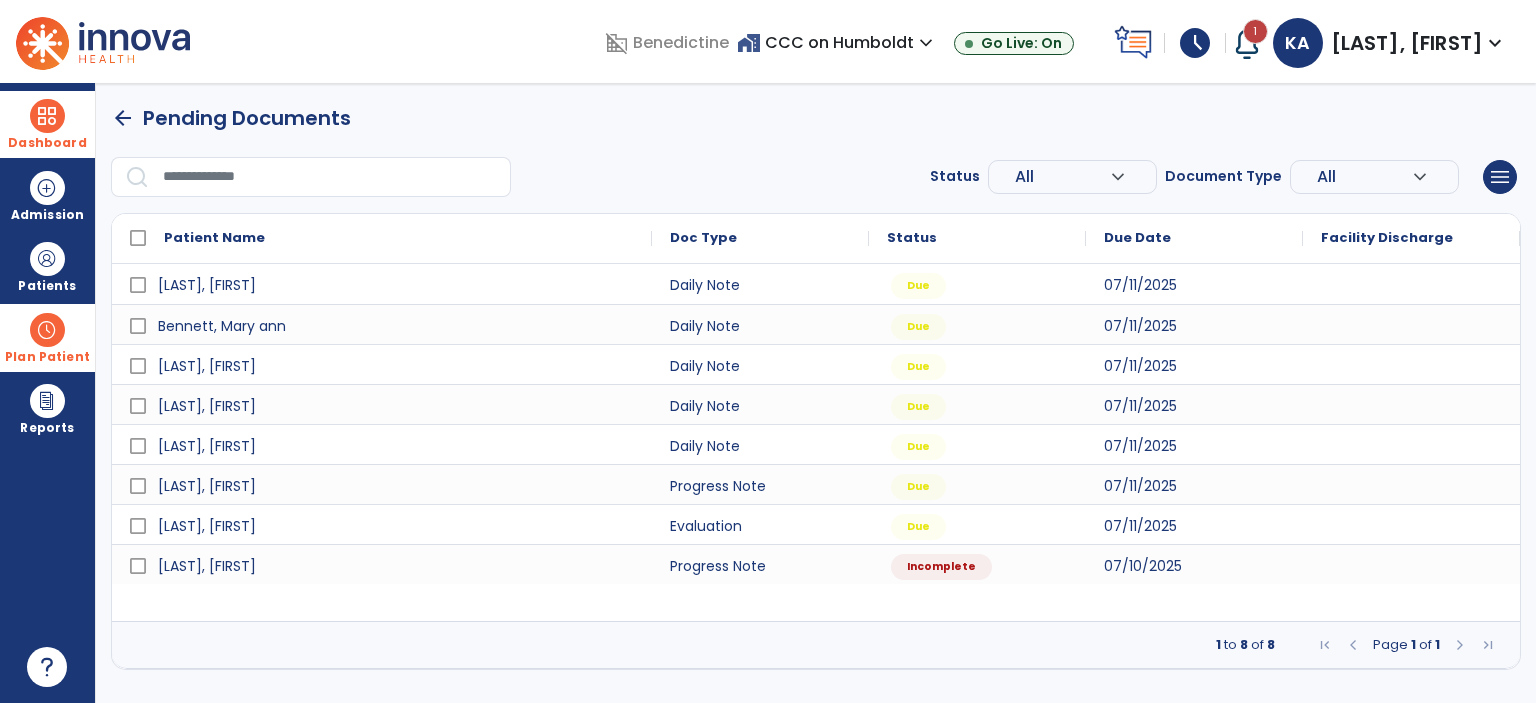 click at bounding box center (47, 330) 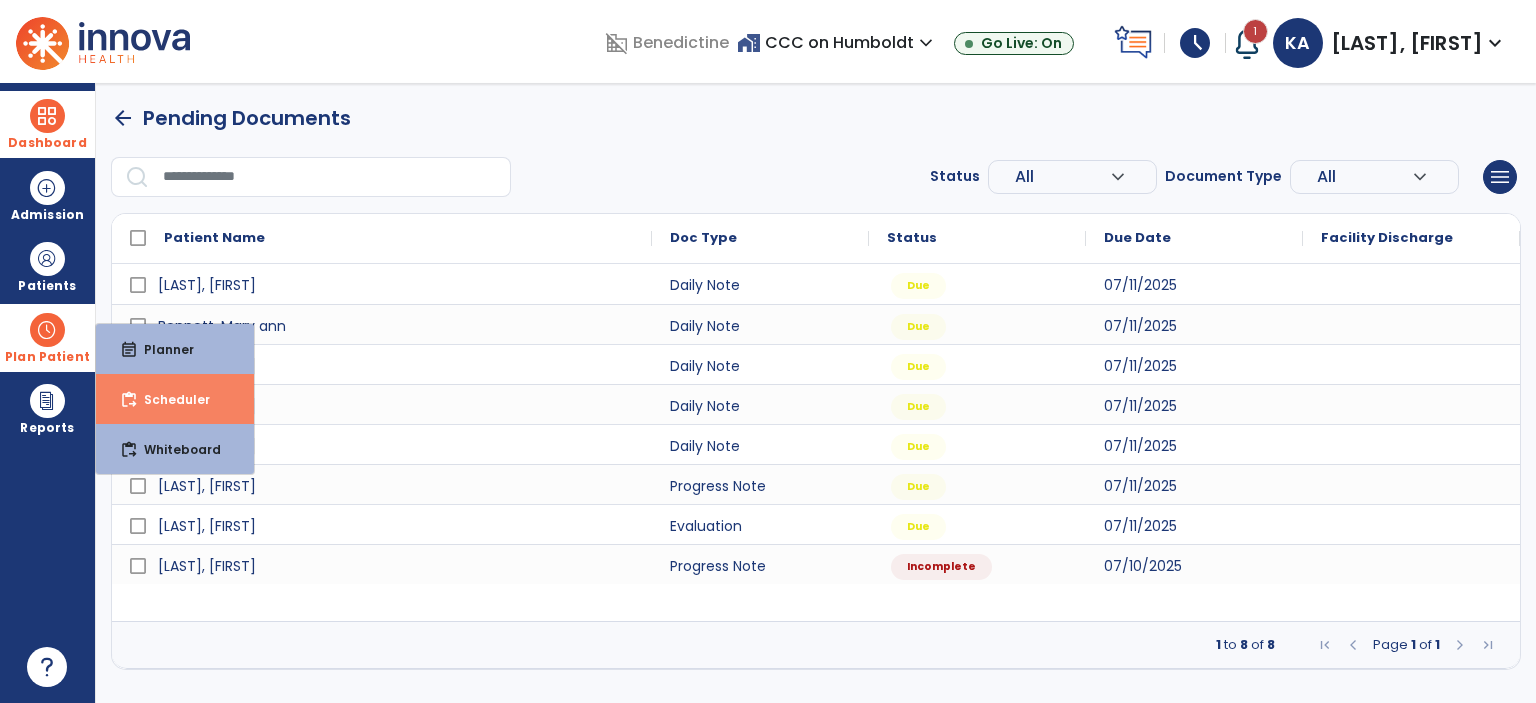 click on "Scheduler" at bounding box center (169, 399) 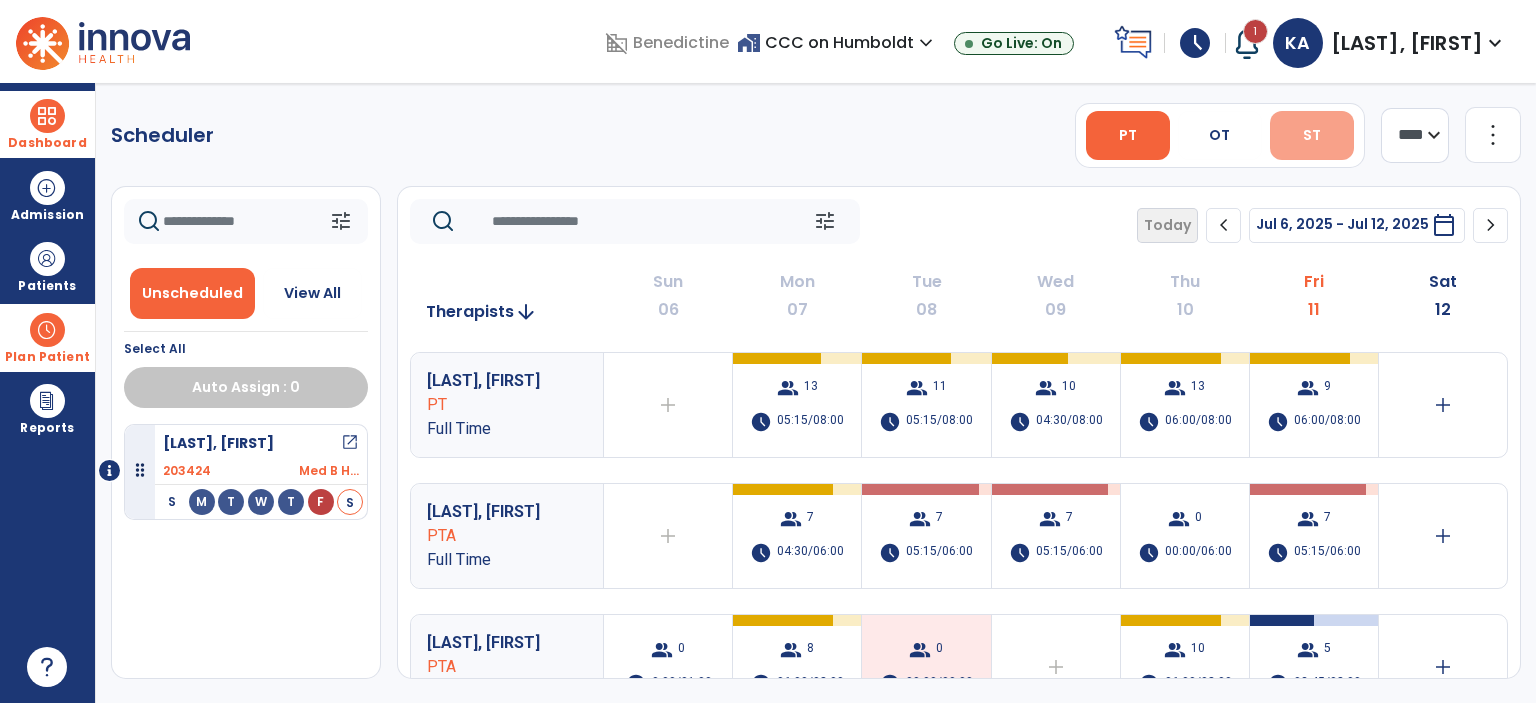 click on "ST" at bounding box center (1312, 135) 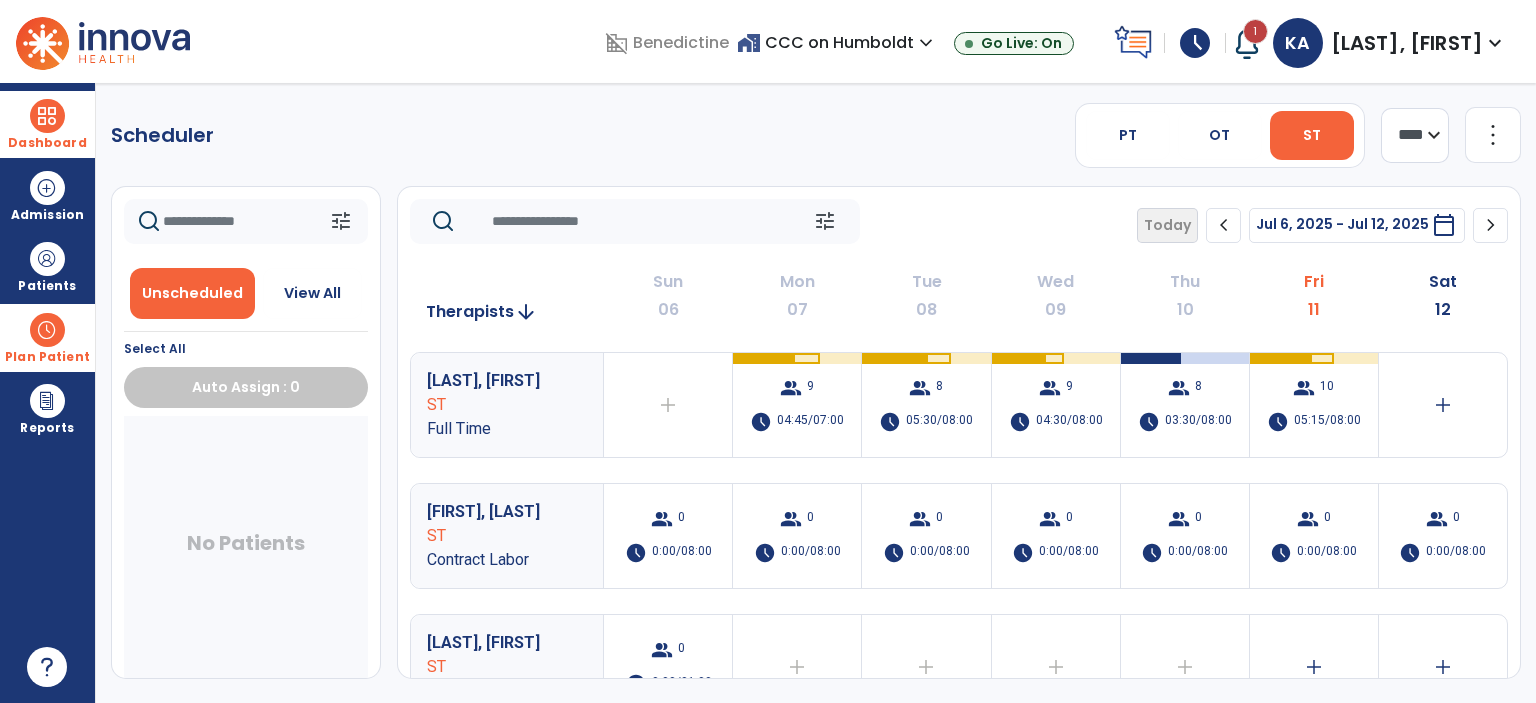 click on "chevron_right" 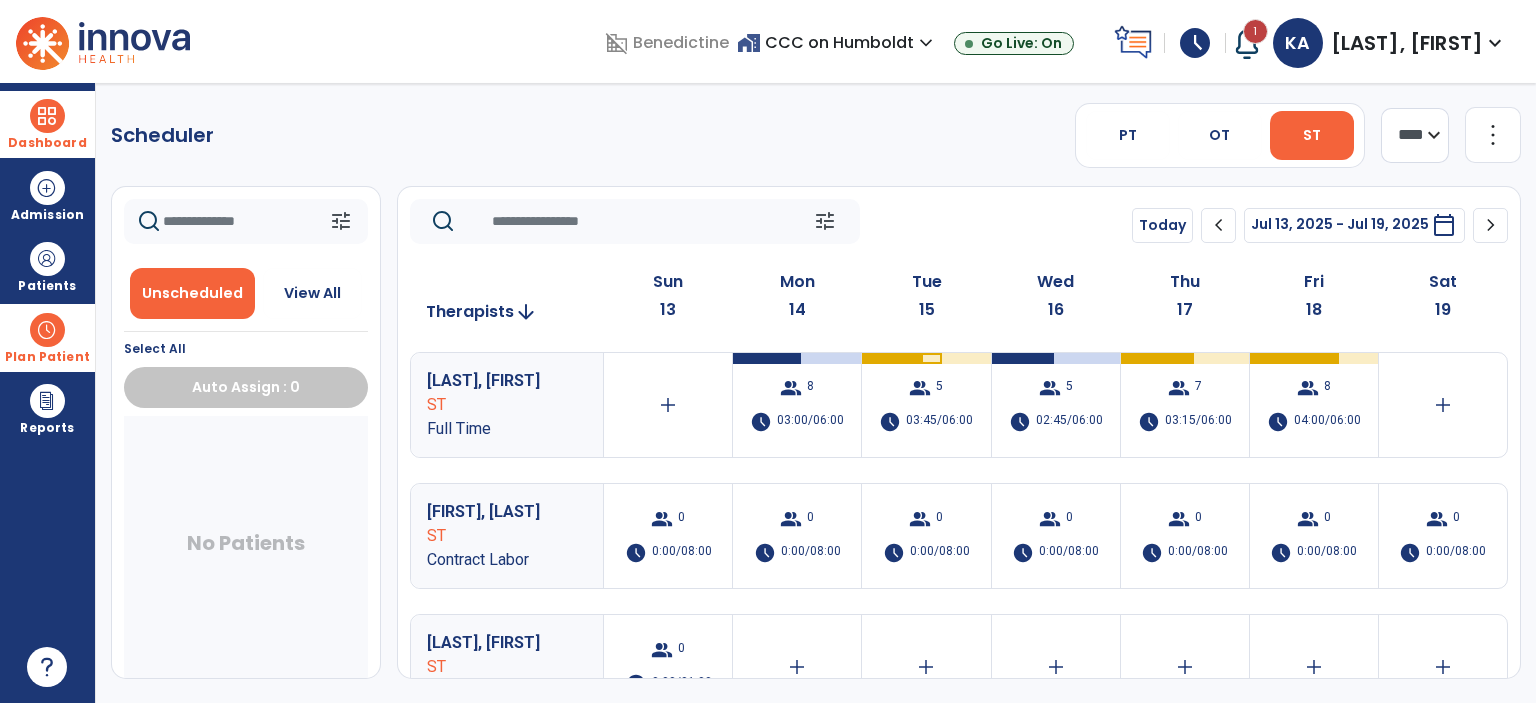 click on "home_work   CCC on Humboldt   expand_more" at bounding box center (837, 42) 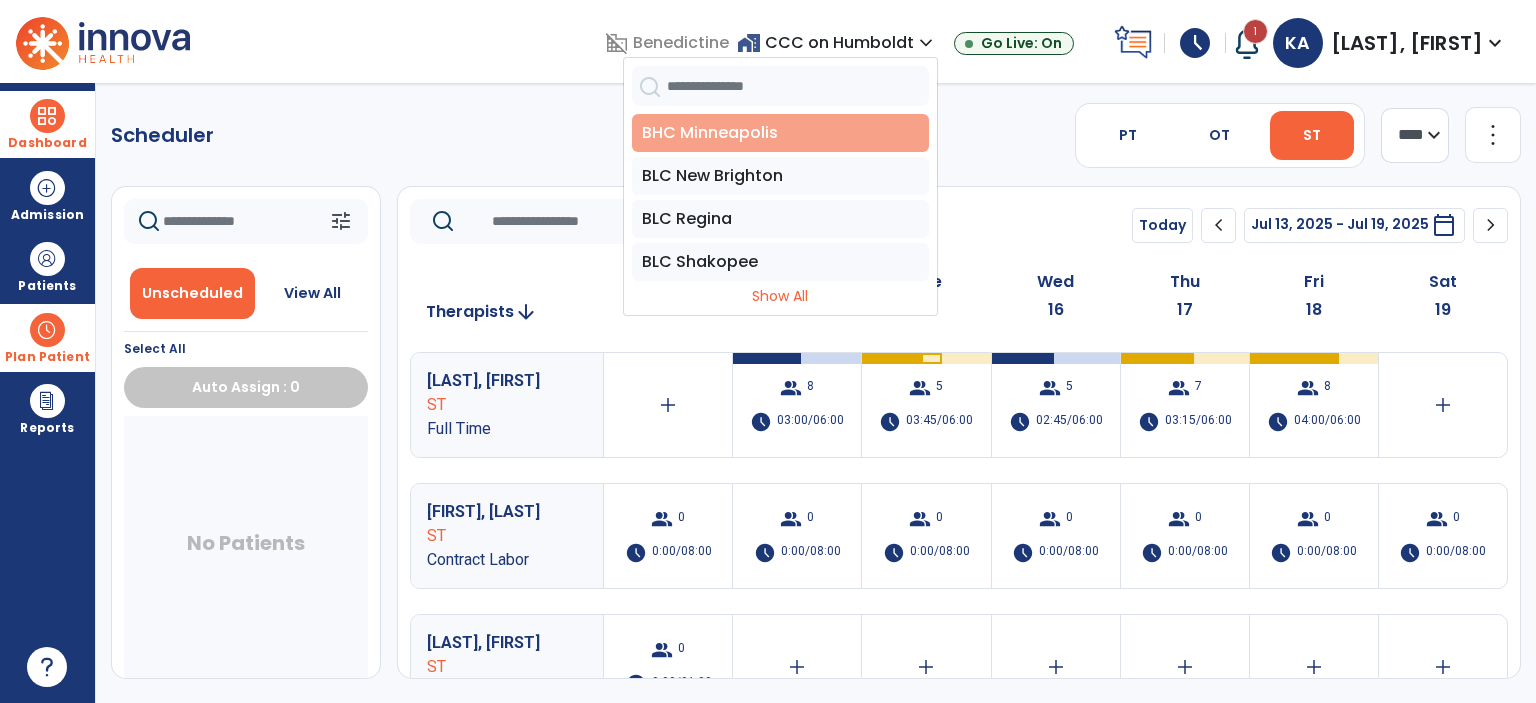 click on "BHC Minneapolis" at bounding box center [780, 133] 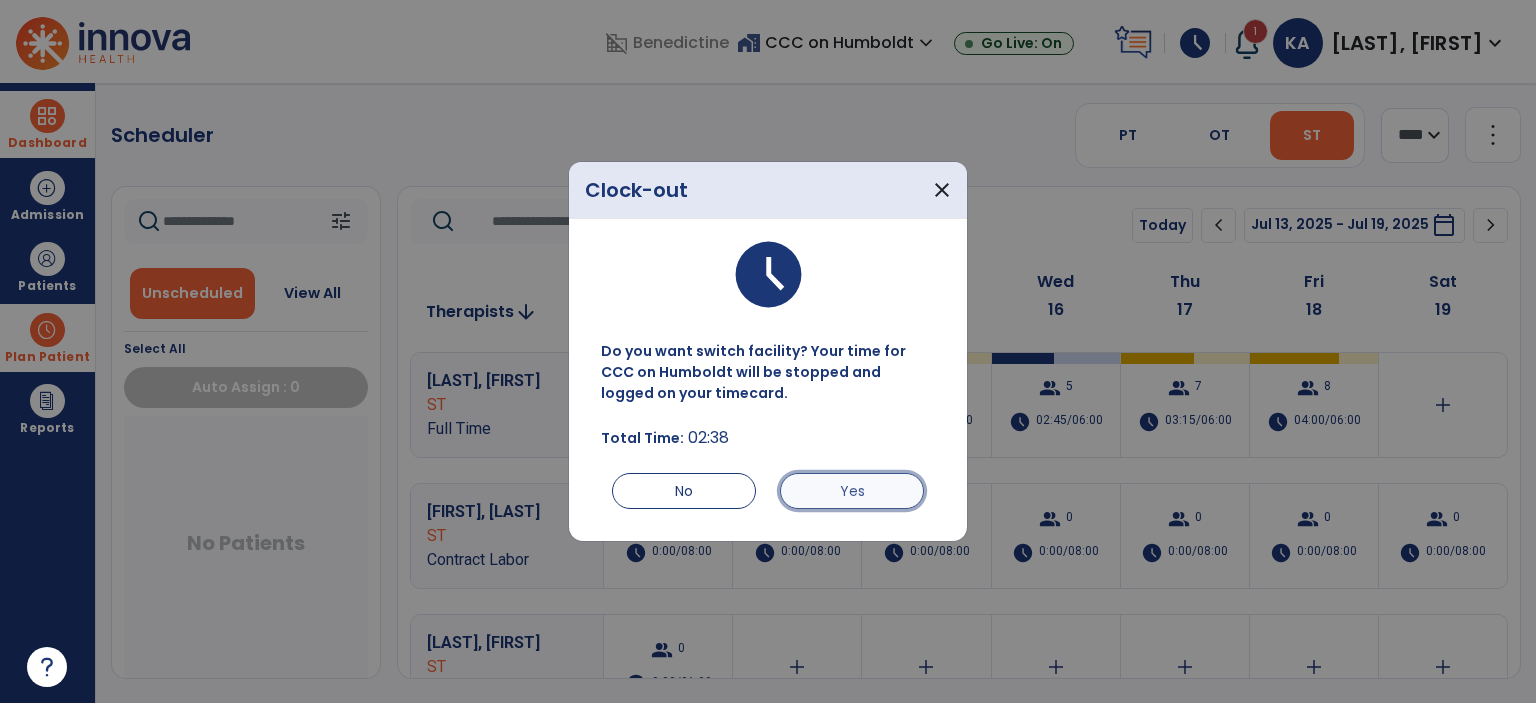 click on "Yes" at bounding box center (852, 491) 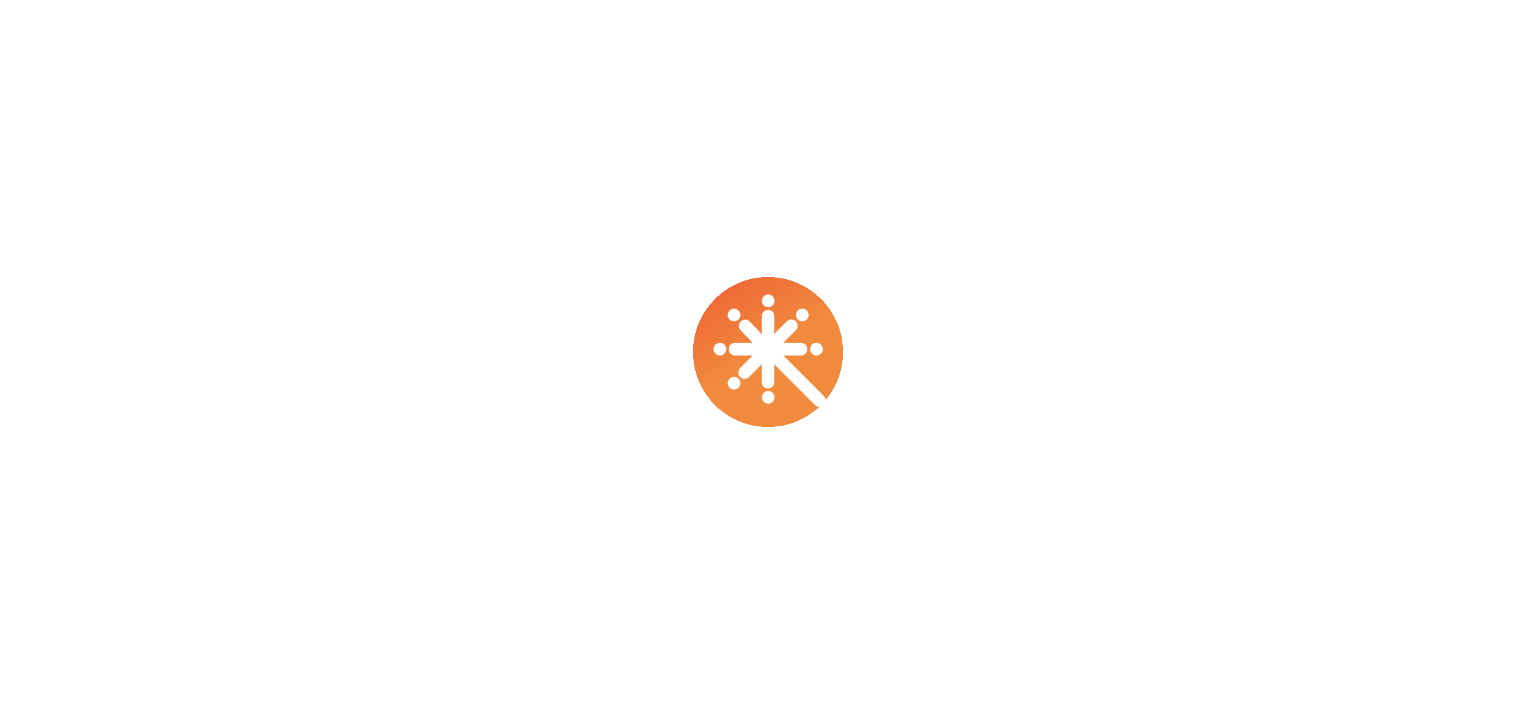 scroll, scrollTop: 0, scrollLeft: 0, axis: both 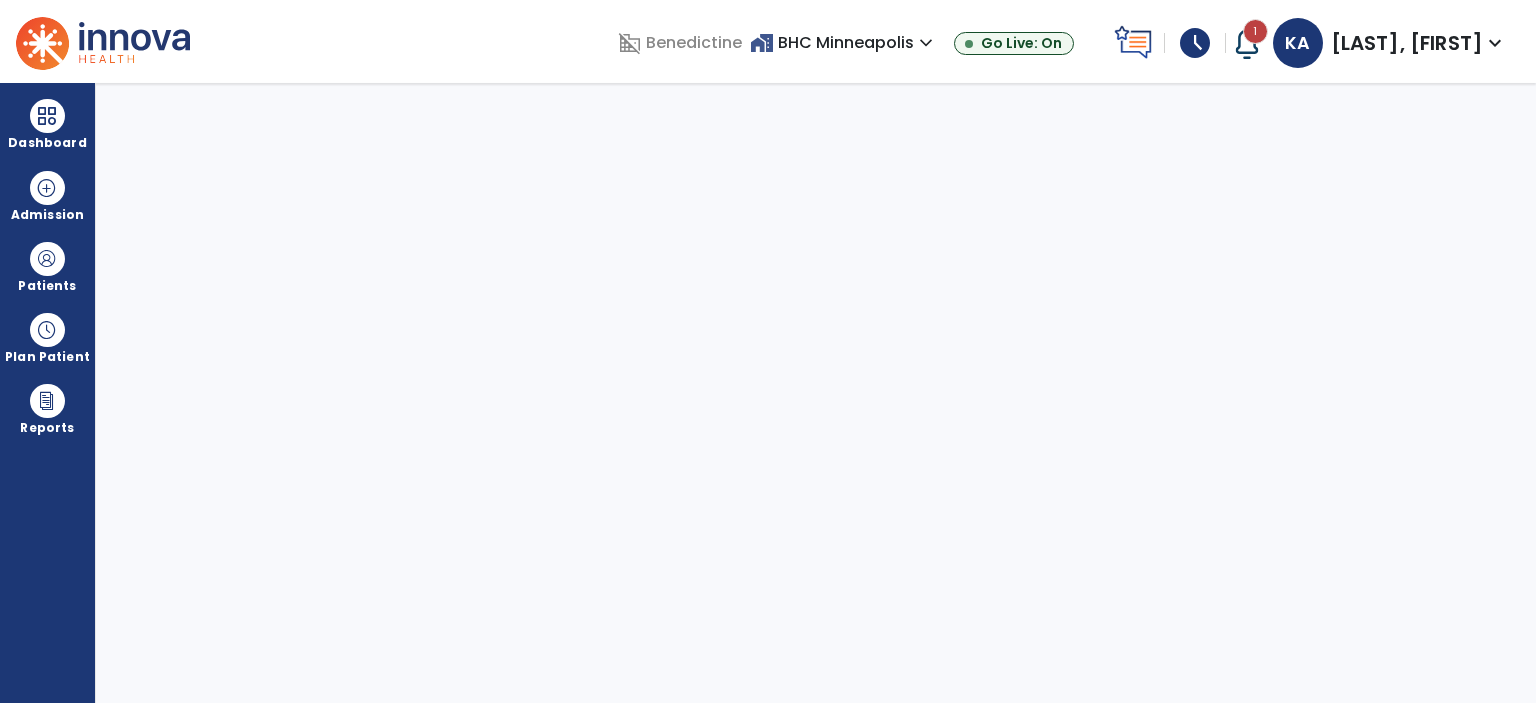select on "****" 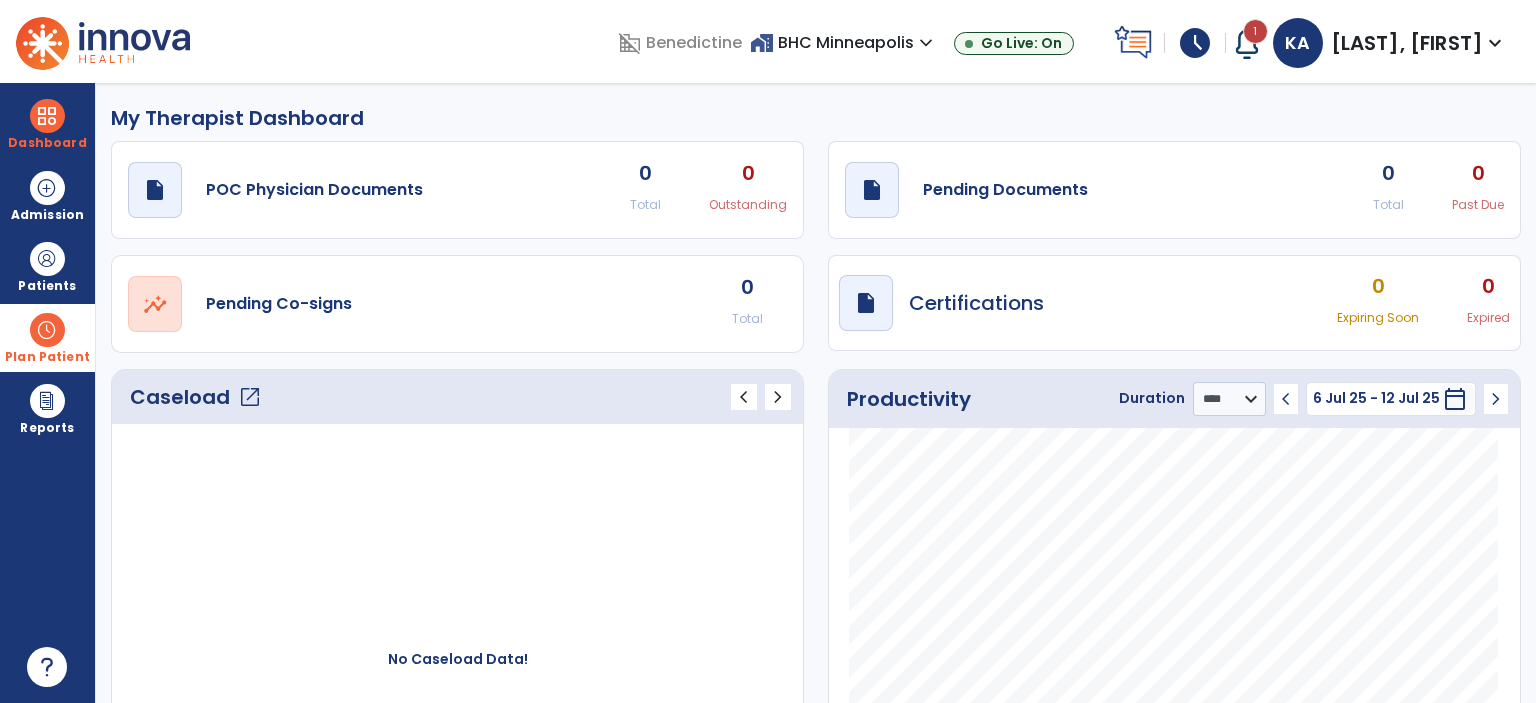 click on "Plan Patient" at bounding box center (47, 286) 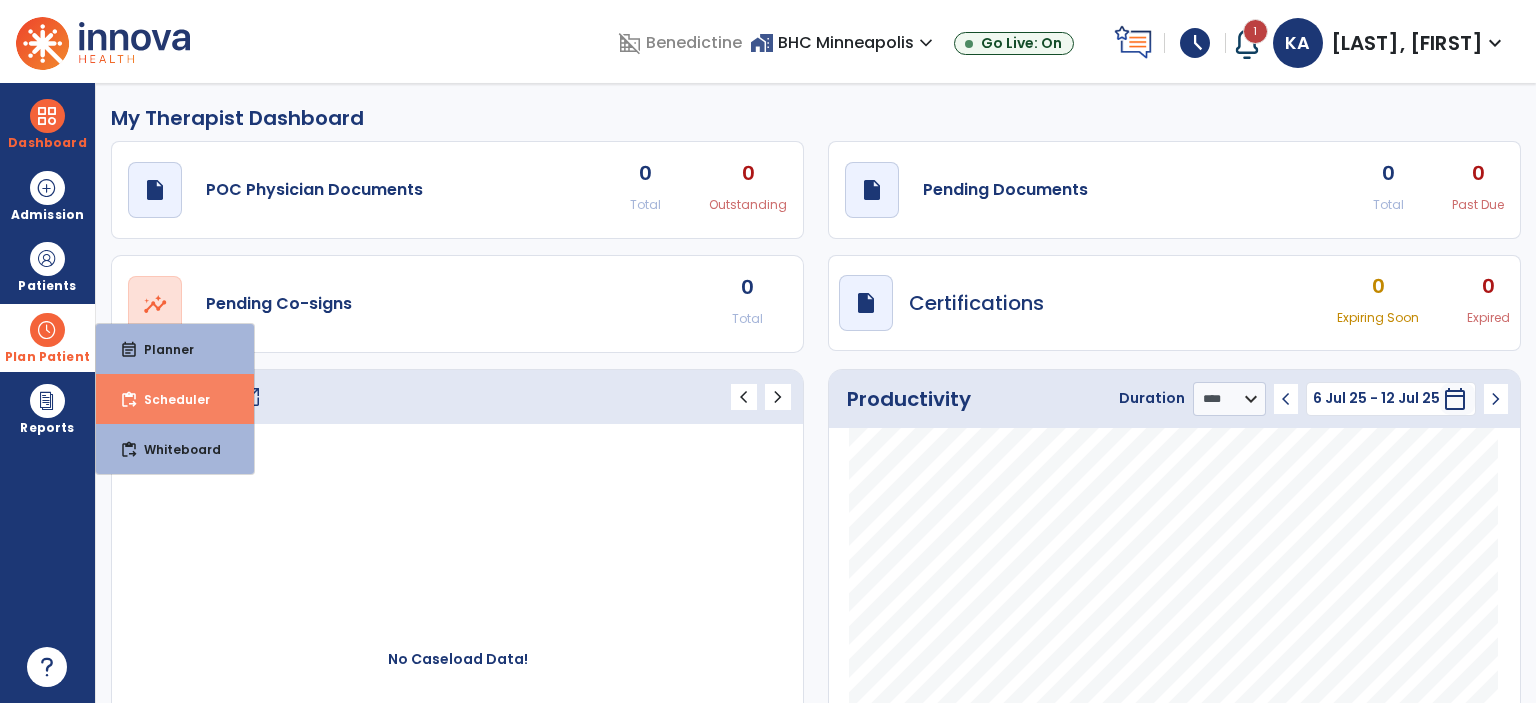 click on "Scheduler" at bounding box center [169, 399] 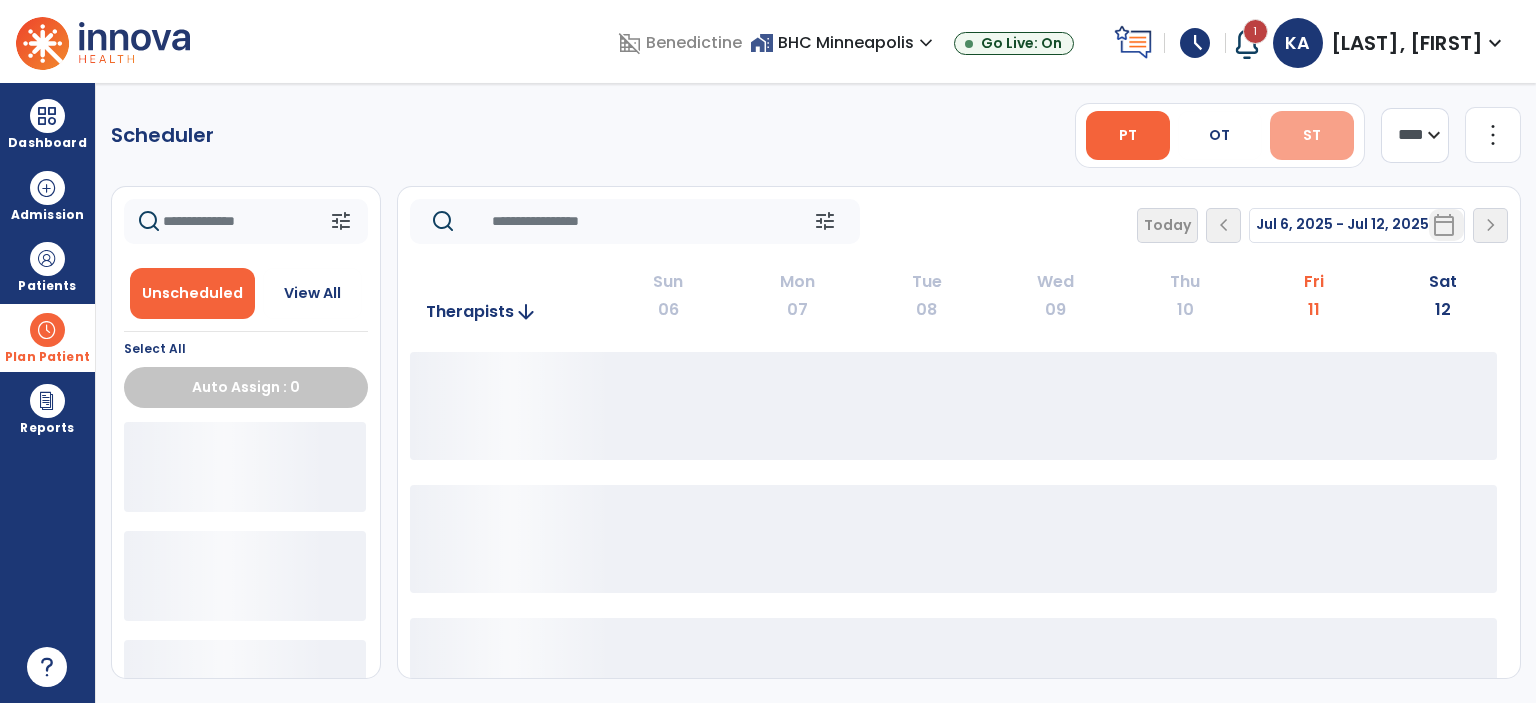 click on "ST" at bounding box center (1312, 135) 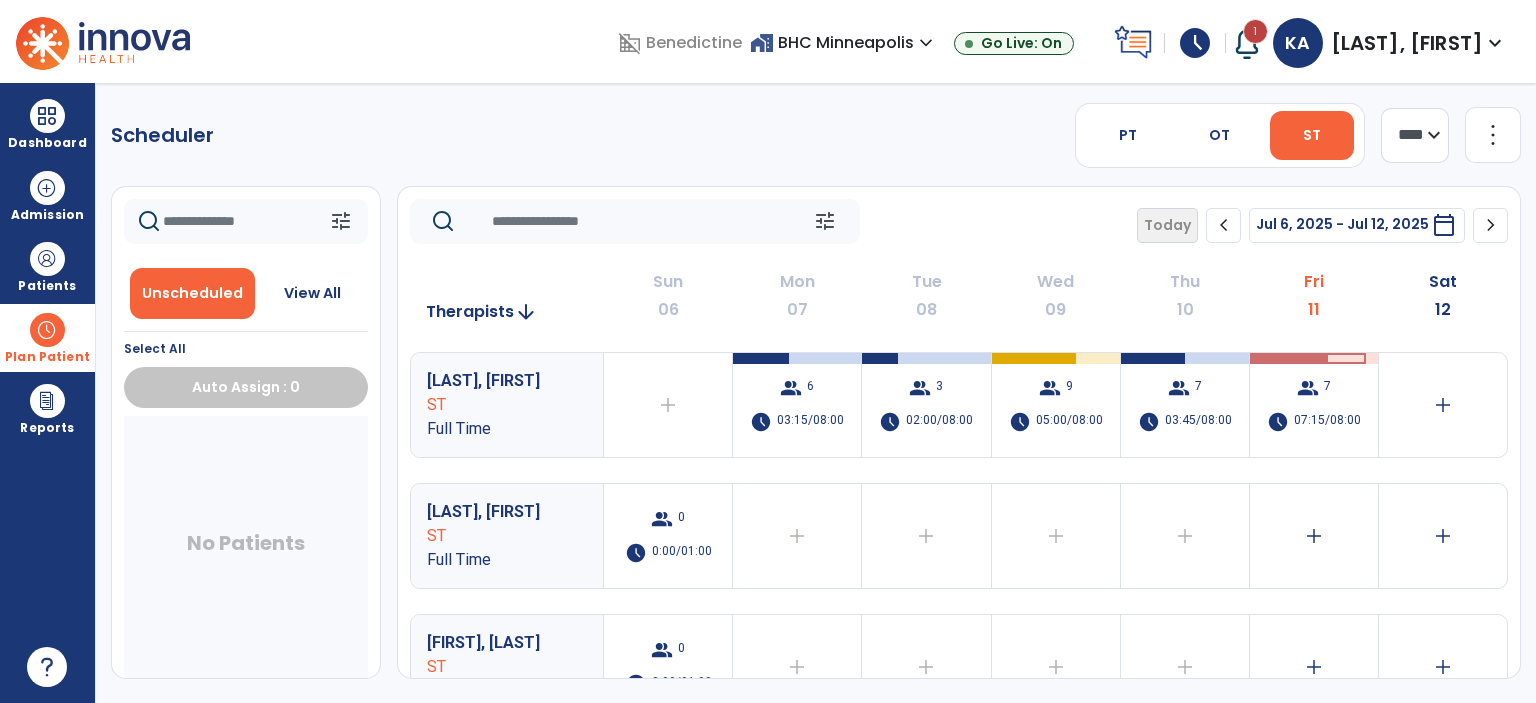 click on "chevron_right" 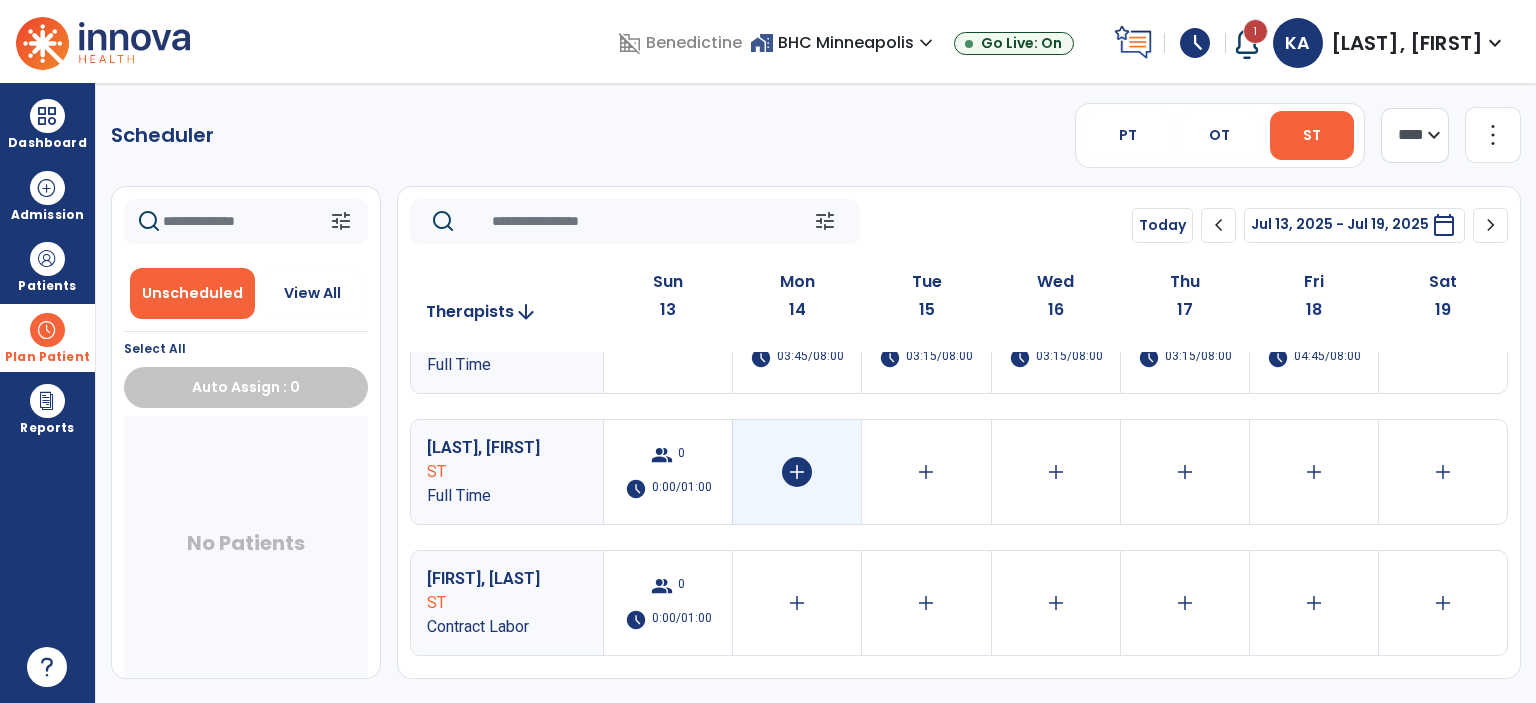 scroll, scrollTop: 0, scrollLeft: 0, axis: both 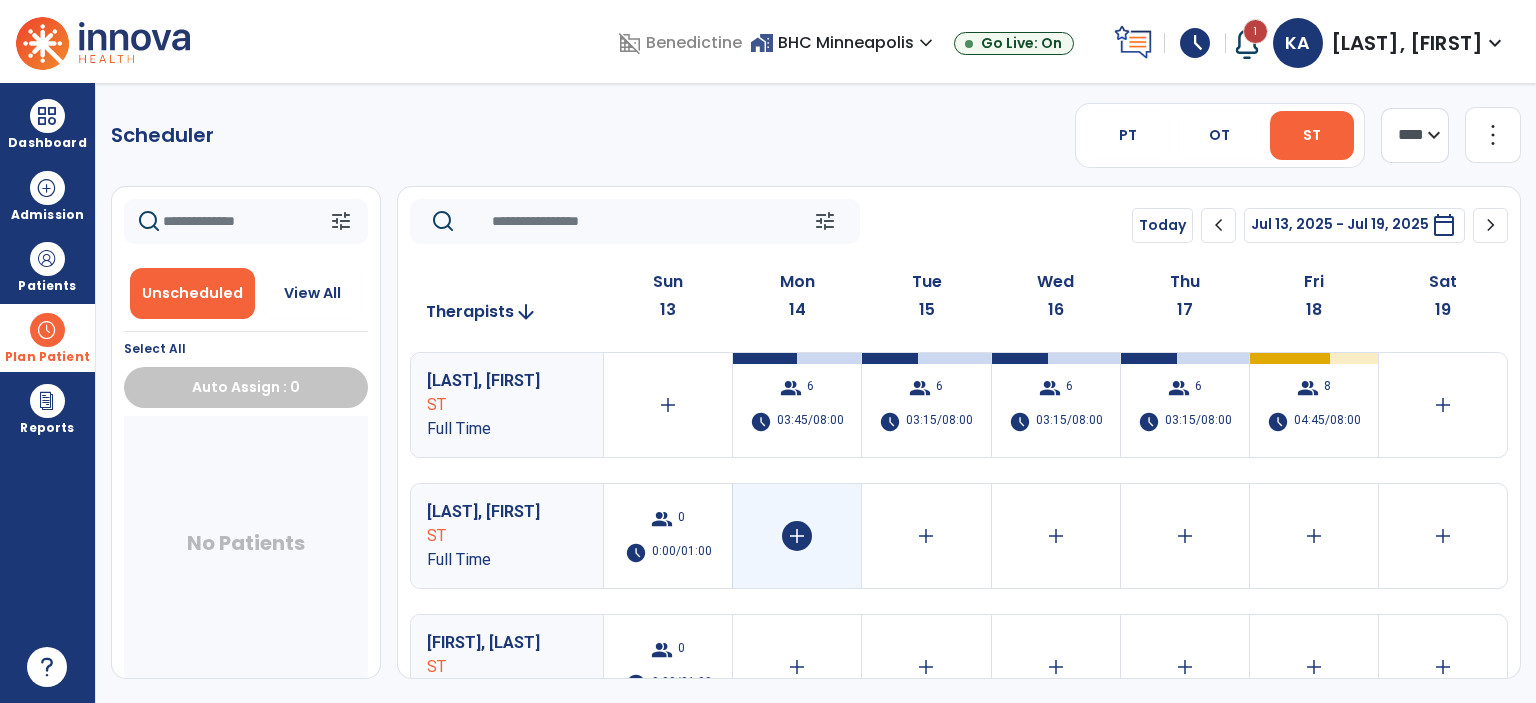 click on "add" 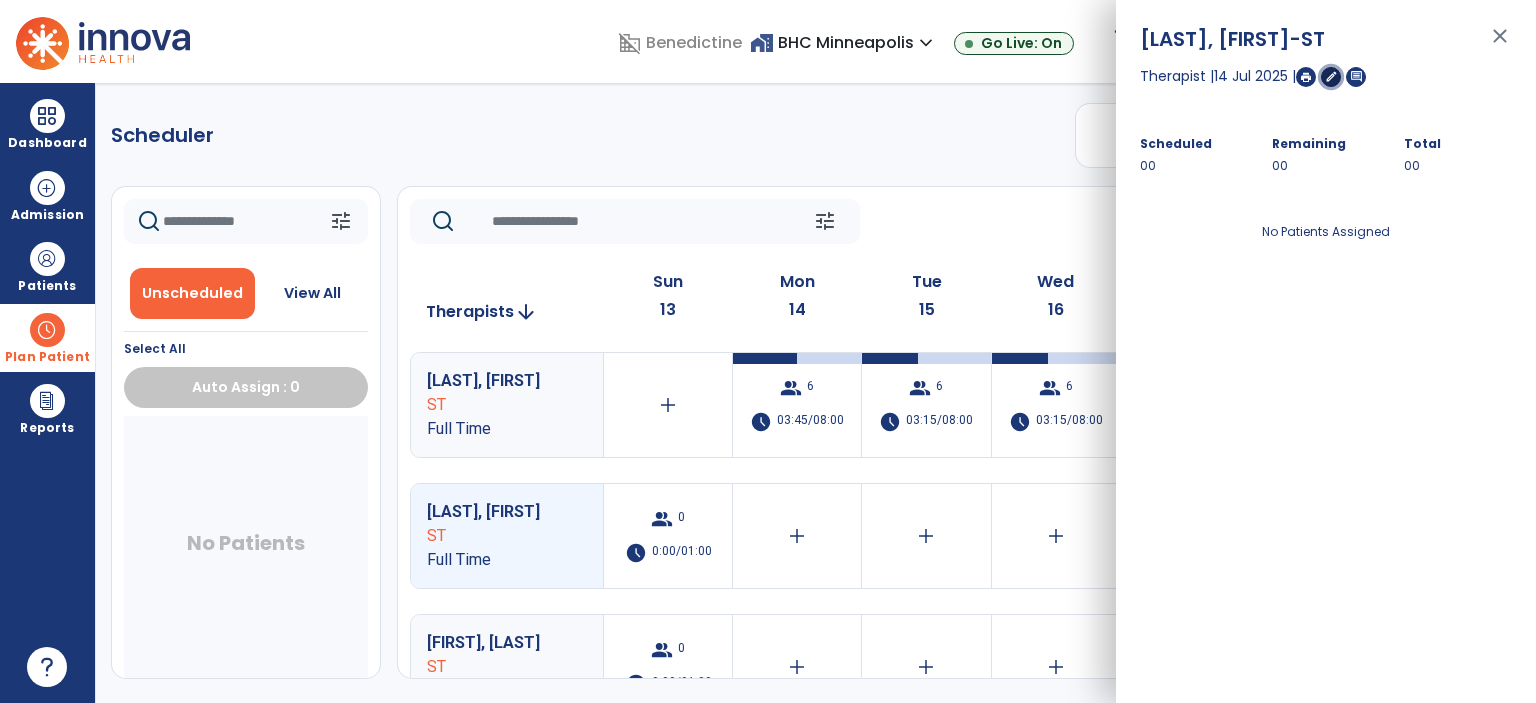 click on "edit" at bounding box center (1331, 76) 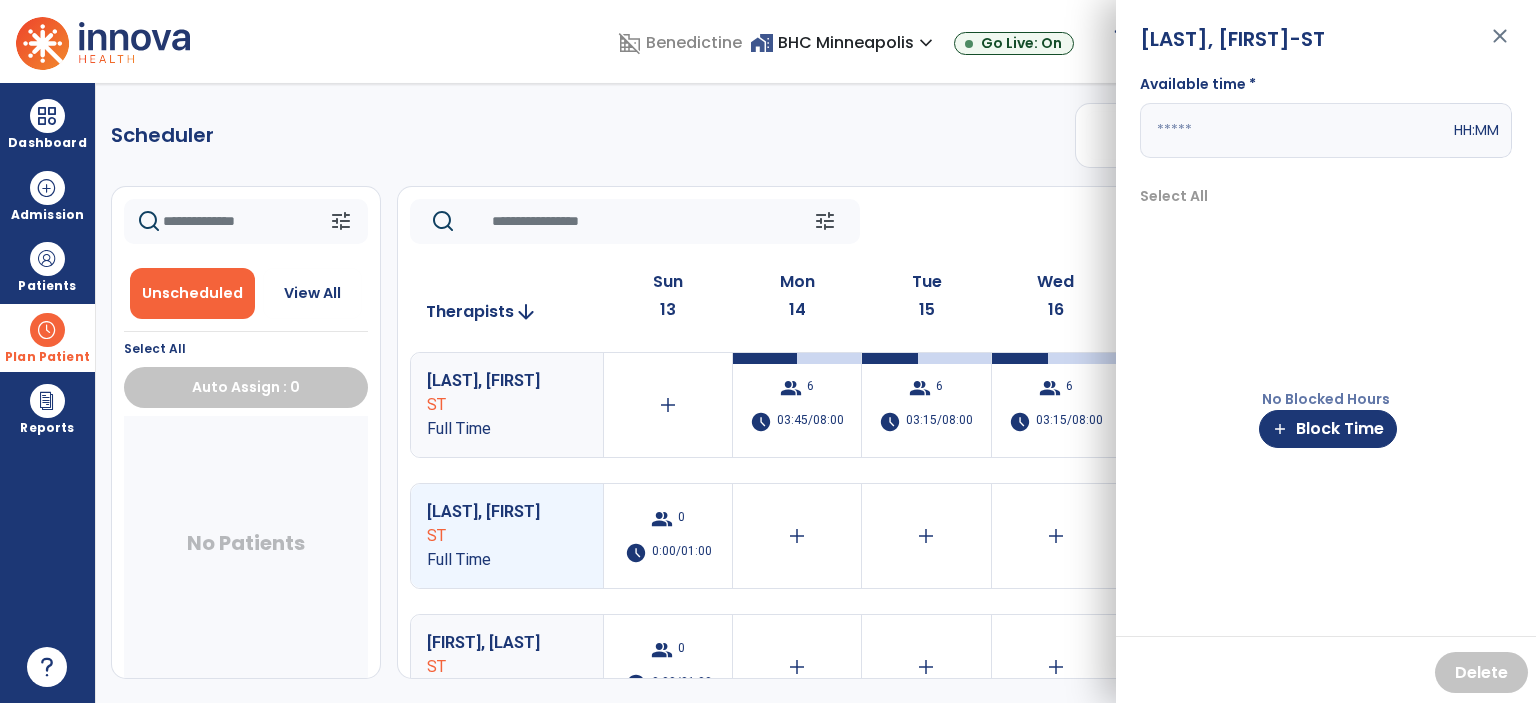 click at bounding box center (1295, 130) 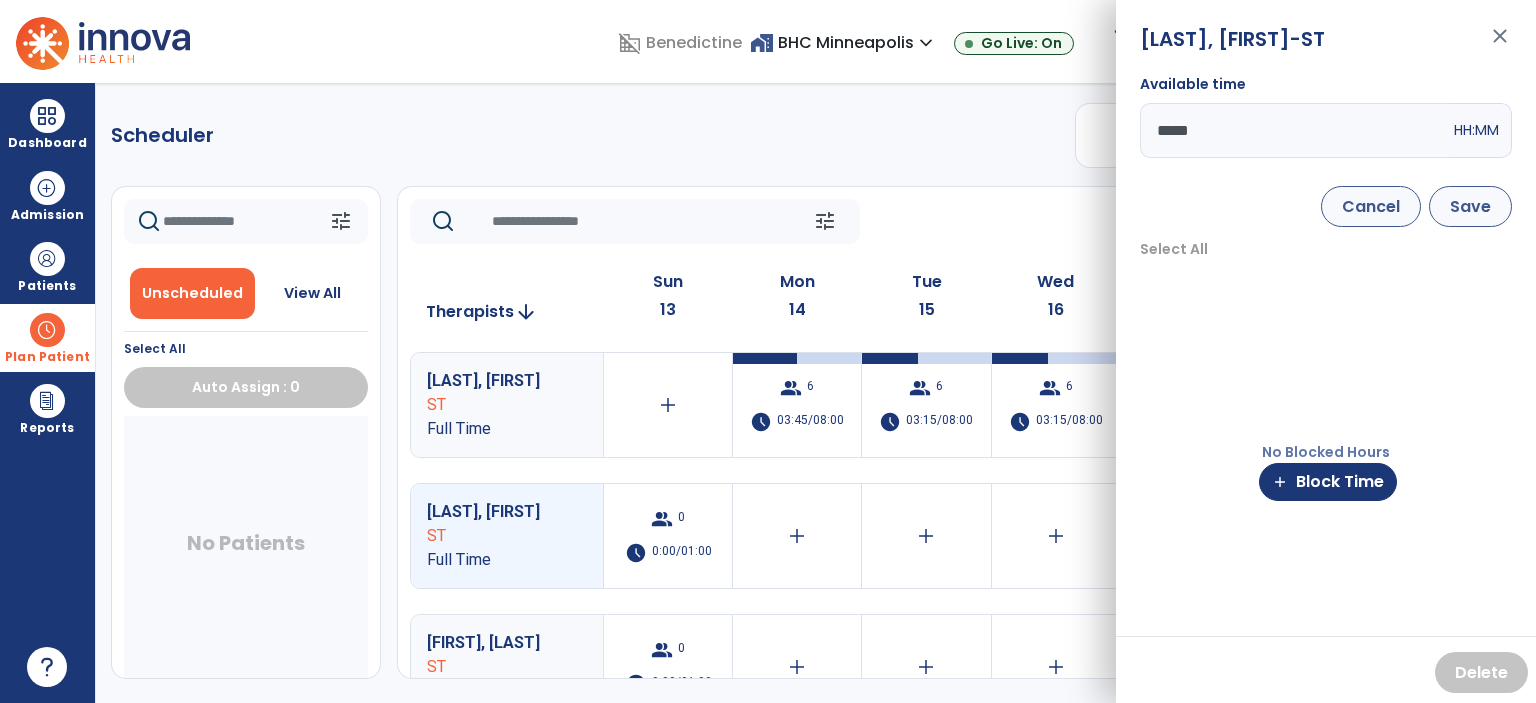 type on "*****" 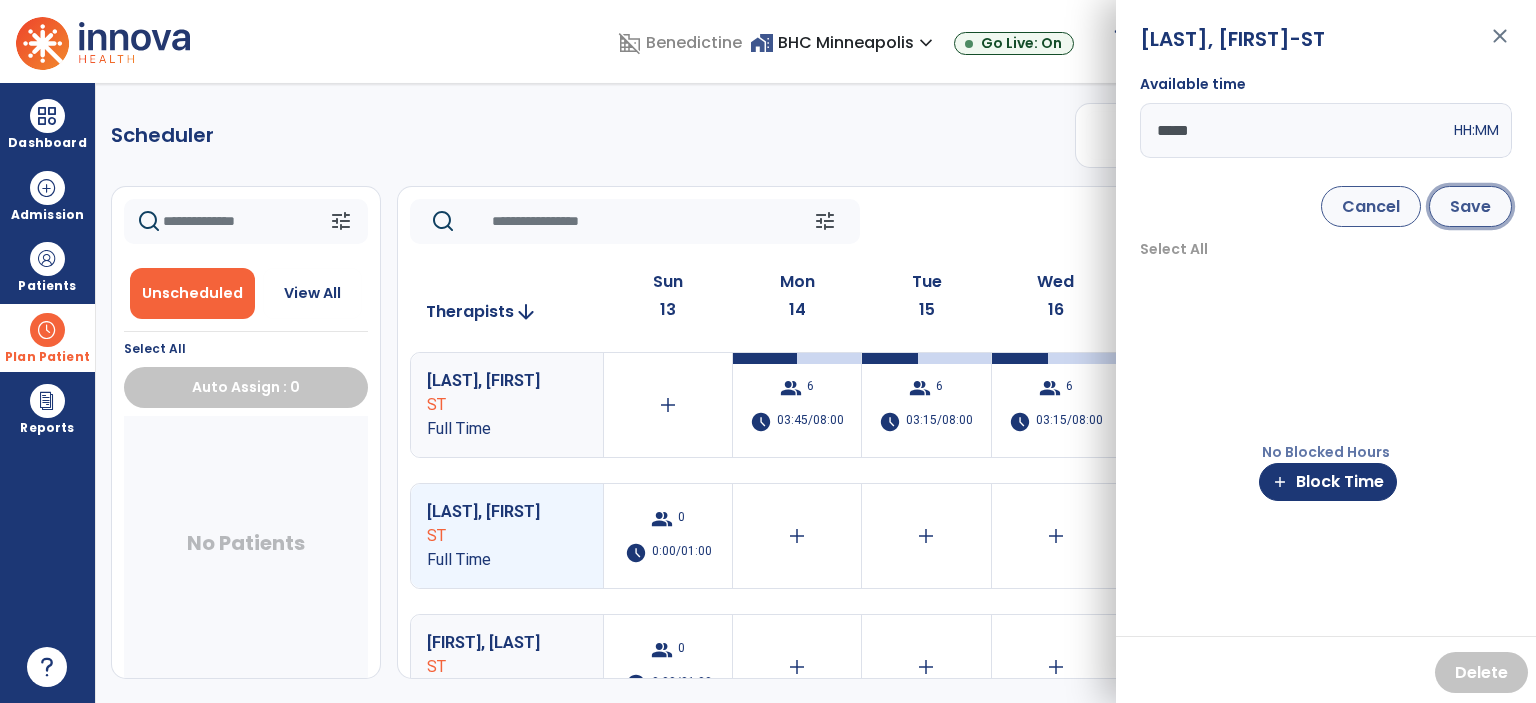 click on "Save" at bounding box center [1470, 206] 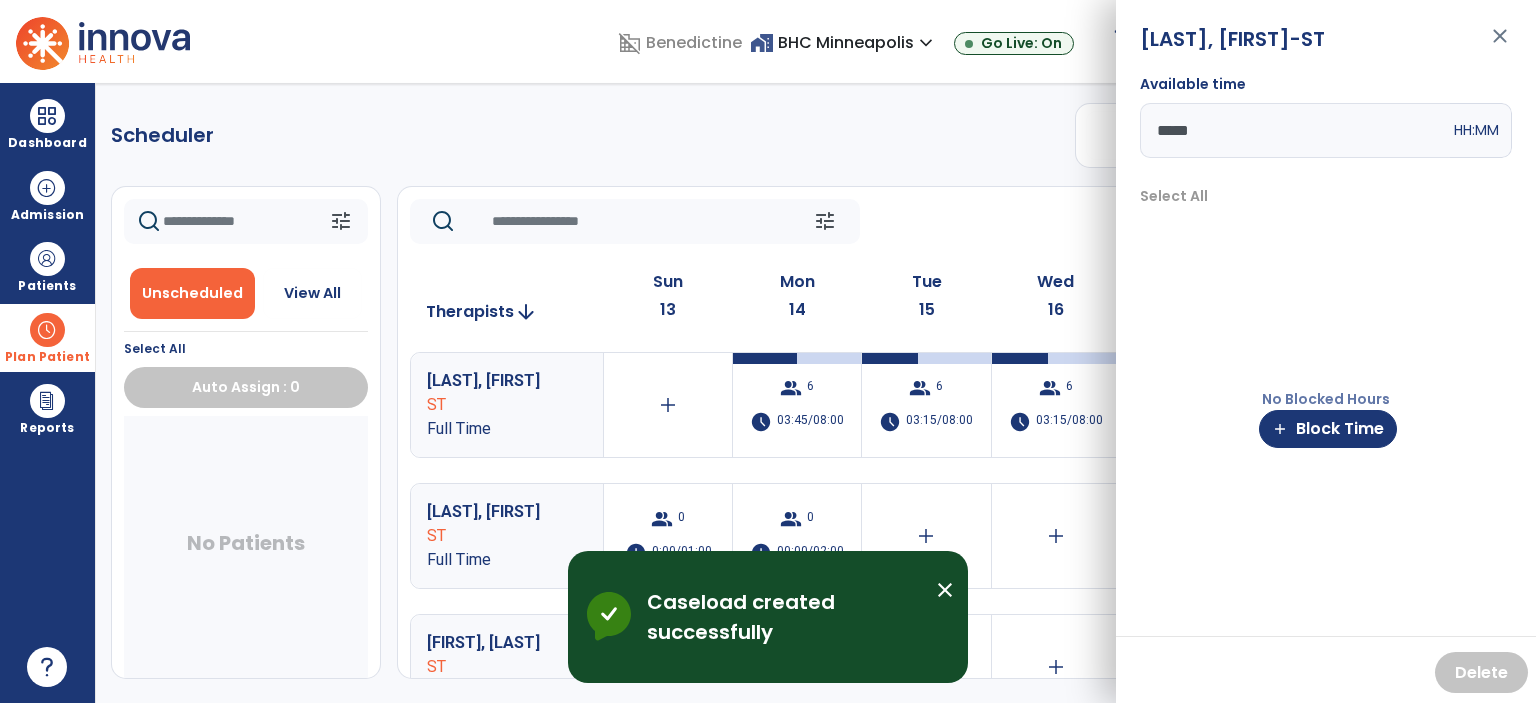 click on "close" at bounding box center [945, 590] 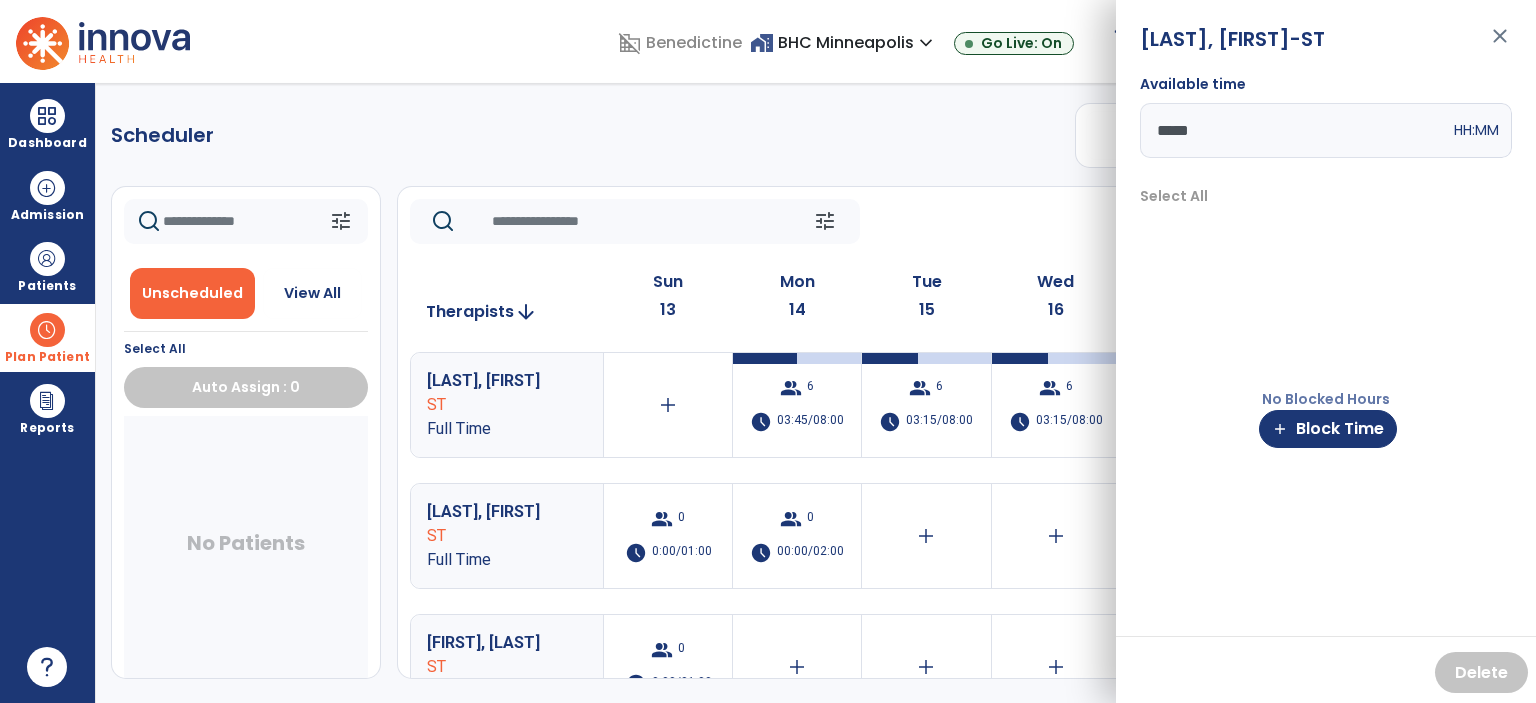 click on "close" at bounding box center (1500, 45) 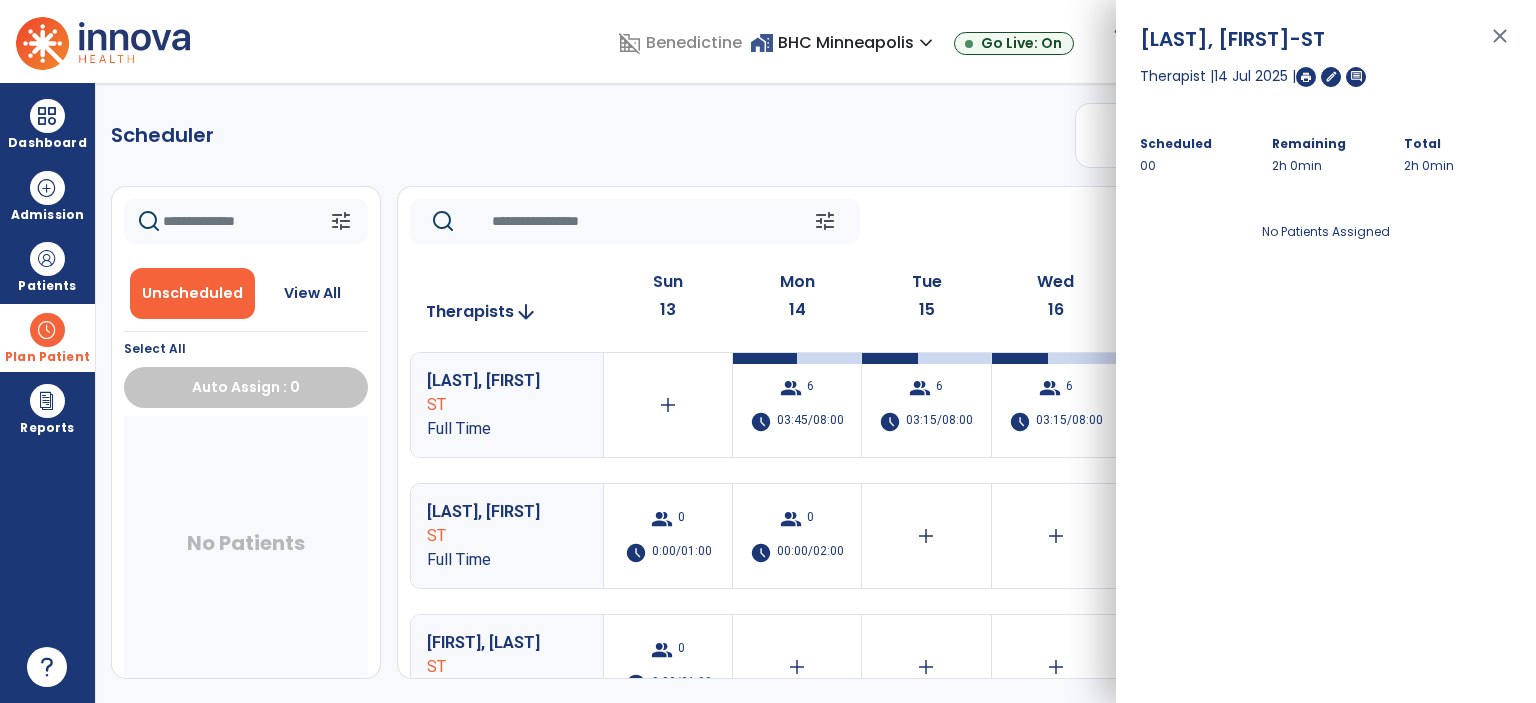 click on "close" at bounding box center [1500, 45] 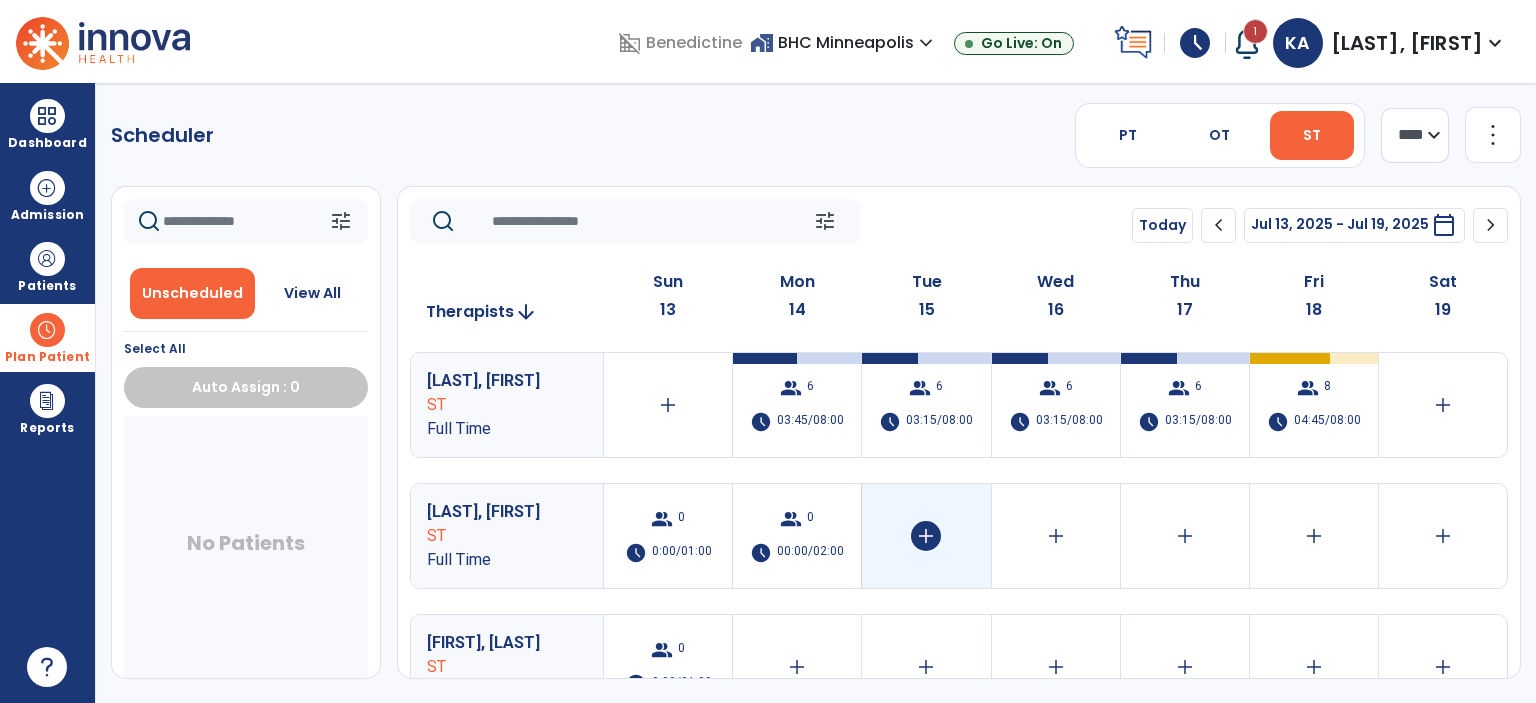 click on "add" 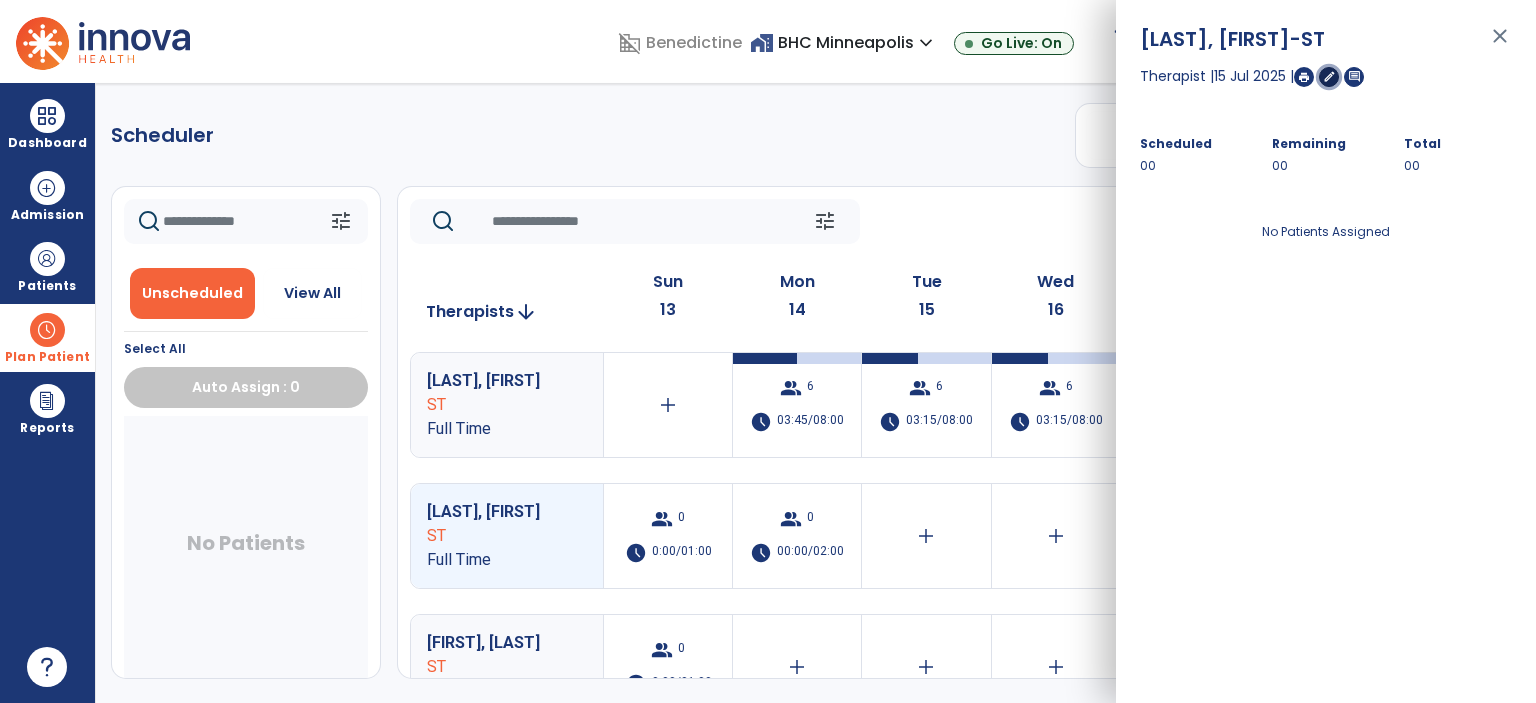click on "edit" at bounding box center [1329, 76] 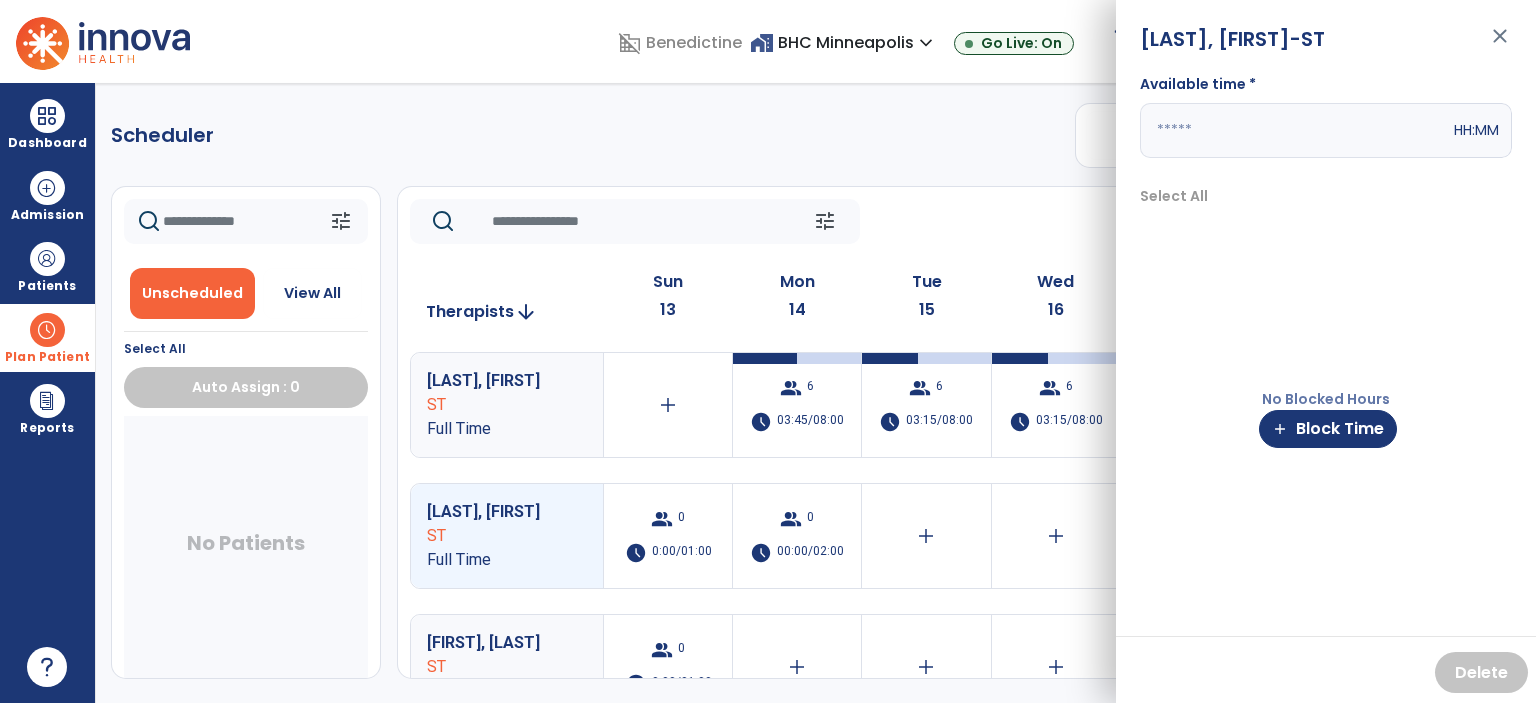 click at bounding box center [1295, 130] 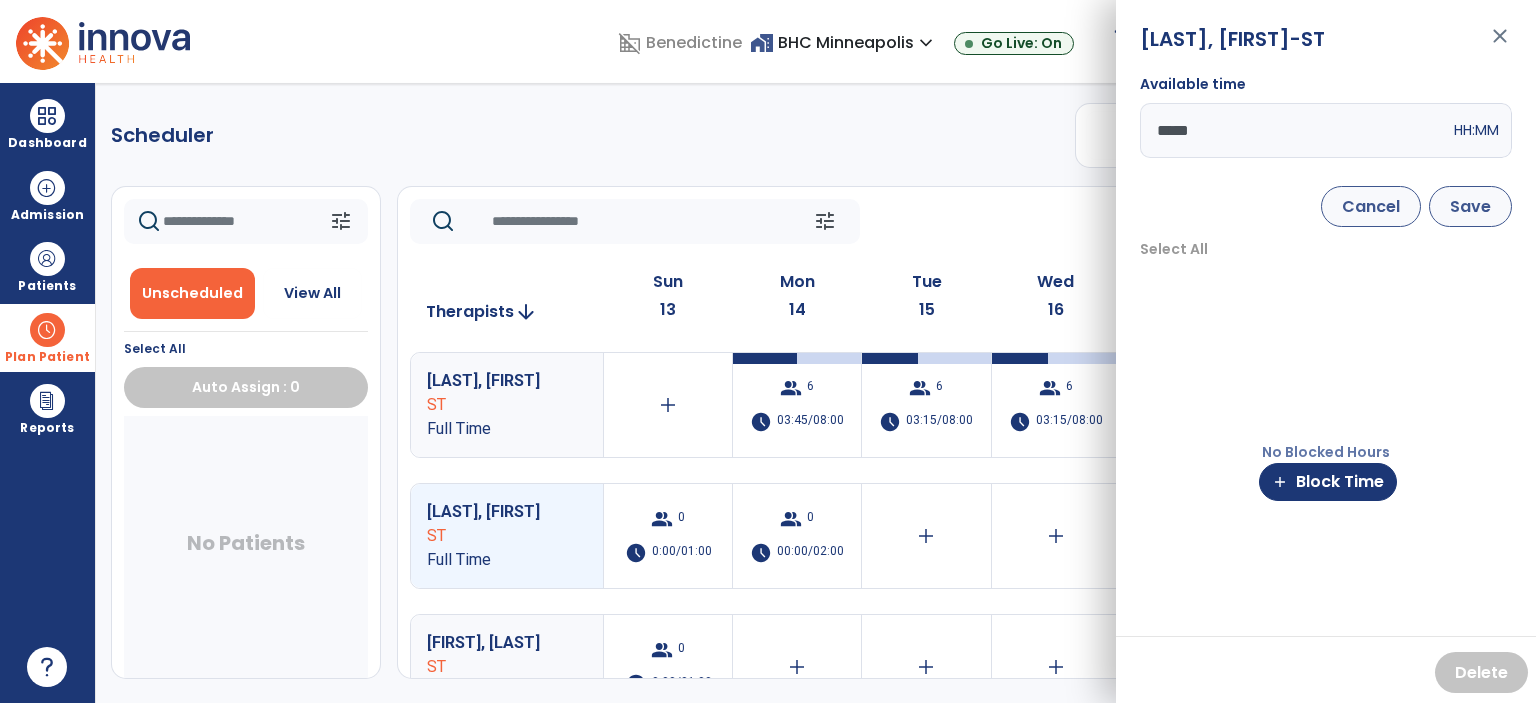 type on "*****" 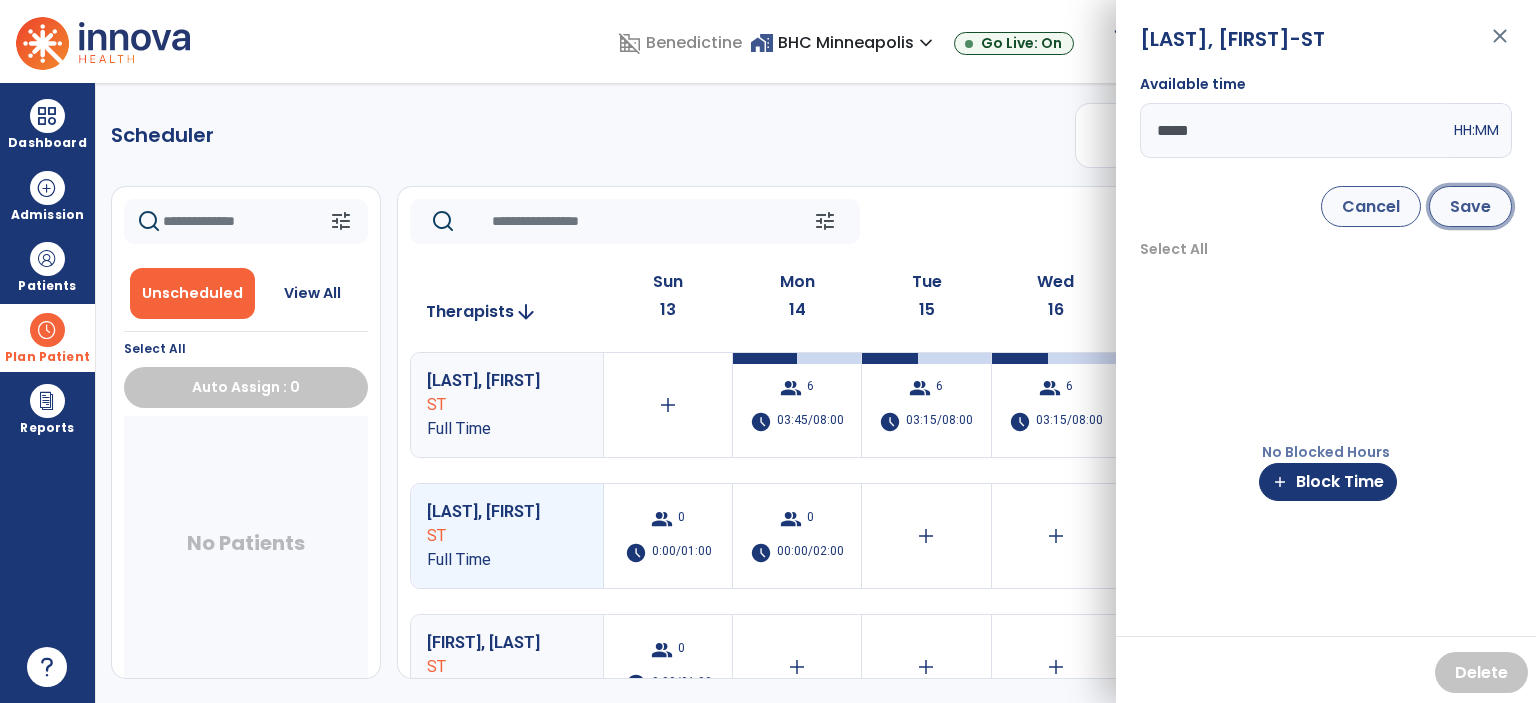 click on "Save" at bounding box center (1470, 206) 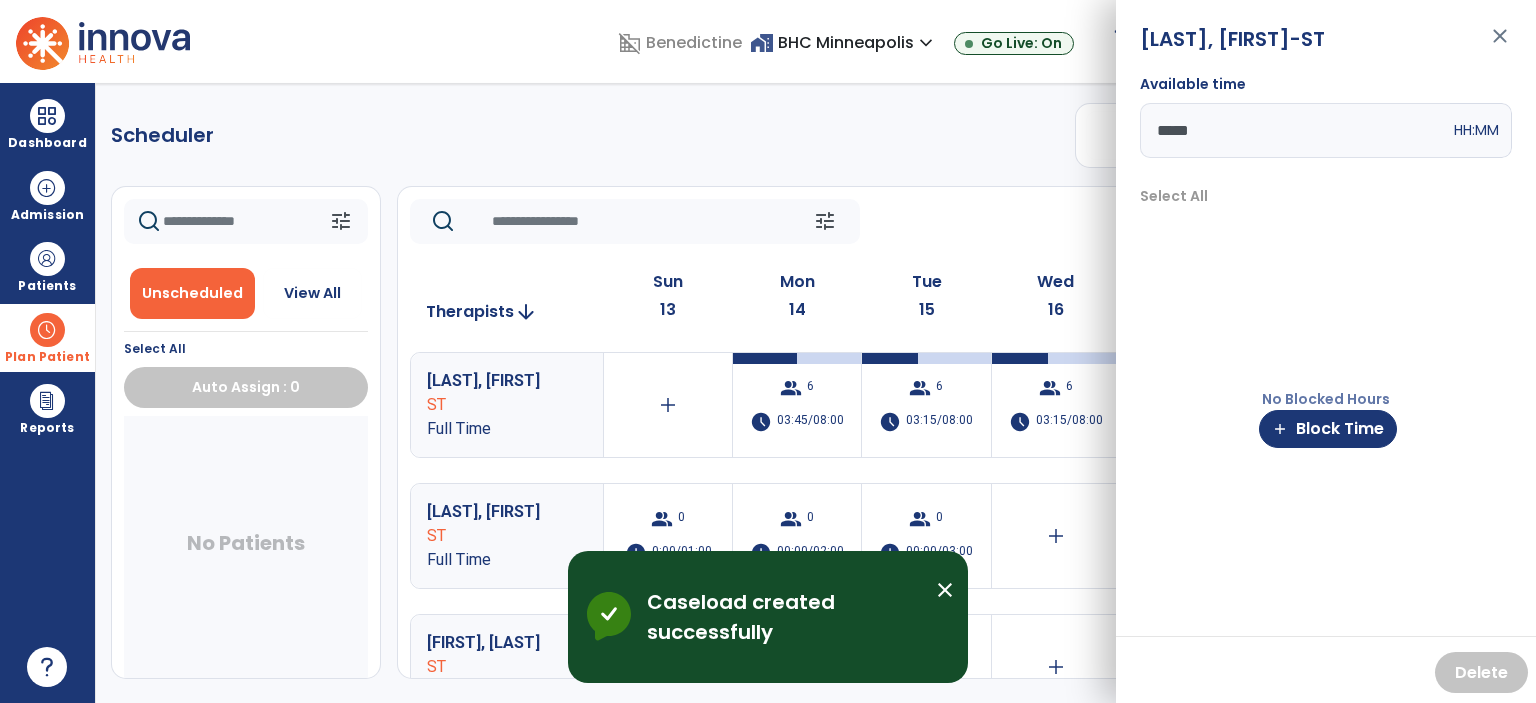 click on "close" at bounding box center [945, 590] 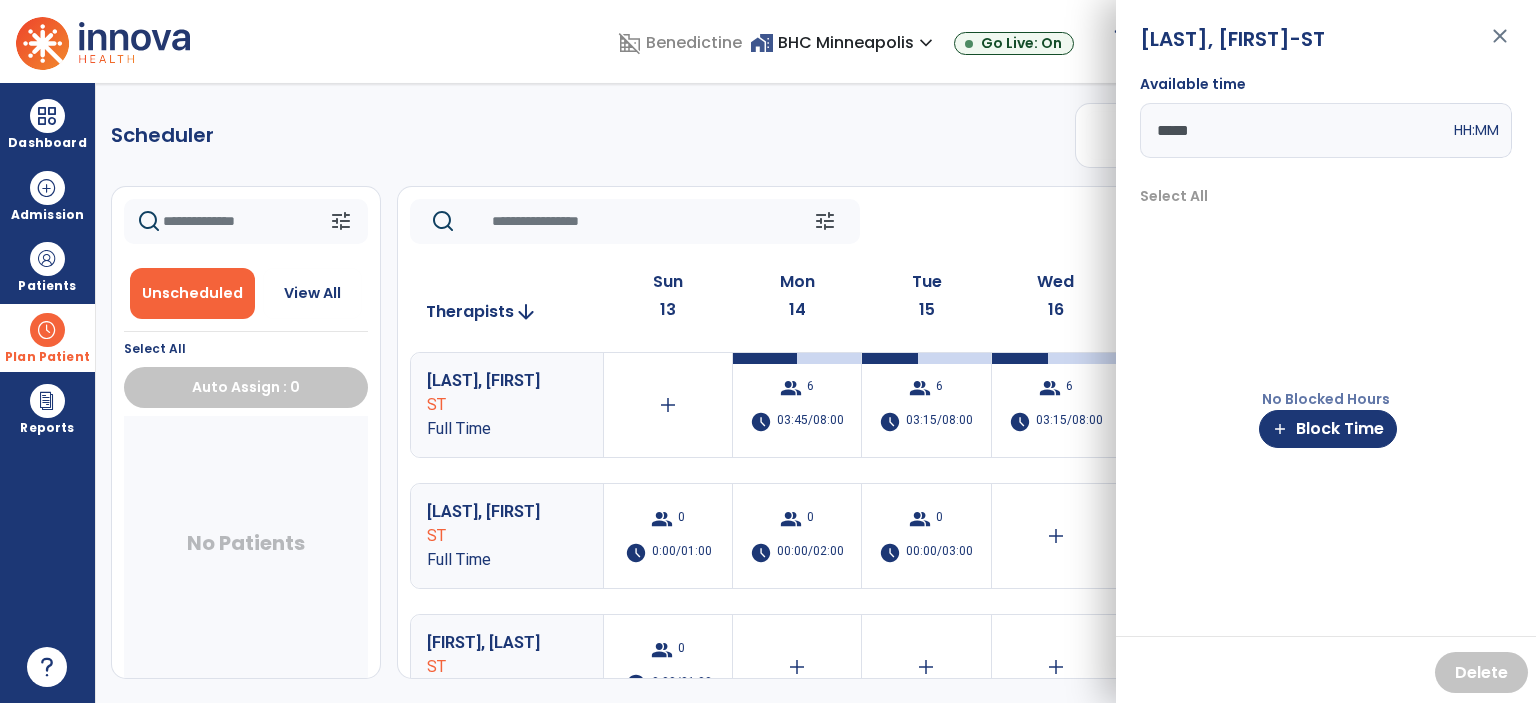 click on "close" at bounding box center (1500, 45) 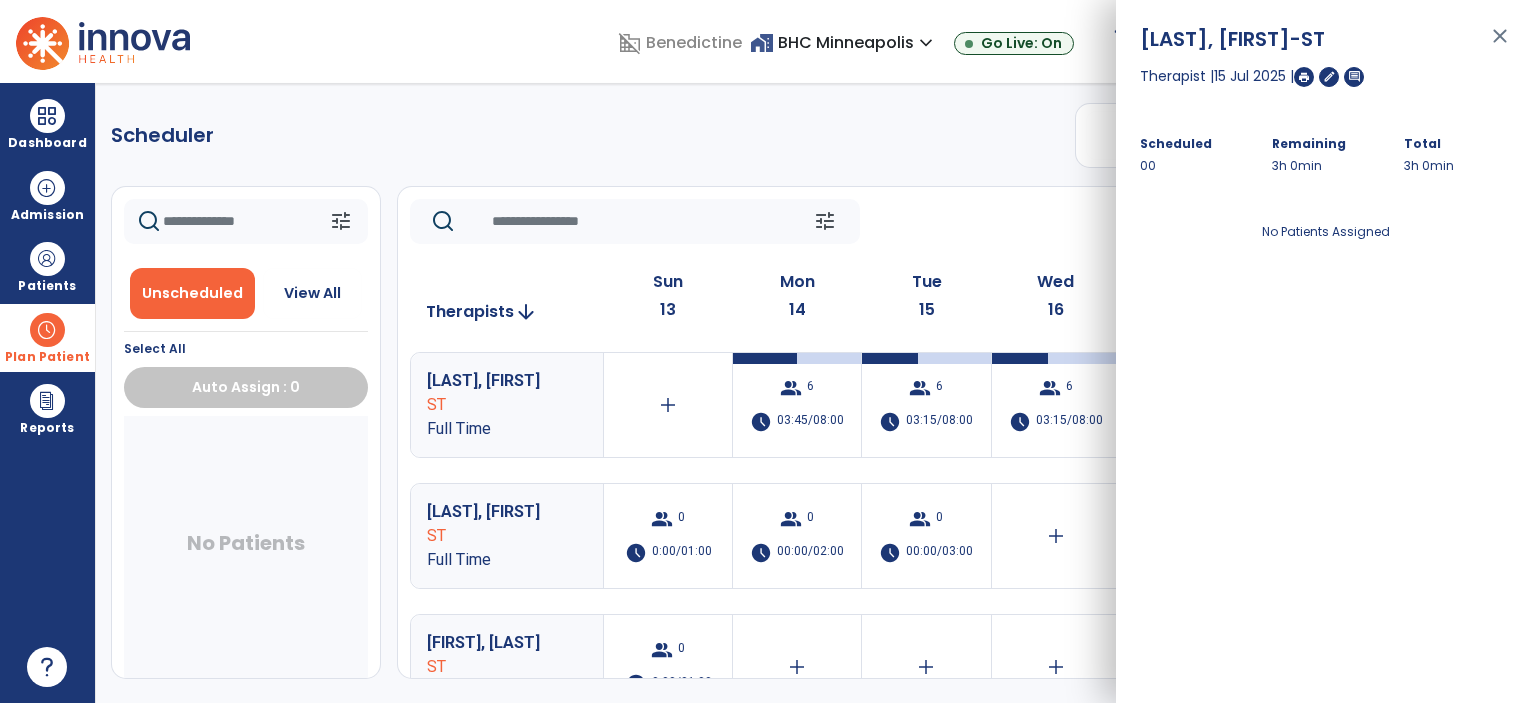 click on "close" at bounding box center [1500, 45] 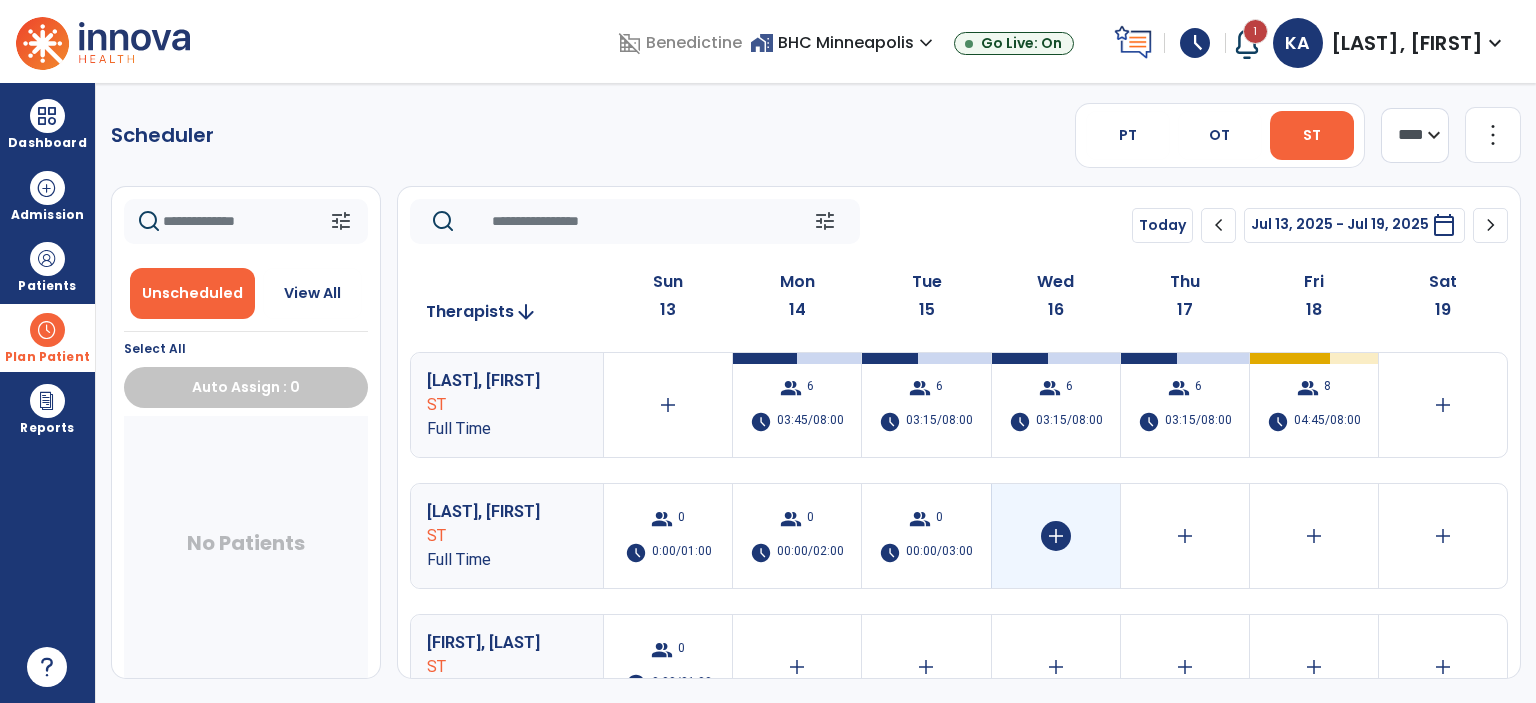 click on "add" 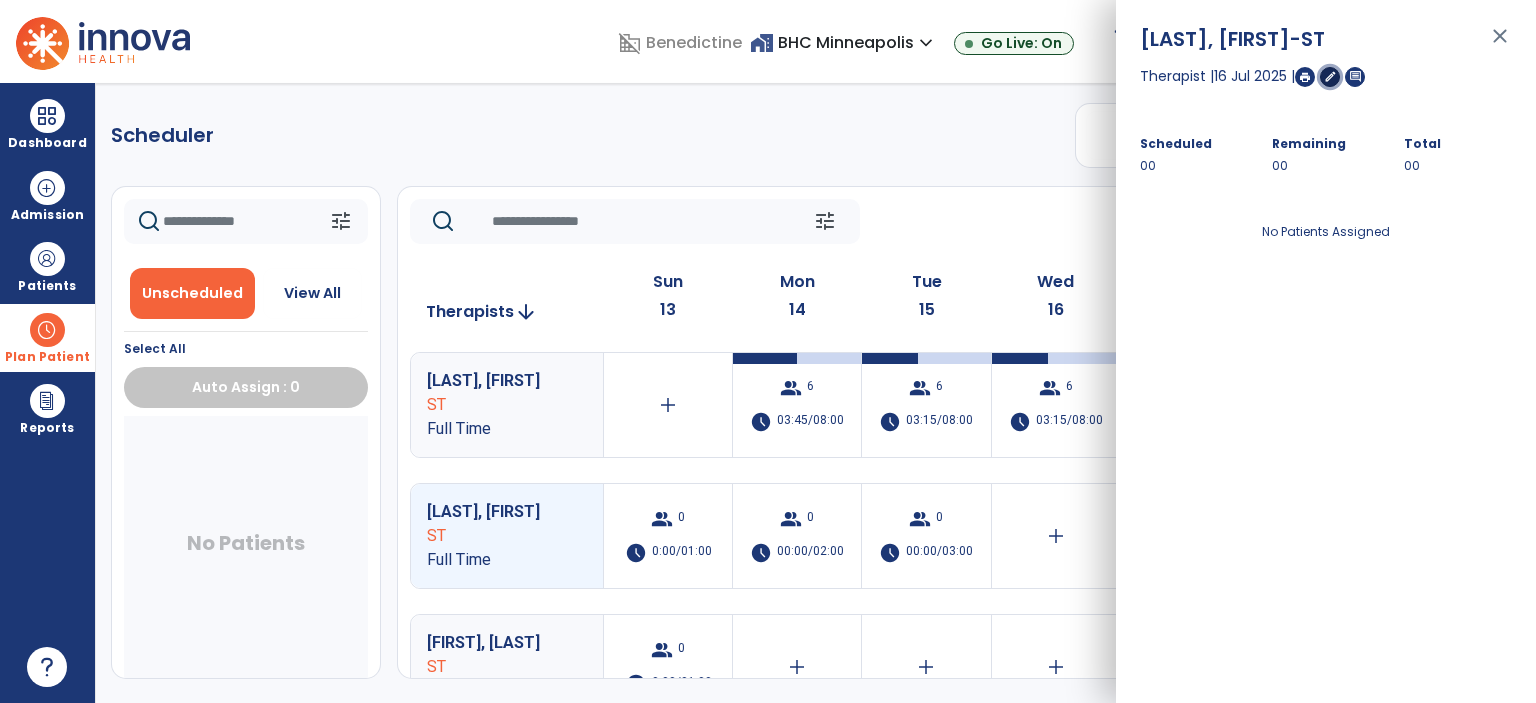 click on "edit" at bounding box center [1330, 76] 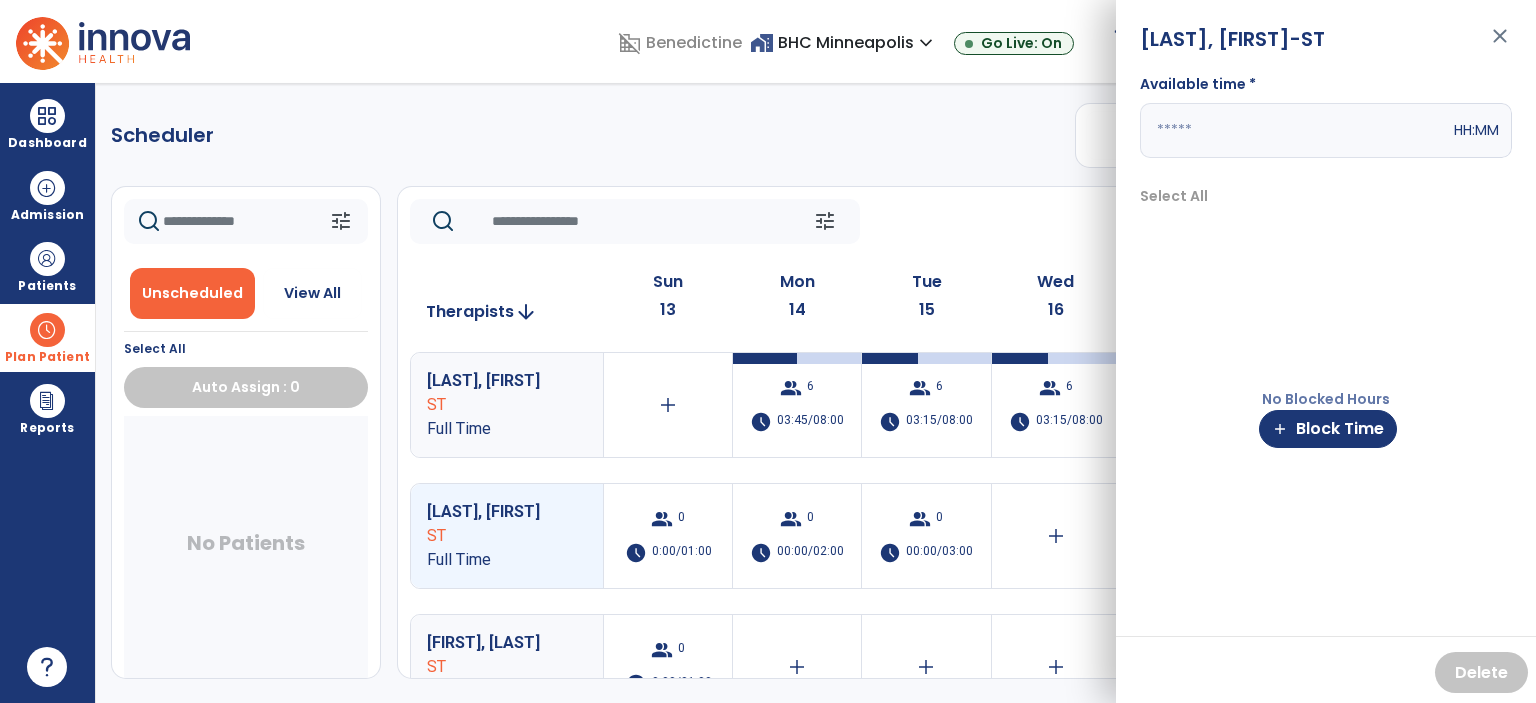 click at bounding box center (1295, 130) 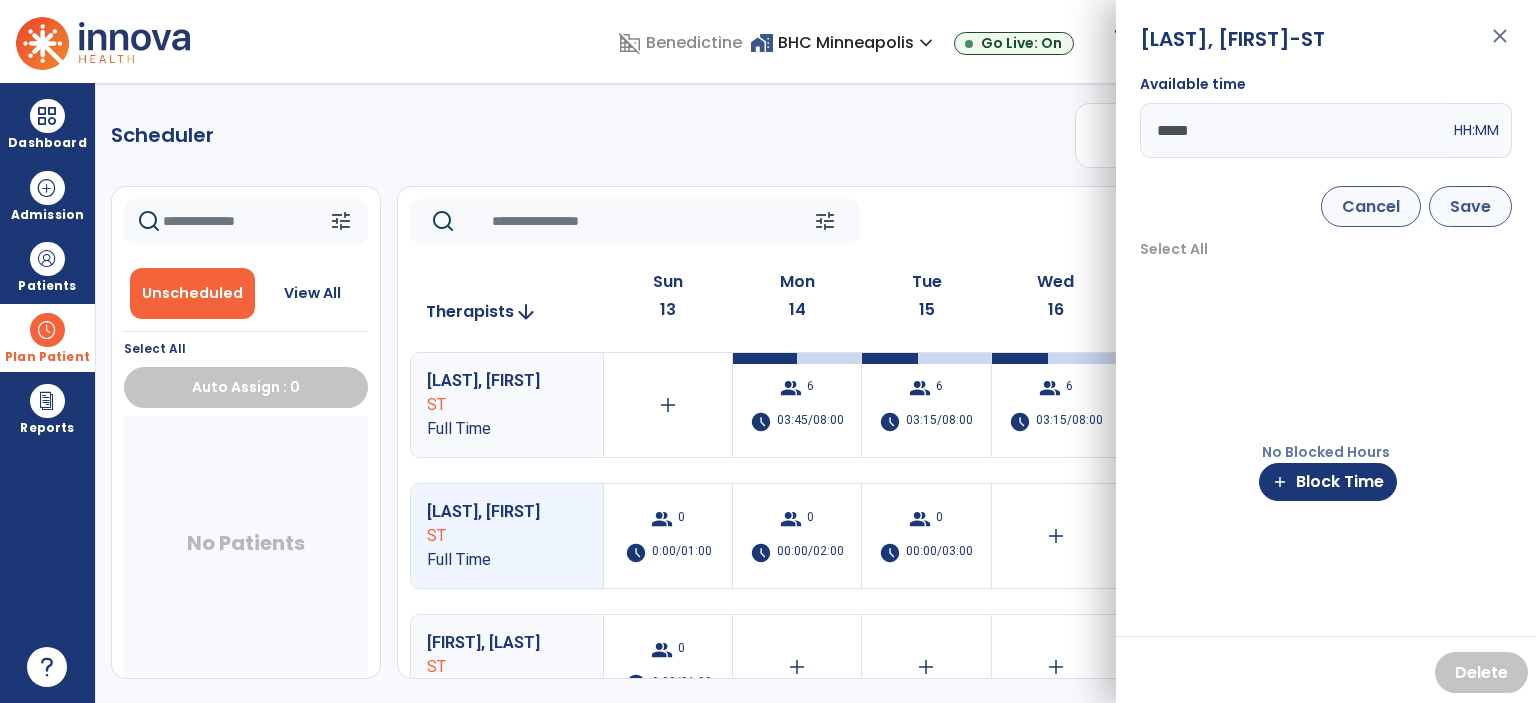 type on "*****" 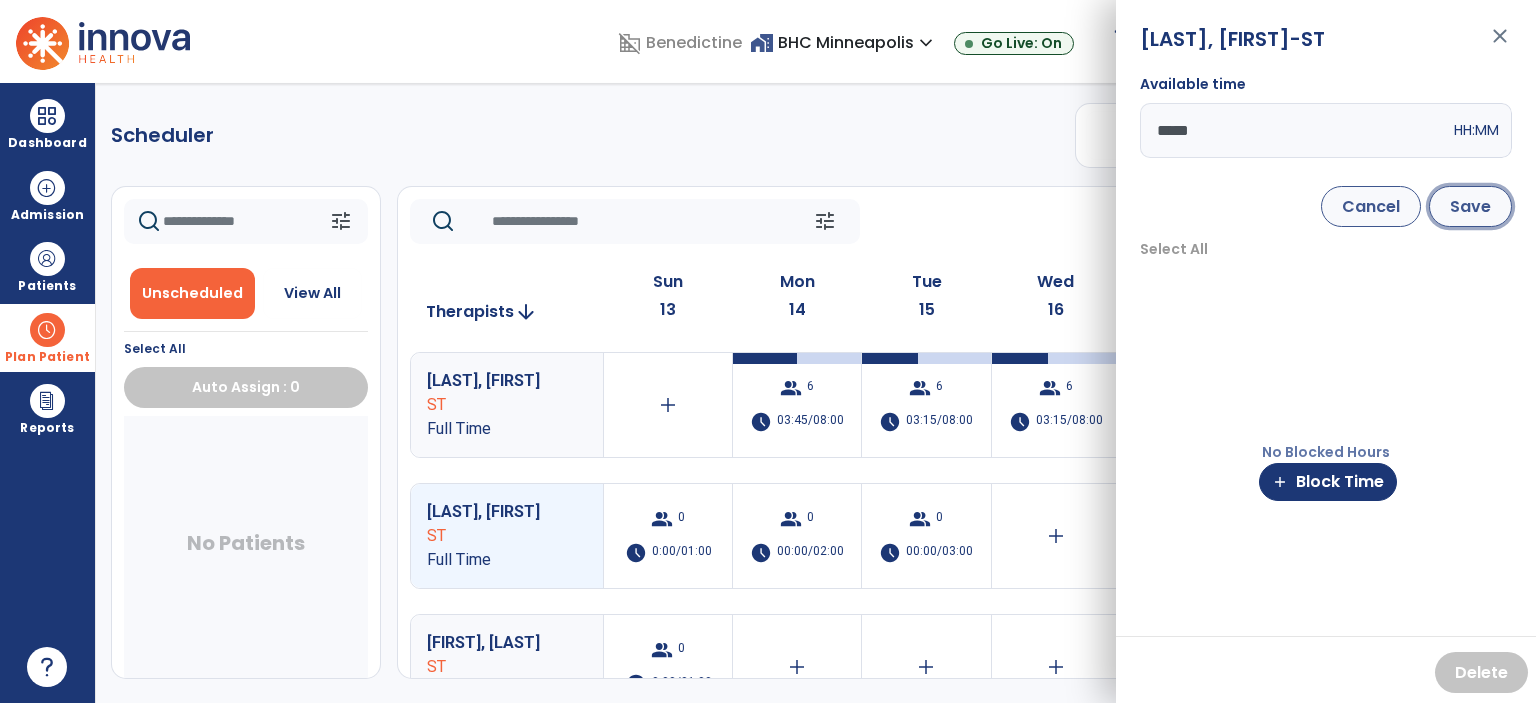 click on "Save" at bounding box center (1470, 206) 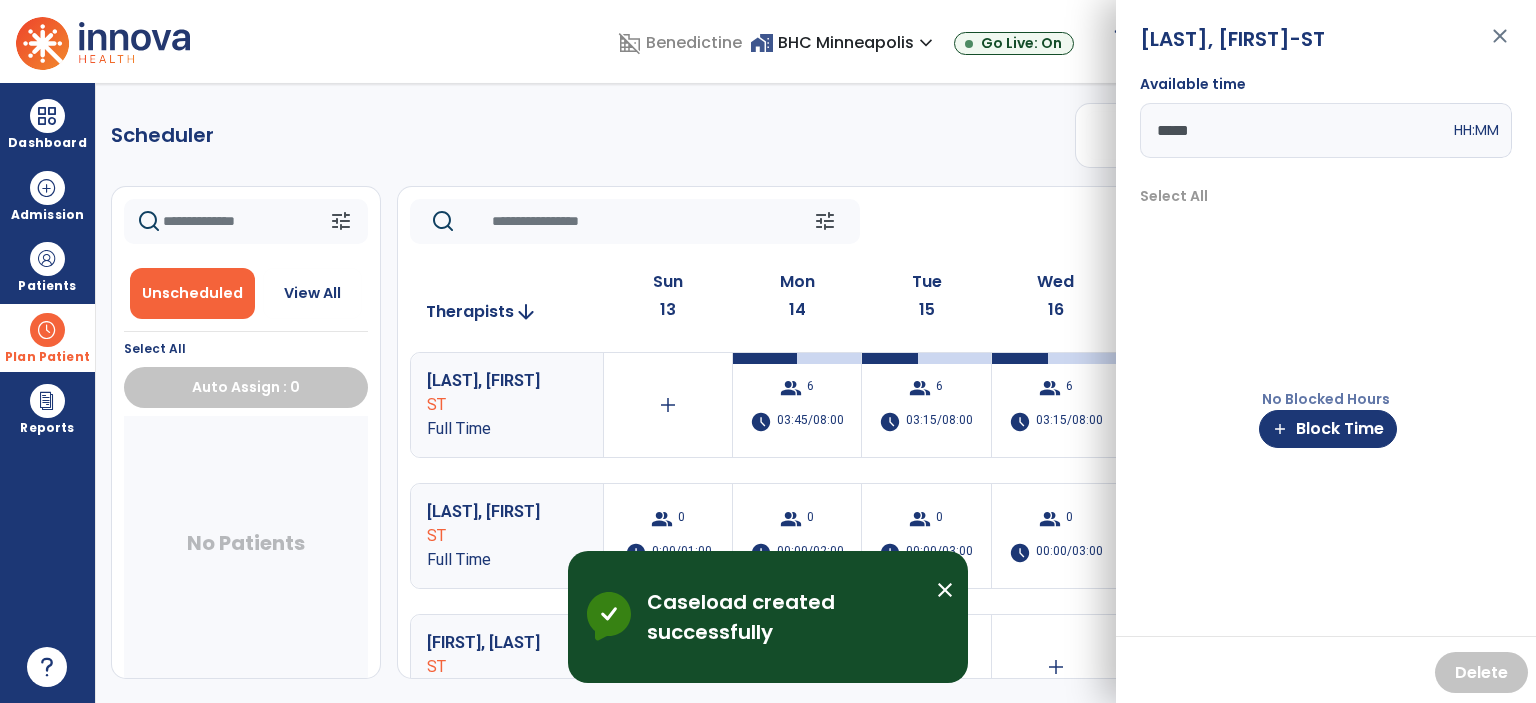 click on "close" at bounding box center (945, 590) 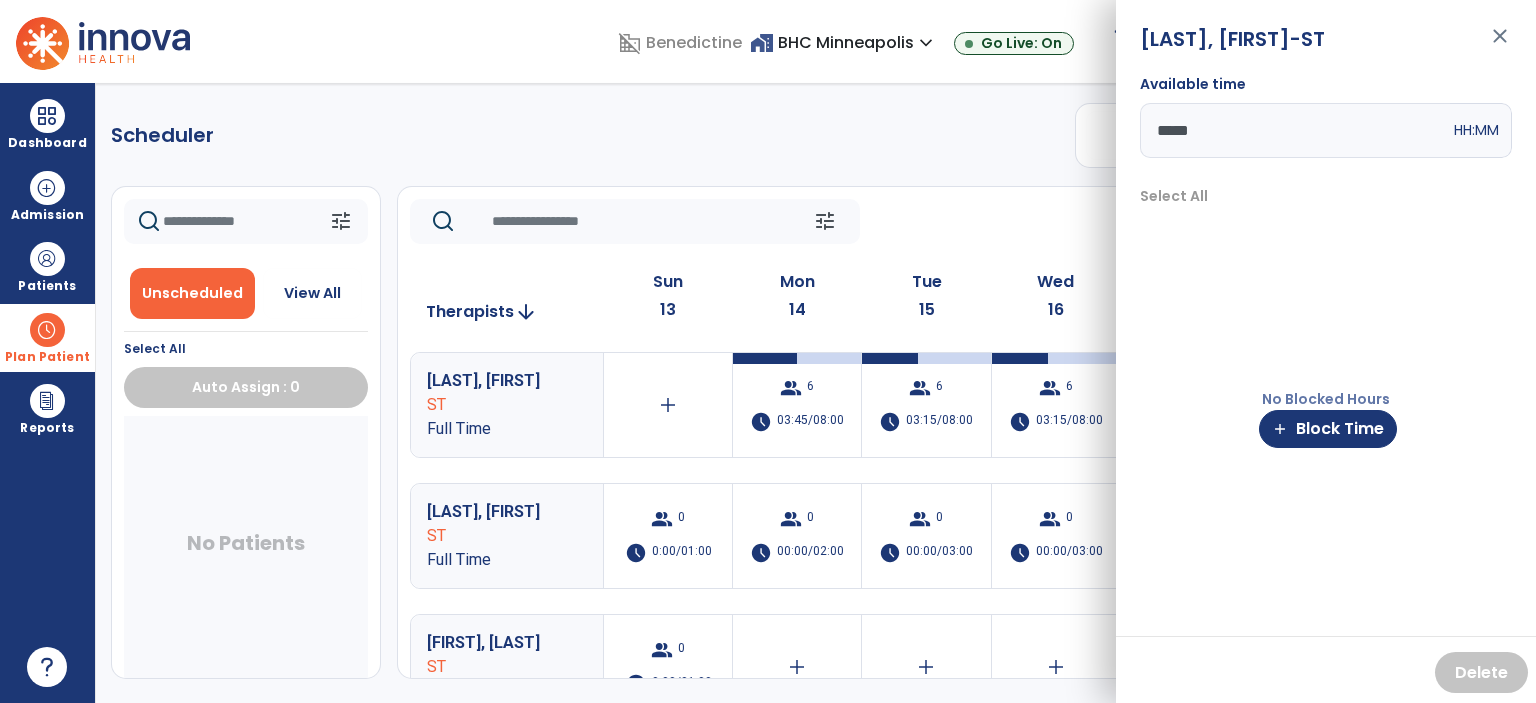 click on "close" at bounding box center [1500, 45] 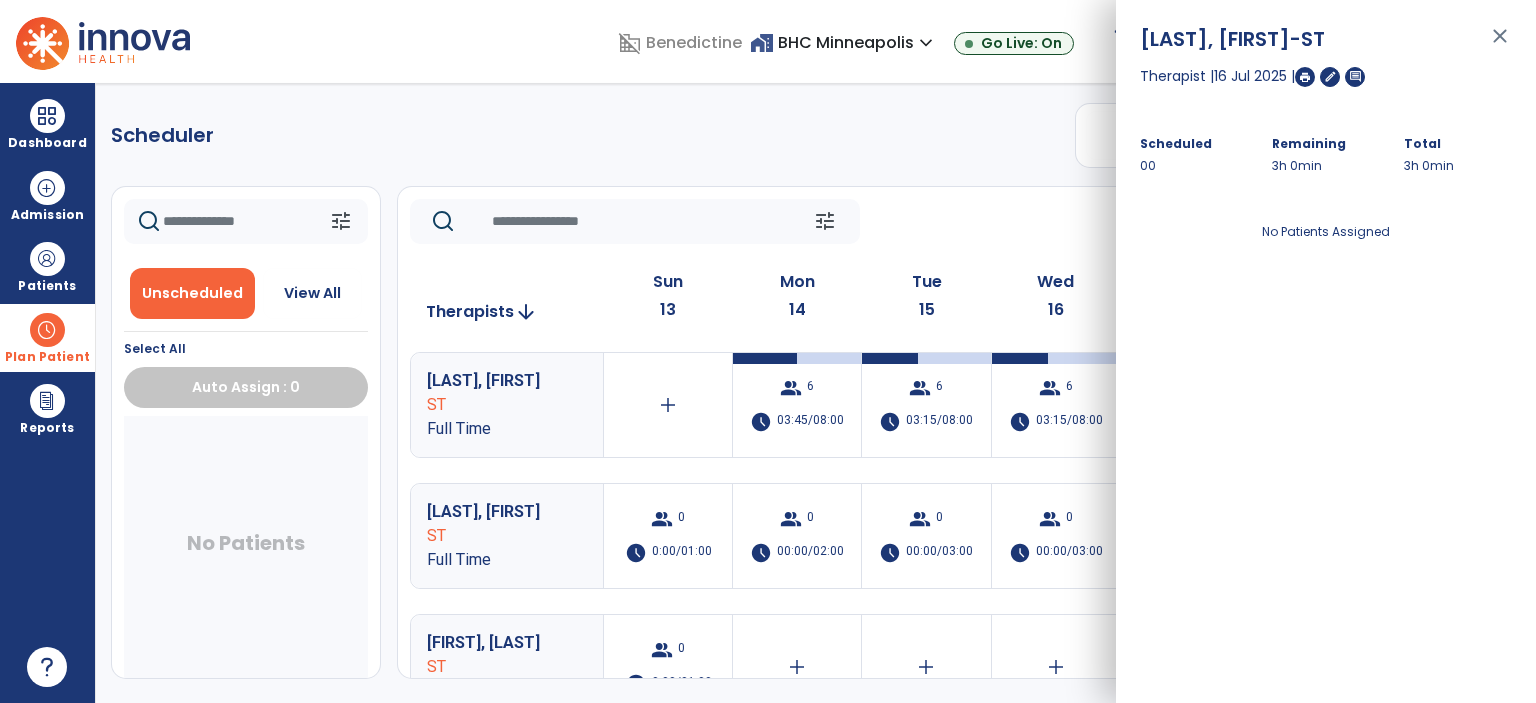 click on "close" at bounding box center [1500, 45] 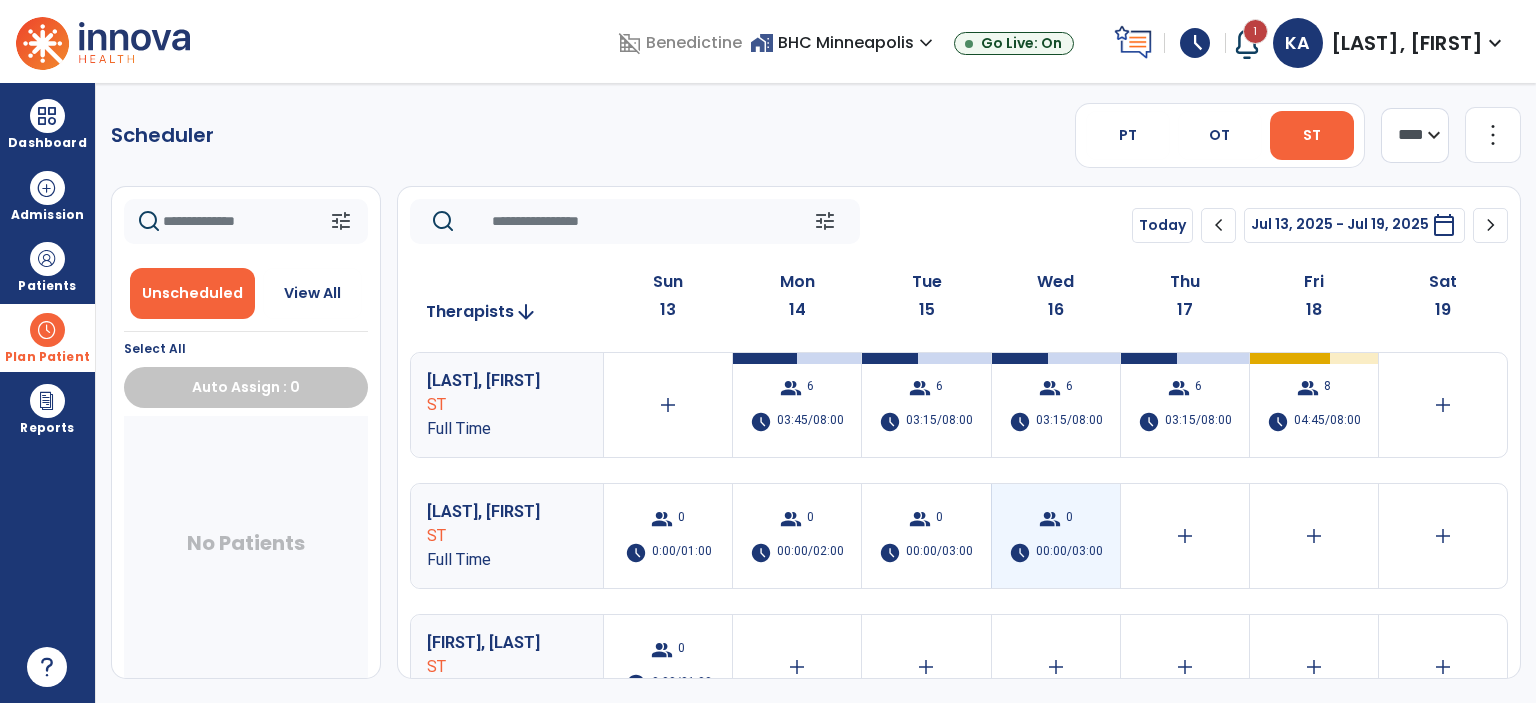 click on "group  0  schedule  00:00/03:00" at bounding box center [1056, 536] 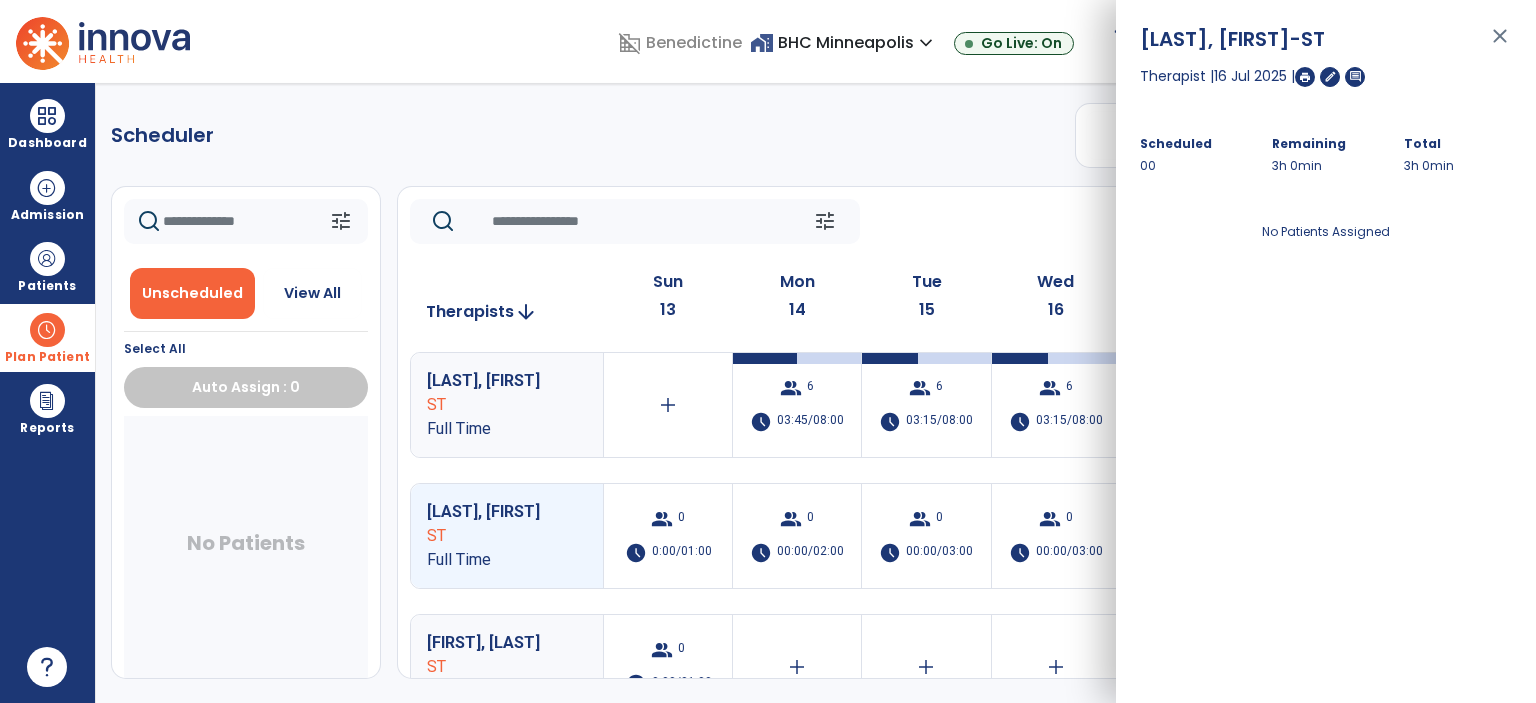 click on "close" at bounding box center (1500, 45) 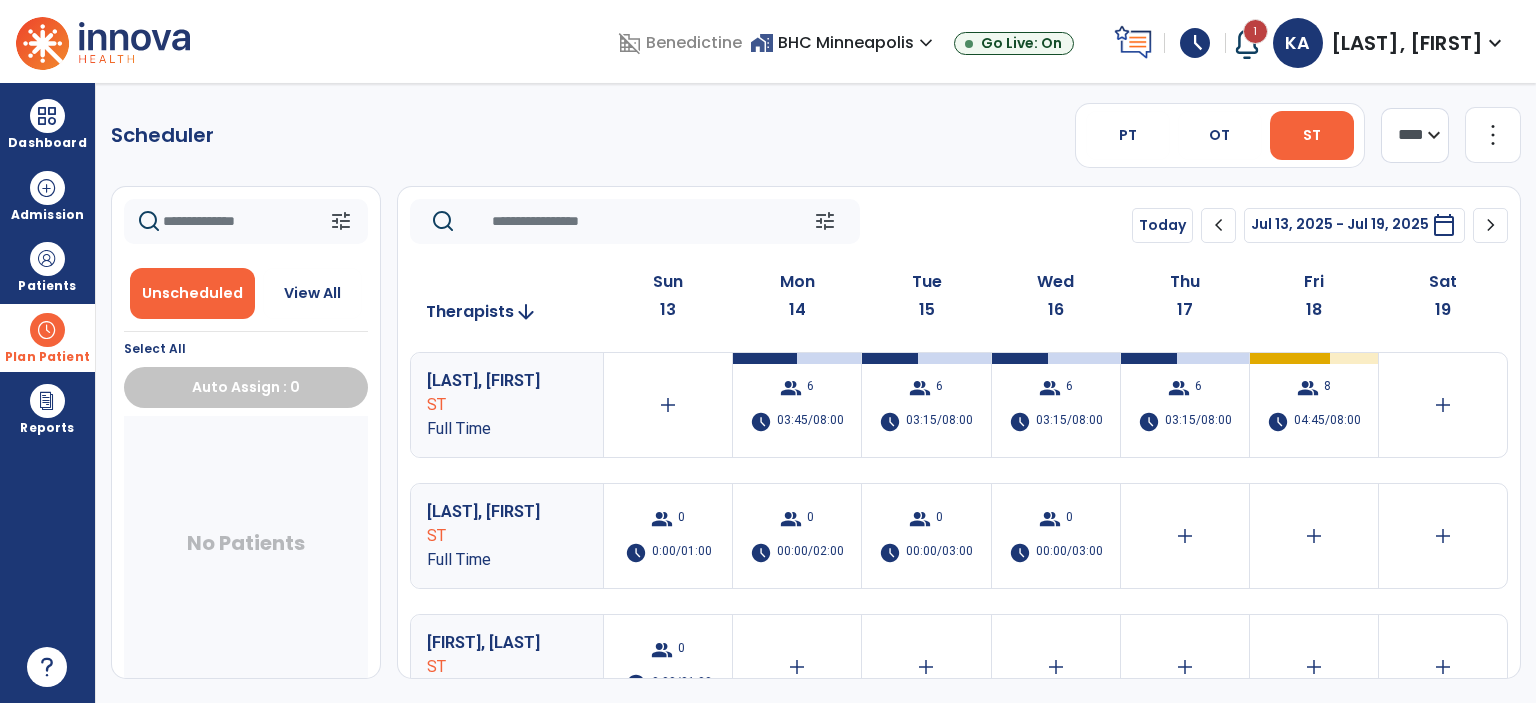 click on "home_work   BHC Minneapolis   expand_more" at bounding box center [844, 42] 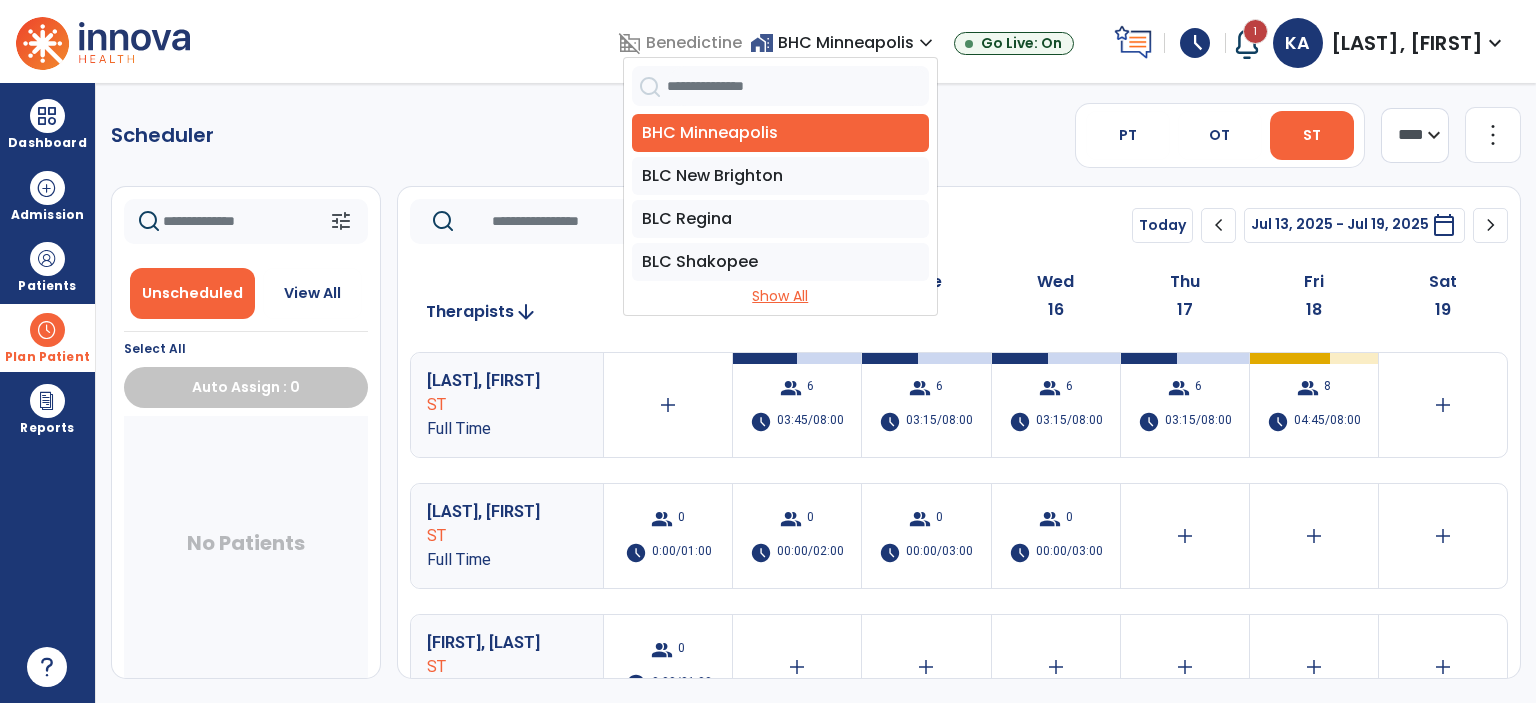 click on "Show All" at bounding box center [780, 296] 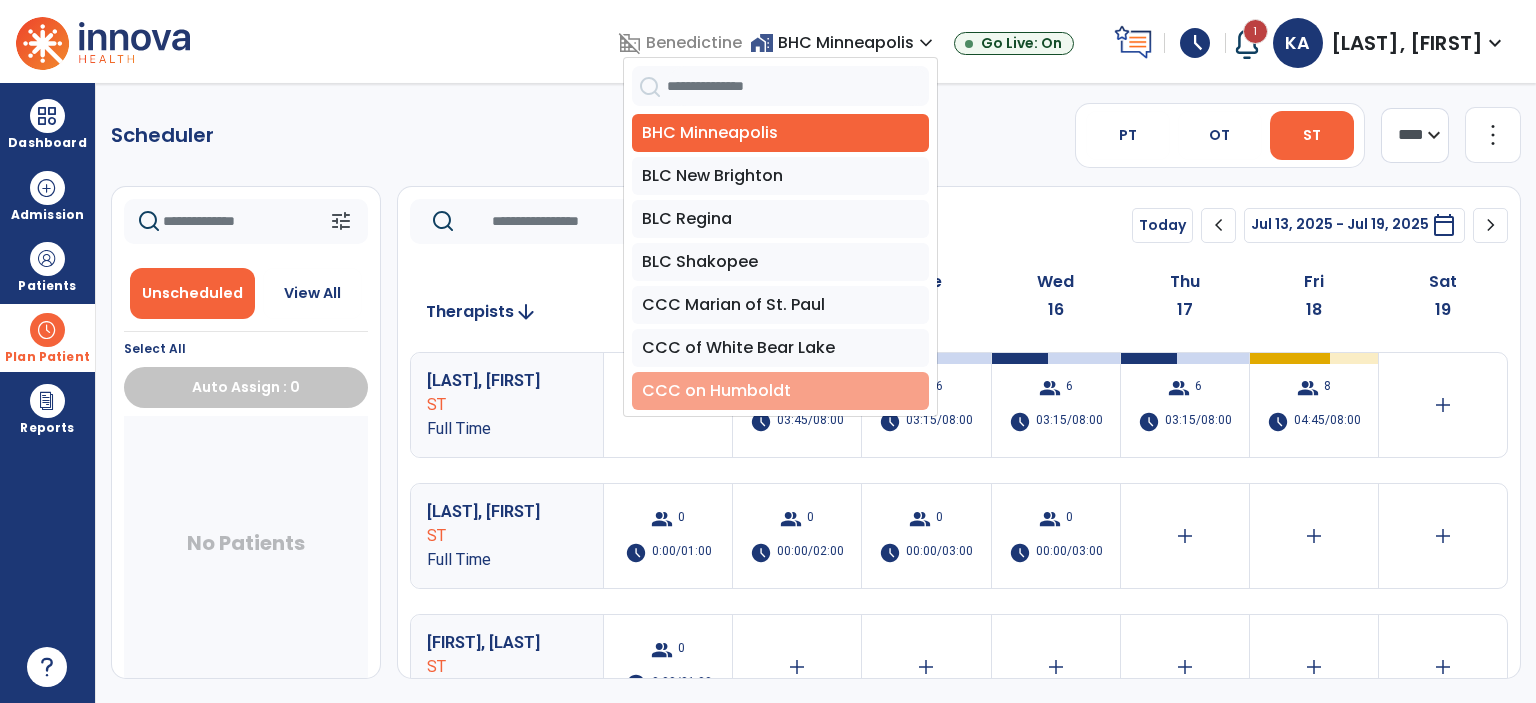 click on "CCC on Humboldt" at bounding box center (780, 391) 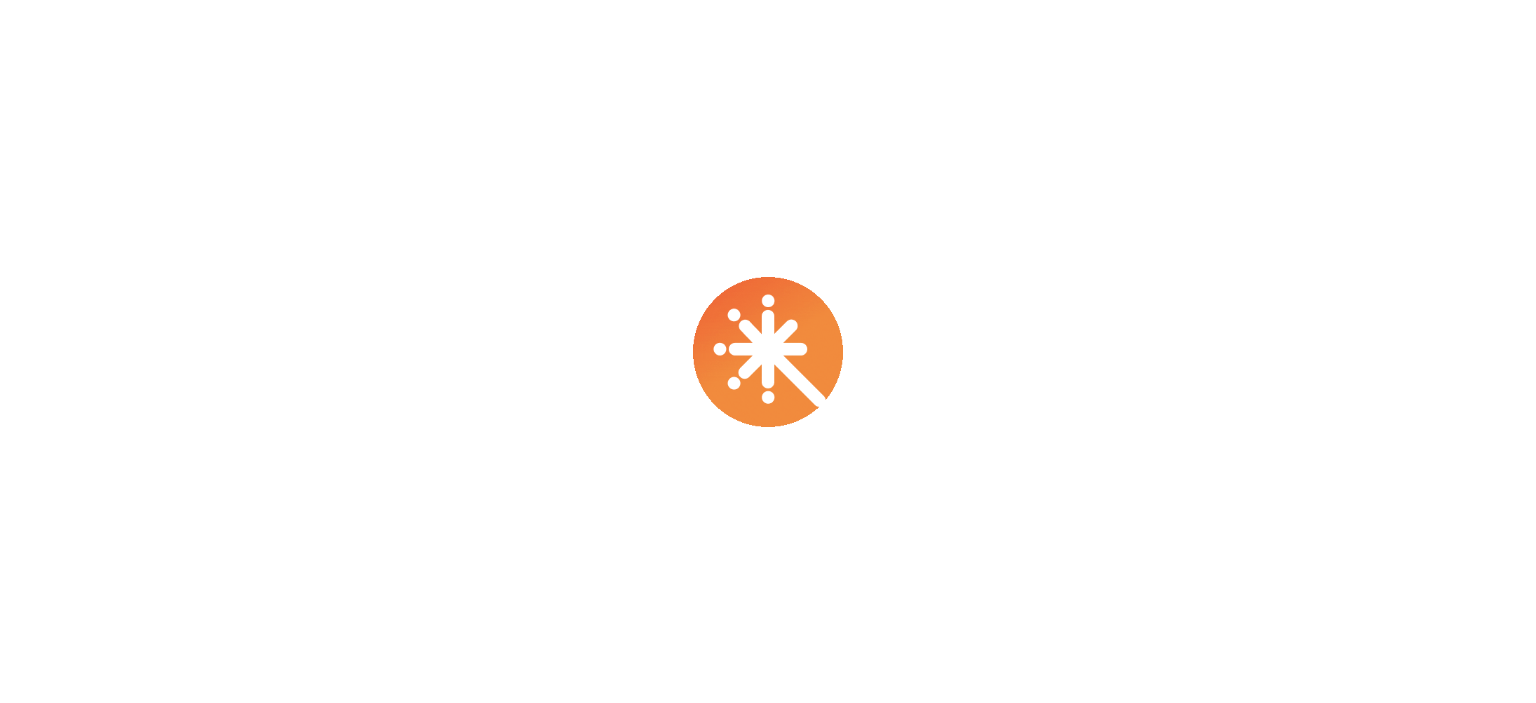 scroll, scrollTop: 0, scrollLeft: 0, axis: both 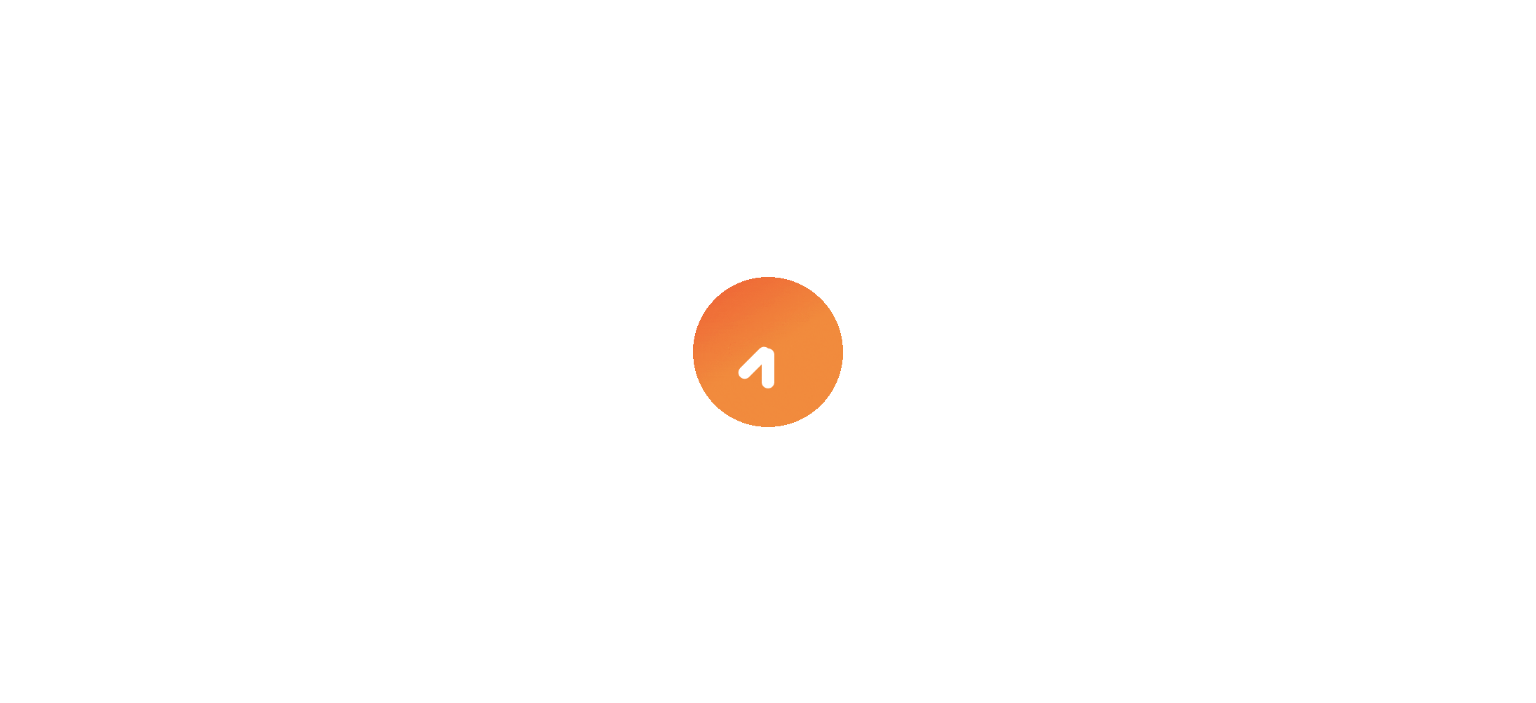 select on "****" 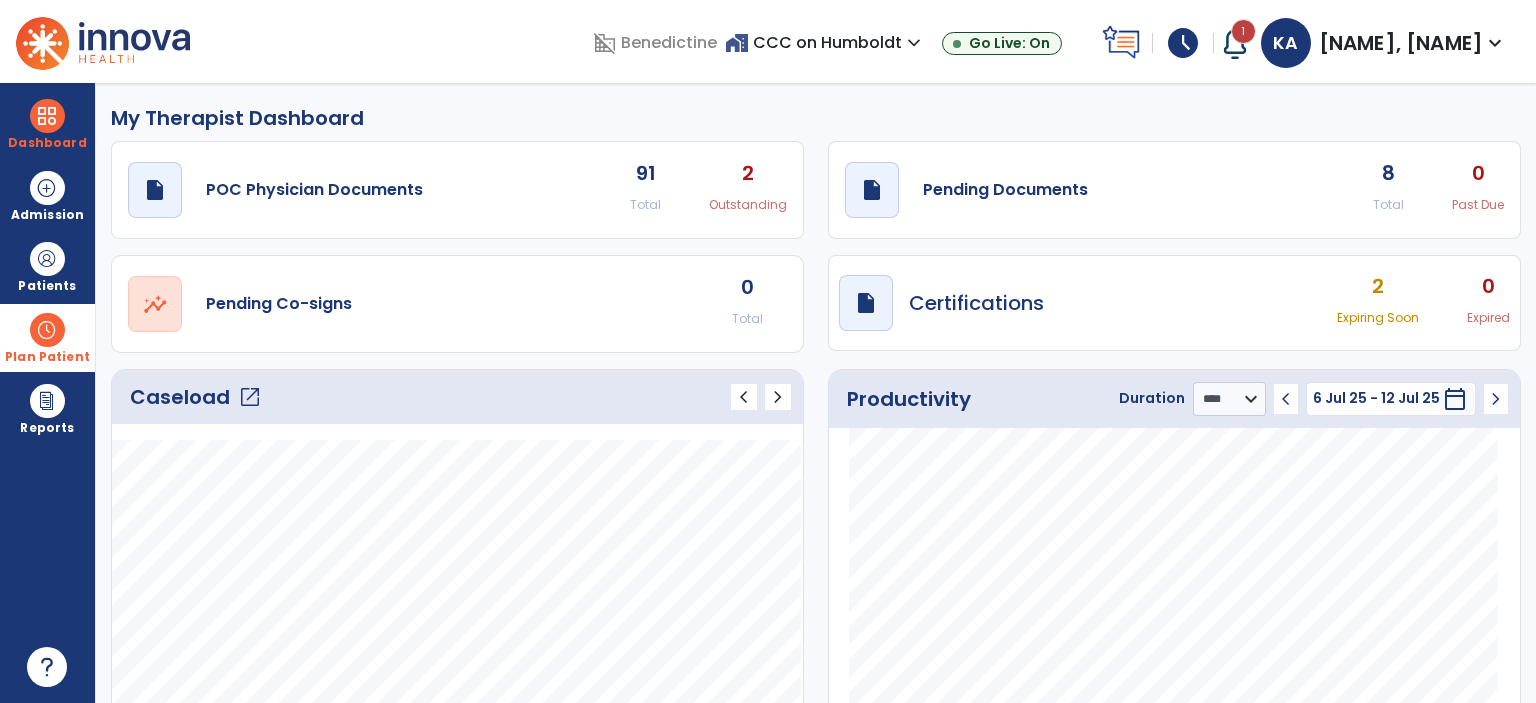 click at bounding box center (47, 330) 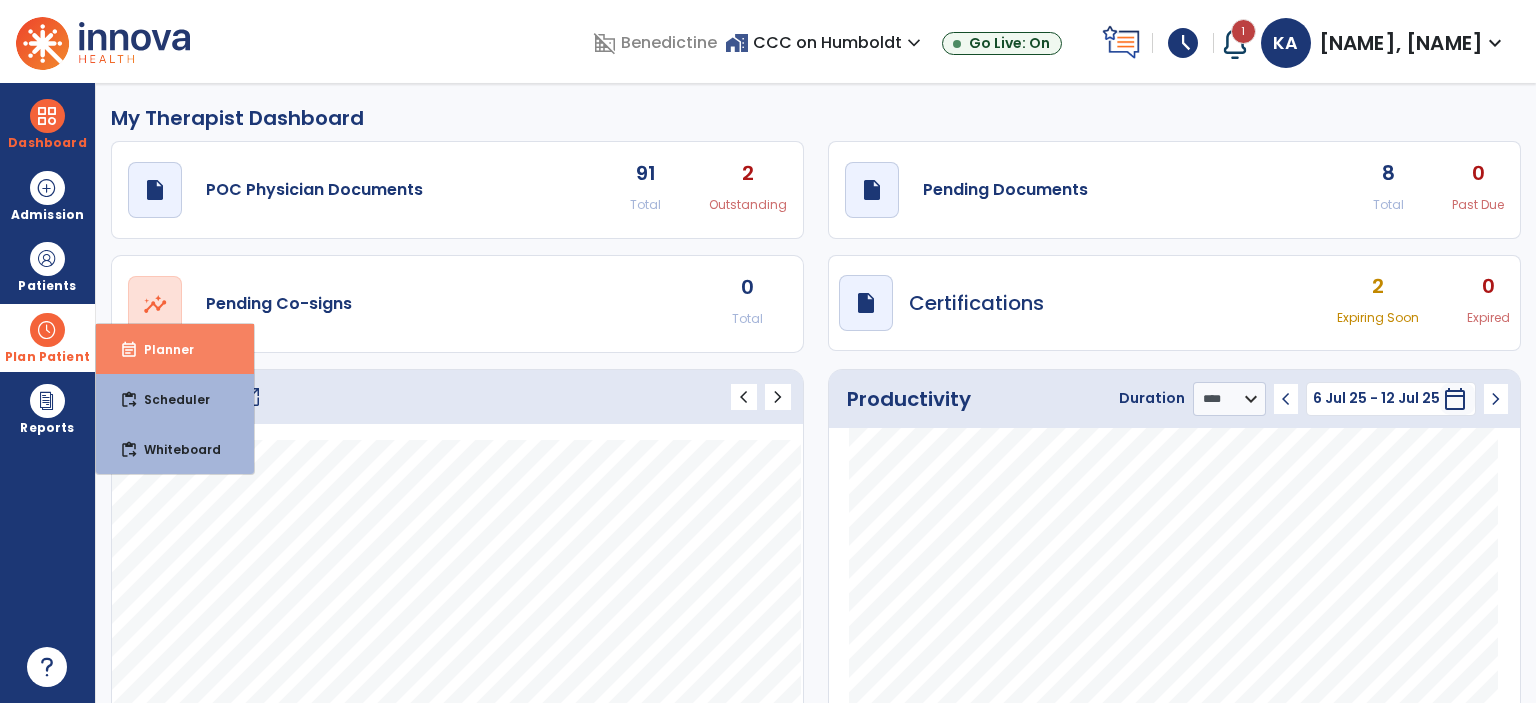 click on "Planner" at bounding box center [161, 349] 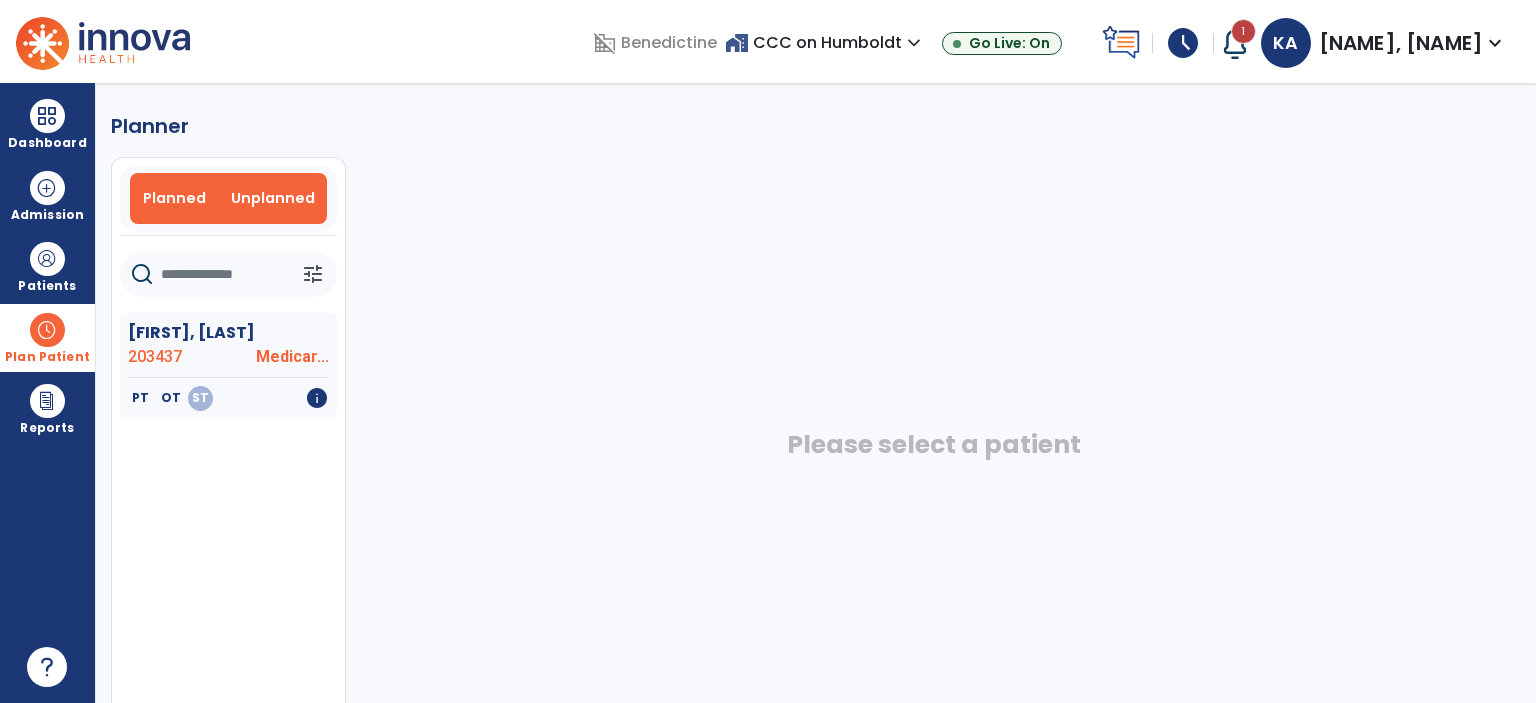 click on "Planned" at bounding box center (174, 198) 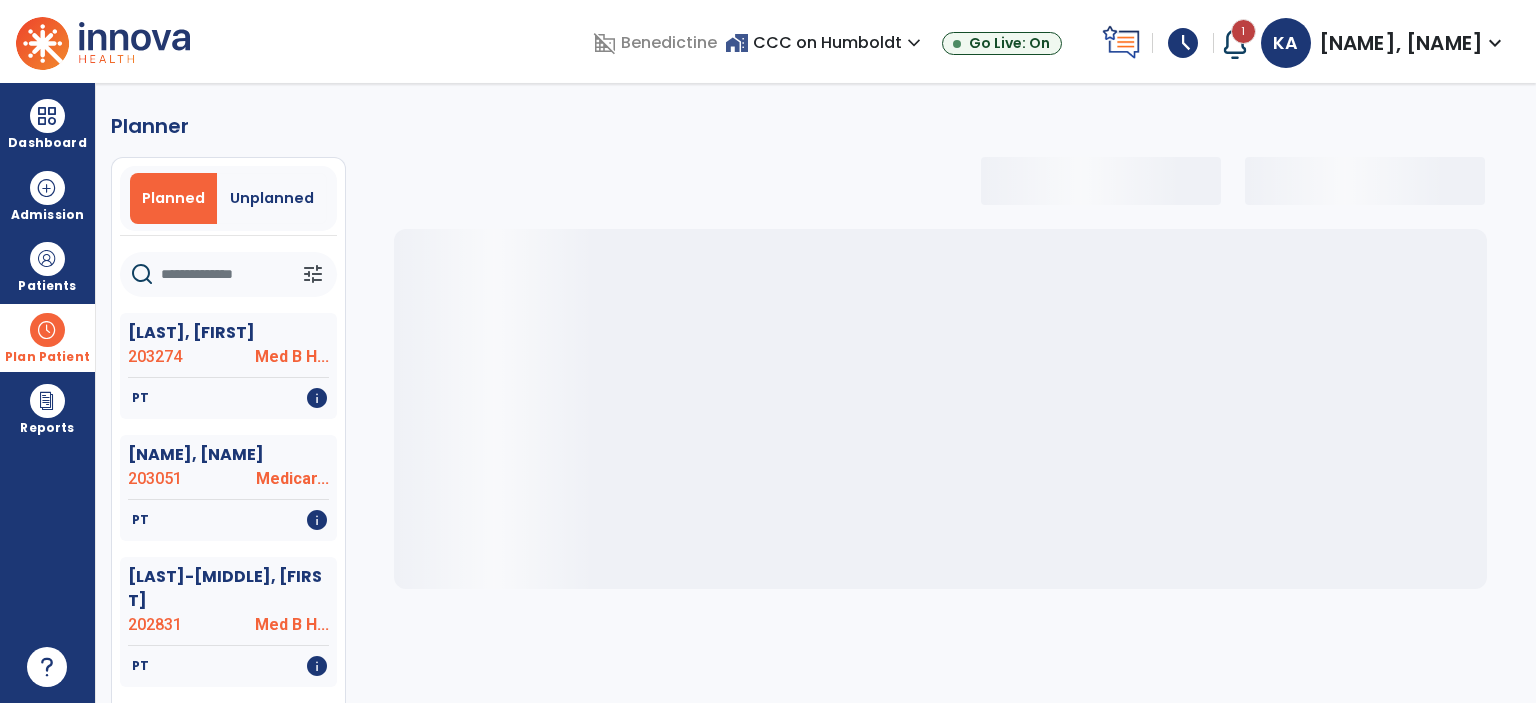 click 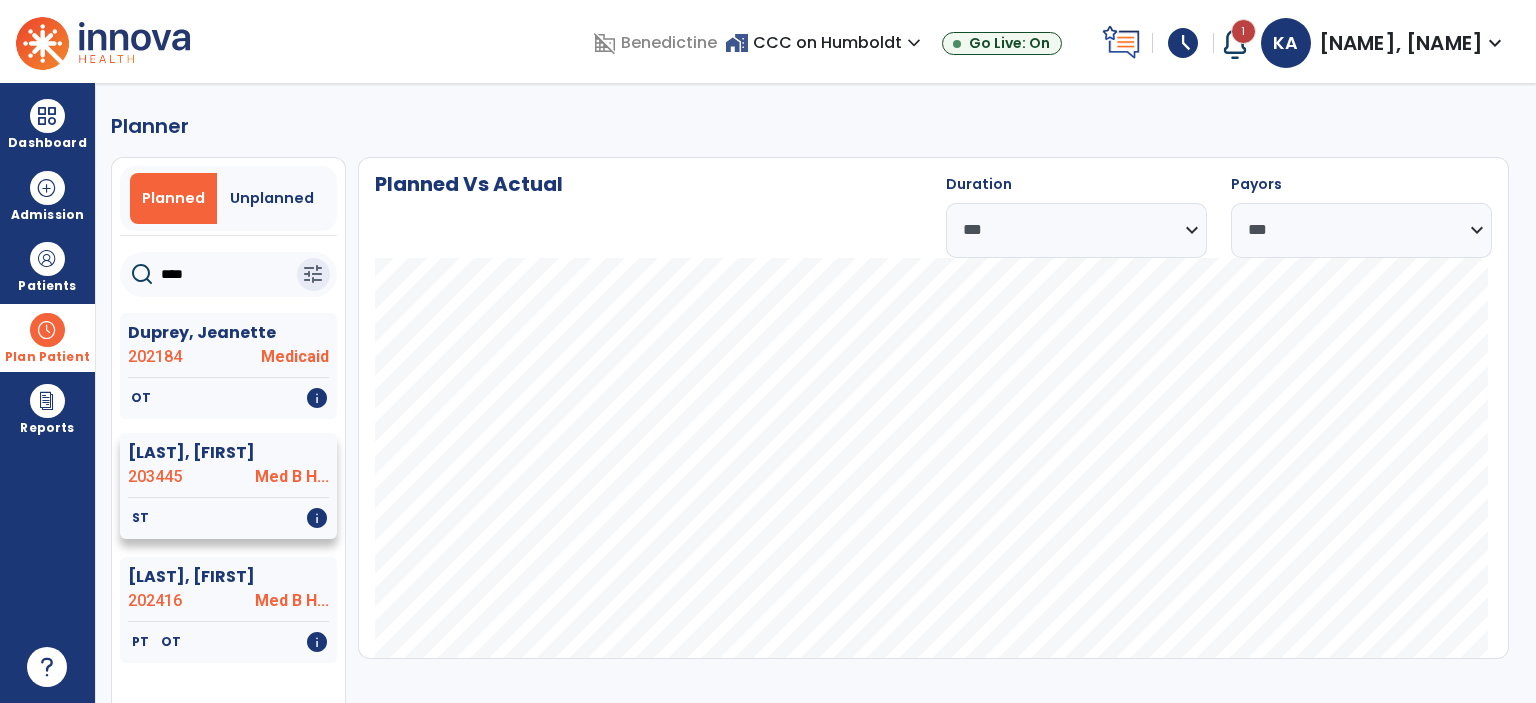 click on "203445" 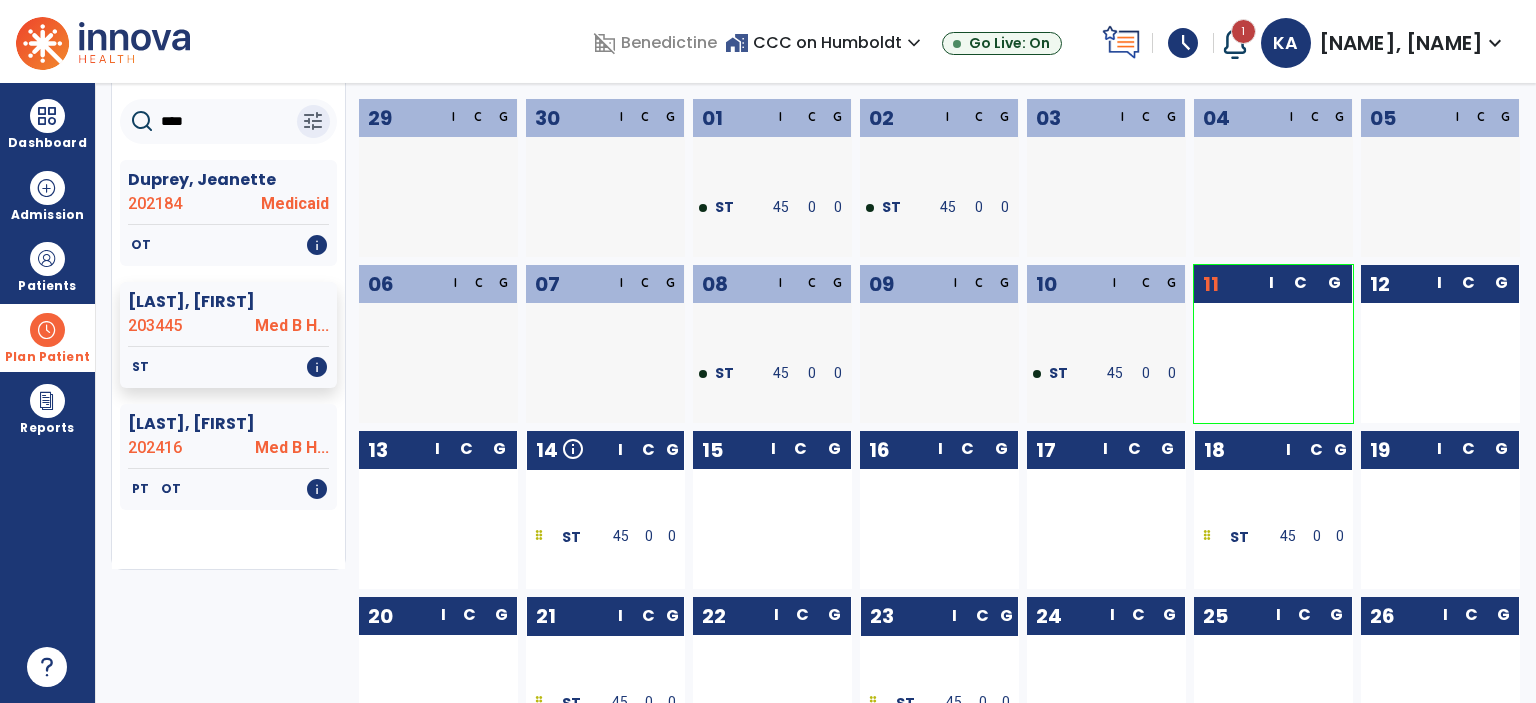 scroll, scrollTop: 0, scrollLeft: 0, axis: both 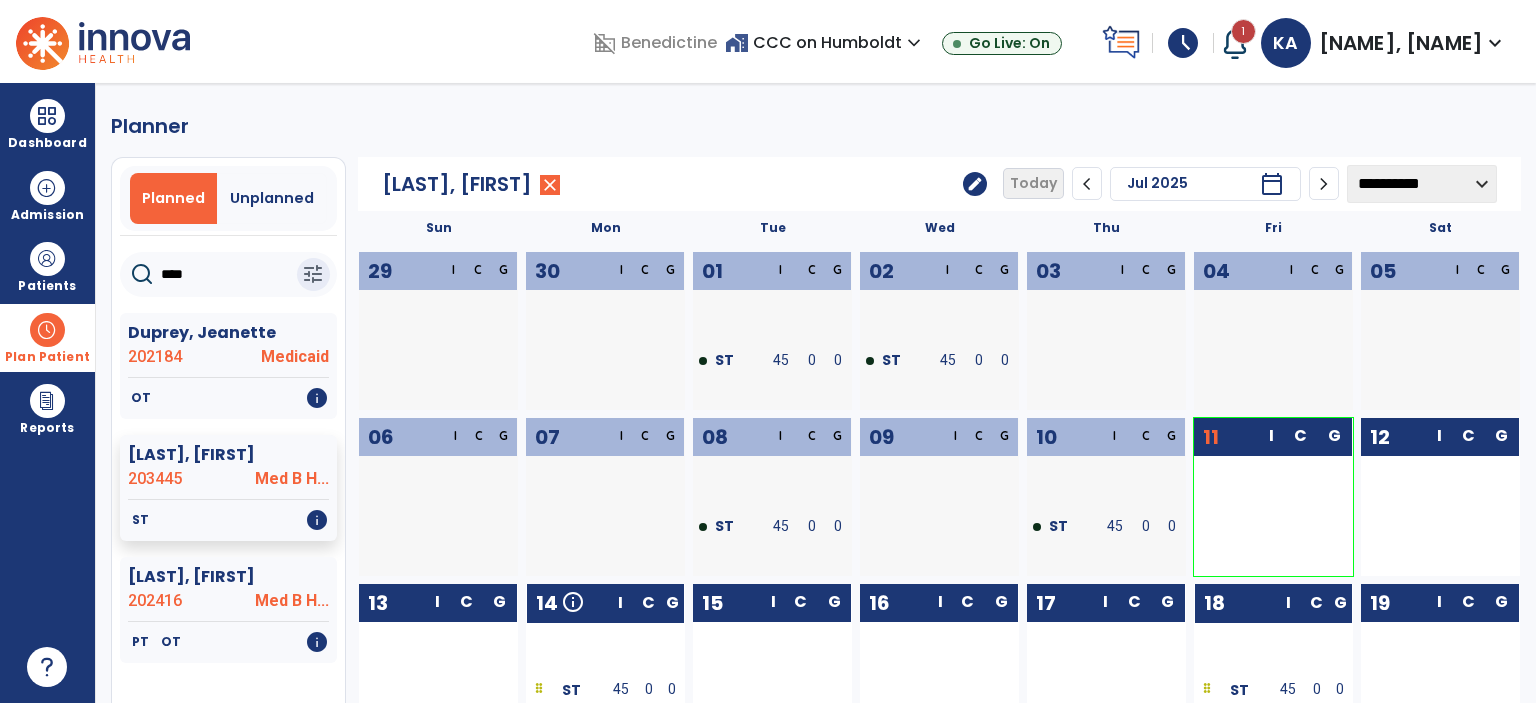 click on "****" 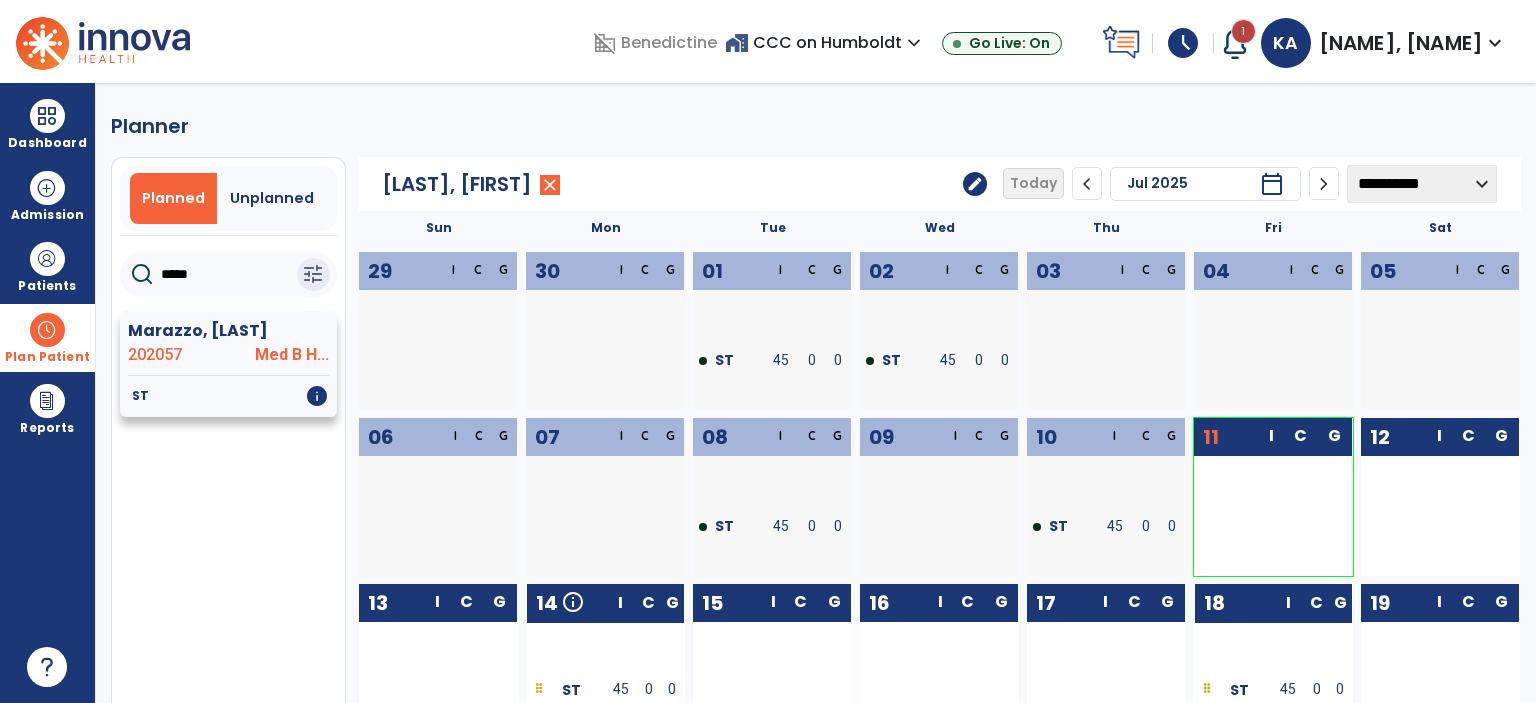 click on "202057" 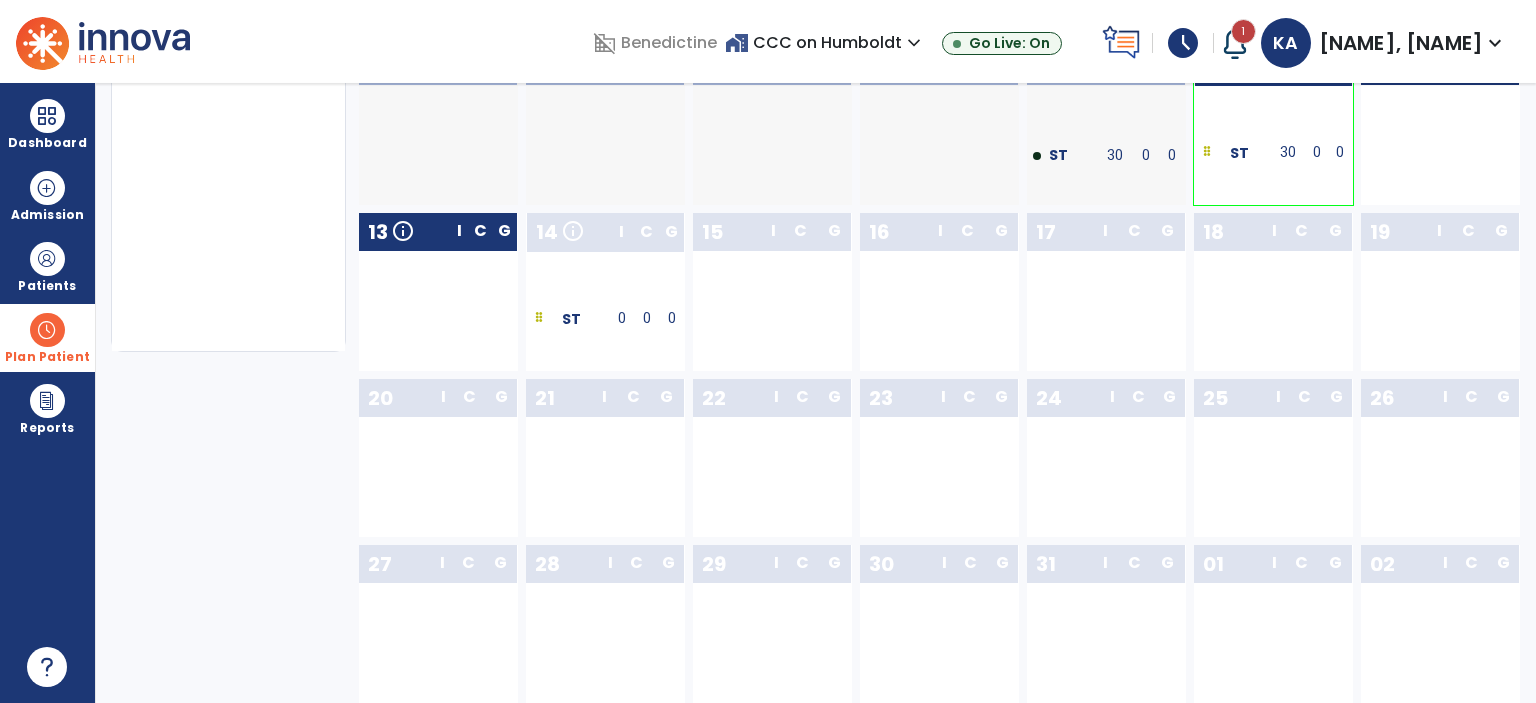 scroll, scrollTop: 0, scrollLeft: 0, axis: both 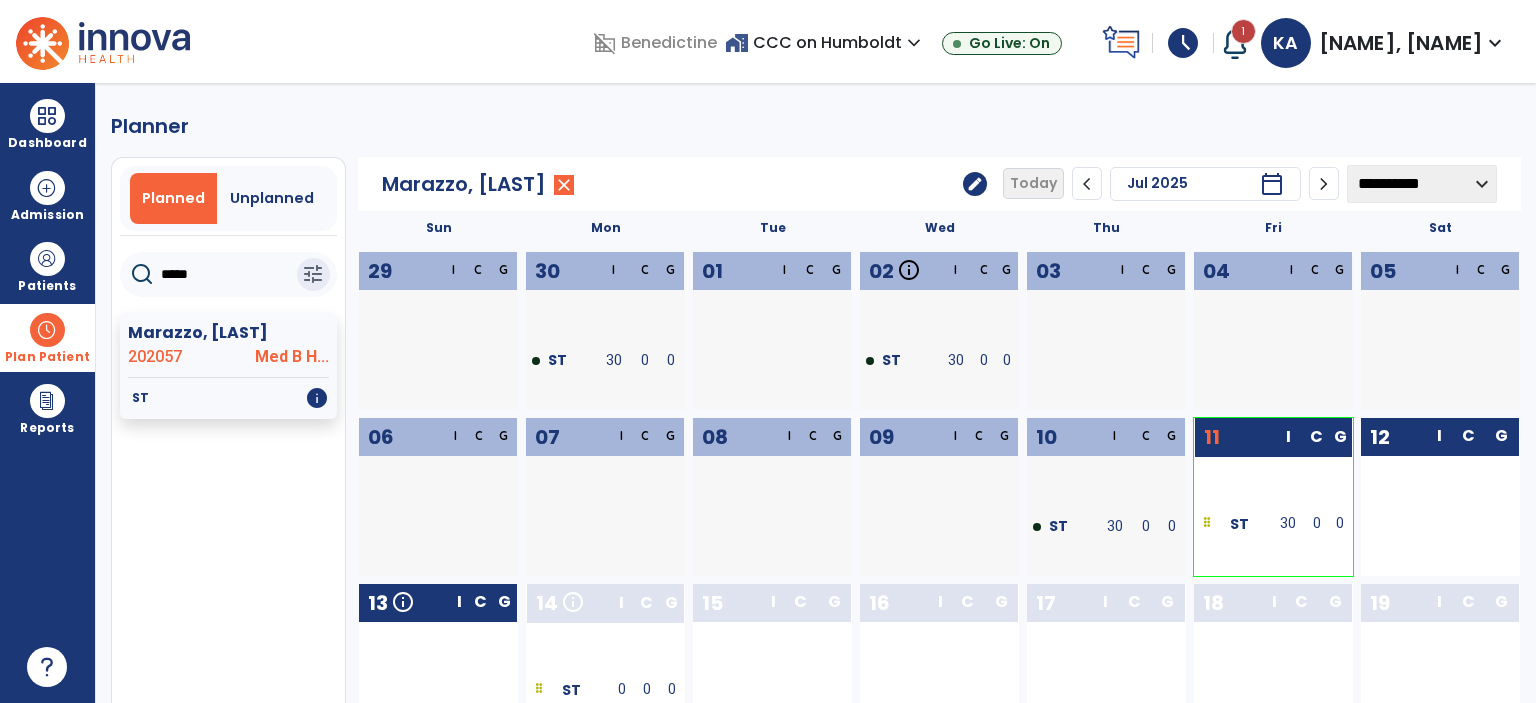 click on "*****" 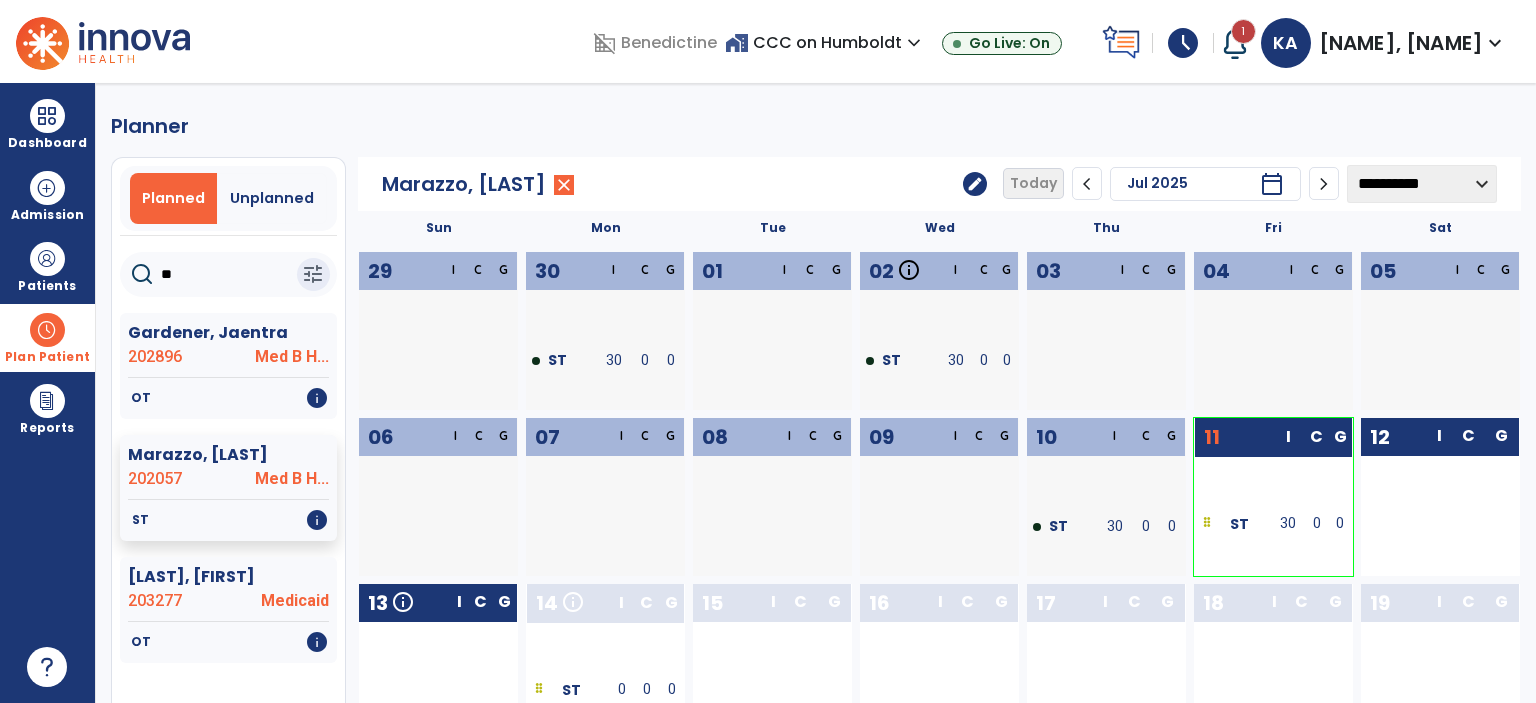 type on "*" 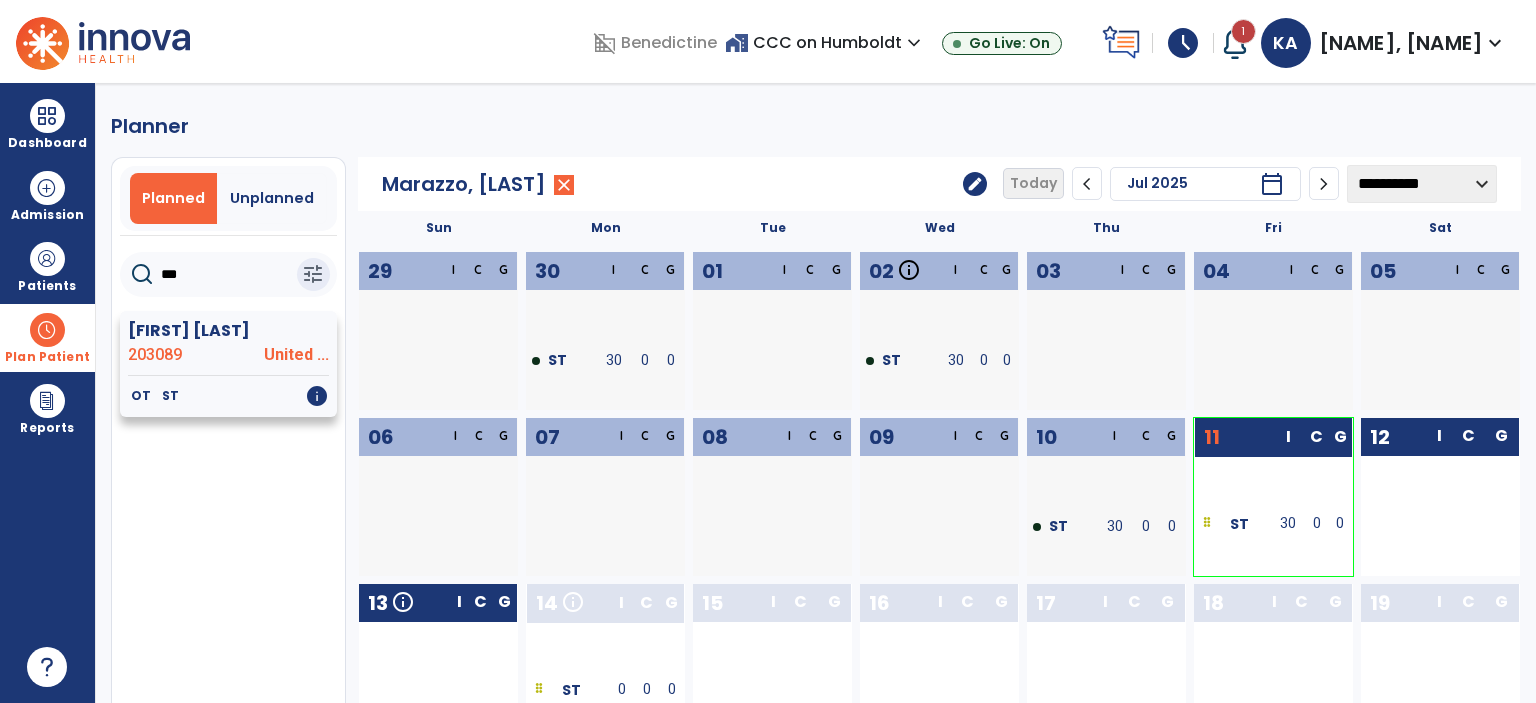 click on "203089" 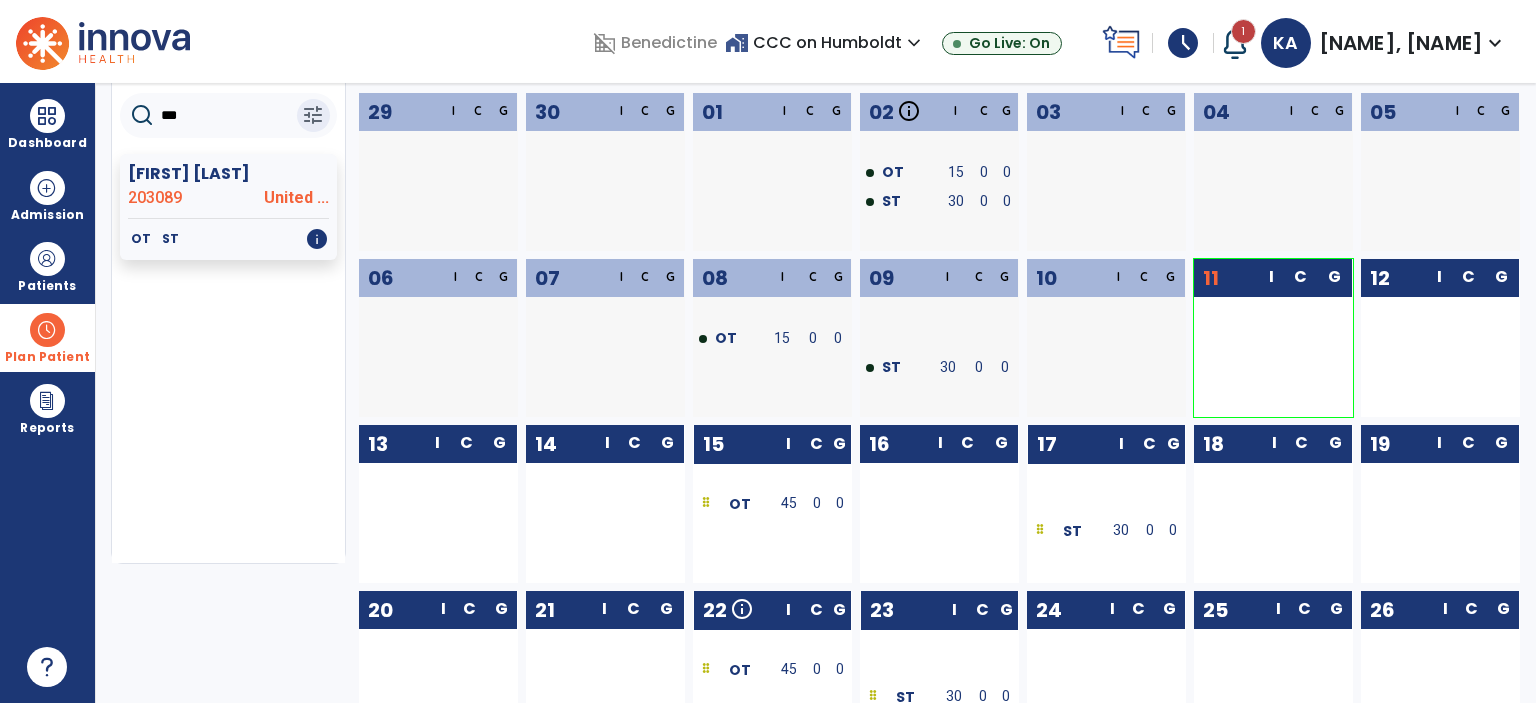 scroll, scrollTop: 0, scrollLeft: 0, axis: both 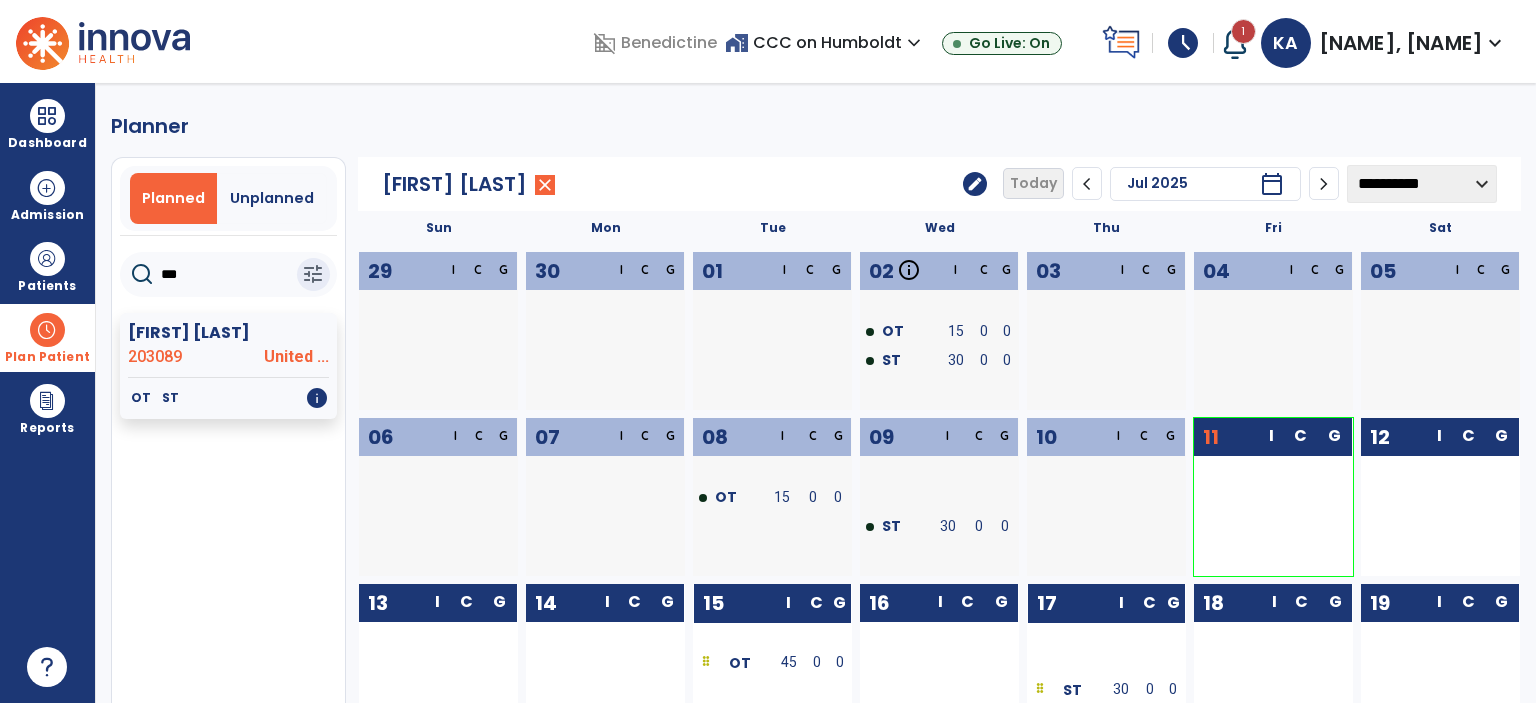 click on "***" 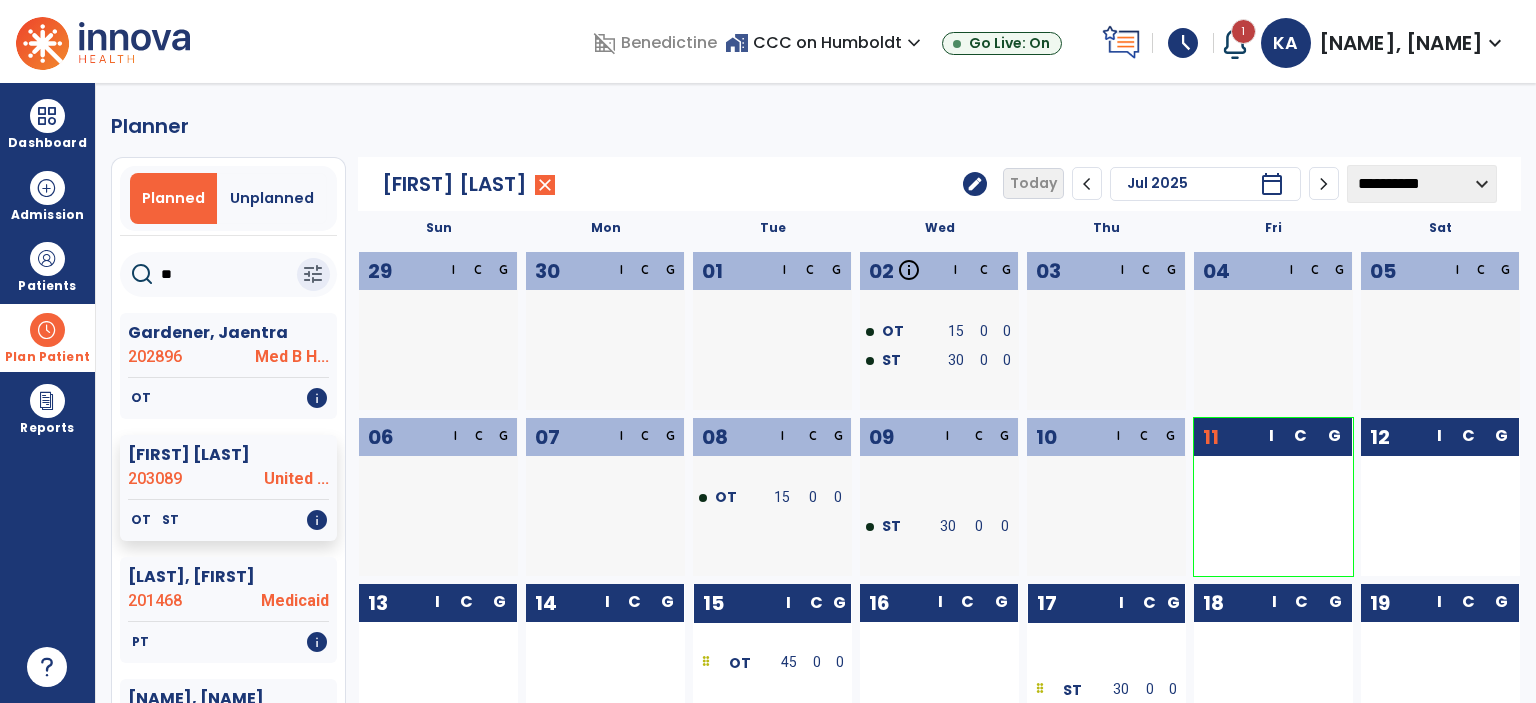 type on "*" 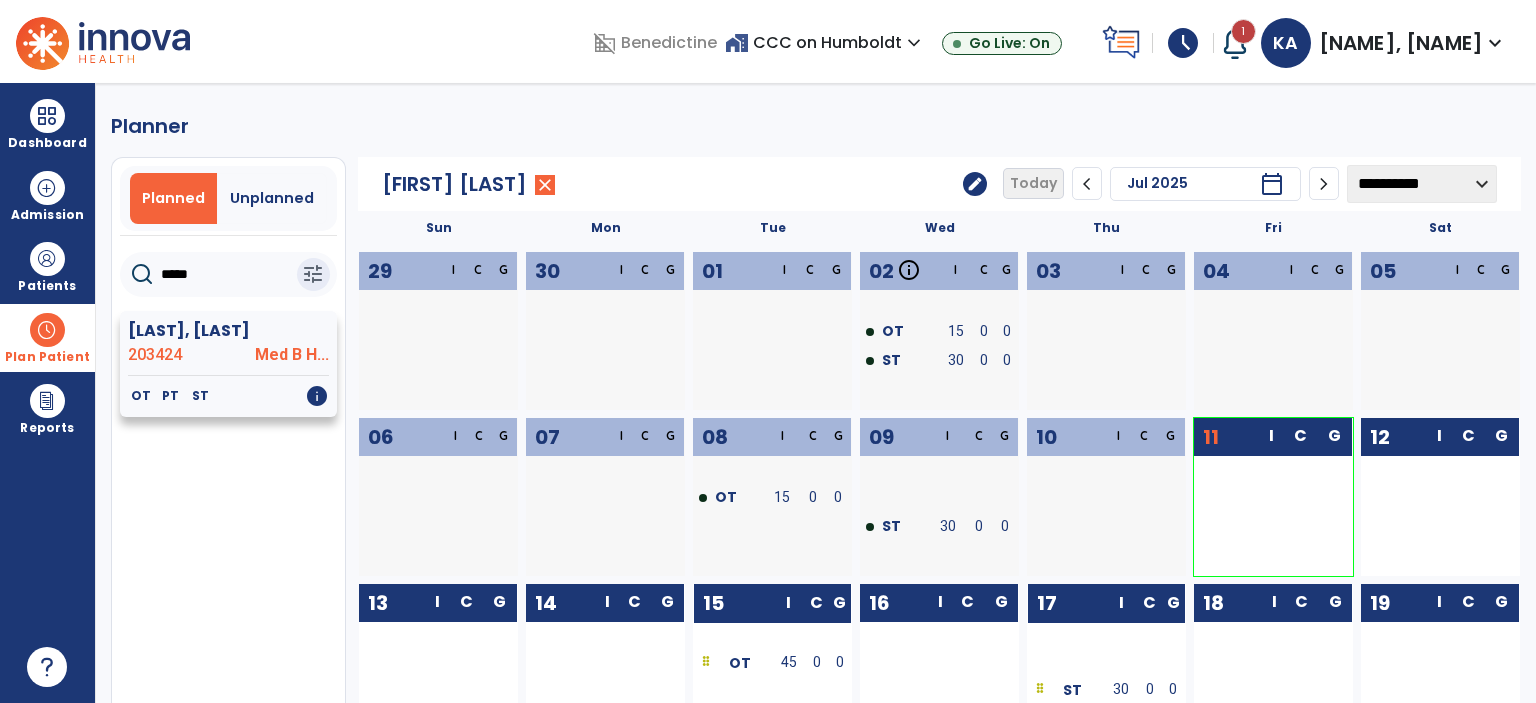 type on "*****" 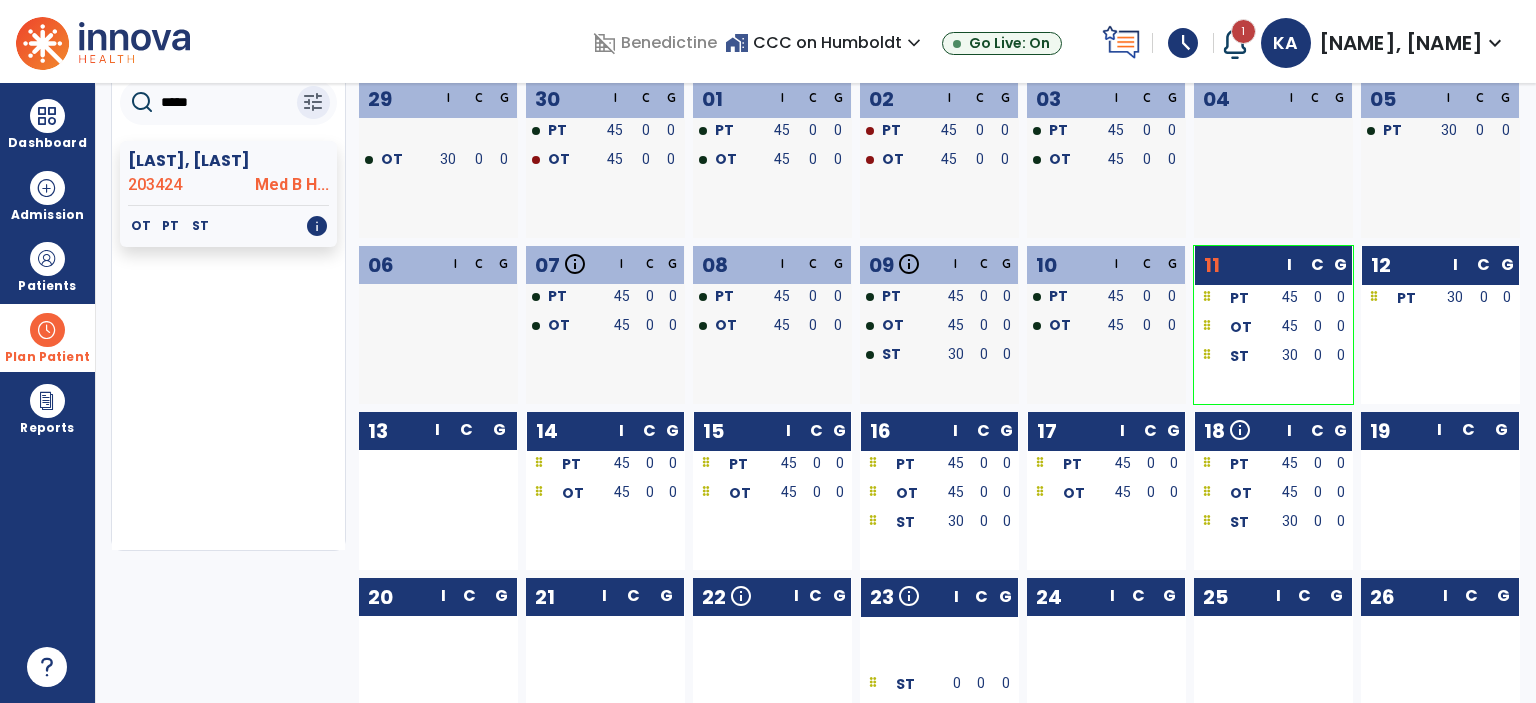 scroll, scrollTop: 0, scrollLeft: 0, axis: both 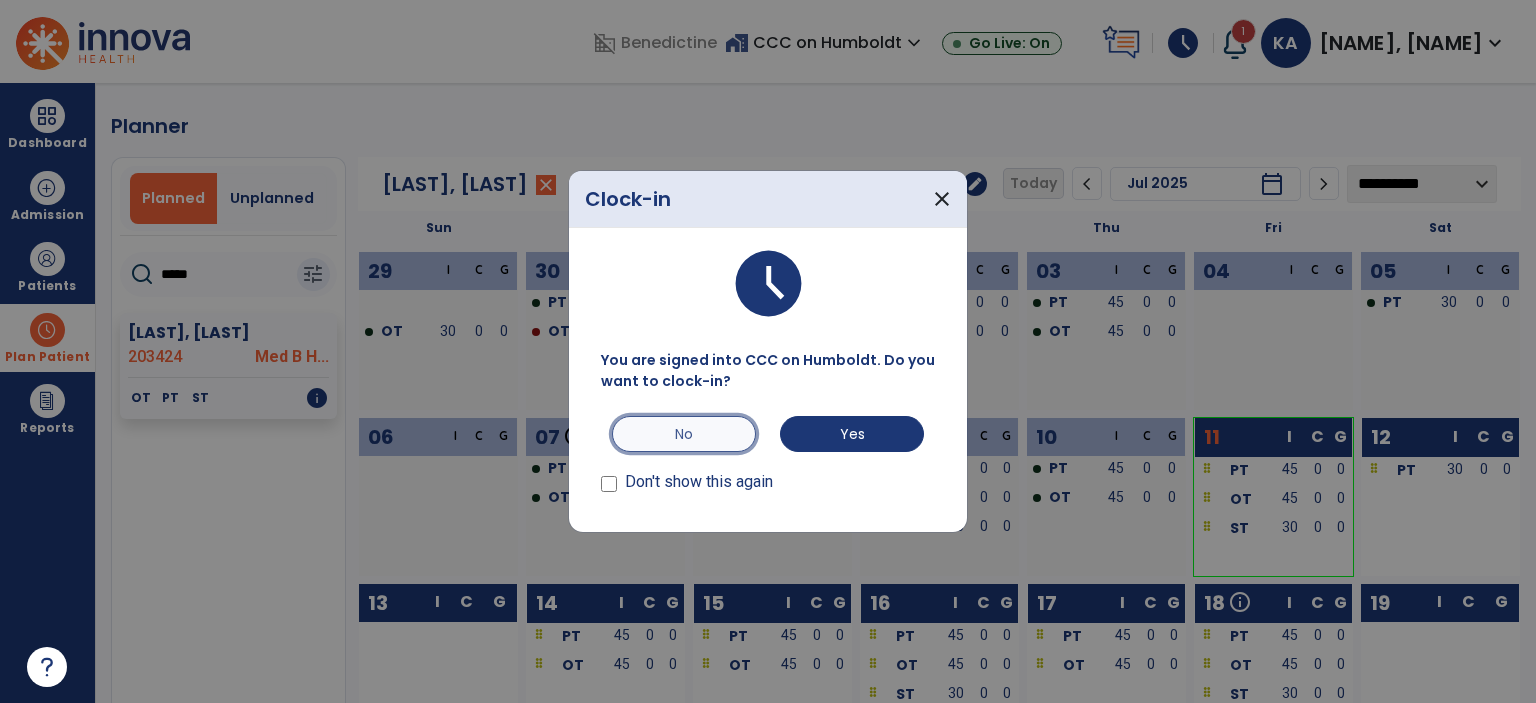 click on "No" at bounding box center (684, 434) 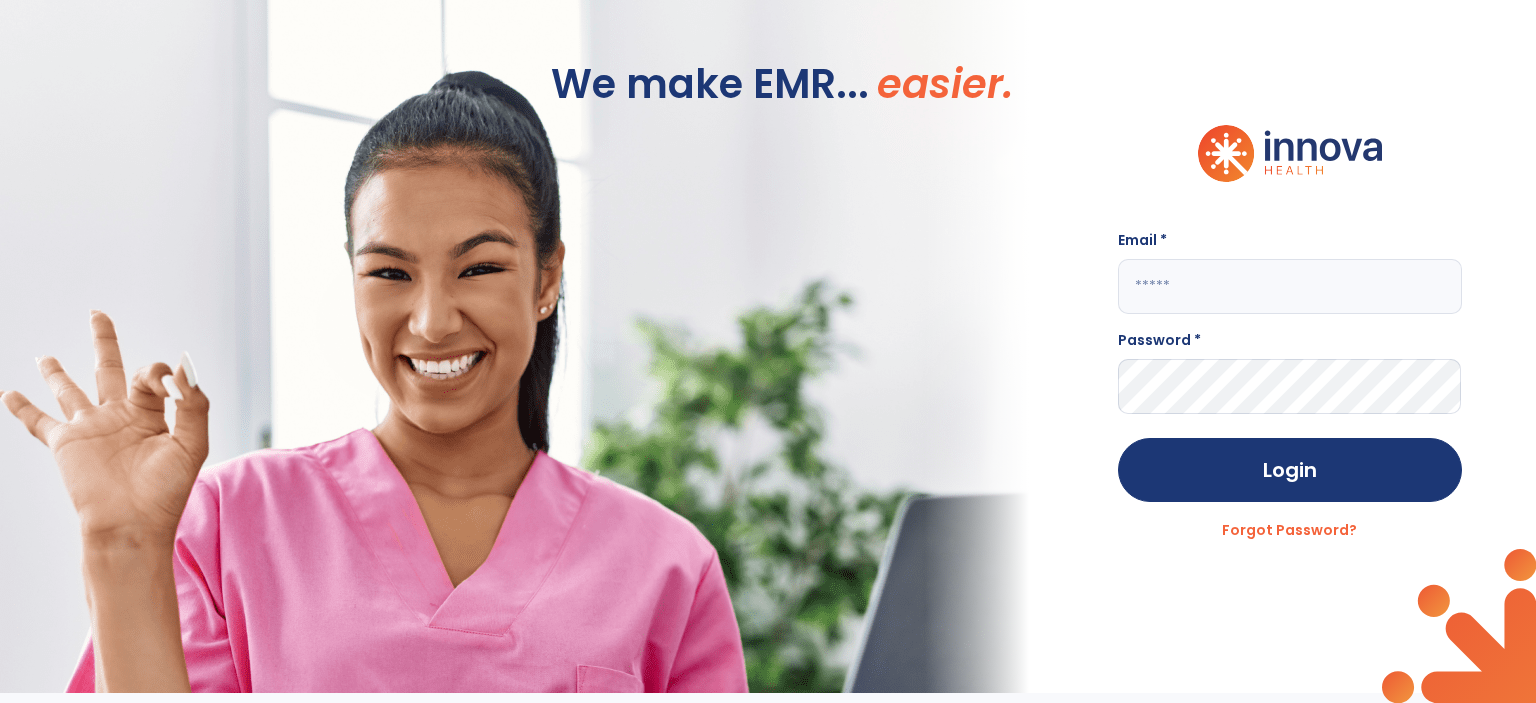 click 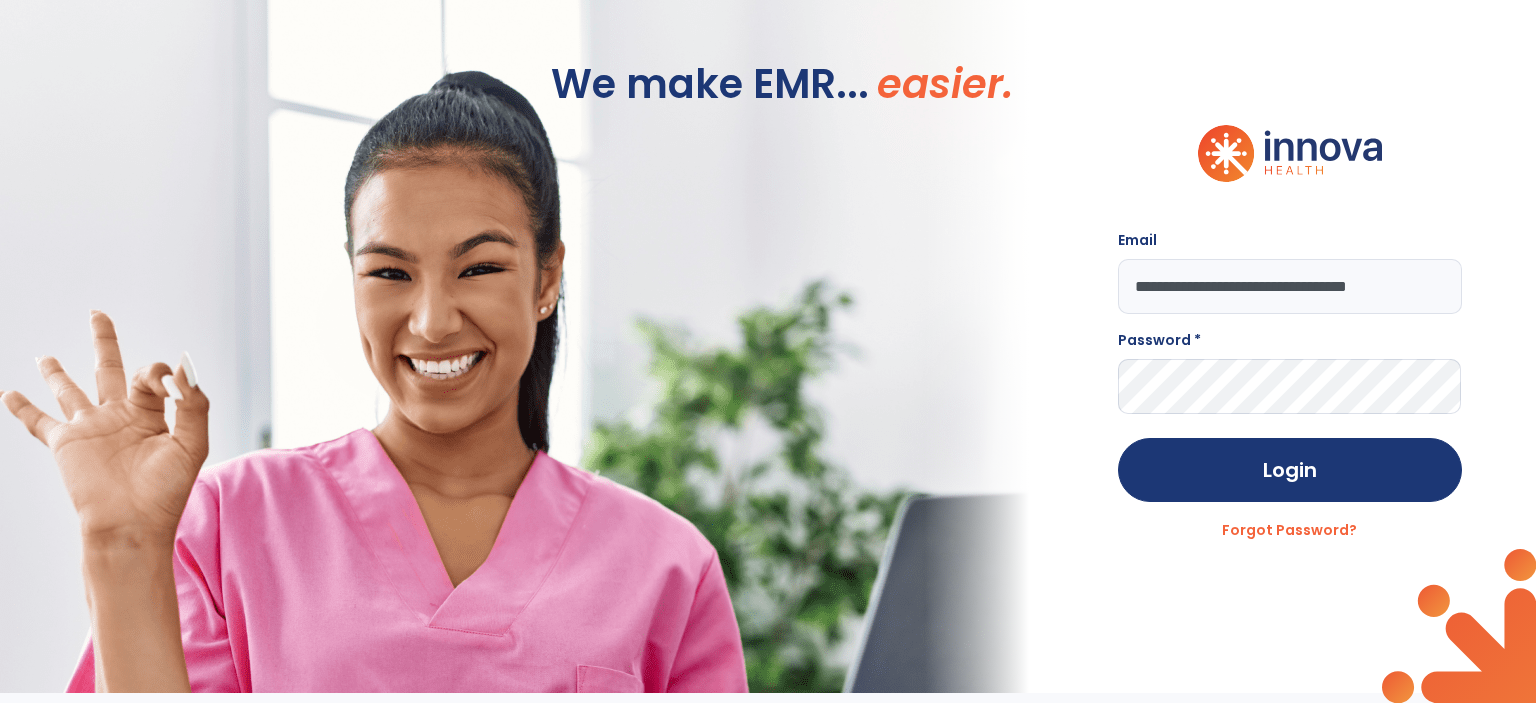 type on "**********" 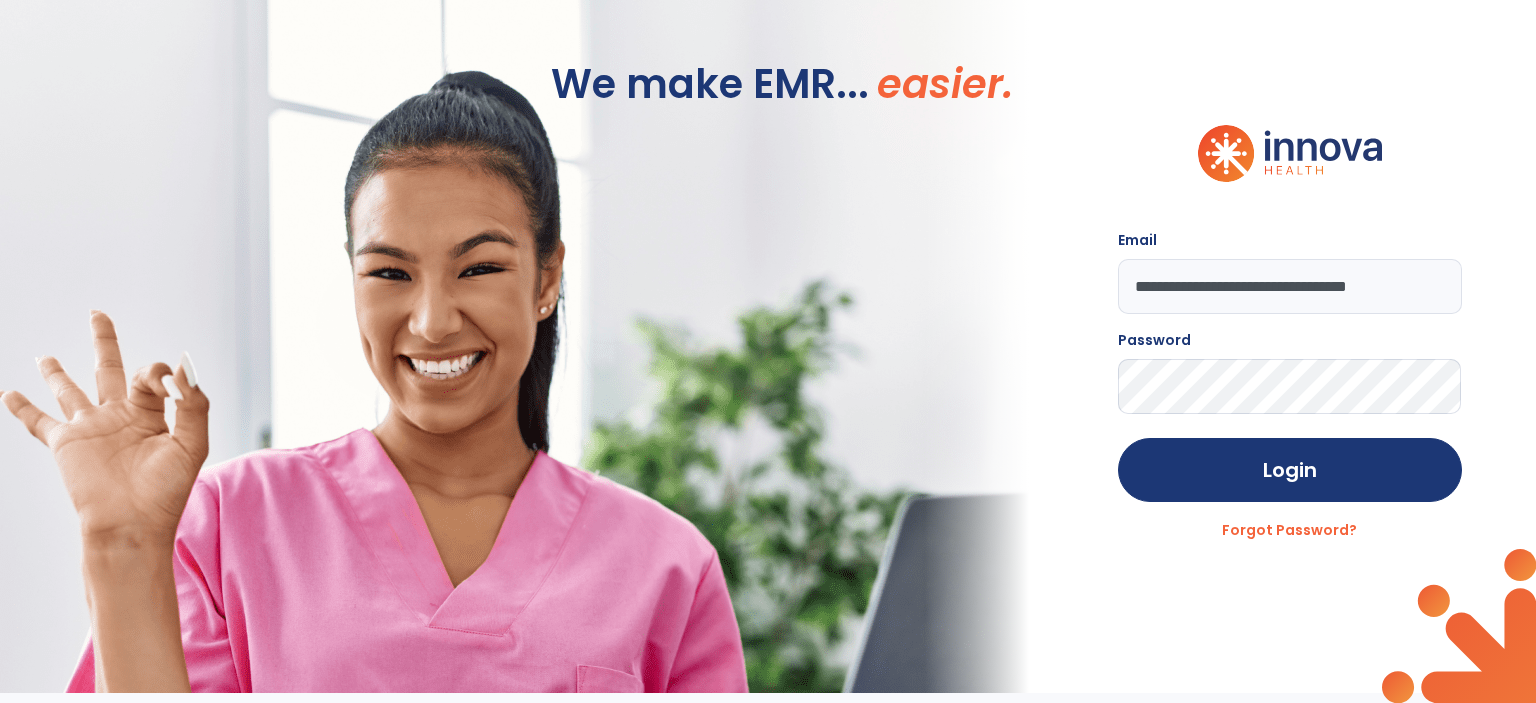 click on "Login" 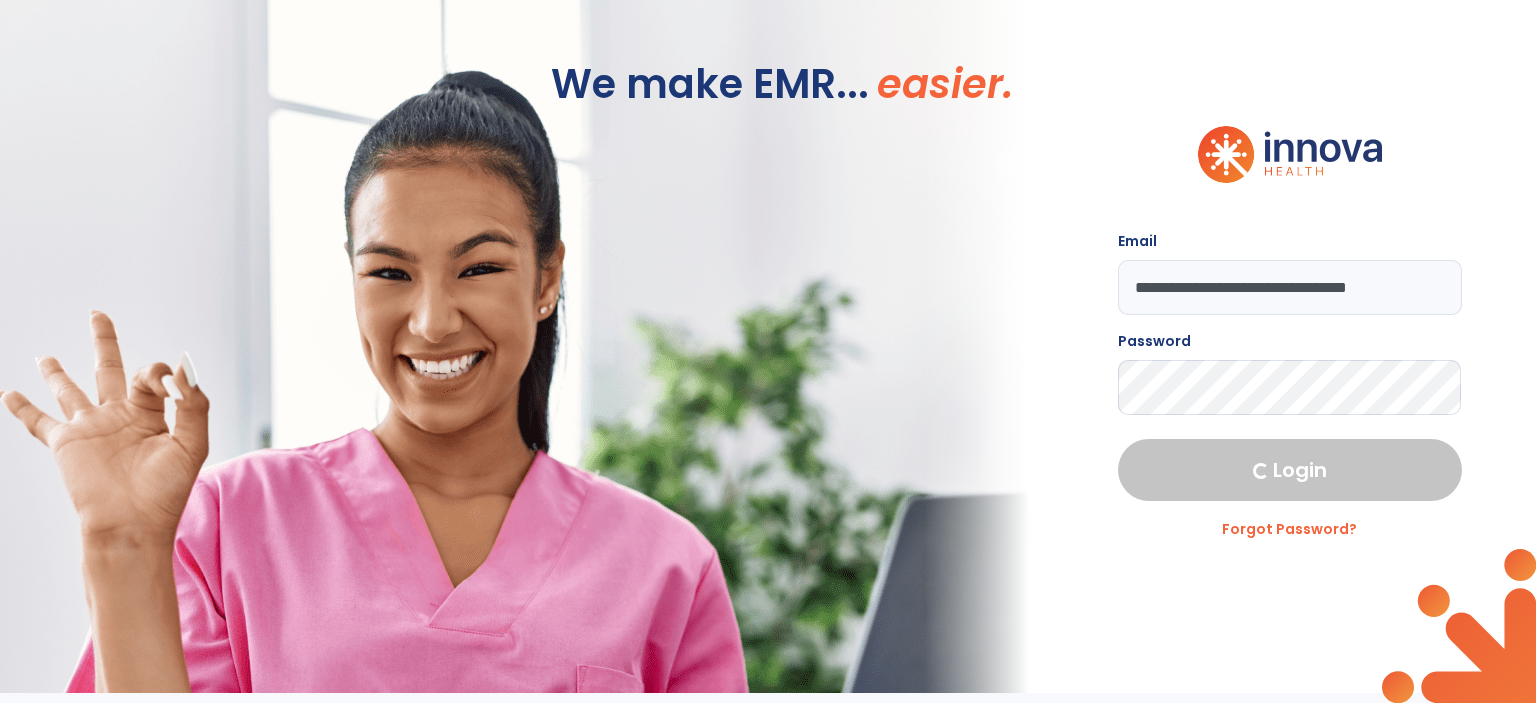 select on "****" 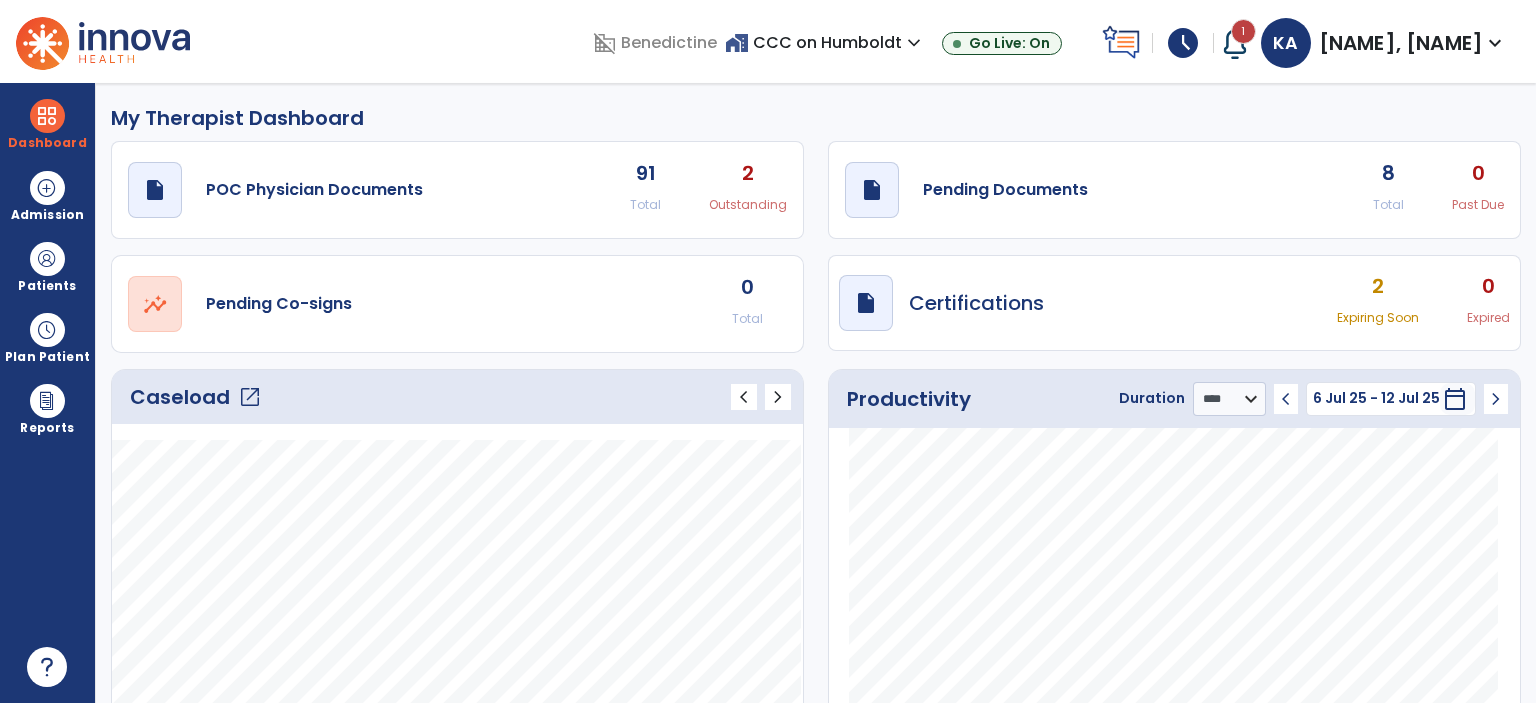 click on "draft   open_in_new  Pending Documents 8 Total 0 Past Due" 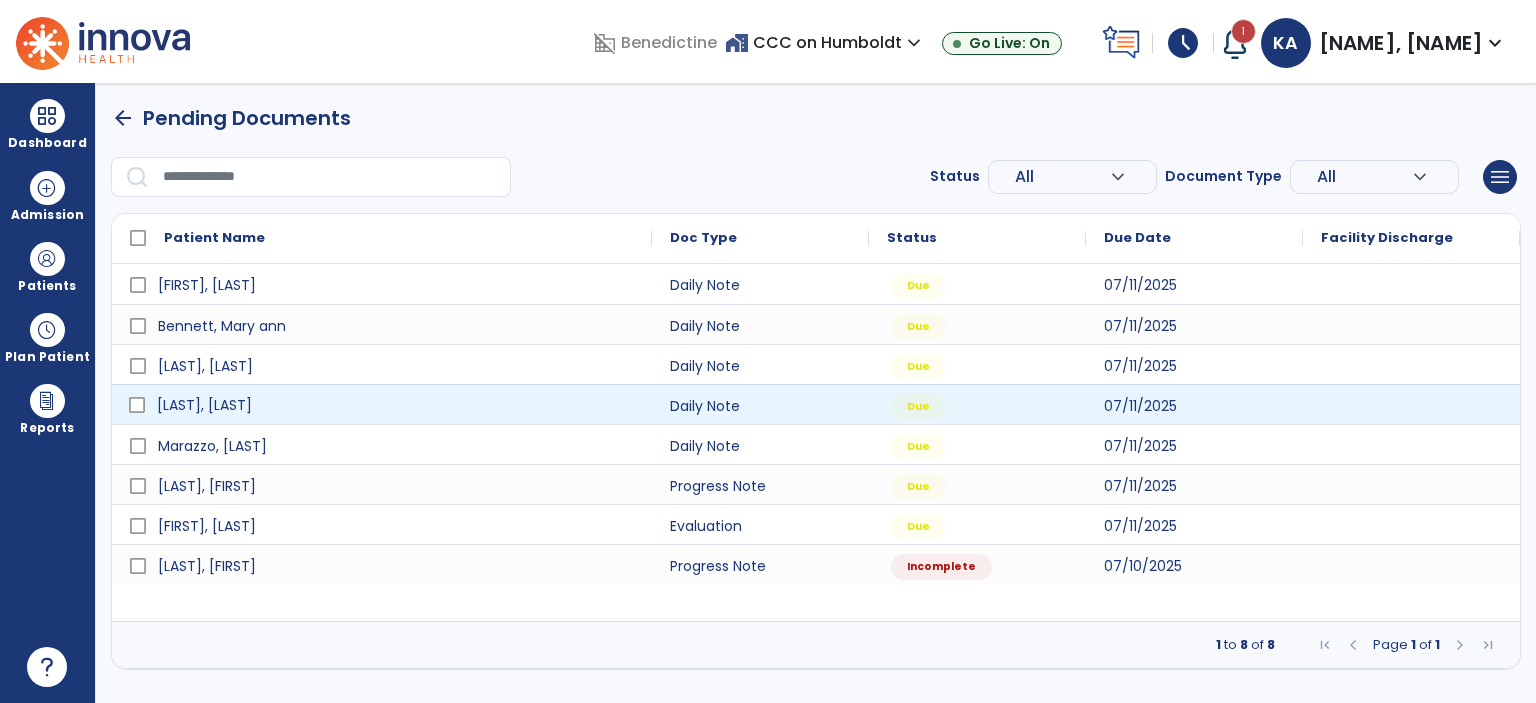 click on "[LAST], [LAST]" at bounding box center [396, 405] 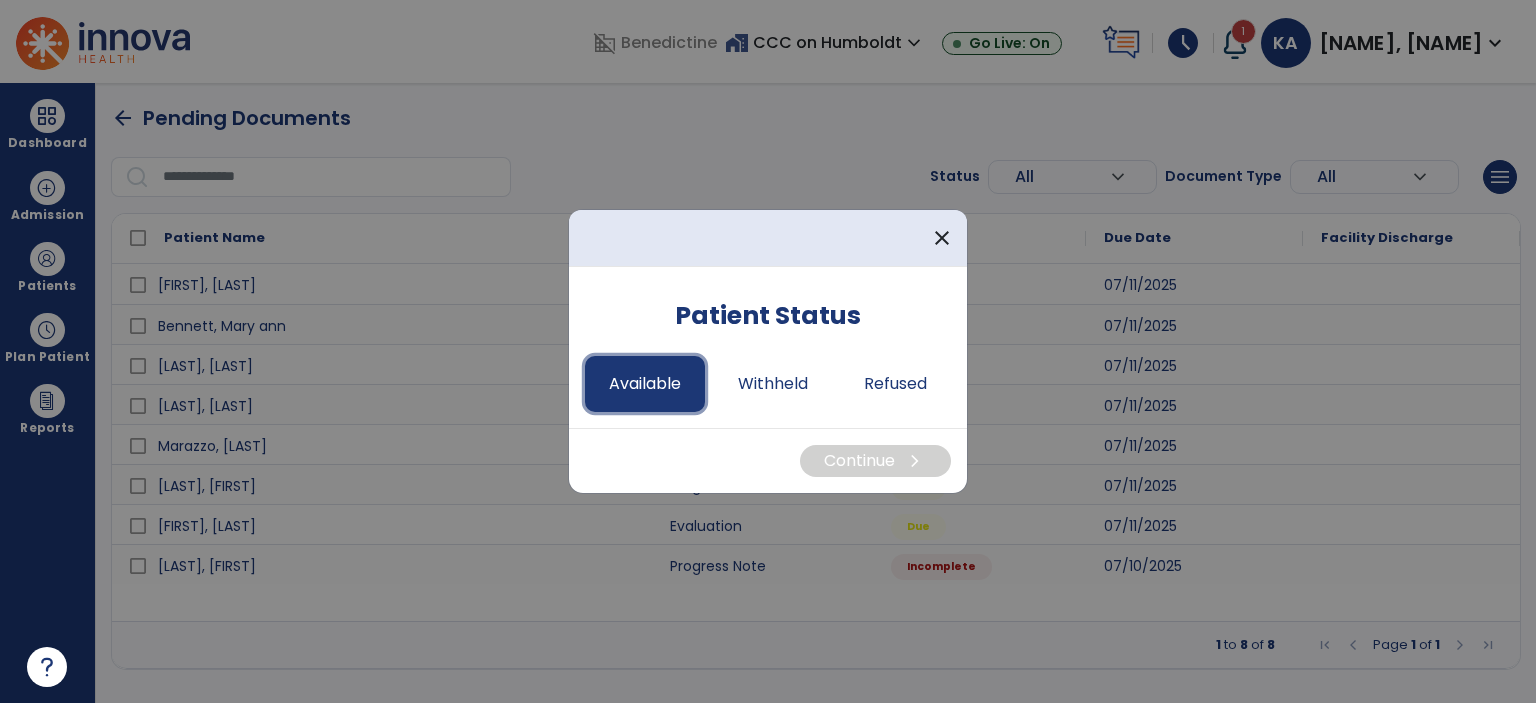 click on "Available" at bounding box center (645, 384) 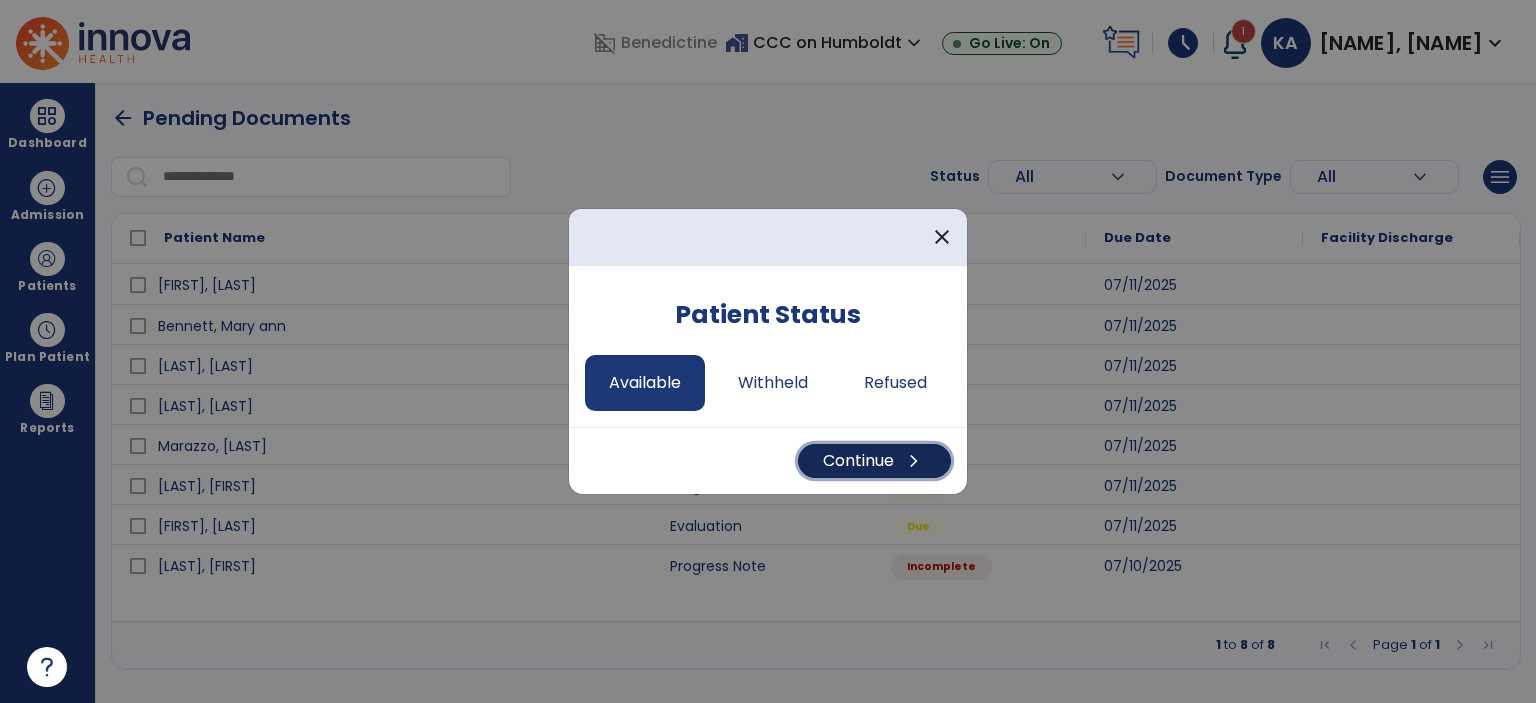 click on "Continue   chevron_right" at bounding box center (874, 461) 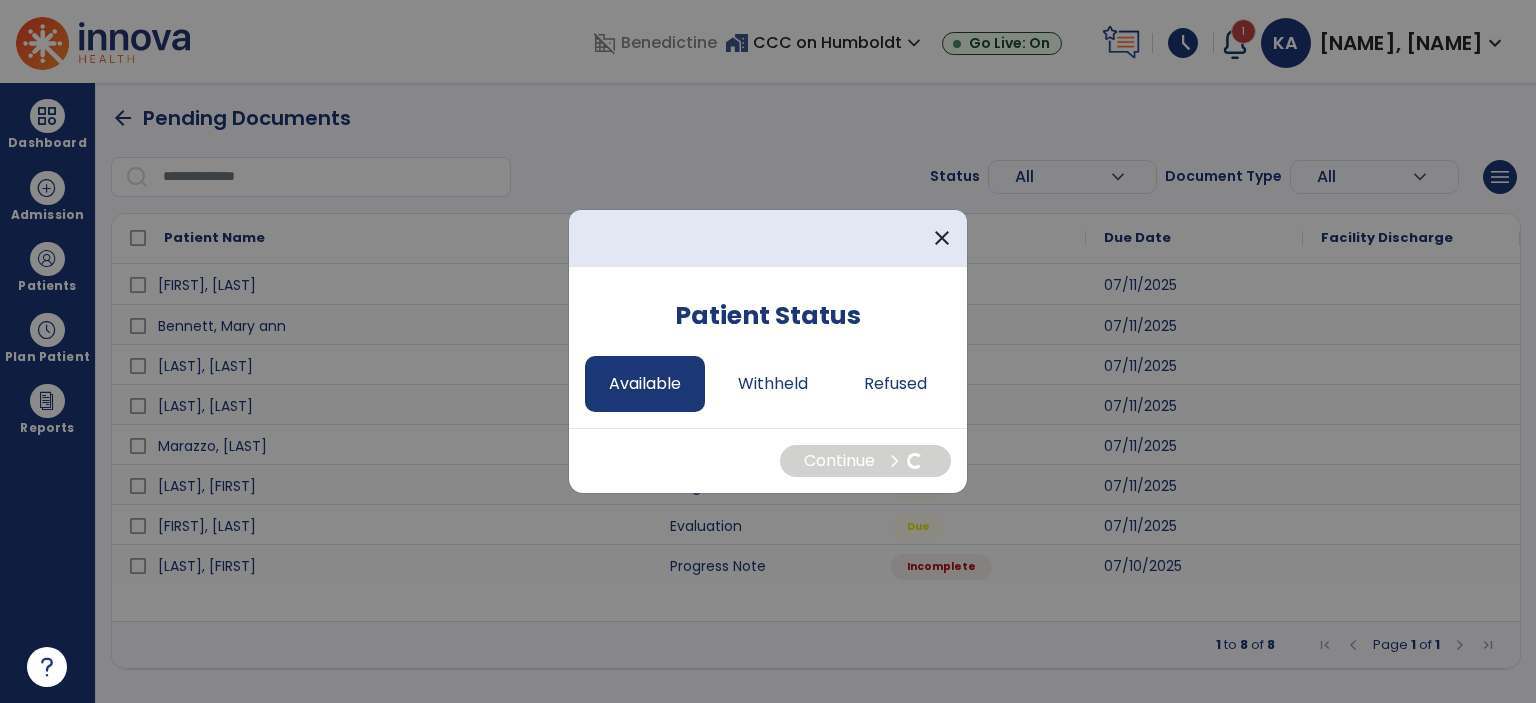 select on "*" 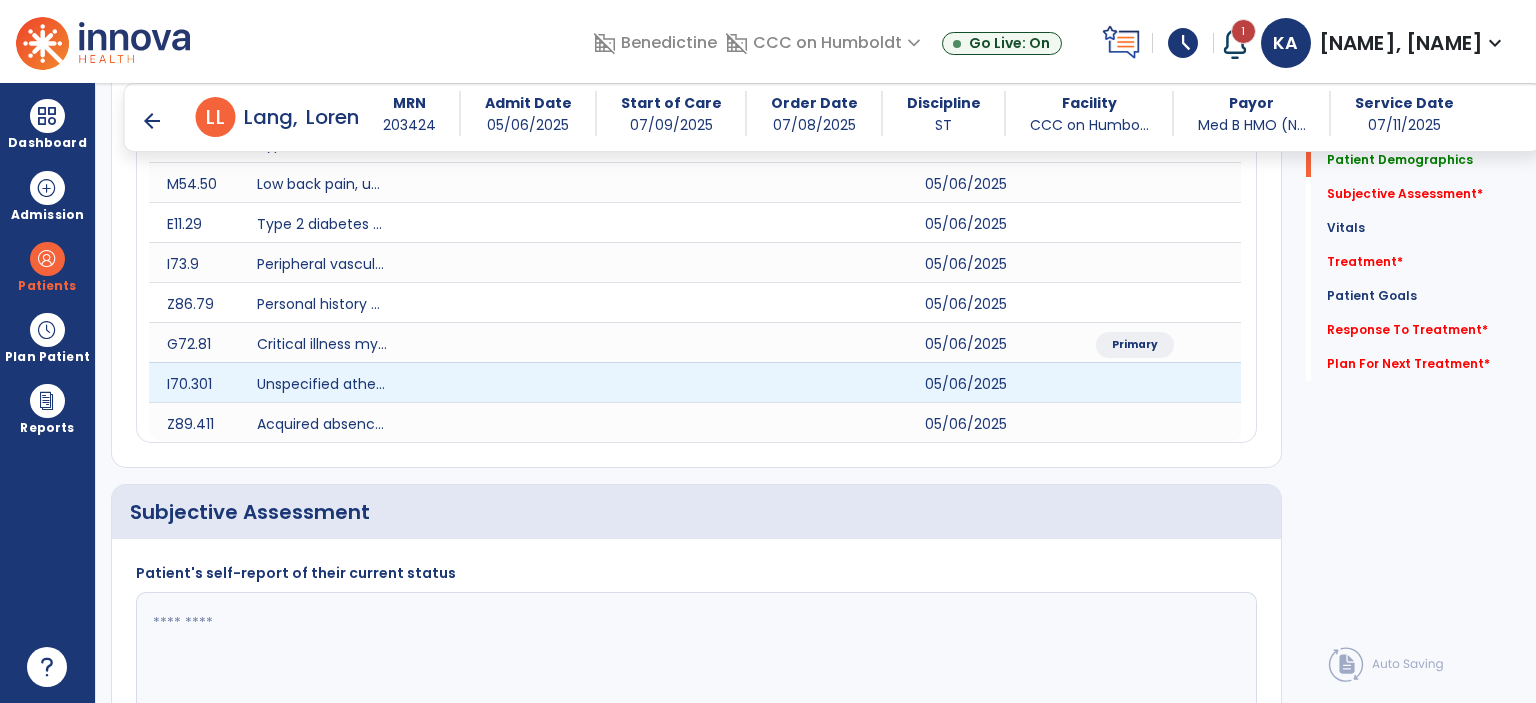 scroll, scrollTop: 688, scrollLeft: 0, axis: vertical 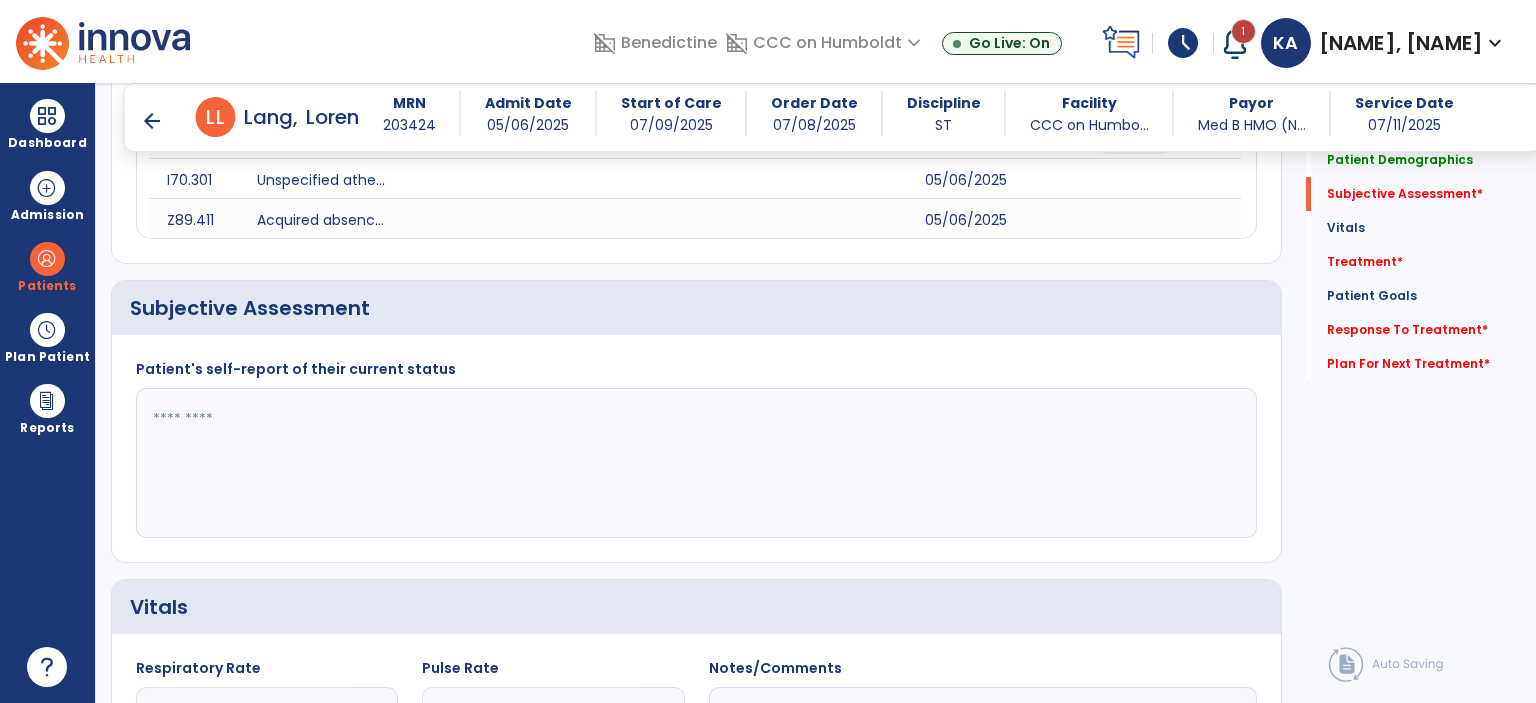 click 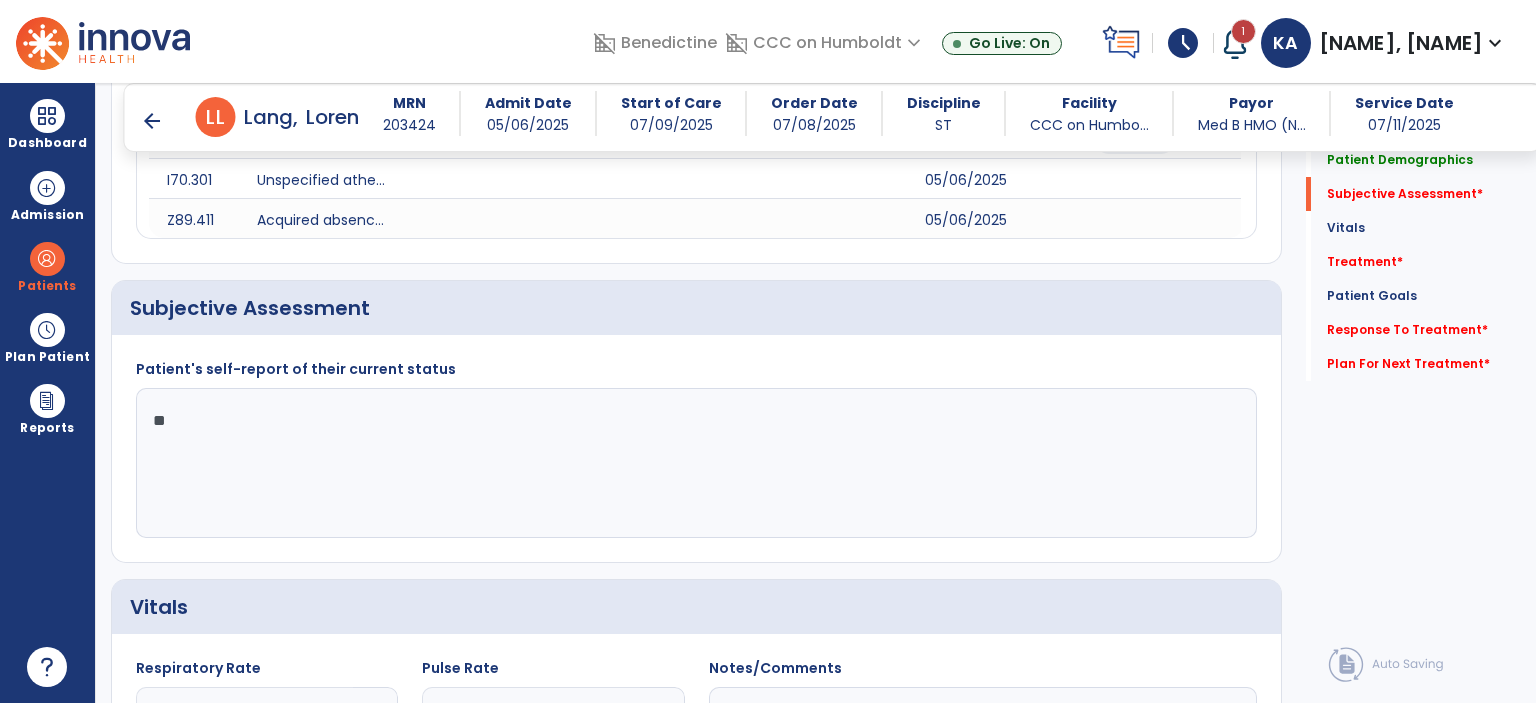 type on "*" 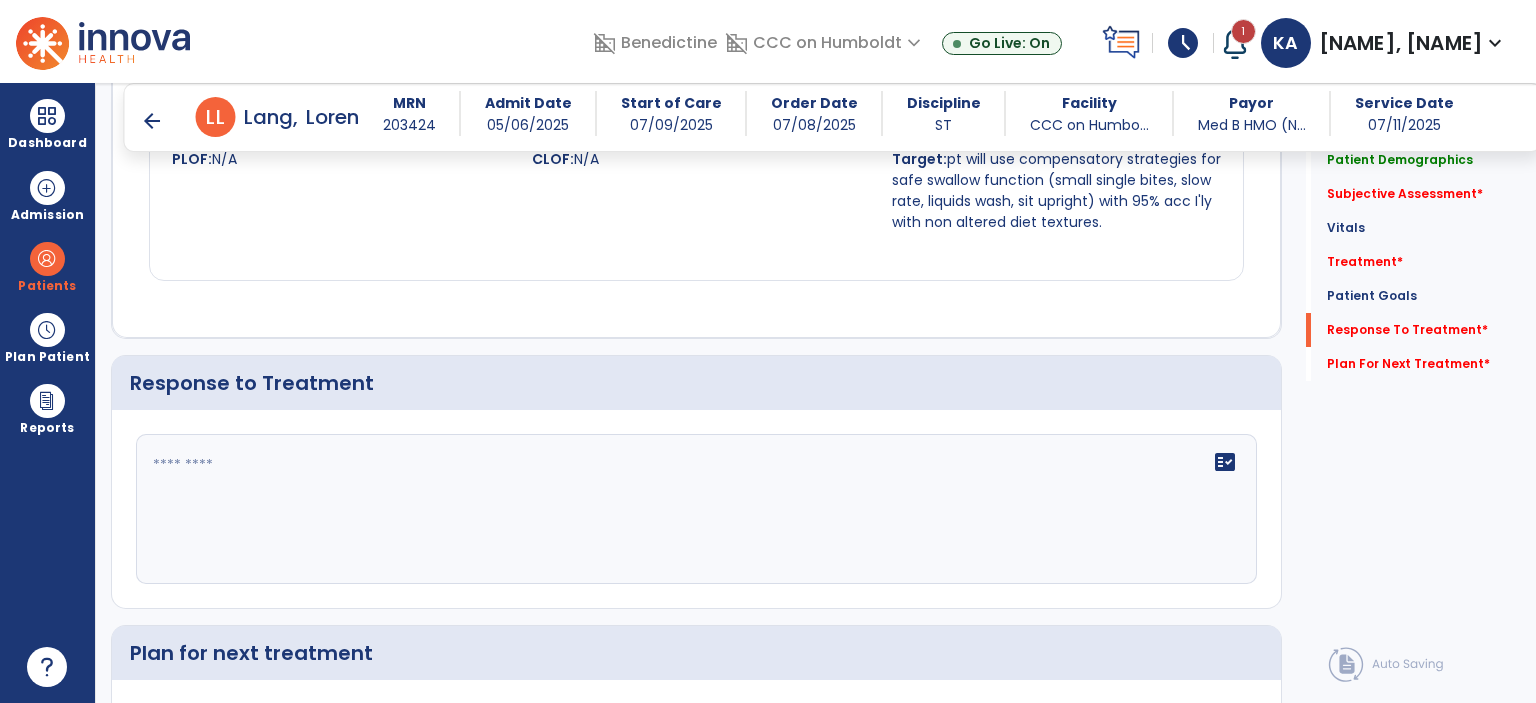 scroll, scrollTop: 2432, scrollLeft: 0, axis: vertical 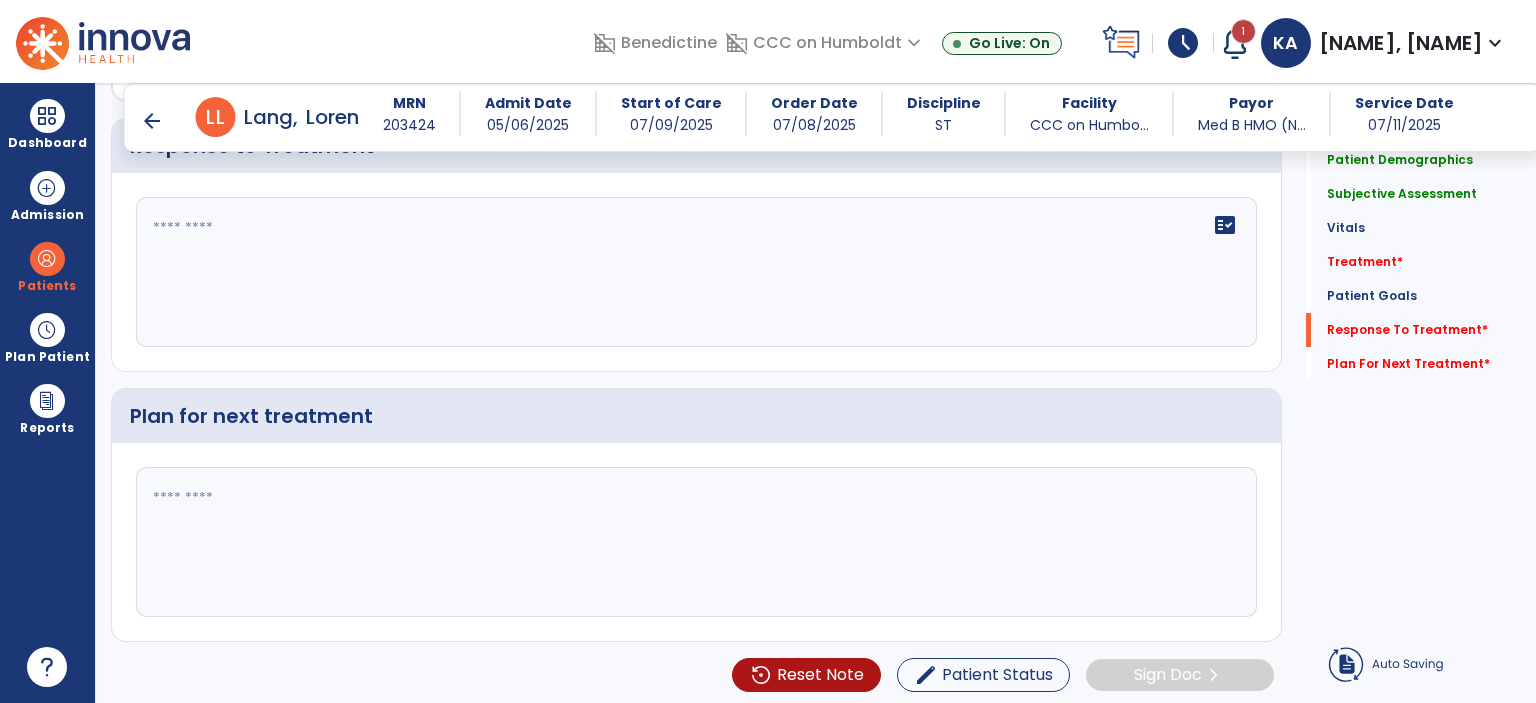 type on "**********" 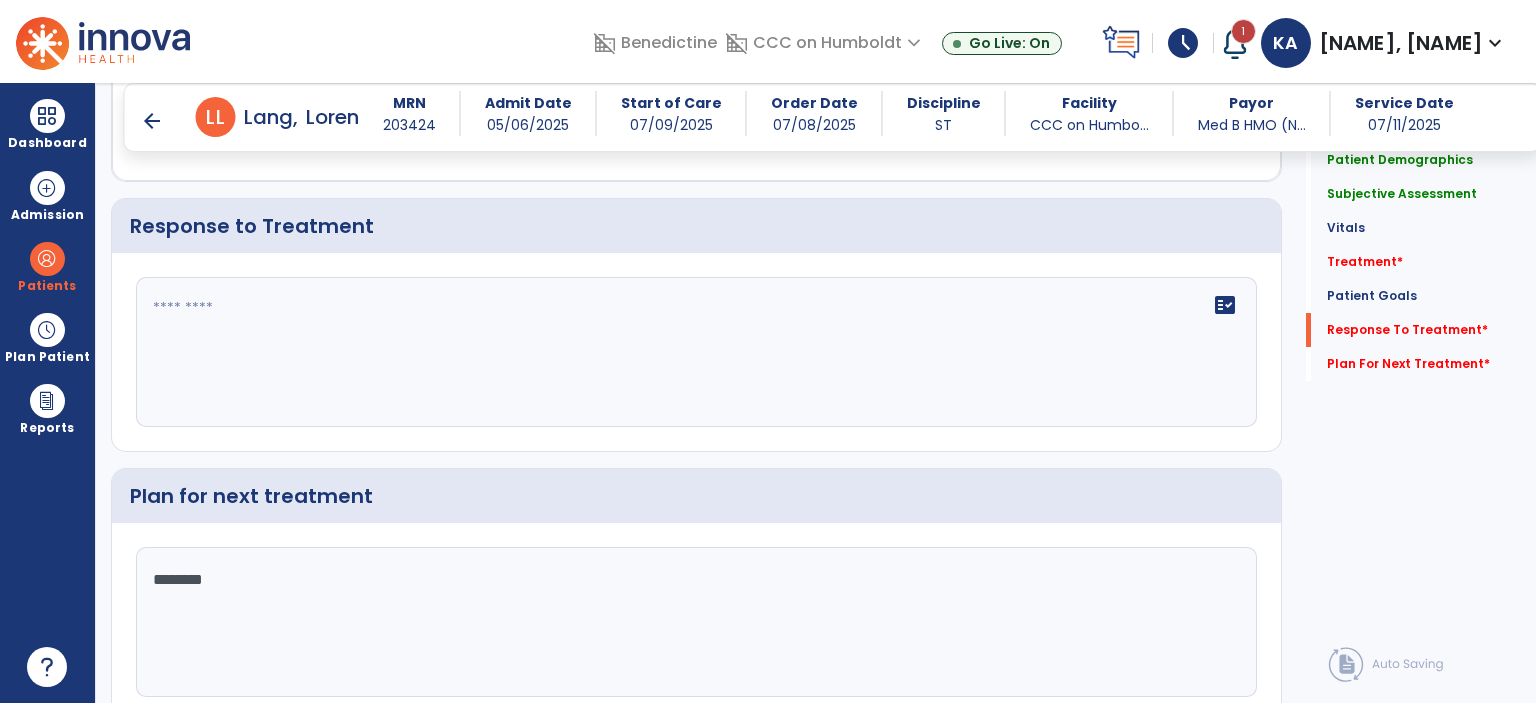 scroll, scrollTop: 2332, scrollLeft: 0, axis: vertical 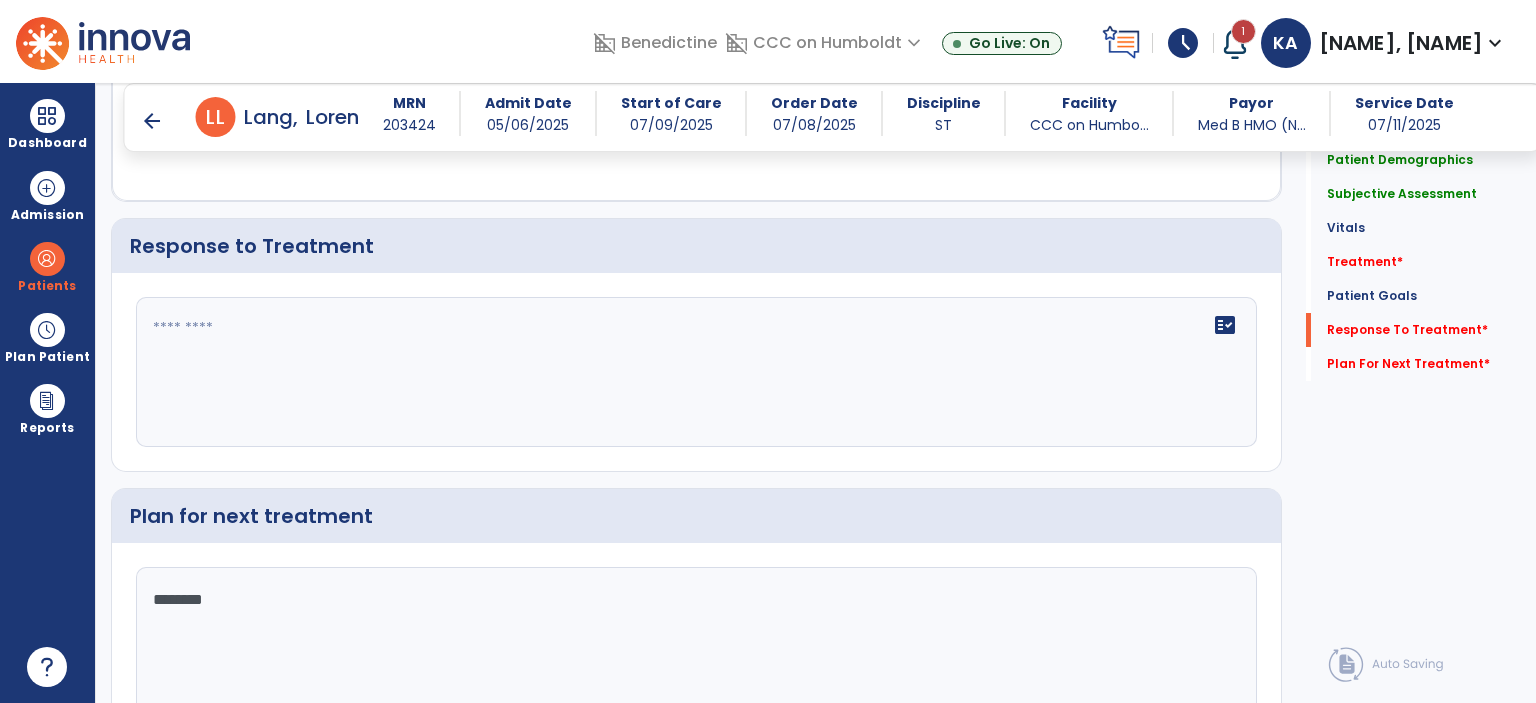 type on "********" 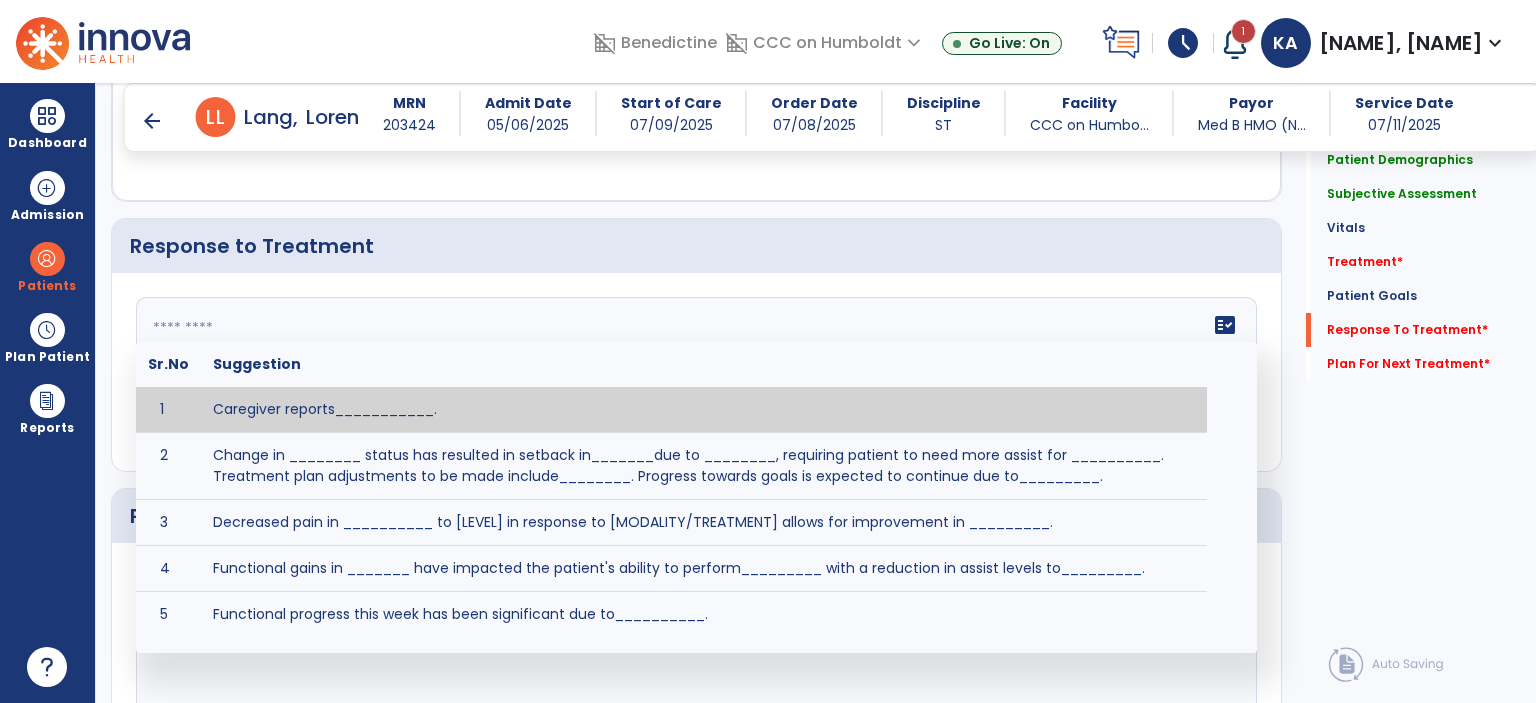 click 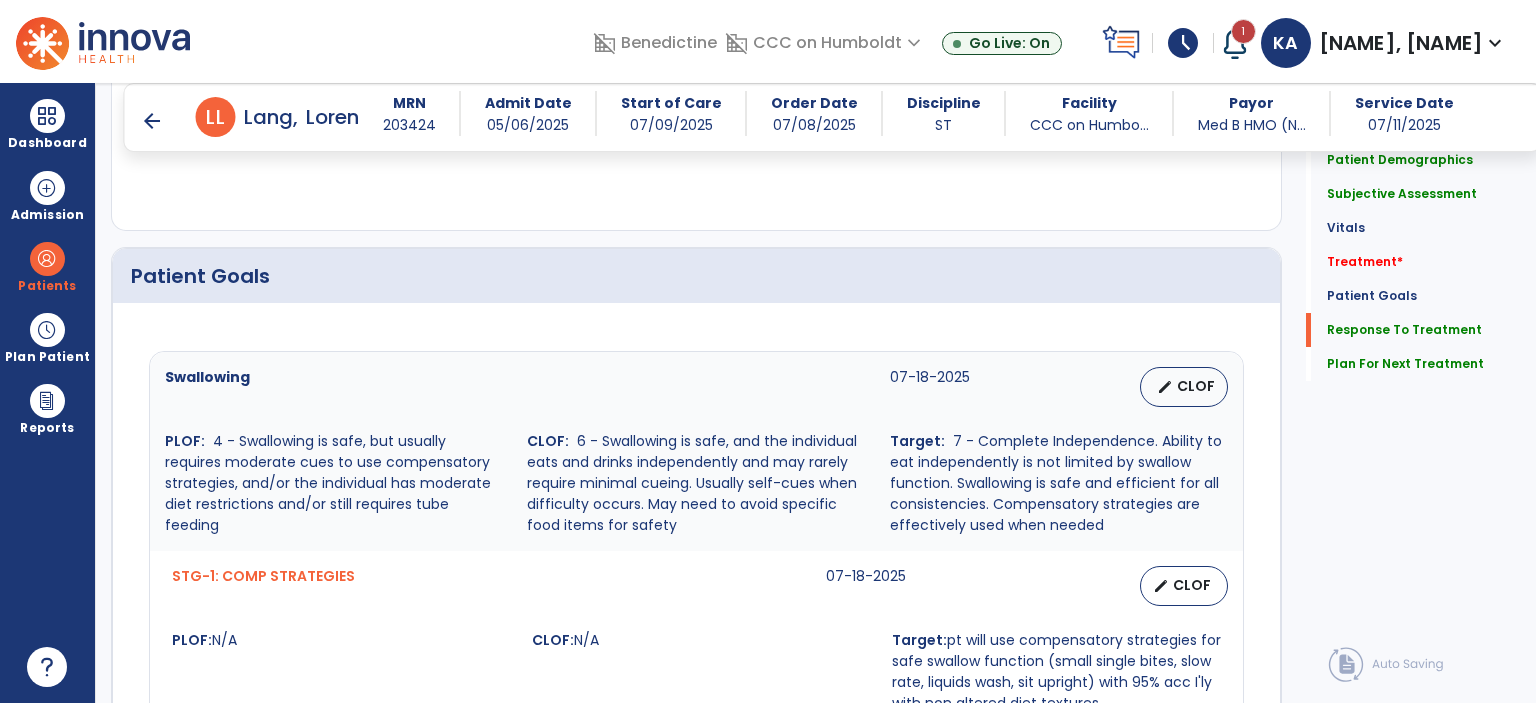 scroll, scrollTop: 2196, scrollLeft: 0, axis: vertical 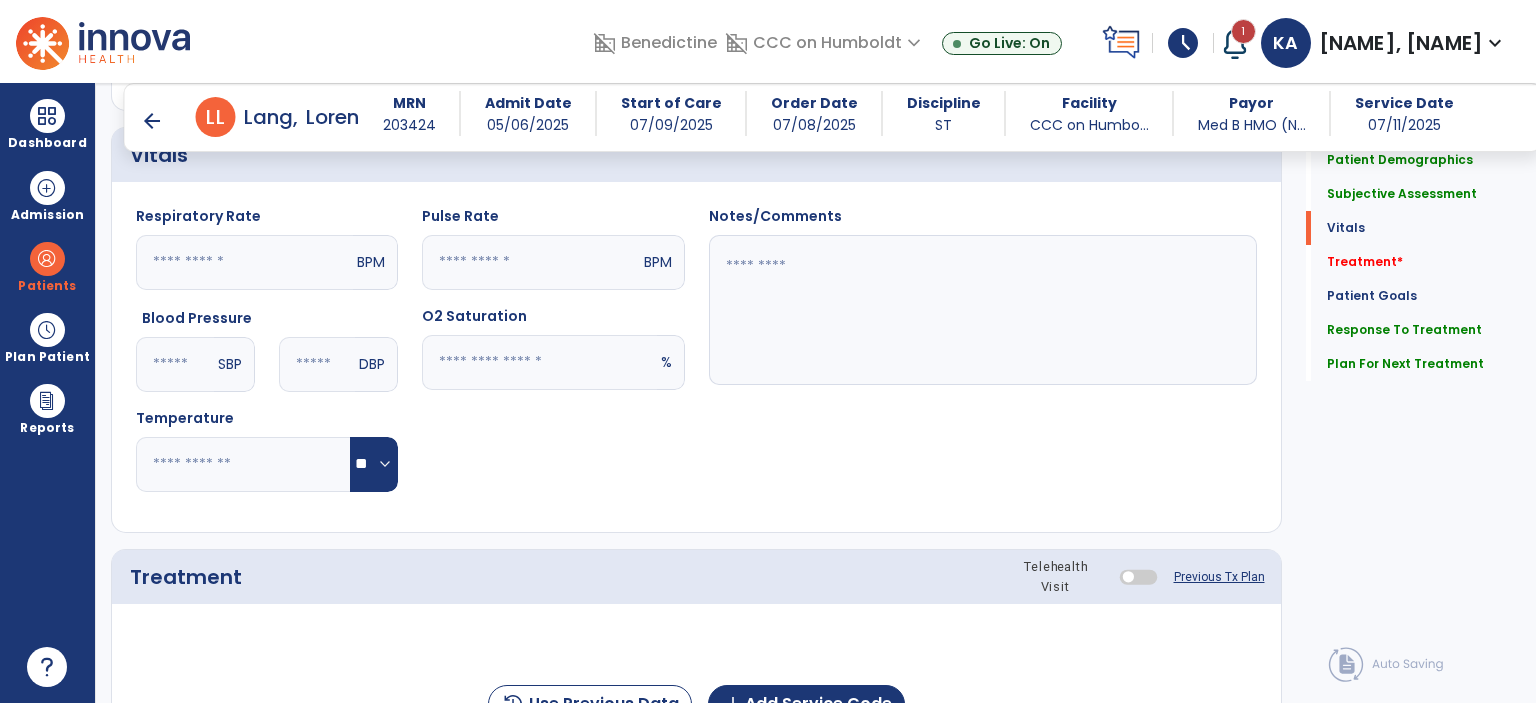 type on "**********" 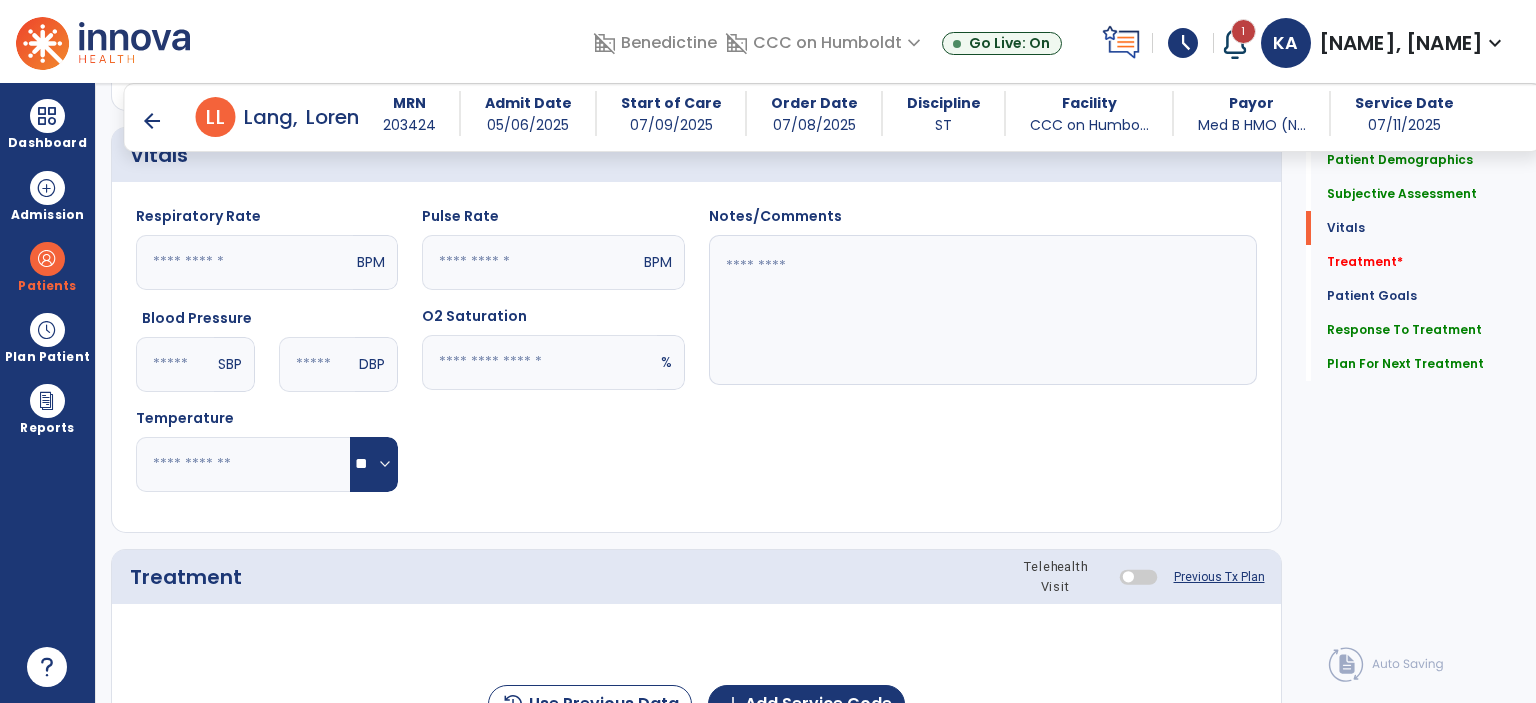 click 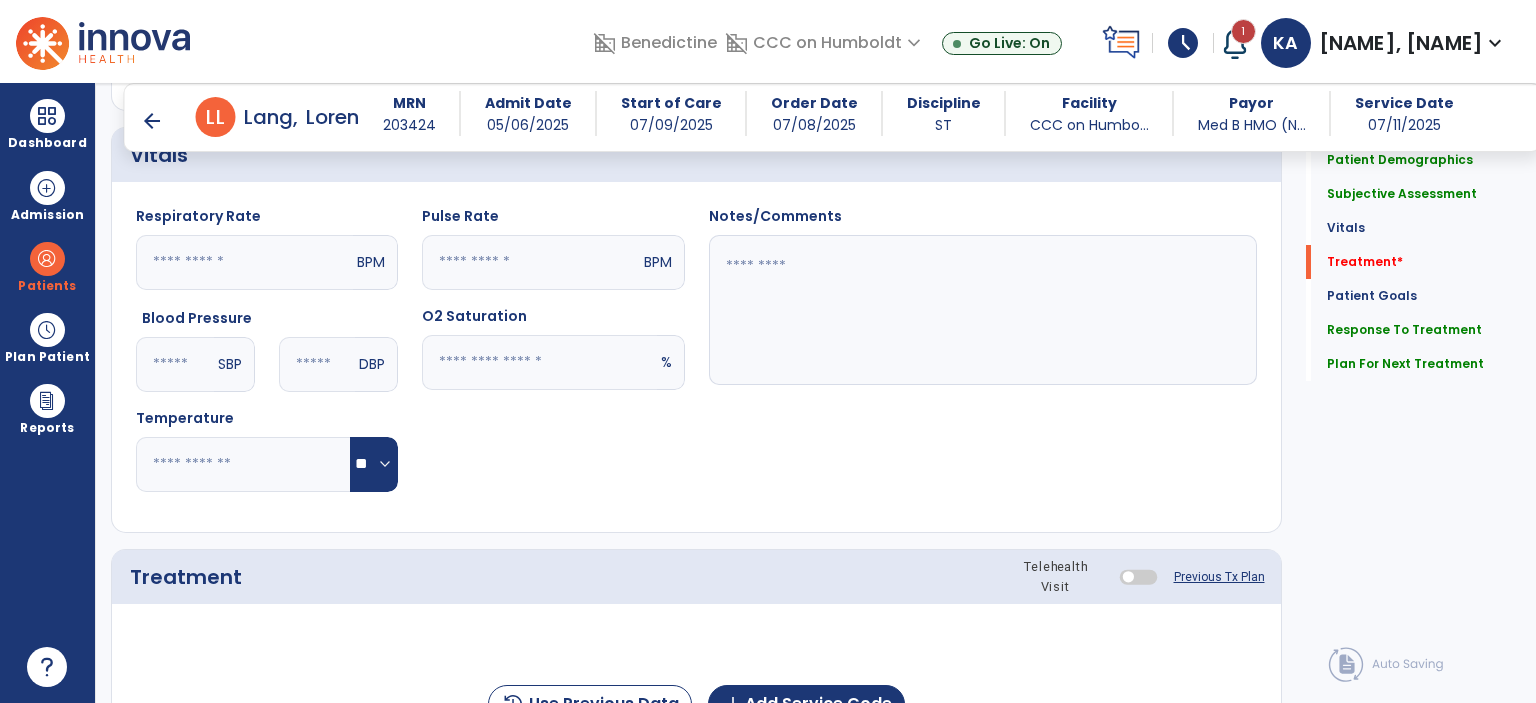 scroll, scrollTop: 1340, scrollLeft: 0, axis: vertical 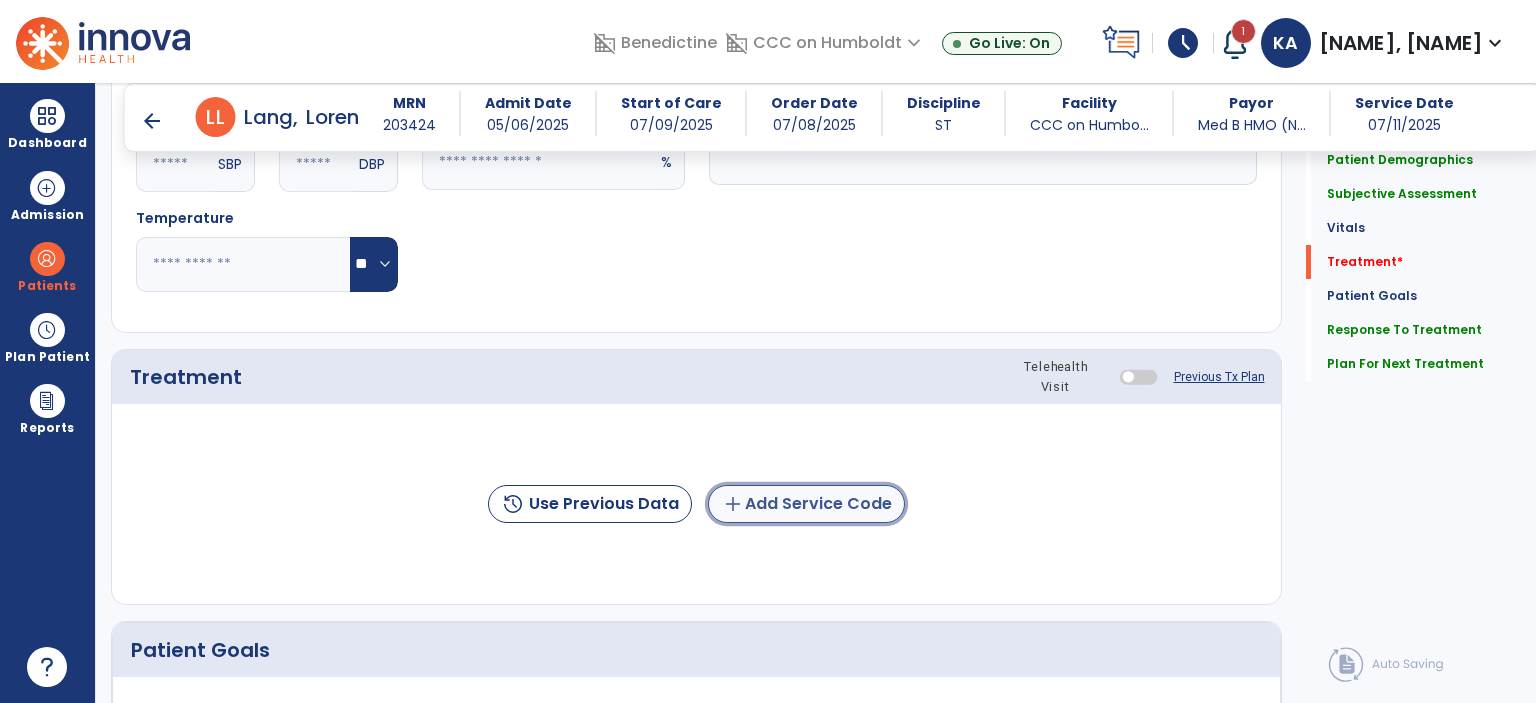 click on "add  Add Service Code" 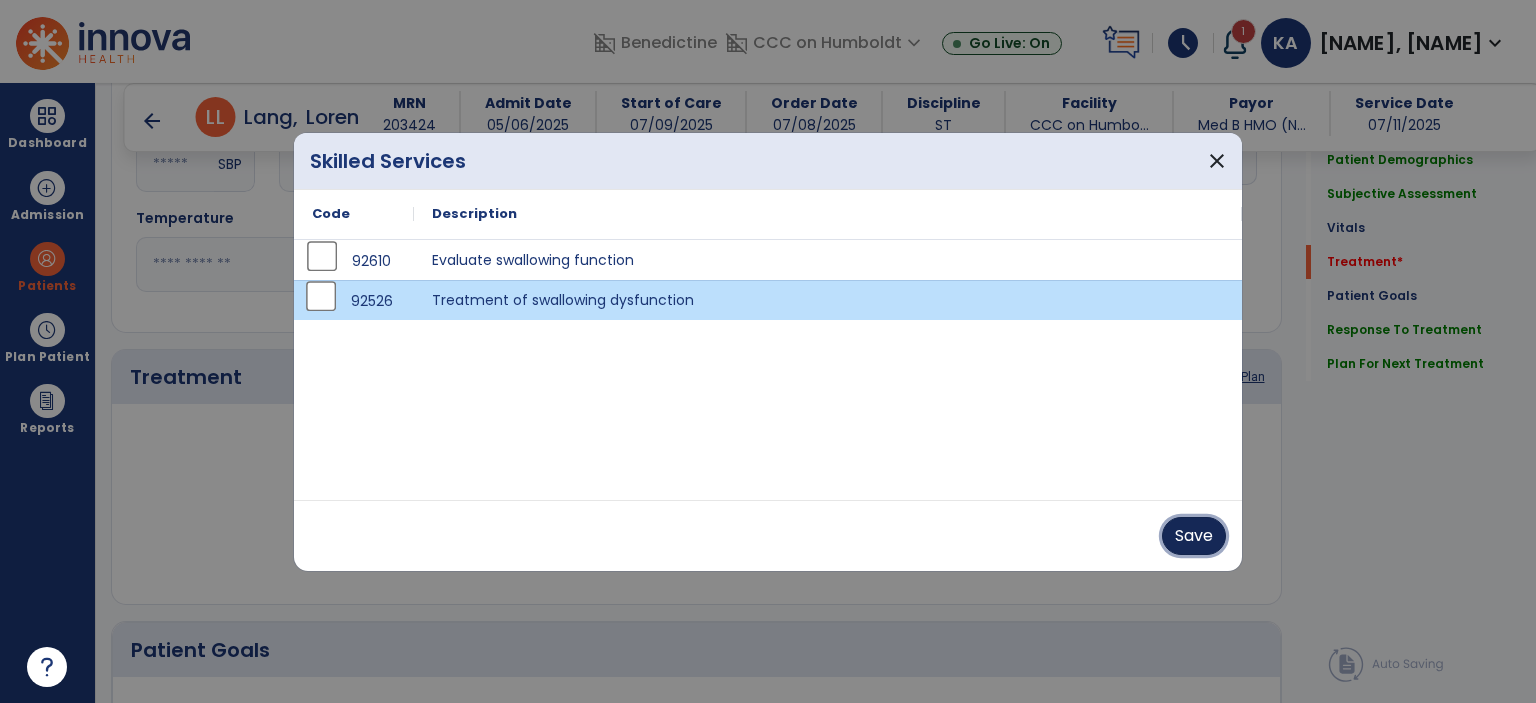 click on "Save" at bounding box center [1194, 536] 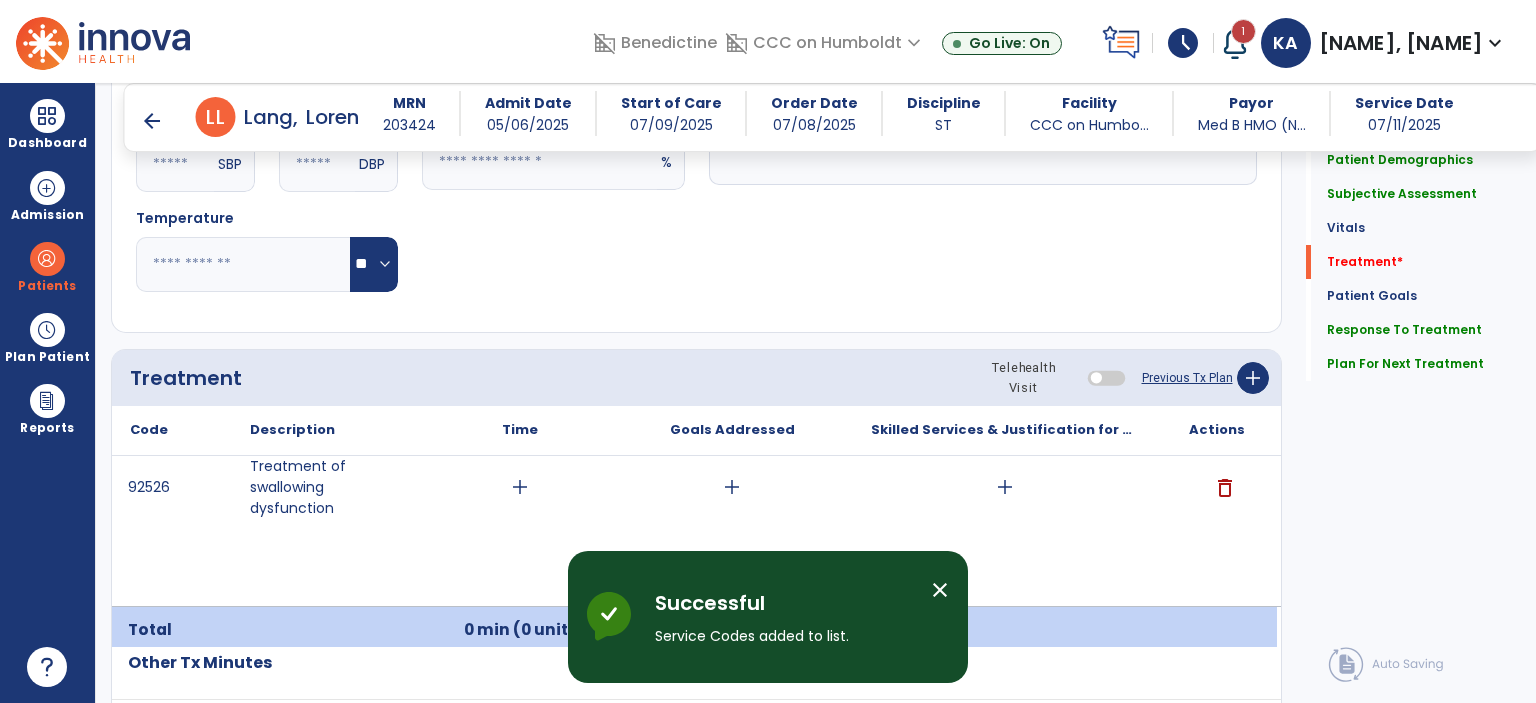 click on "close" at bounding box center [940, 590] 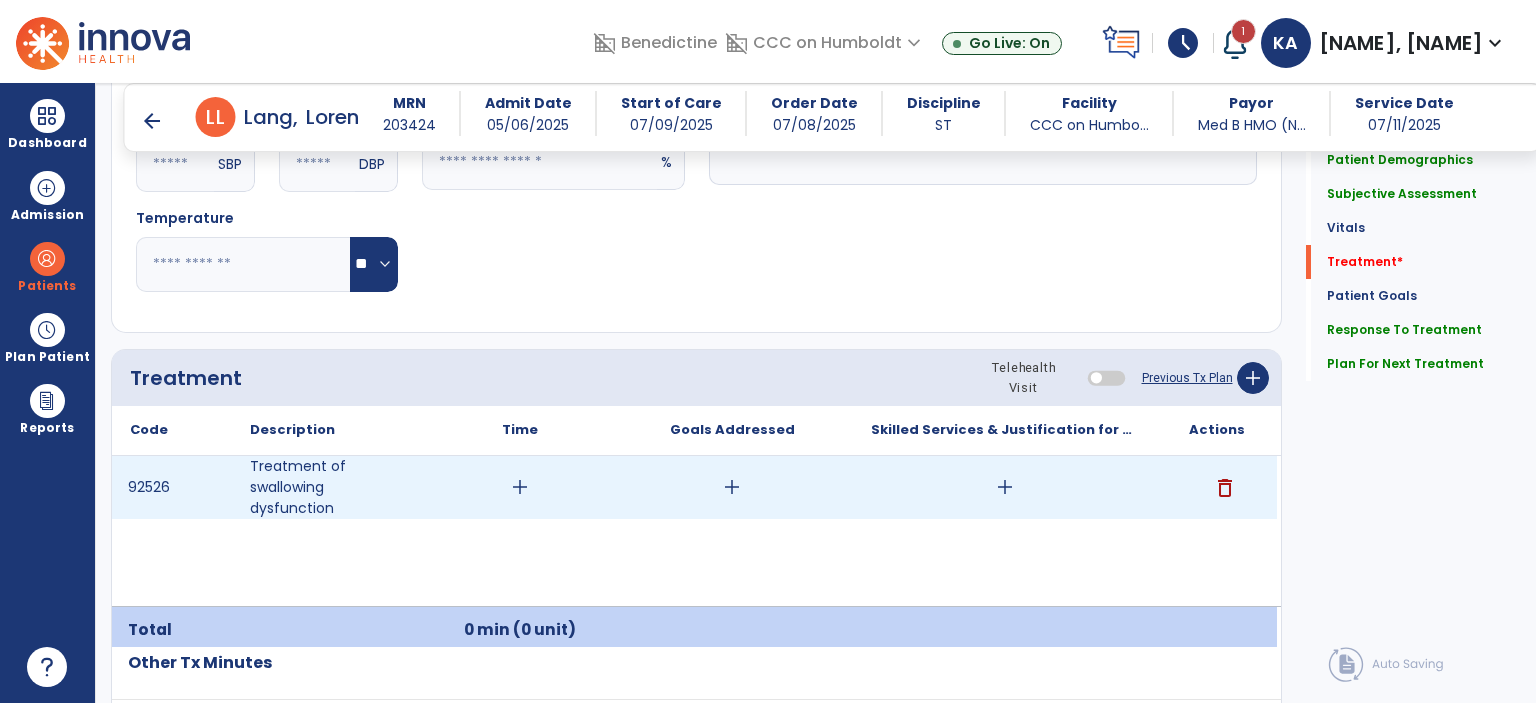 click on "add" at bounding box center (520, 487) 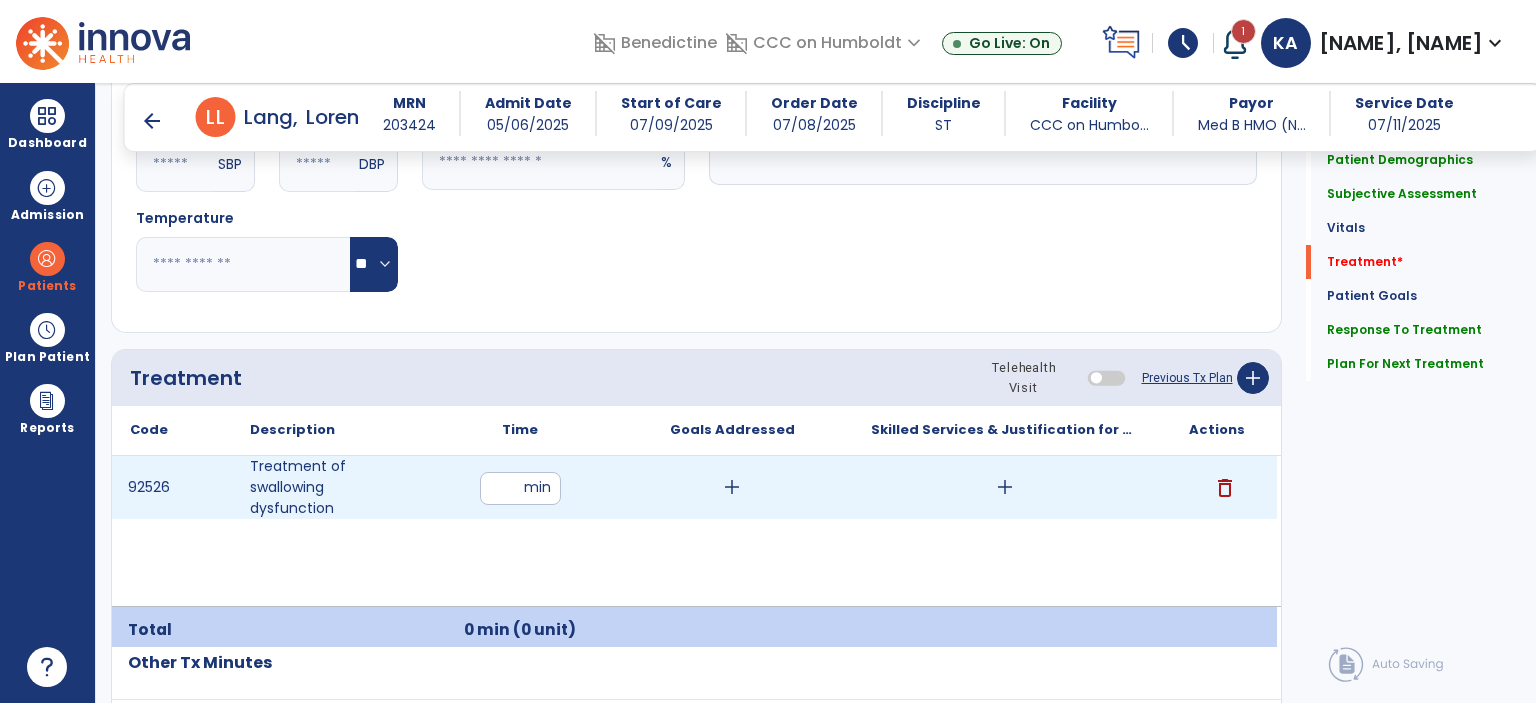 type on "**" 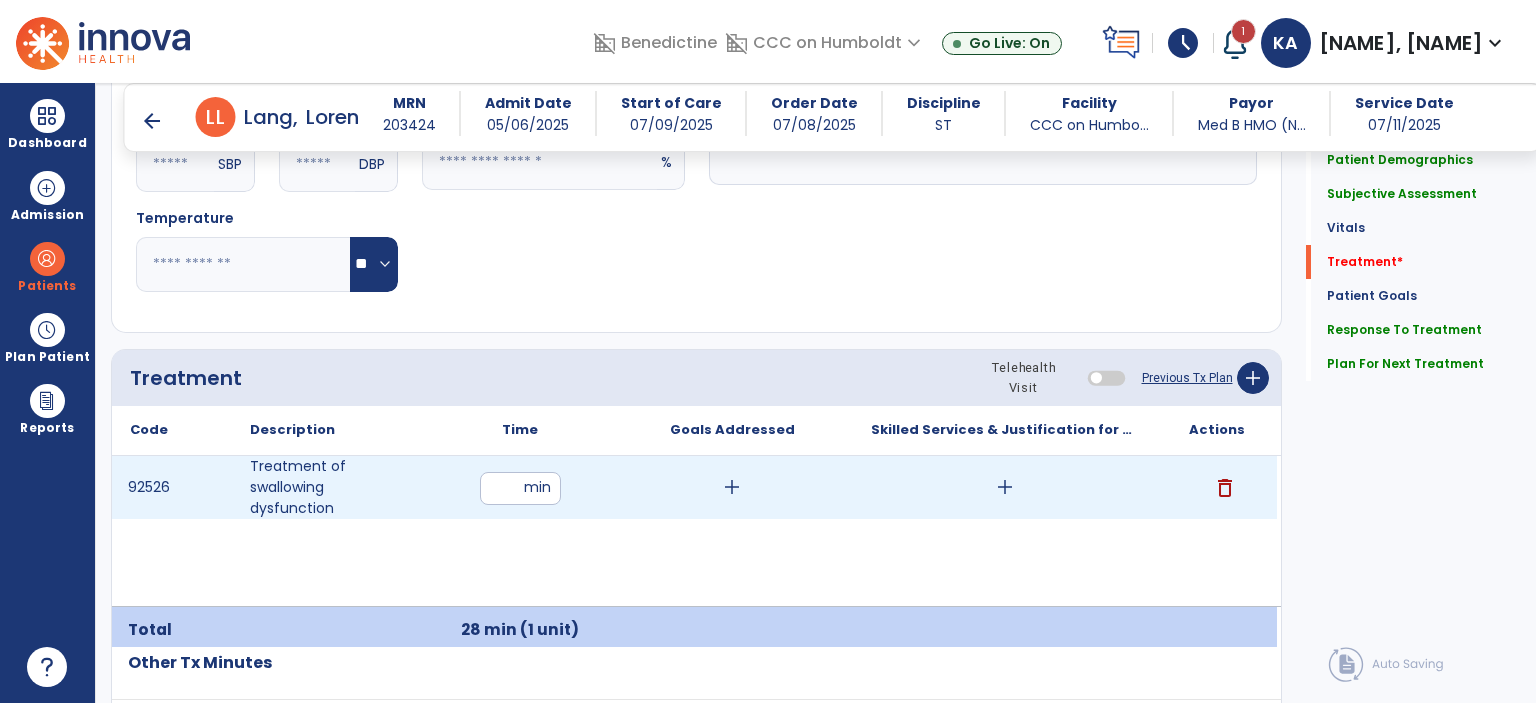 click on "add" at bounding box center [1005, 487] 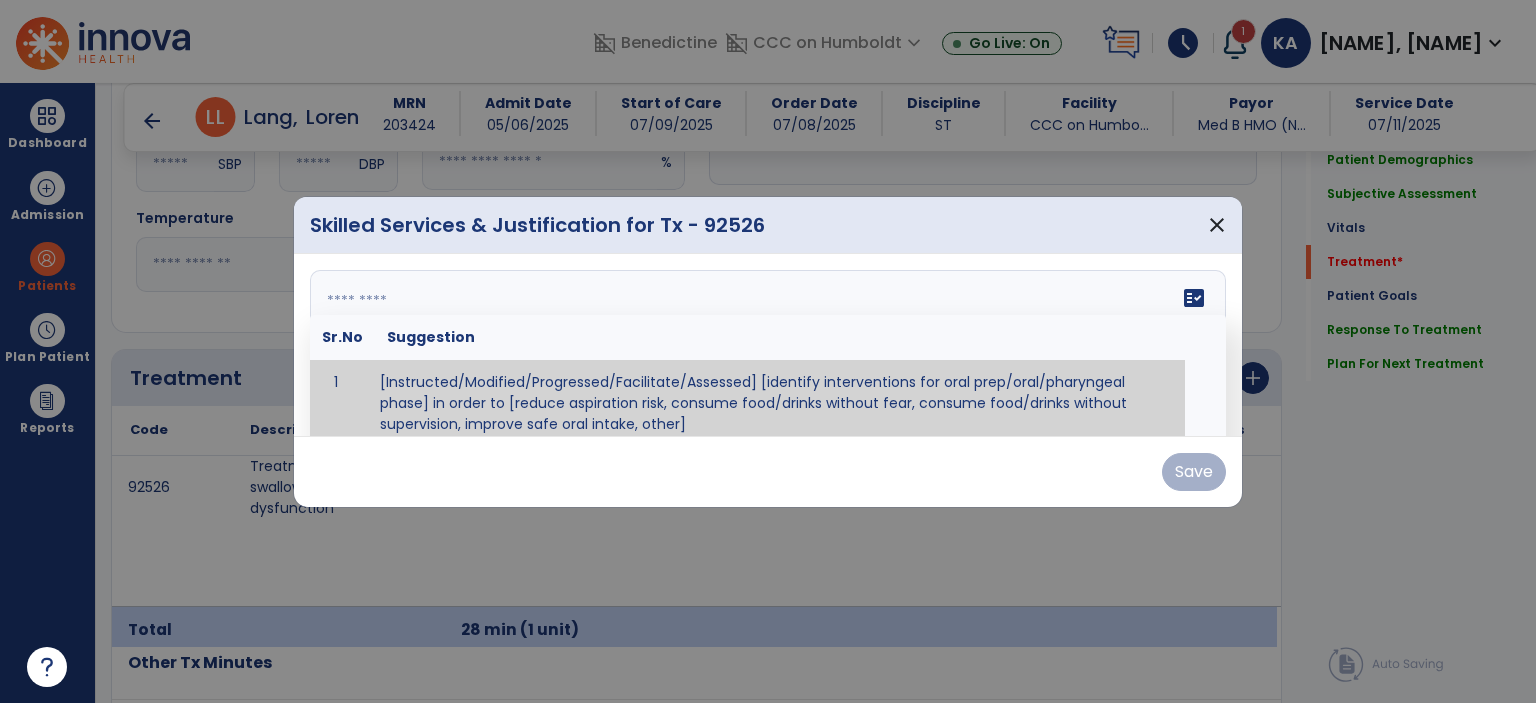 click on "fact_check  Sr.No Suggestion 1 [Instructed/Modified/Progressed/Facilitate/Assessed] [identify interventions for oral prep/oral/pharyngeal phase] in order to [reduce aspiration risk, consume food/drinks without fear, consume food/drinks without supervision, improve safe oral intake, other] 2 [Instructed/Modified/Progressed/Facilitate/Assessed] [identify compensatory methods such as alternating bites/sips, effortful swallow, other] in order to [reduce aspiration risk, consume food/drinks without fear, consume food/drinks without supervision, improve safe oral intake, other] 3 [Instructed/Modified/Progressed/Assessed] trials of [identify IDDSI Food/Drink Level or NDD Solid/Liquid Level] in order to [reduce aspiration risk, consume food/drinks without fear, consume food/drinks without supervision, improve safe oral intake, other] 4 5 Assessed swallow with administration of [identify test]" at bounding box center (768, 345) 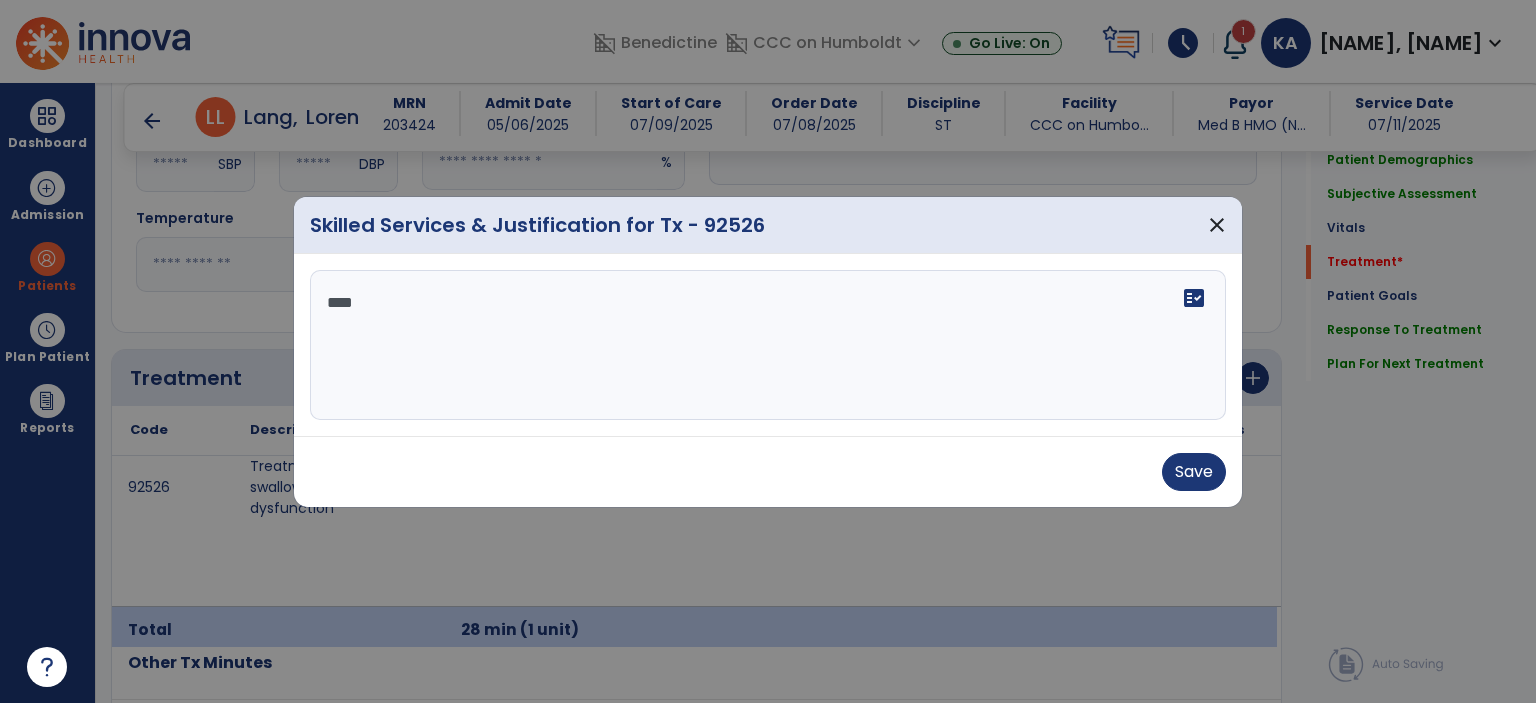 scroll, scrollTop: 0, scrollLeft: 0, axis: both 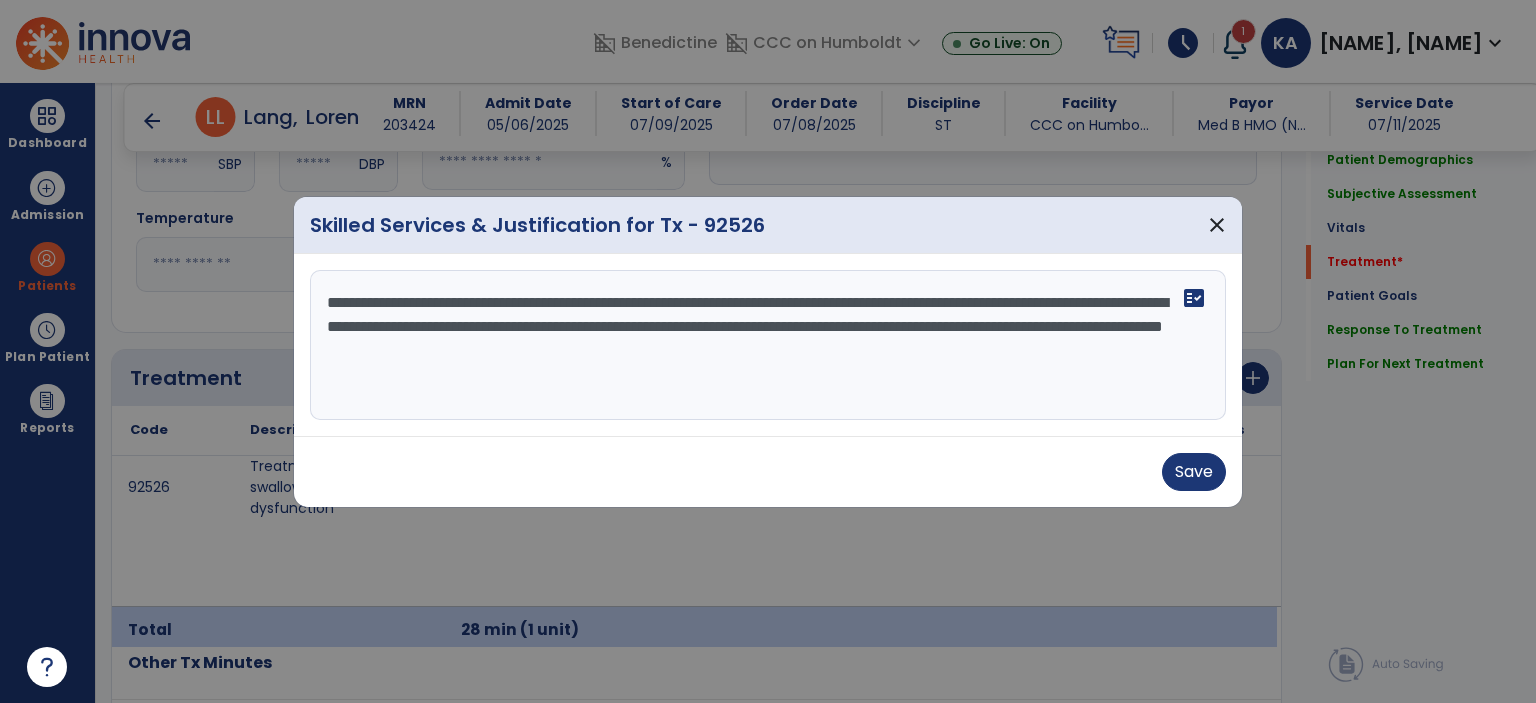 click on "**********" at bounding box center [768, 345] 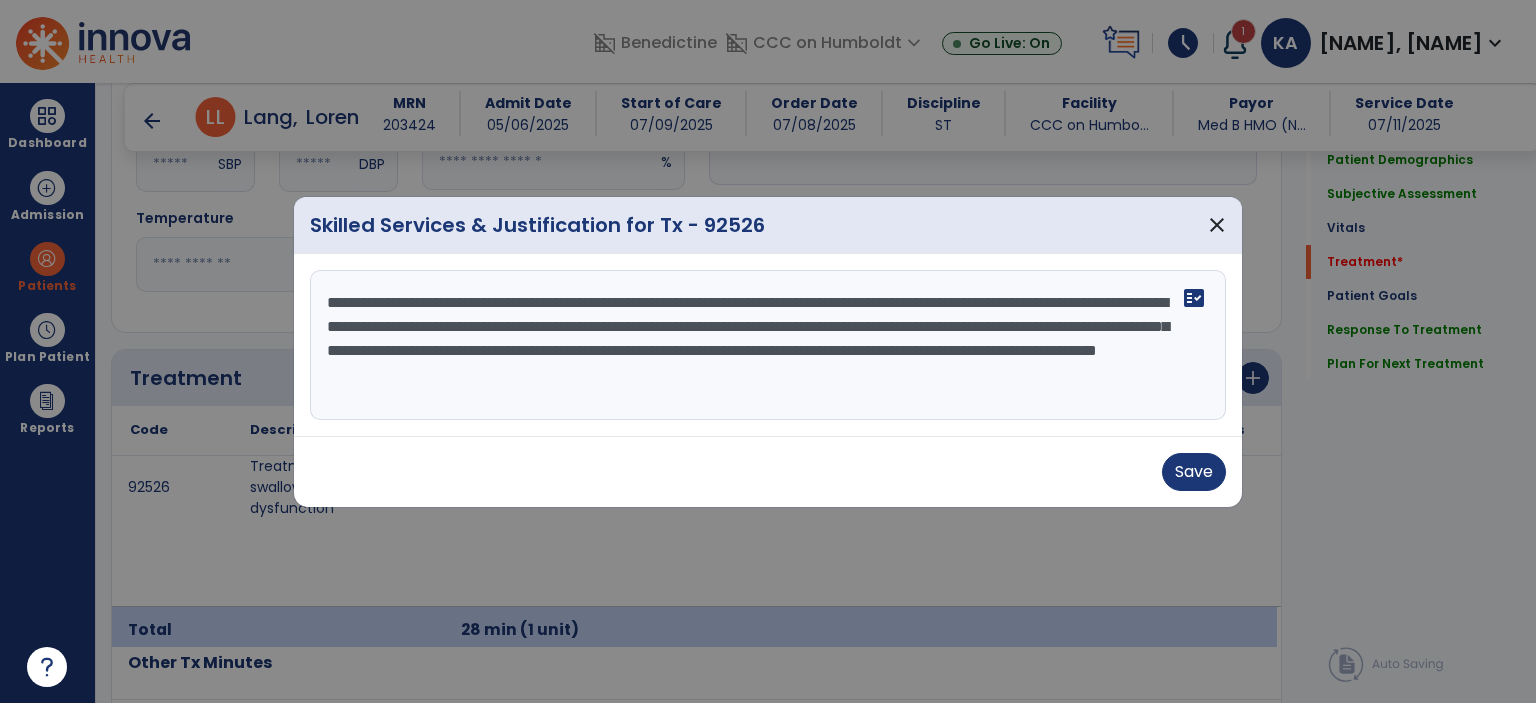 click on "**********" at bounding box center [768, 345] 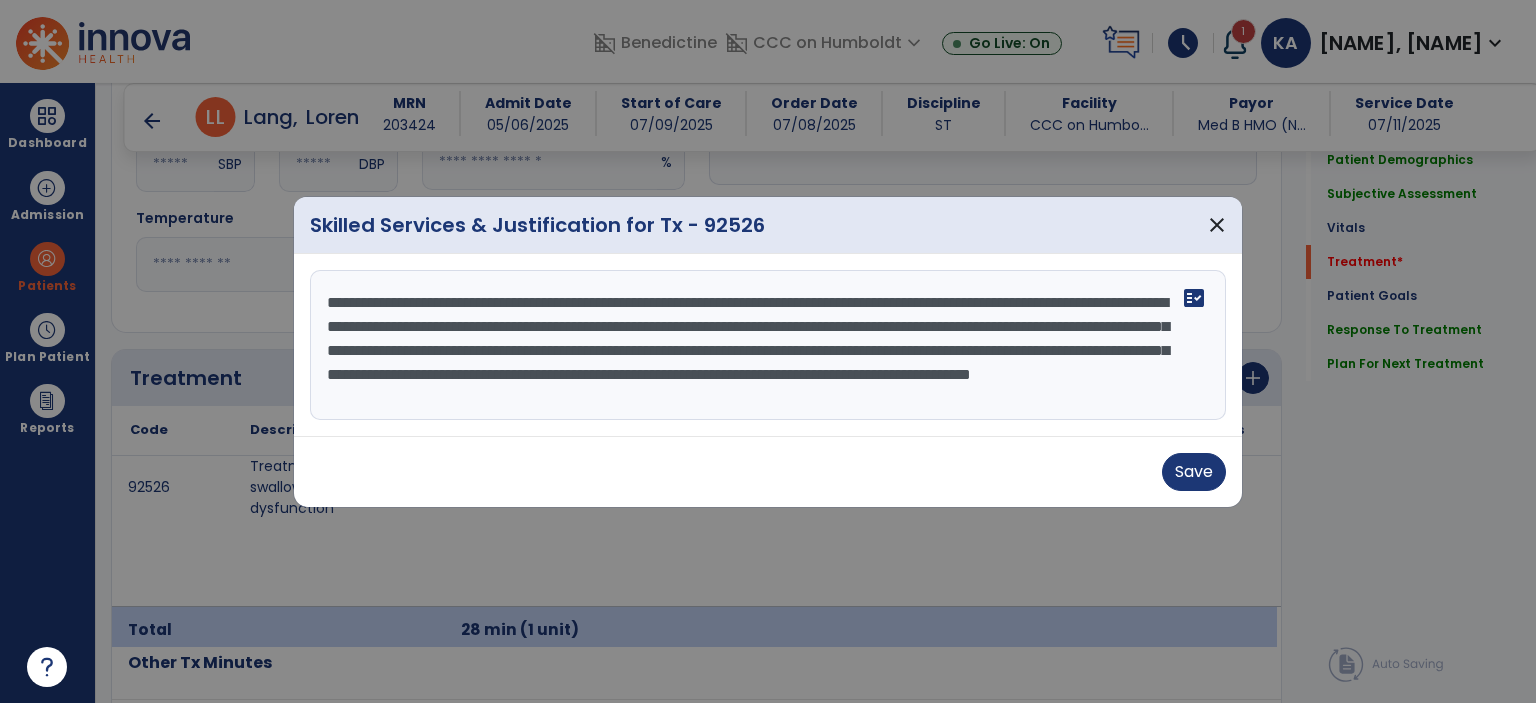 scroll, scrollTop: 15, scrollLeft: 0, axis: vertical 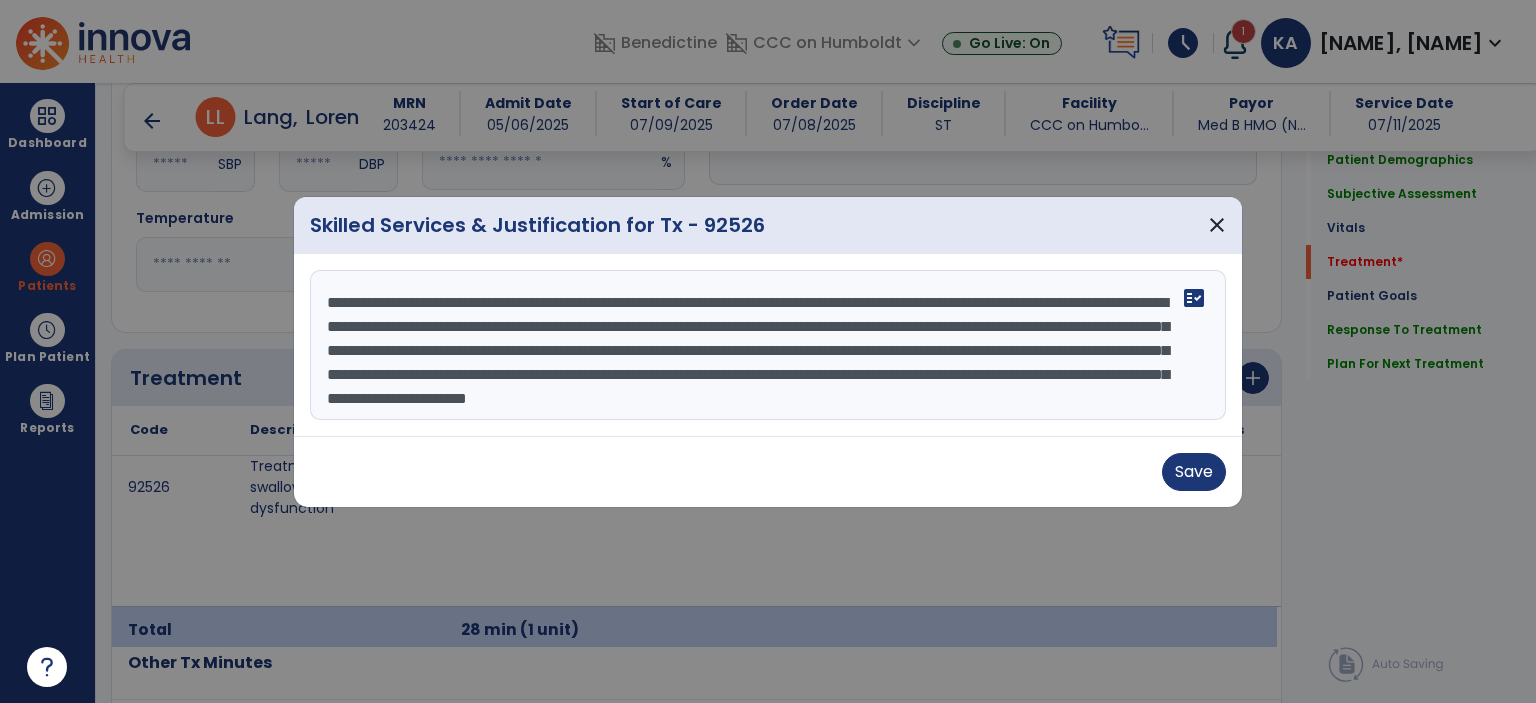 click on "**********" at bounding box center (768, 345) 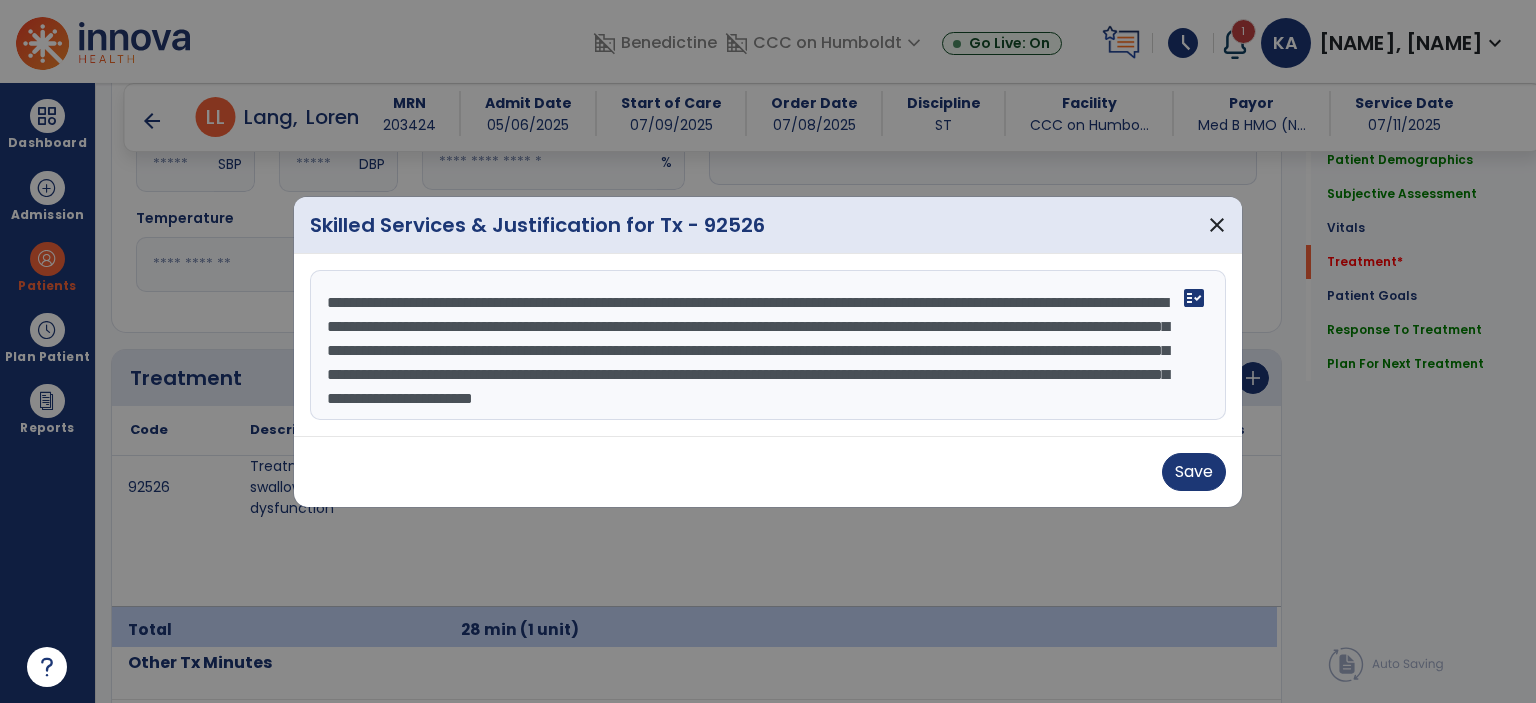 click on "**********" at bounding box center [768, 345] 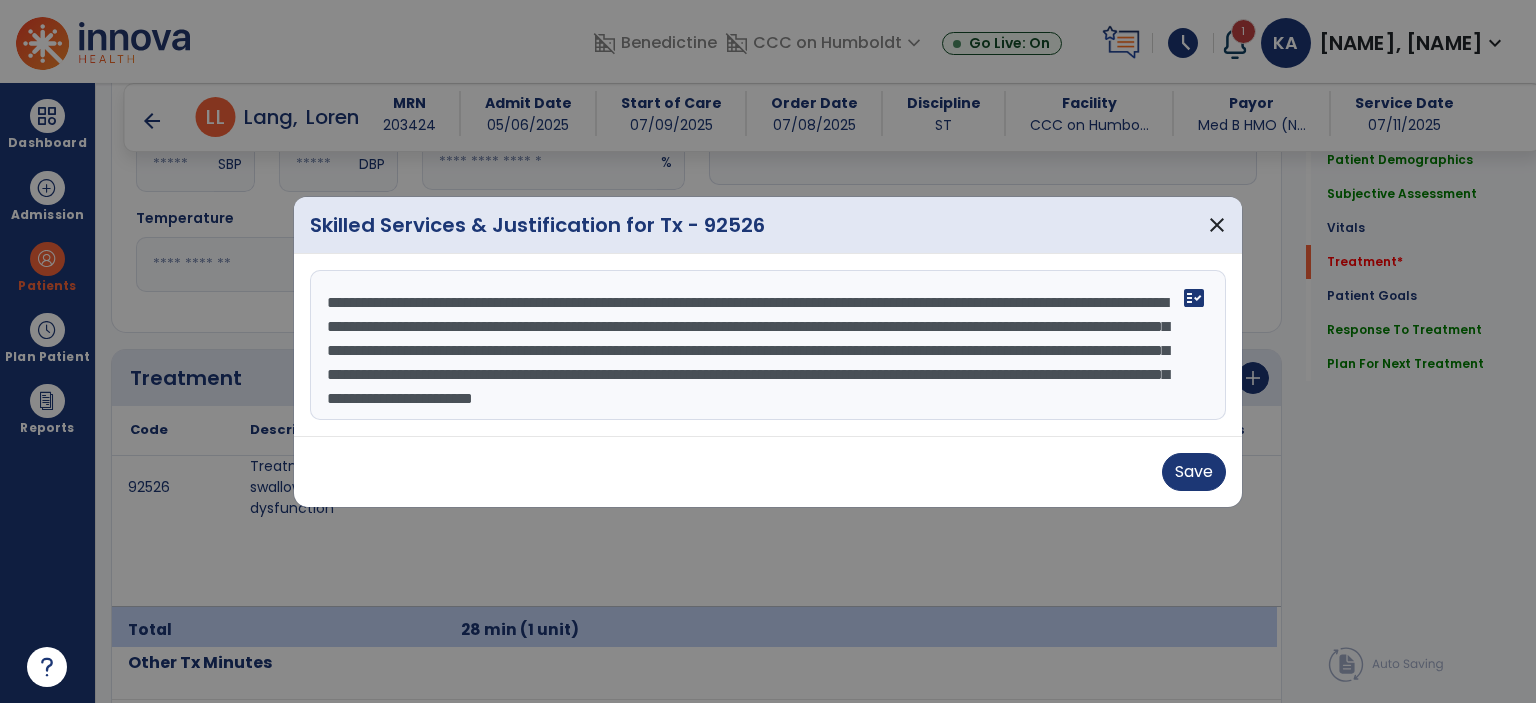 drag, startPoint x: 369, startPoint y: 419, endPoint x: 355, endPoint y: 414, distance: 14.866069 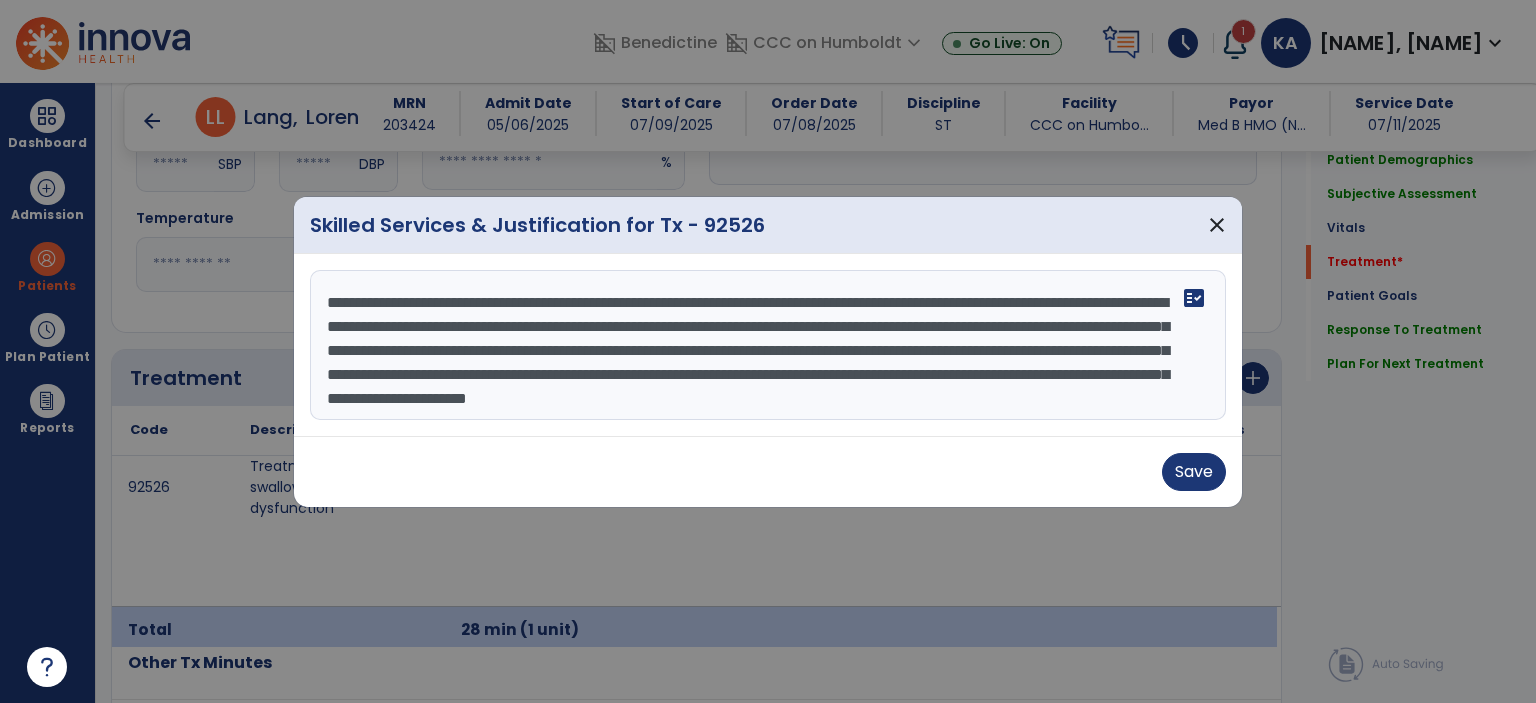 click on "**********" at bounding box center [768, 345] 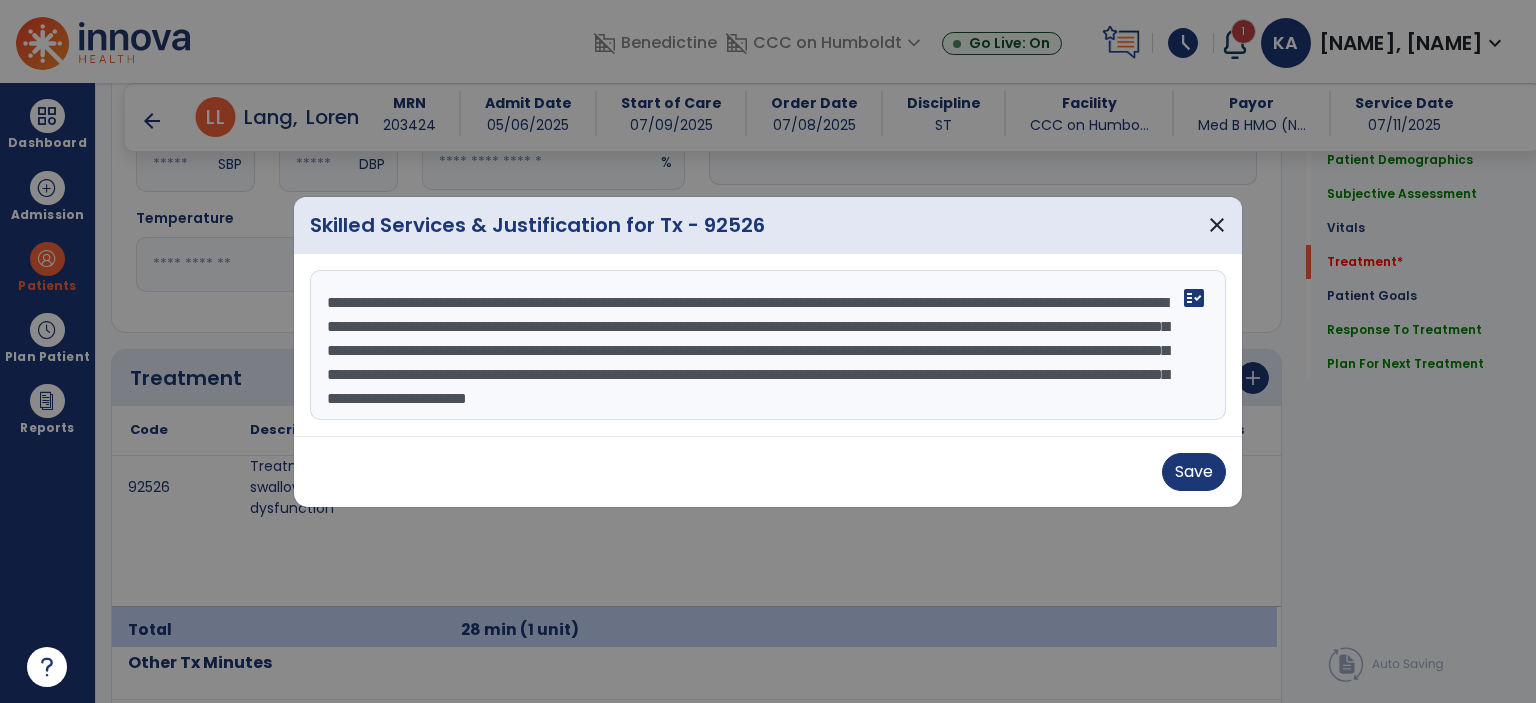 click on "**********" at bounding box center (768, 345) 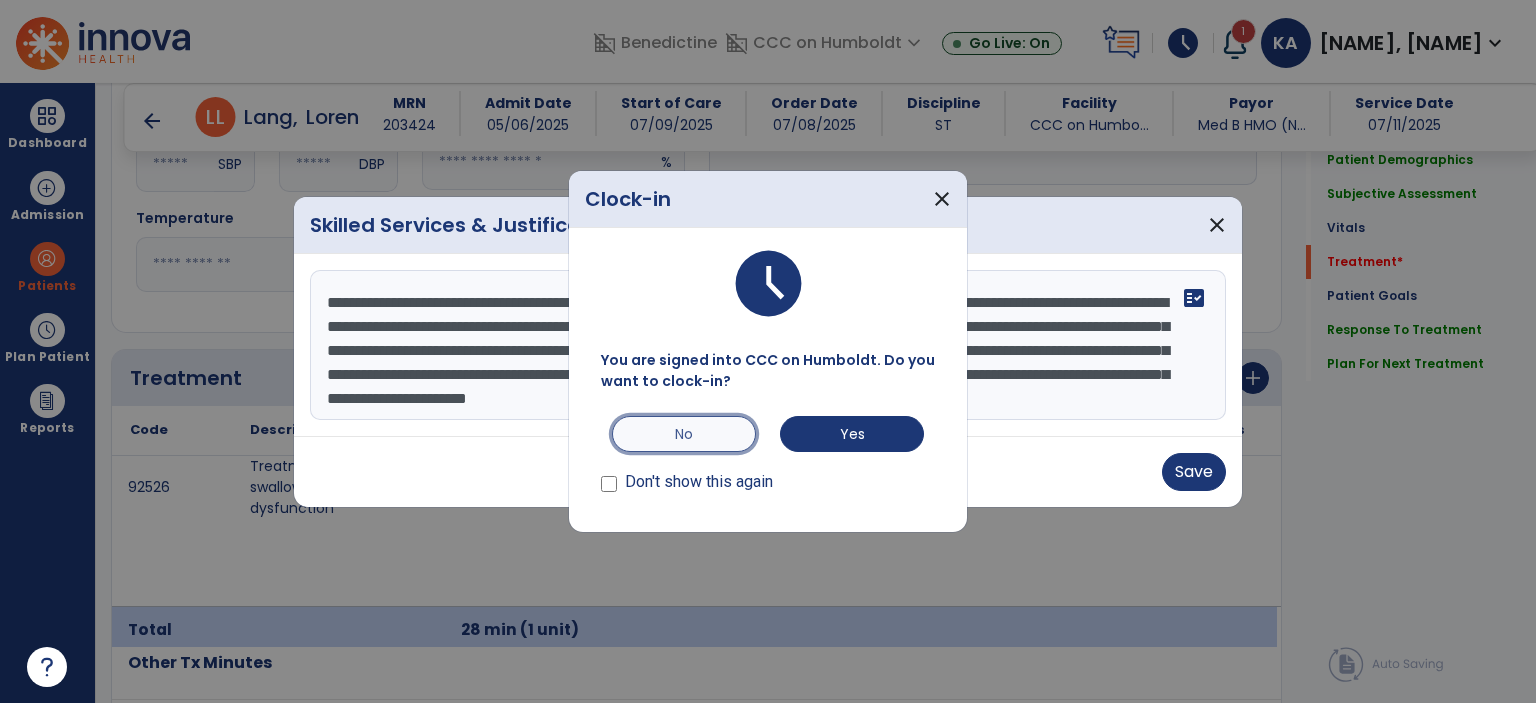click on "No" at bounding box center (684, 434) 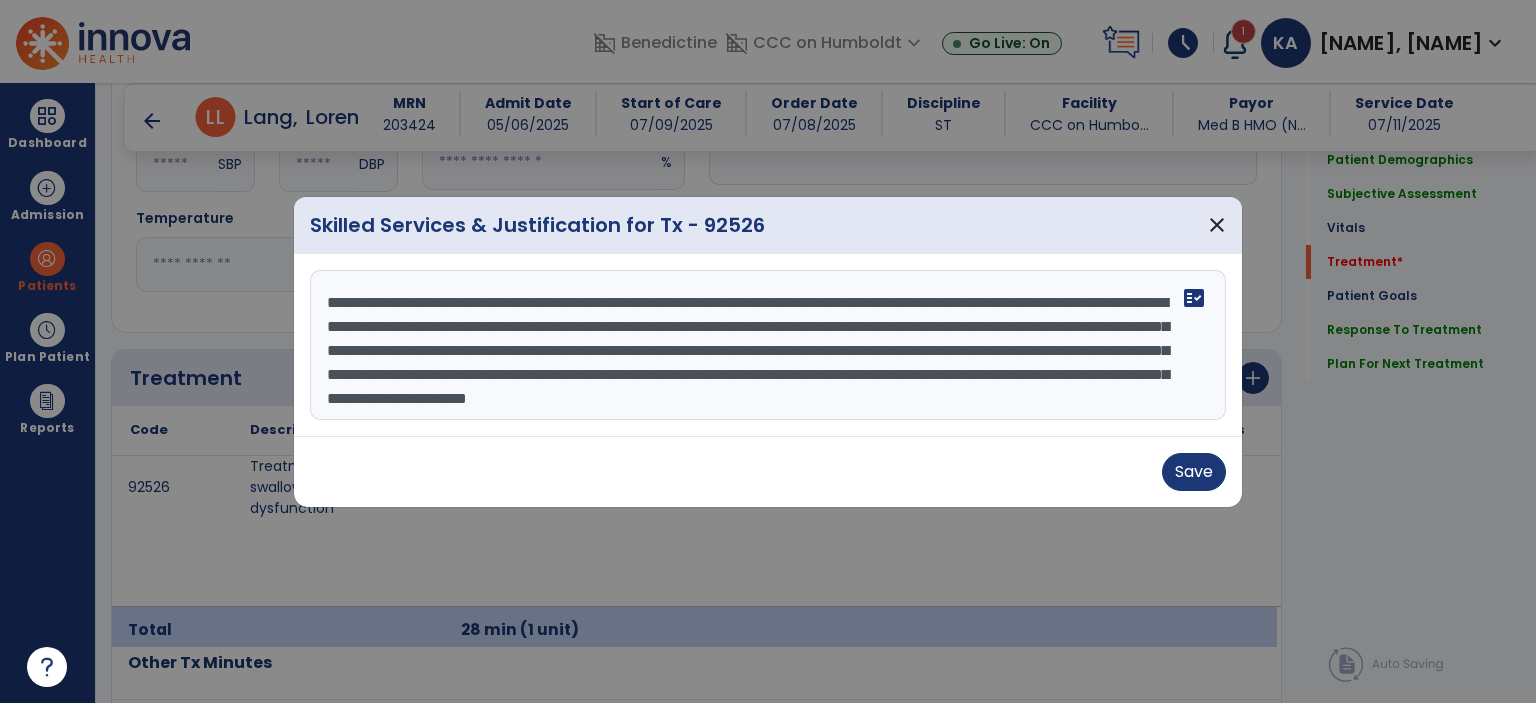 click on "**********" at bounding box center [768, 345] 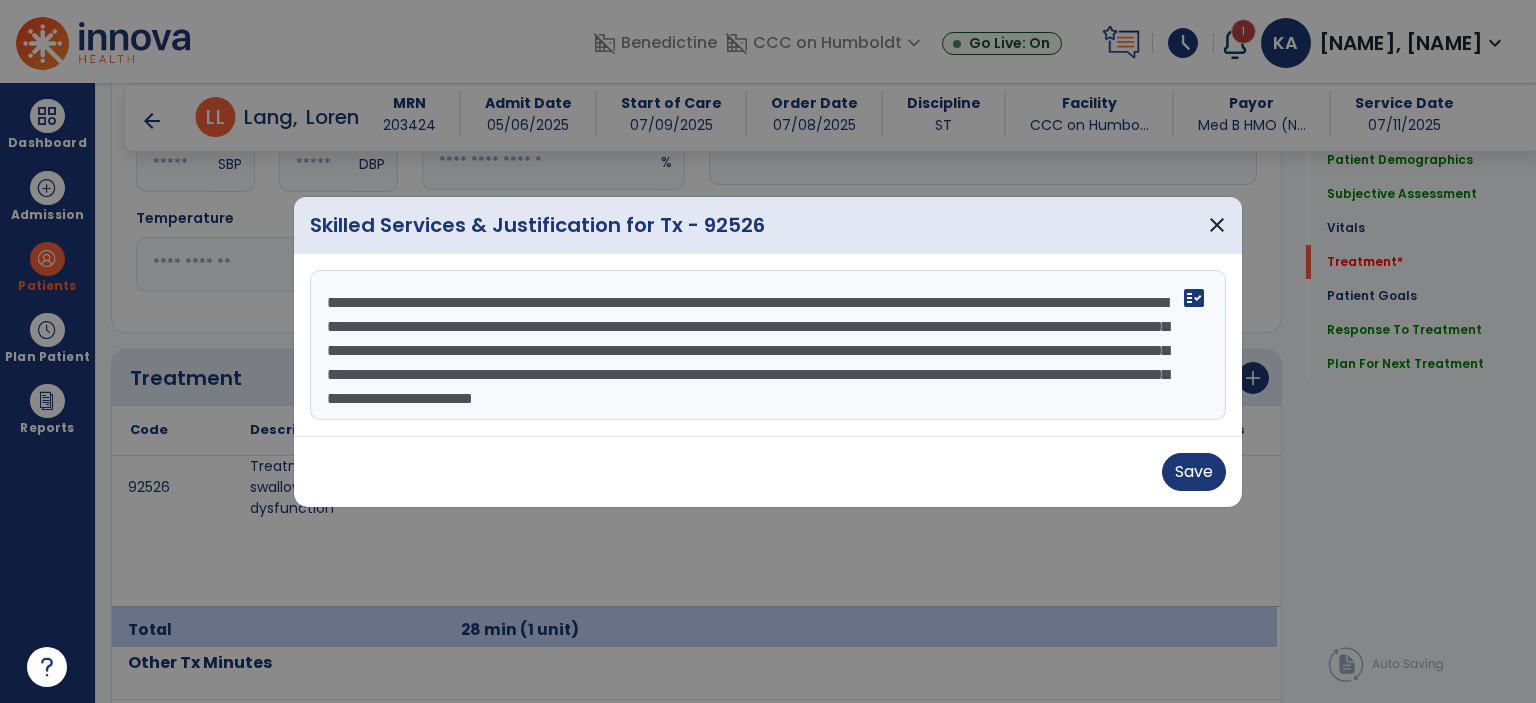 click on "**********" at bounding box center [768, 345] 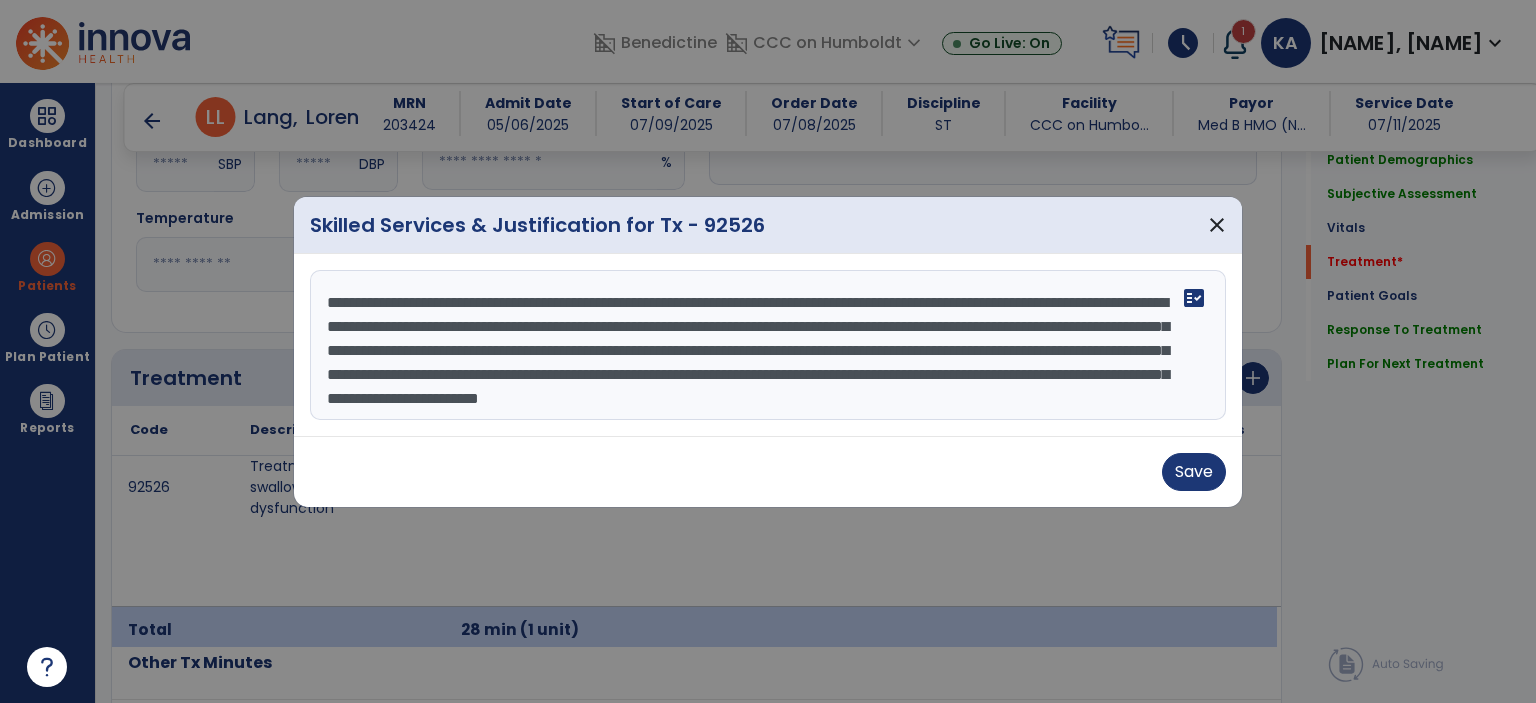 click on "**********" at bounding box center [768, 345] 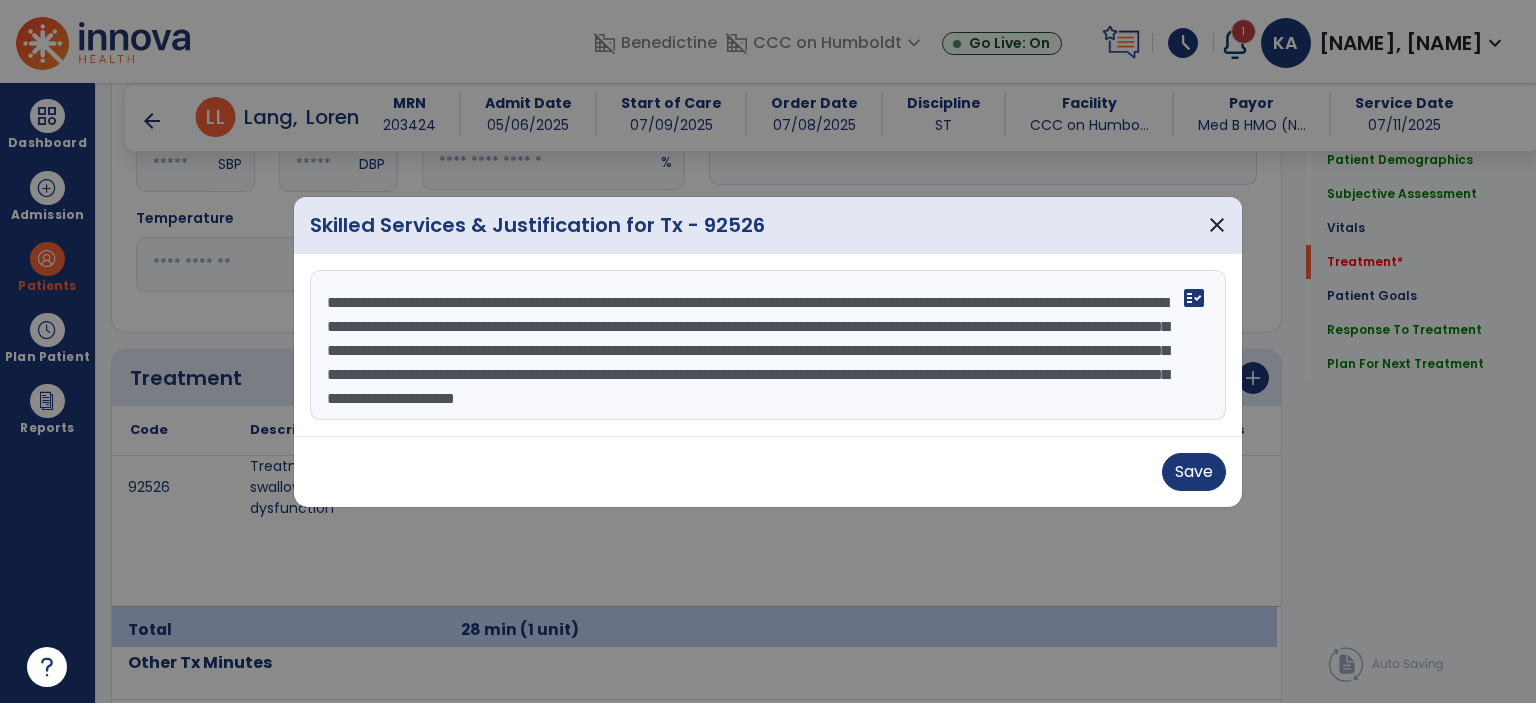 click on "**********" at bounding box center (768, 345) 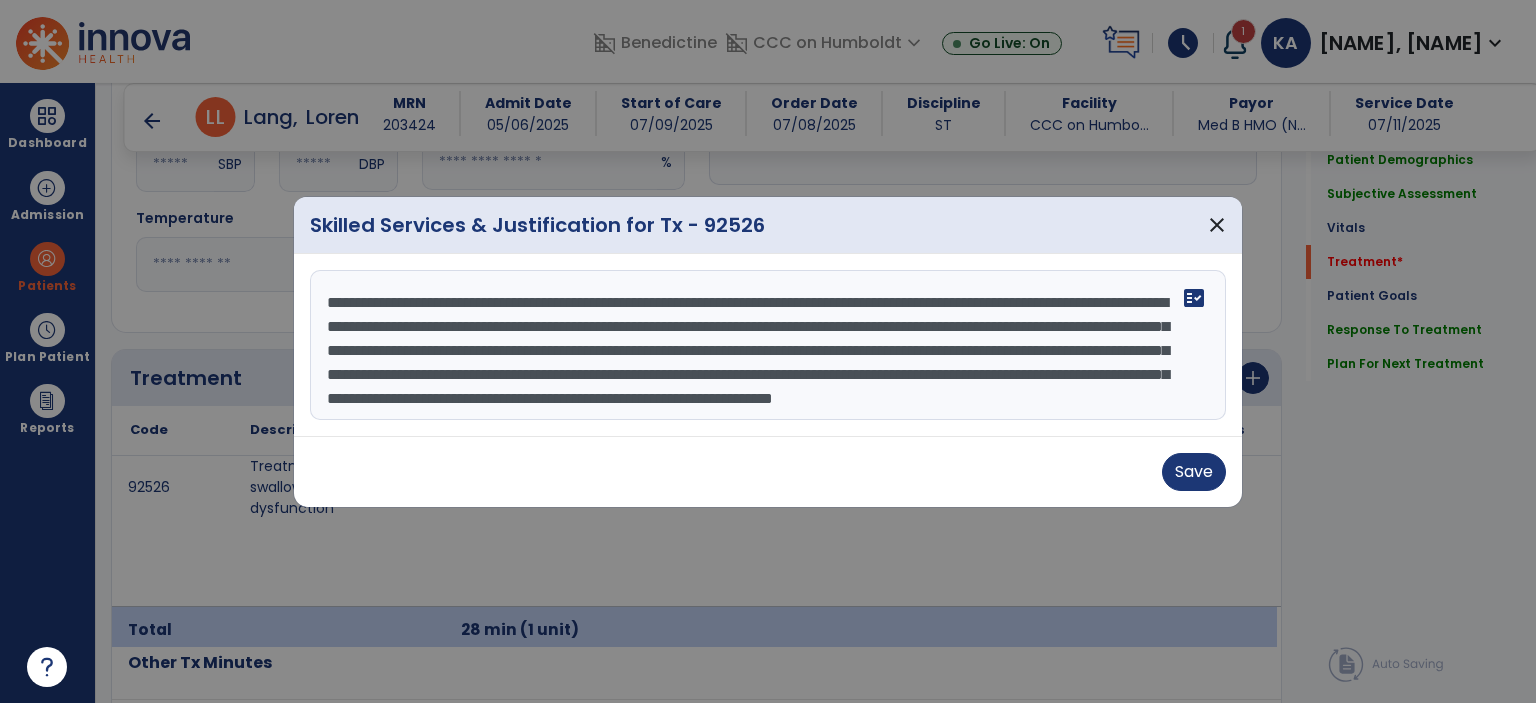 scroll, scrollTop: 39, scrollLeft: 0, axis: vertical 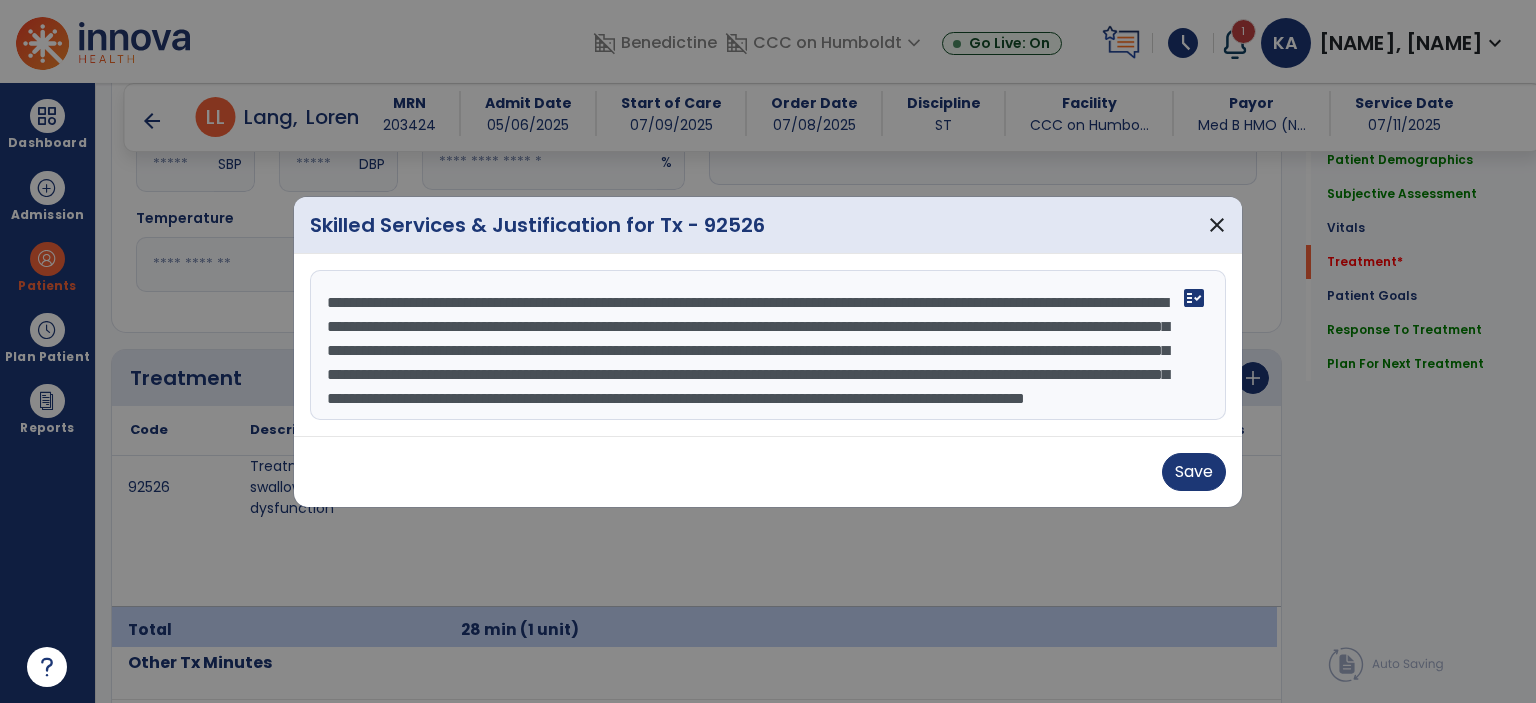 click on "**********" at bounding box center (768, 345) 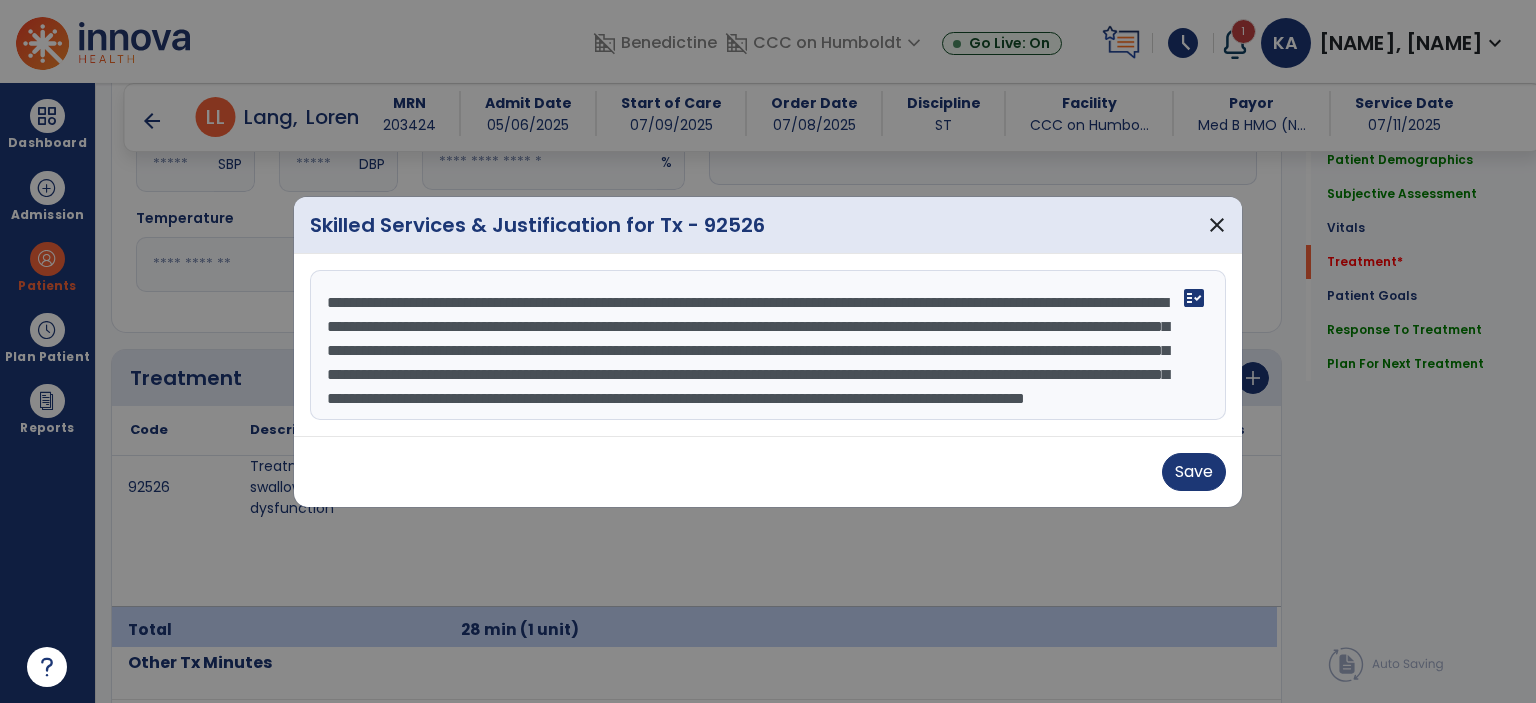 click on "**********" at bounding box center [768, 345] 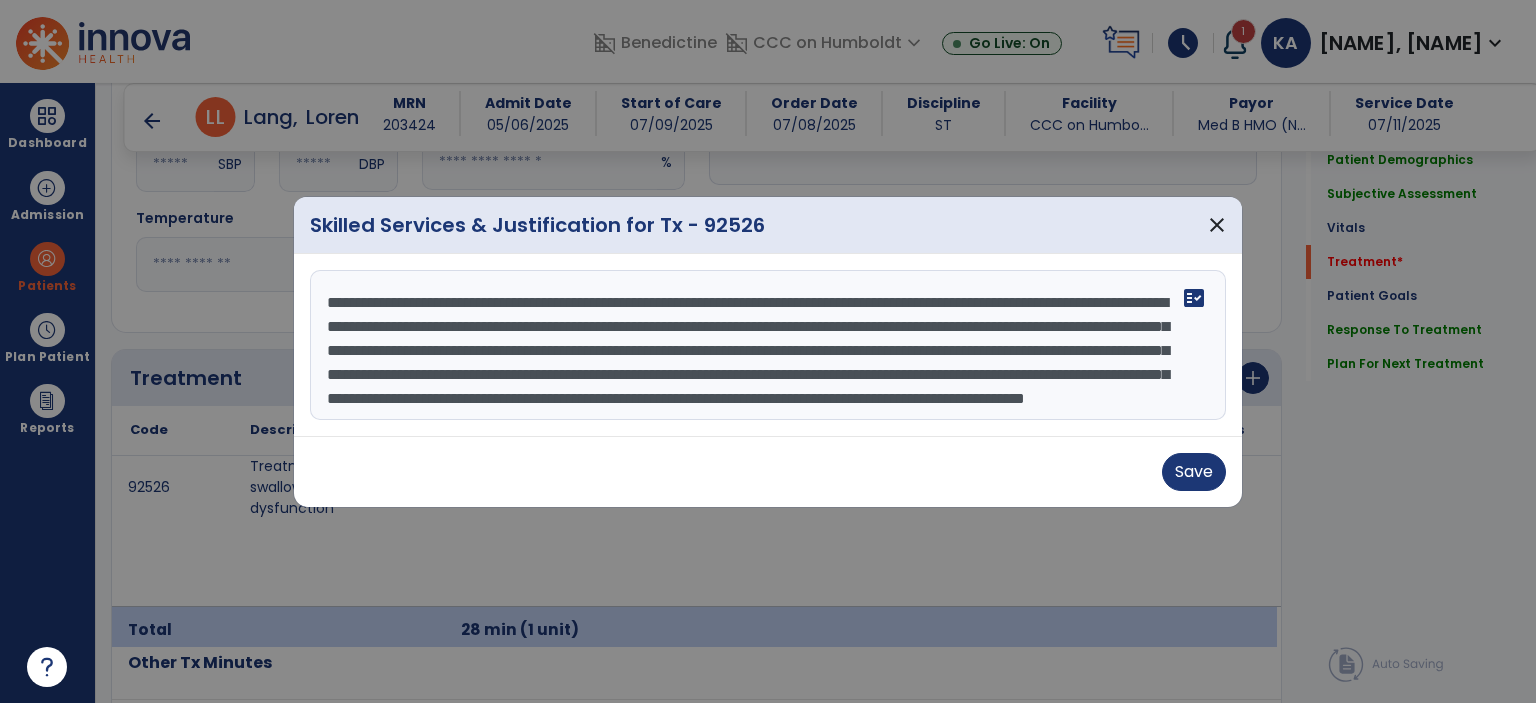 click on "**********" at bounding box center (768, 345) 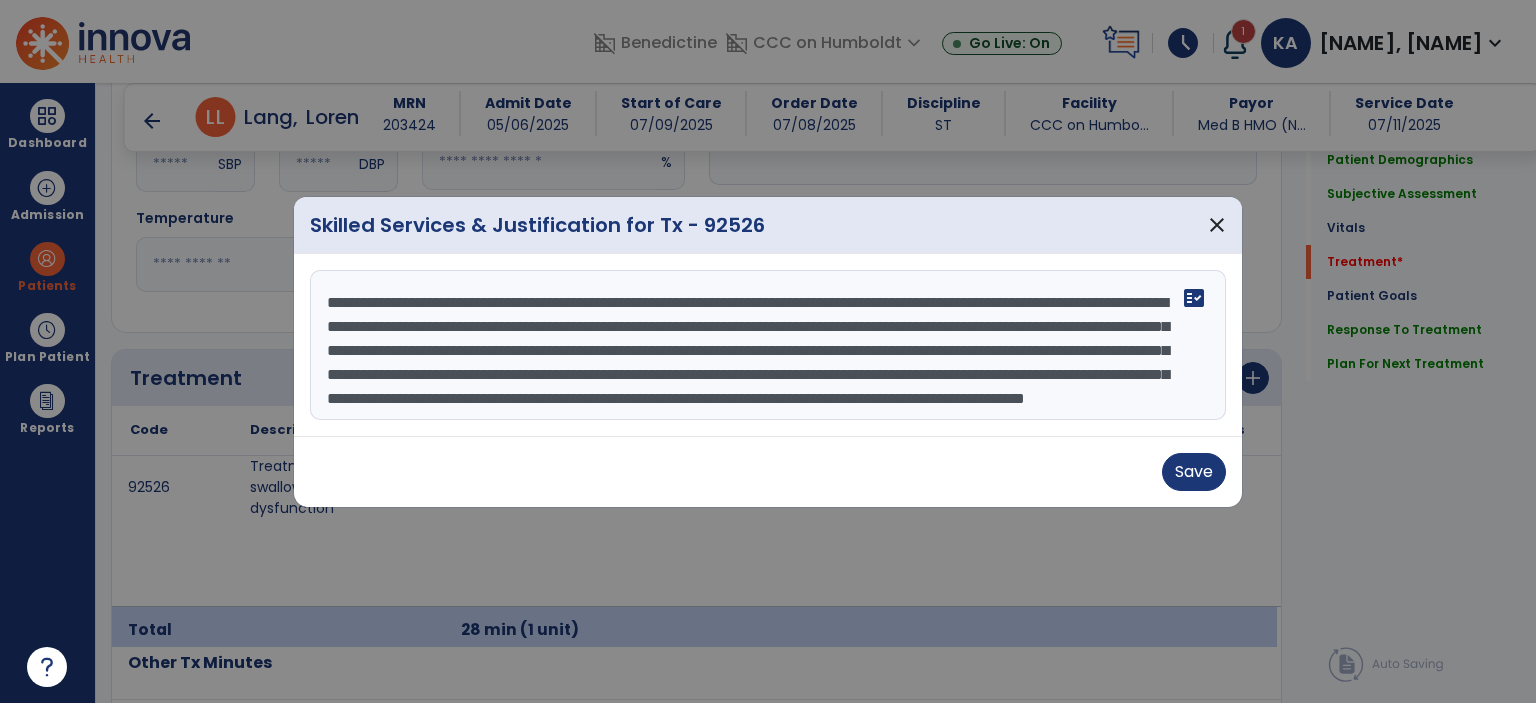 click on "**********" at bounding box center [768, 345] 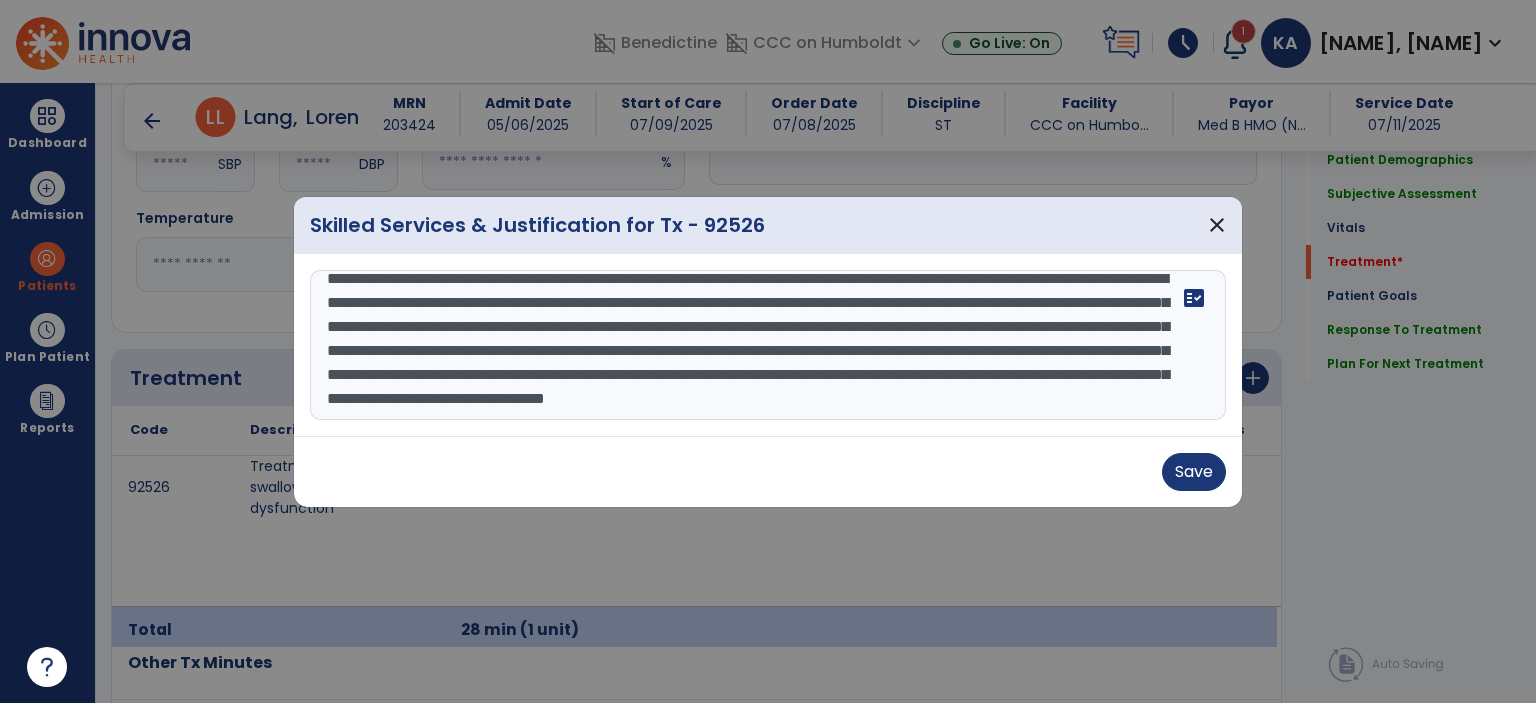 scroll, scrollTop: 63, scrollLeft: 0, axis: vertical 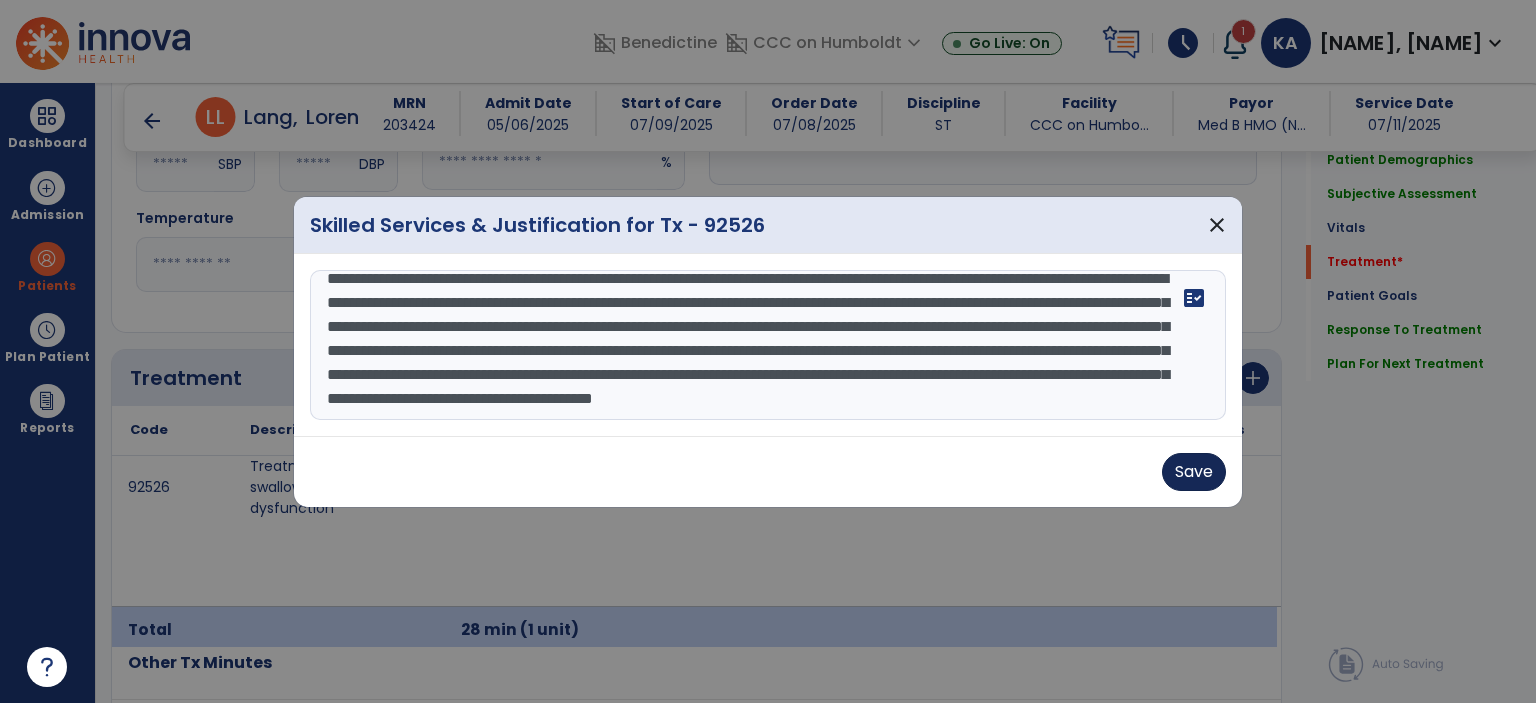 type on "**********" 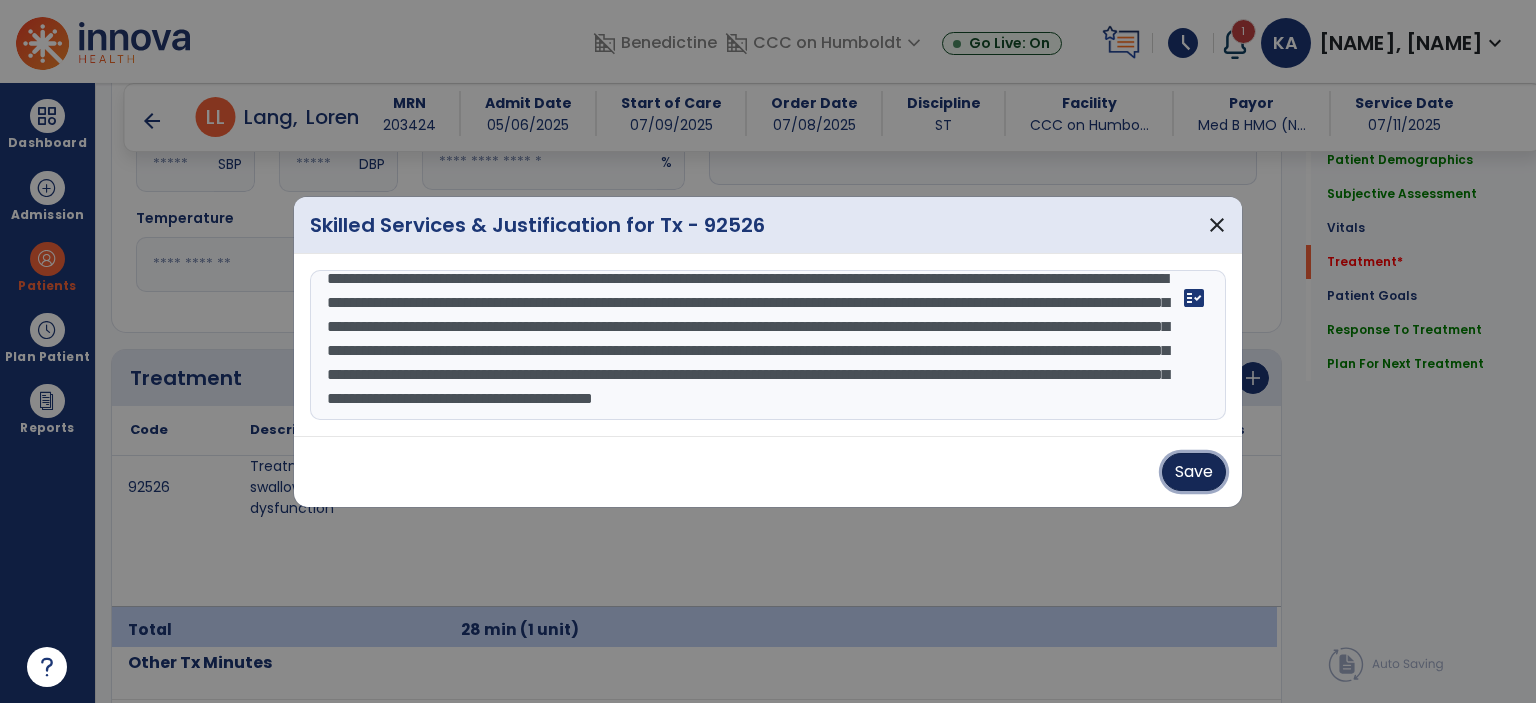 click on "Save" at bounding box center [1194, 472] 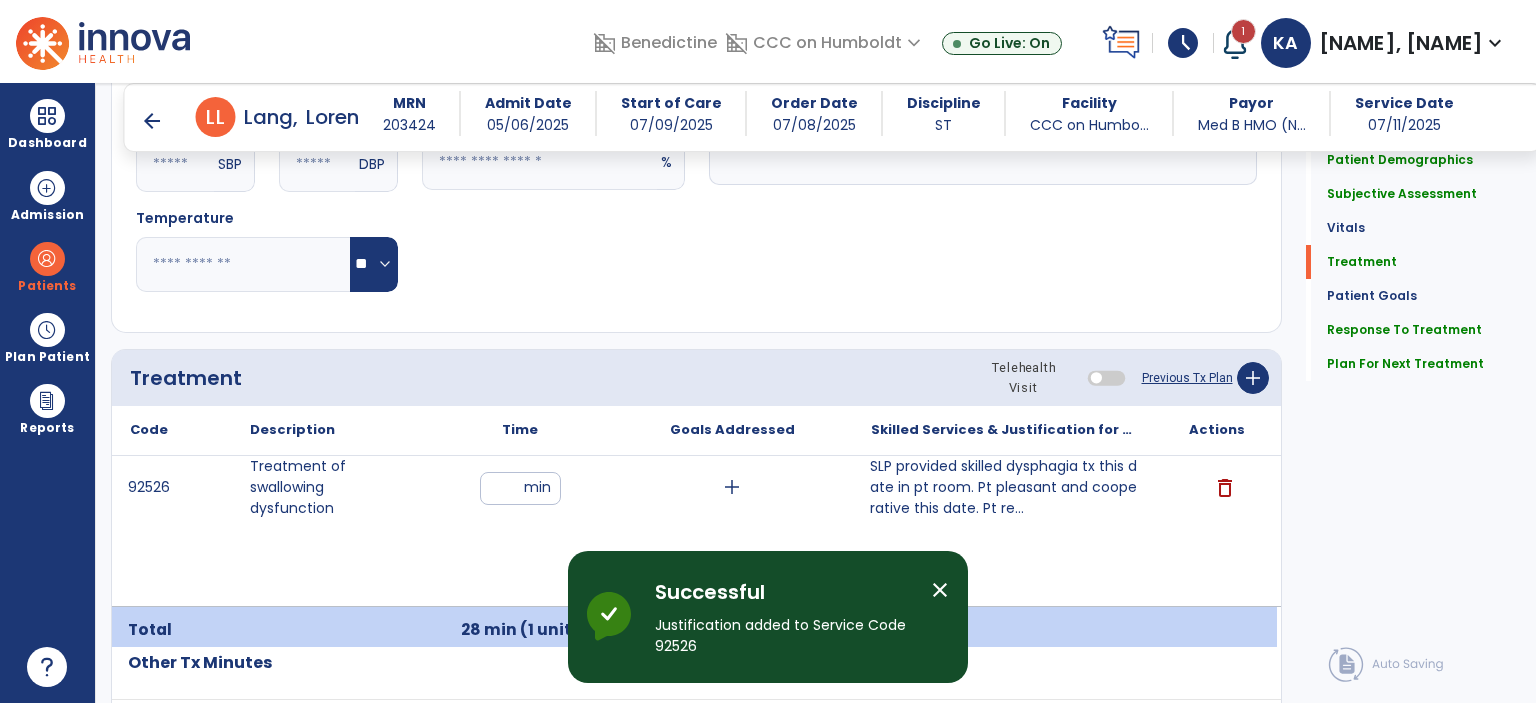 click on "close" at bounding box center [940, 590] 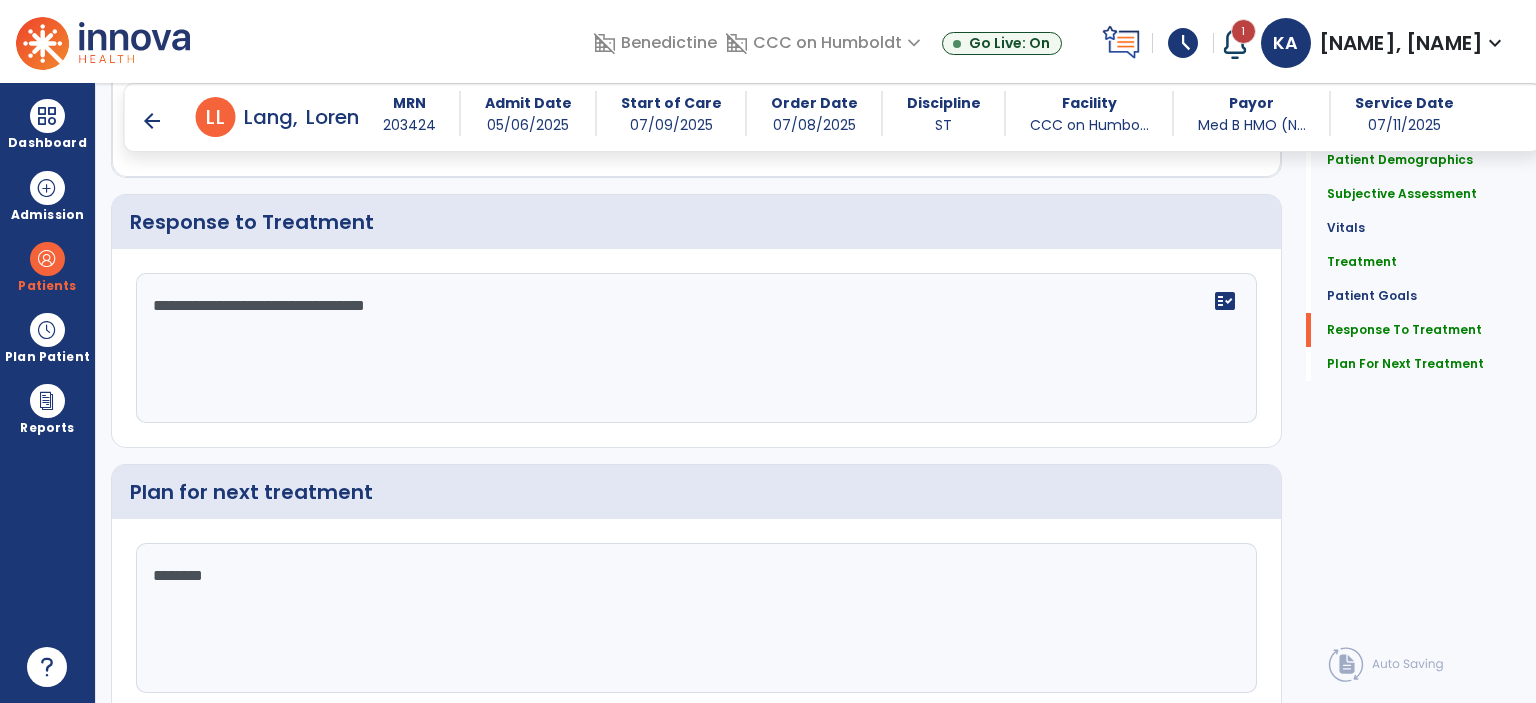 scroll, scrollTop: 2596, scrollLeft: 0, axis: vertical 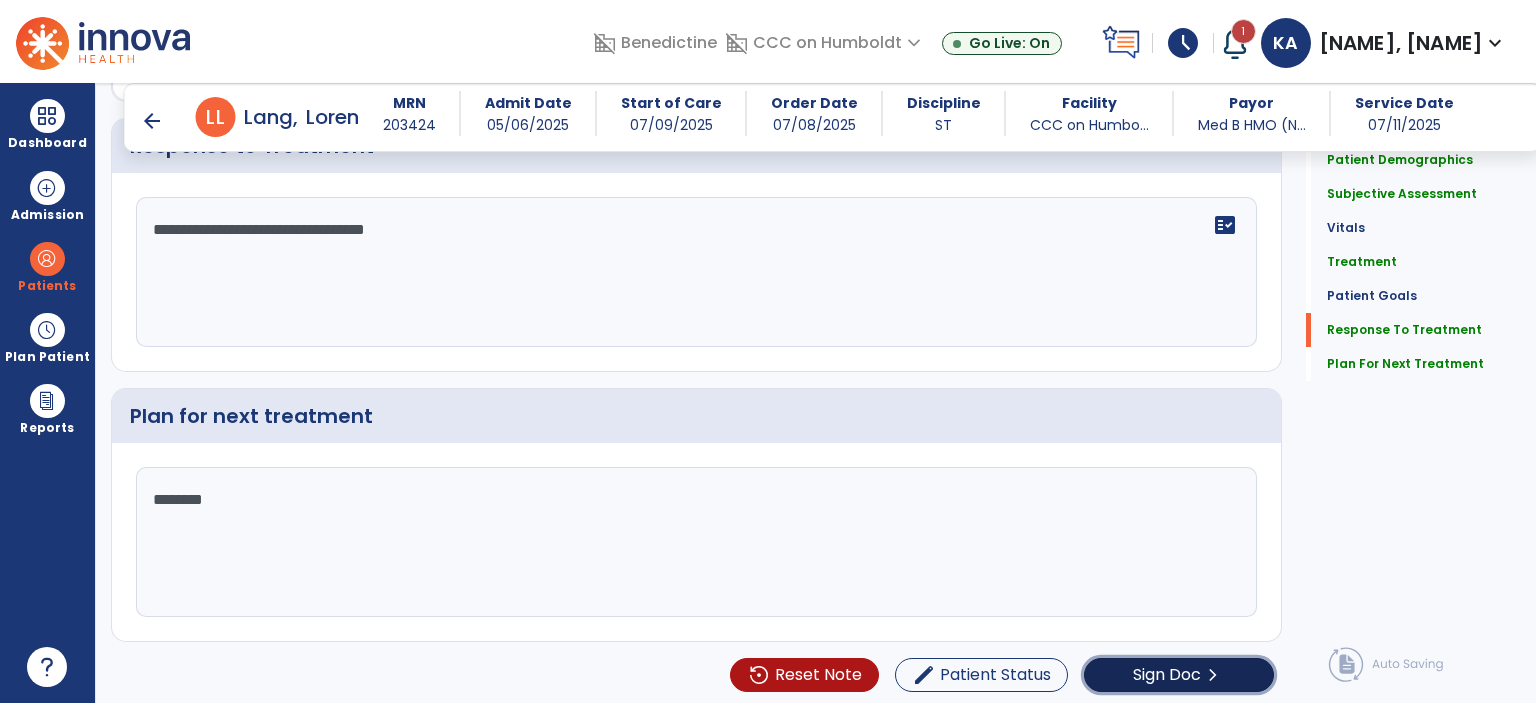 click on "Sign Doc" 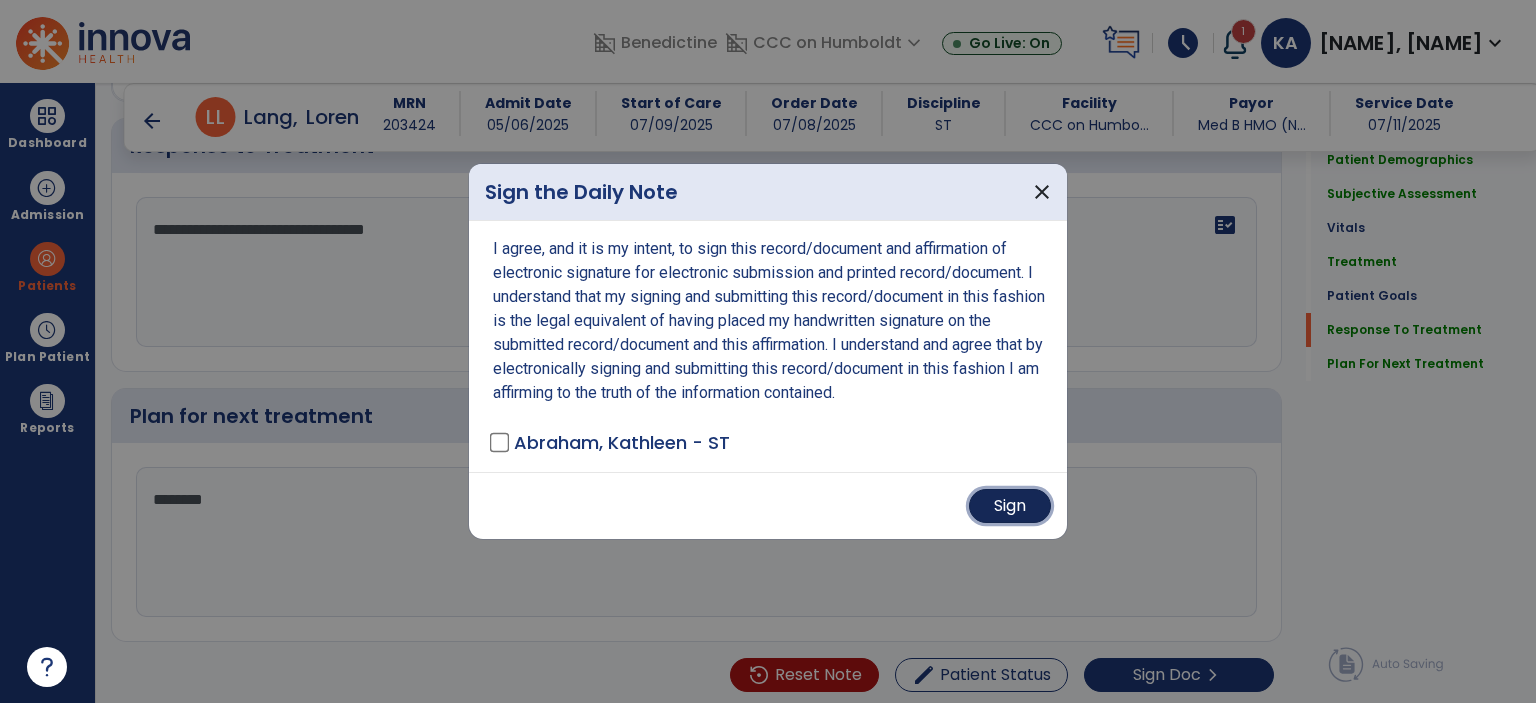 click on "Sign" at bounding box center [1010, 506] 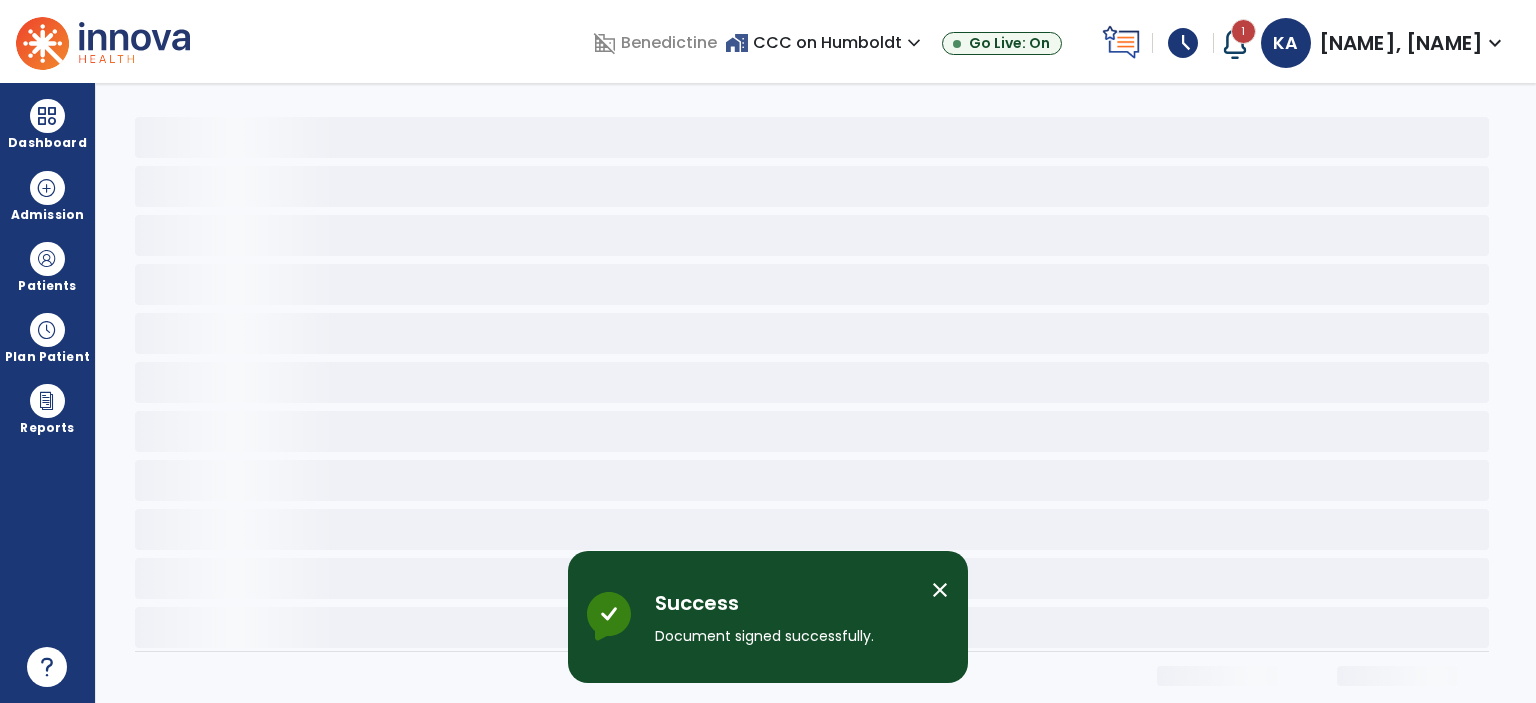 scroll, scrollTop: 0, scrollLeft: 0, axis: both 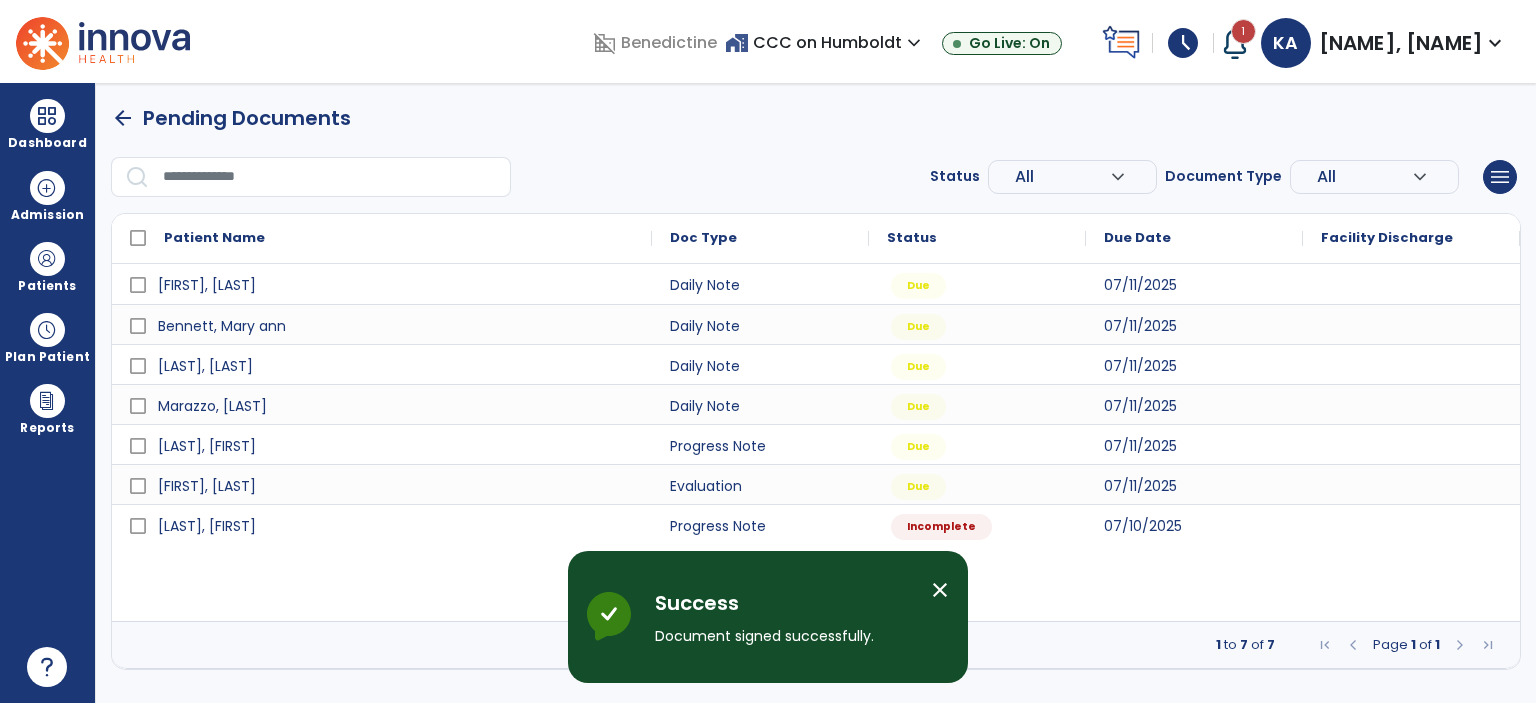click on "close" at bounding box center [940, 590] 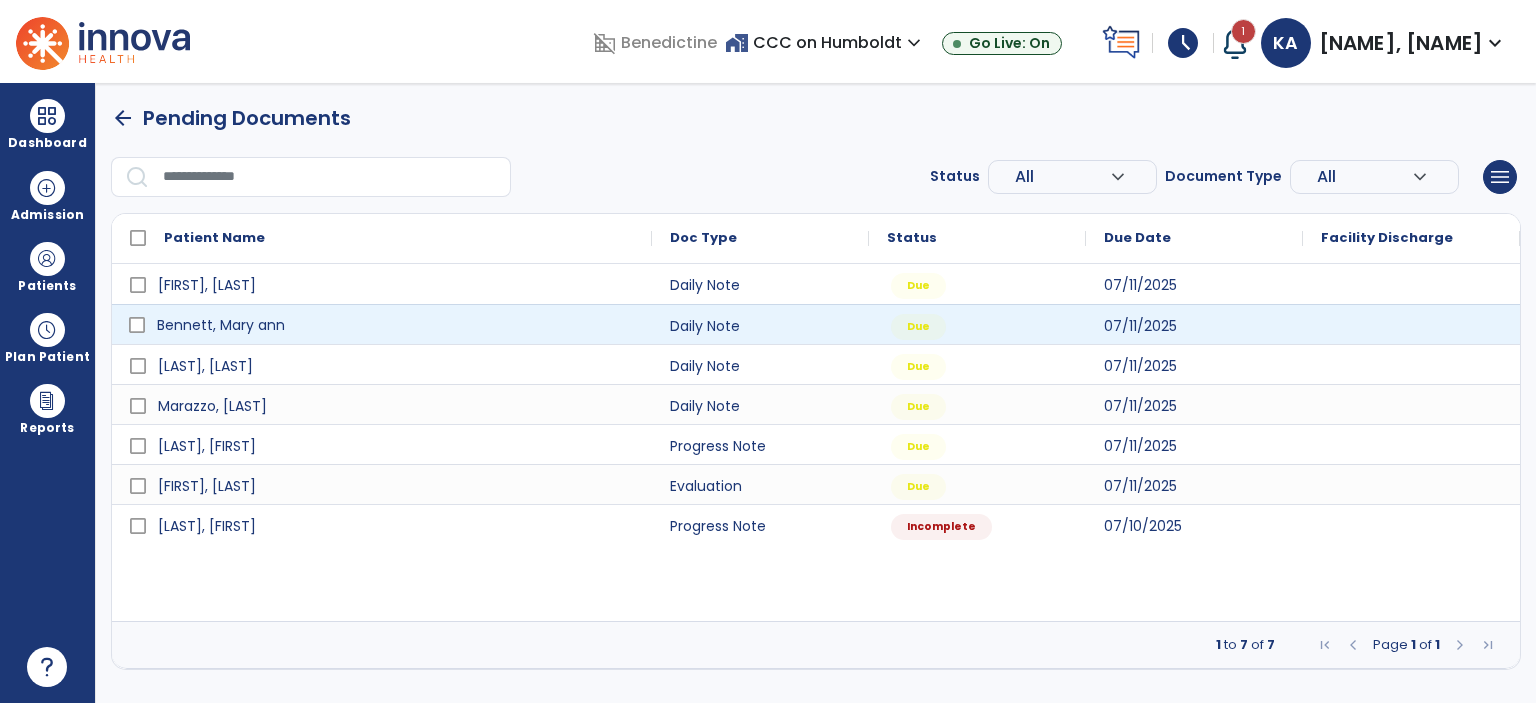 click on "Bennett, Mary ann" at bounding box center [396, 325] 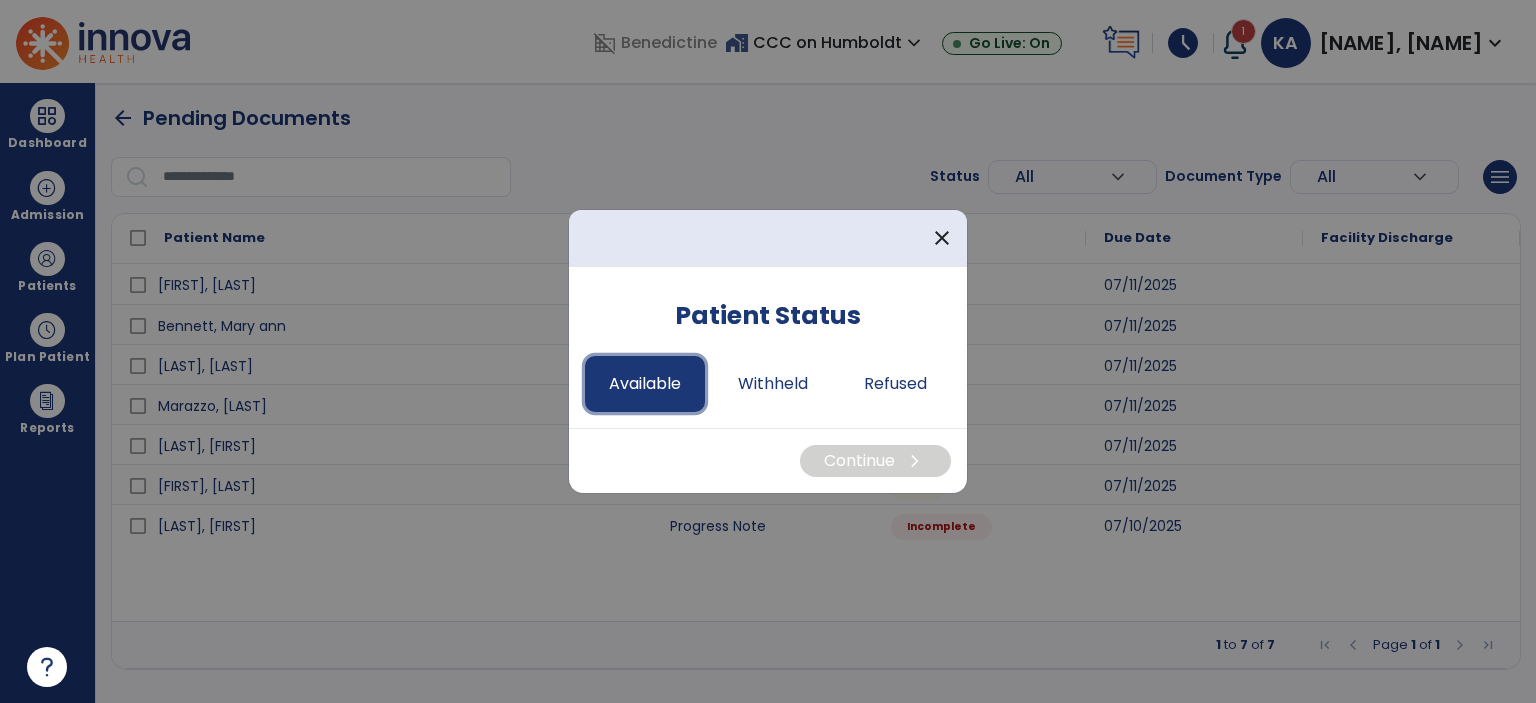 click on "Available" at bounding box center [645, 384] 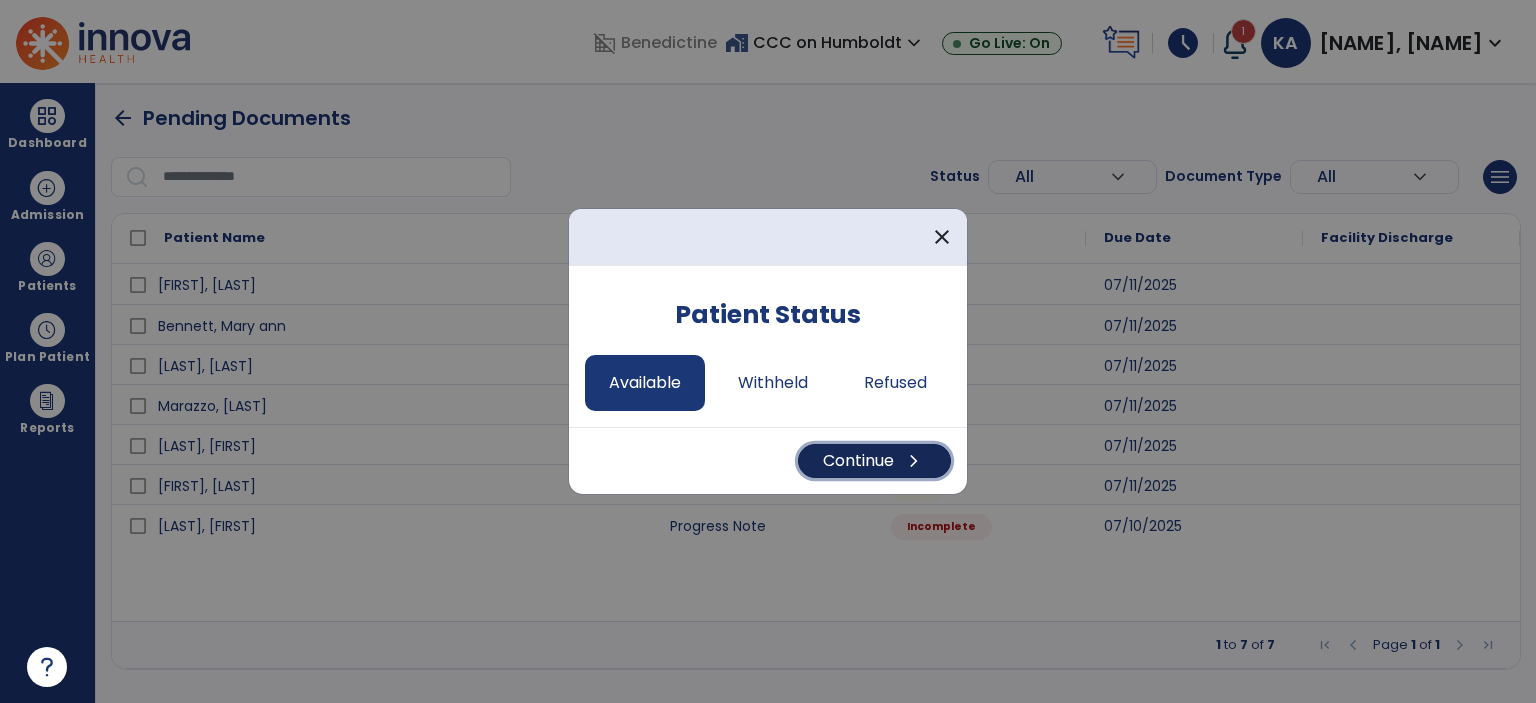 click on "Continue   chevron_right" at bounding box center (874, 461) 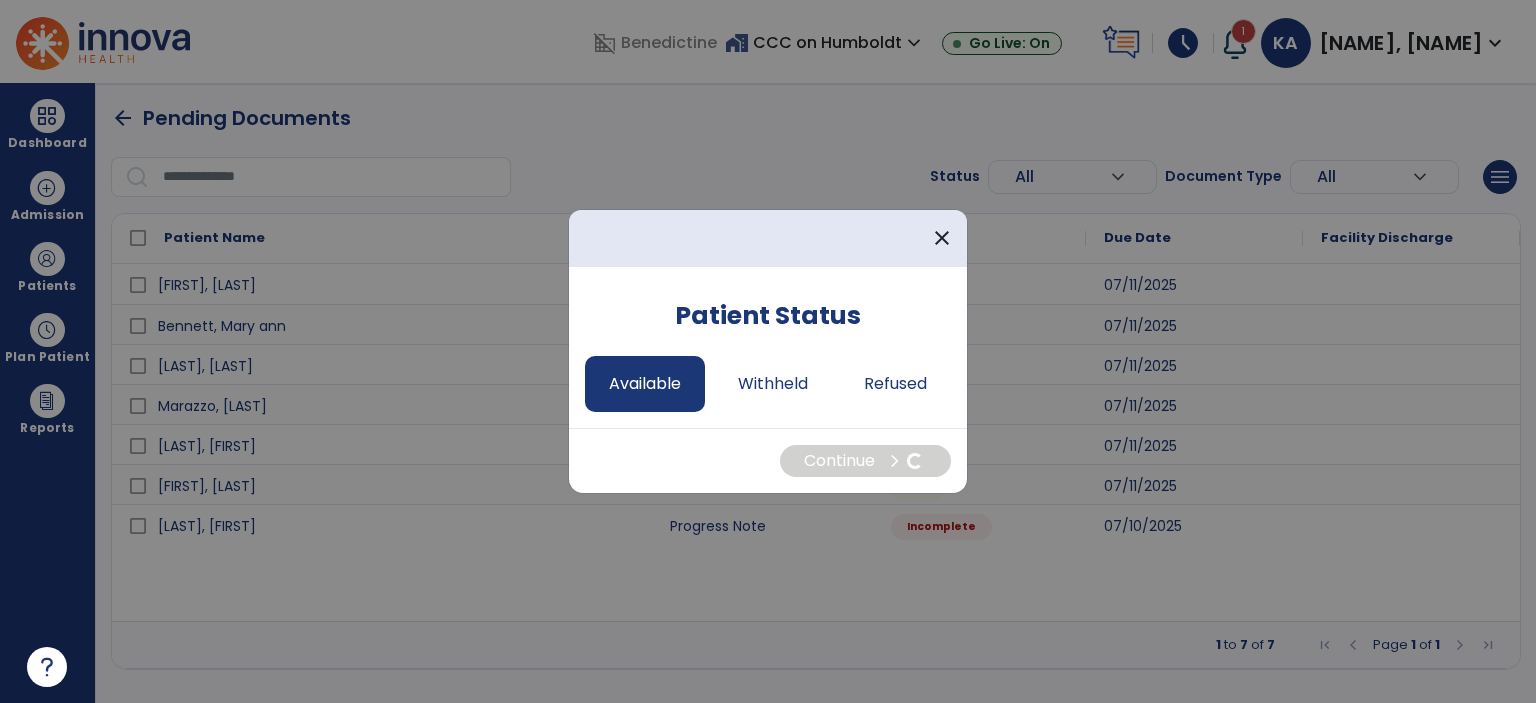 select on "*" 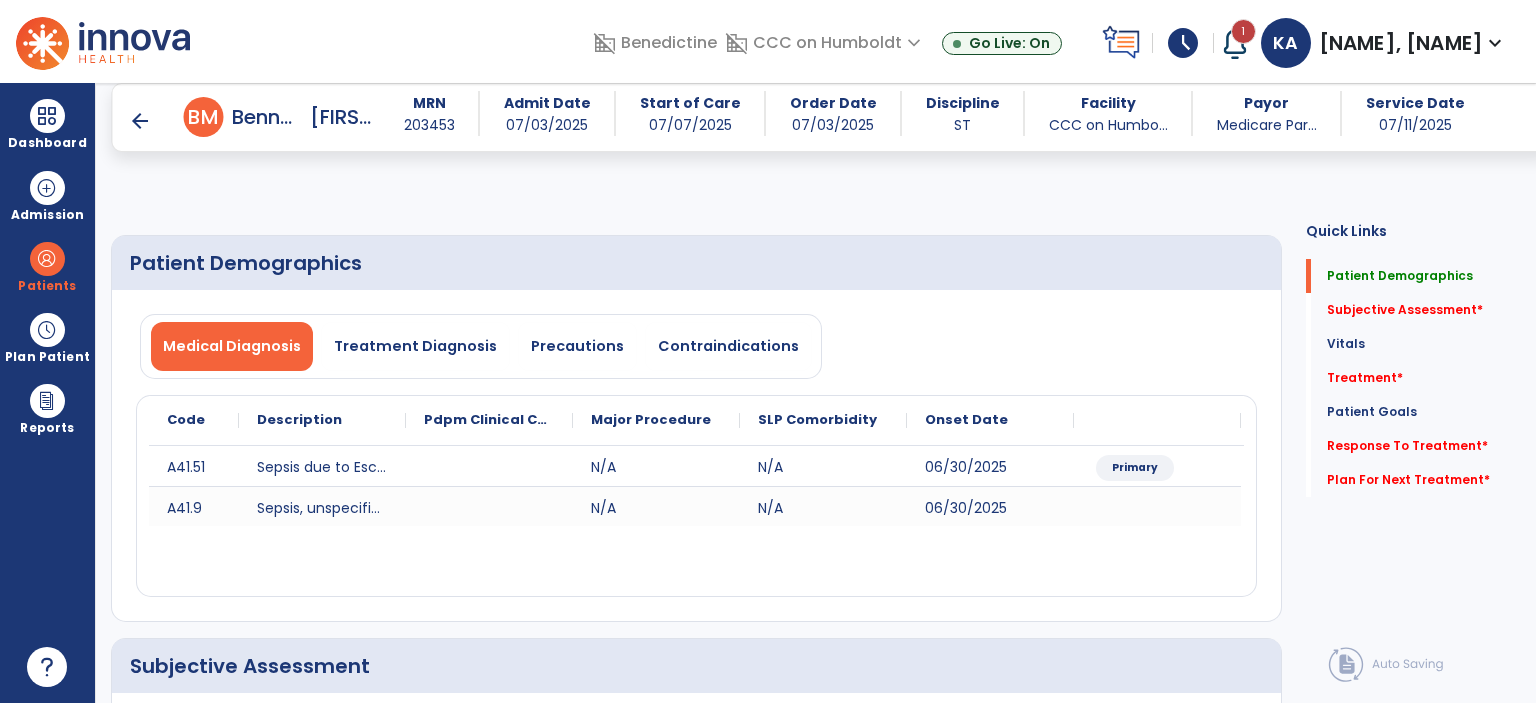 scroll, scrollTop: 320, scrollLeft: 0, axis: vertical 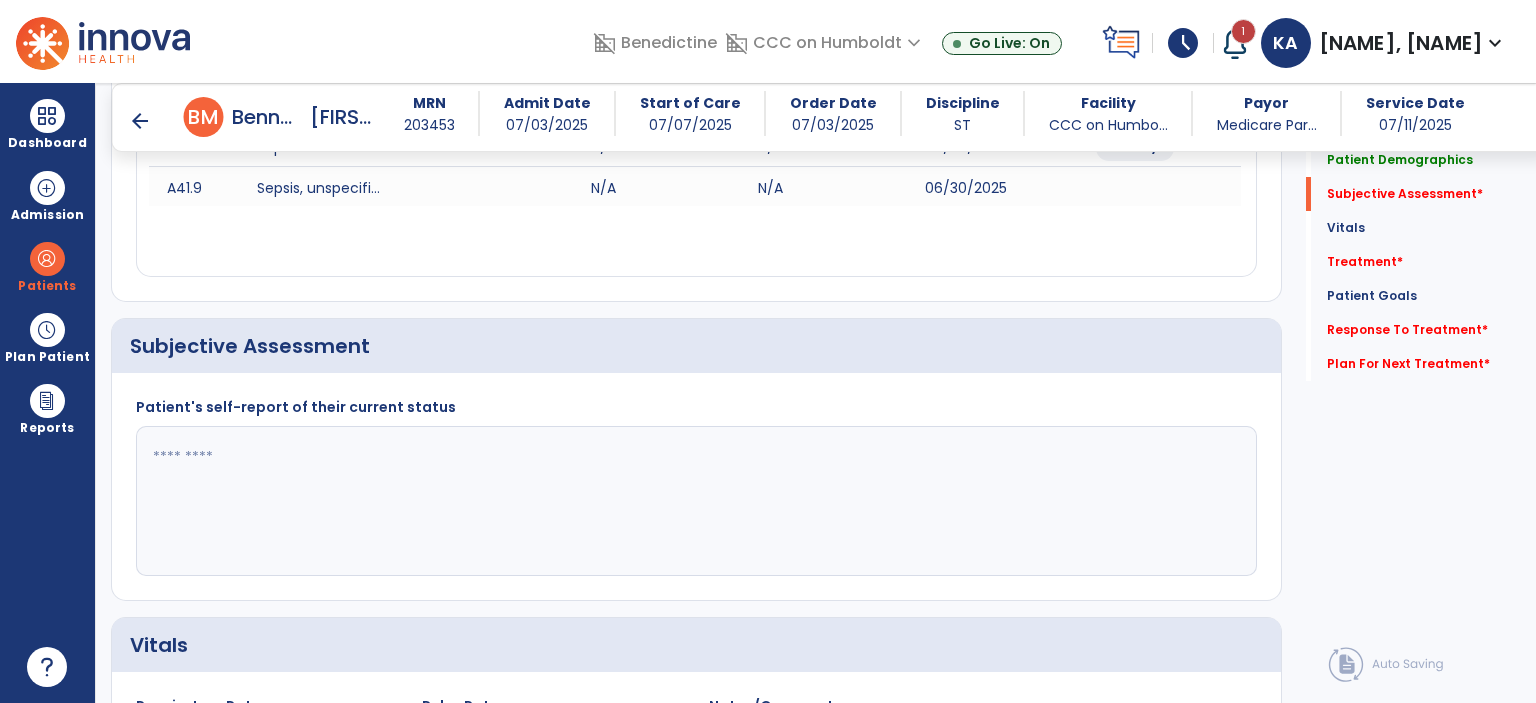 click 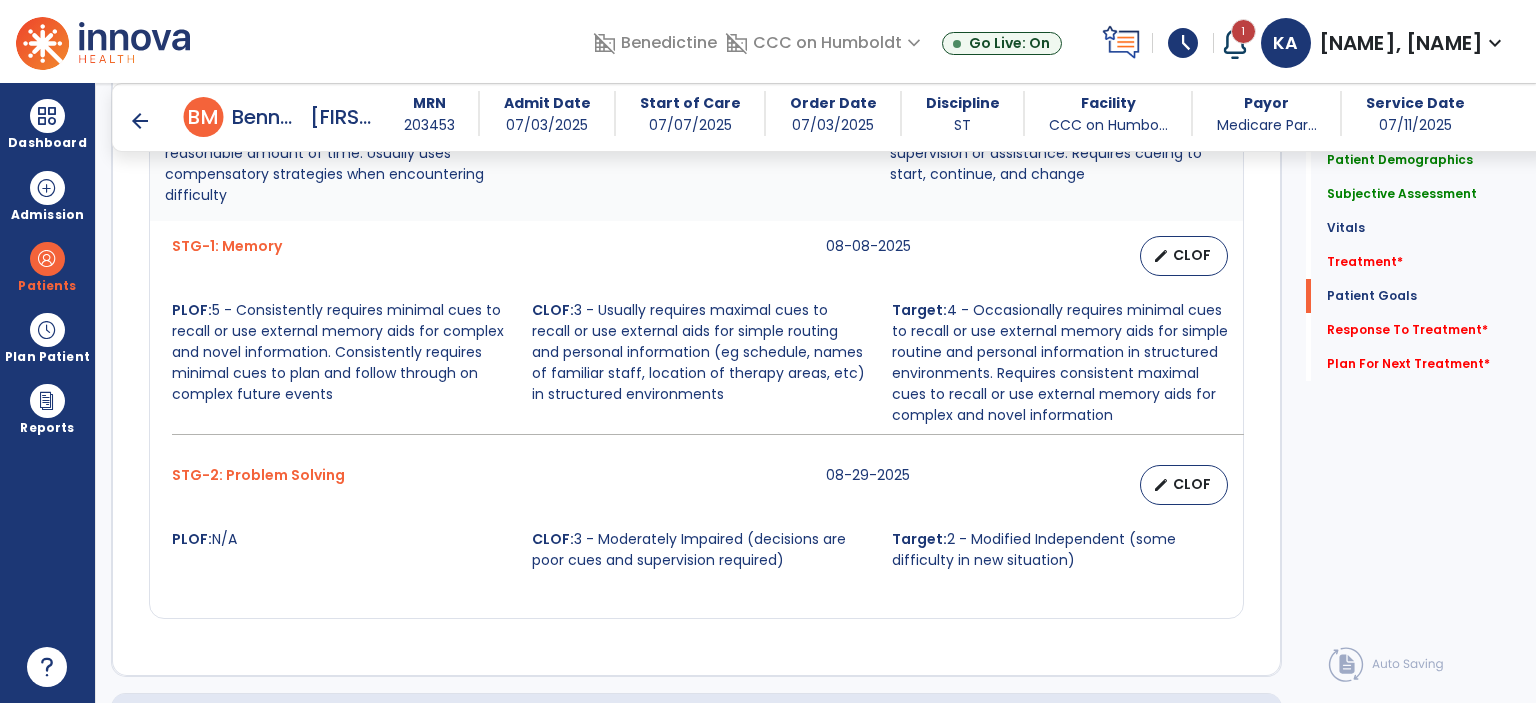 scroll, scrollTop: 2788, scrollLeft: 0, axis: vertical 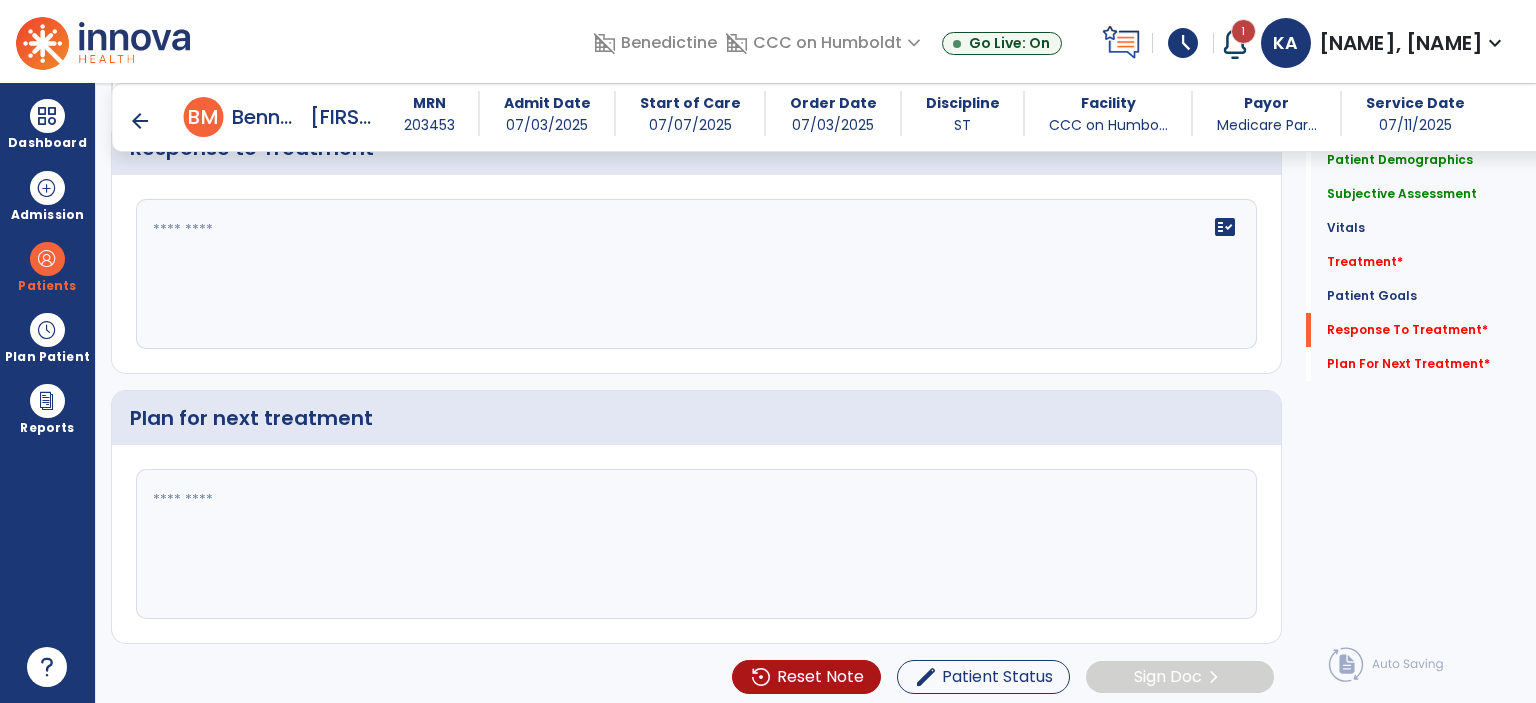 type on "**********" 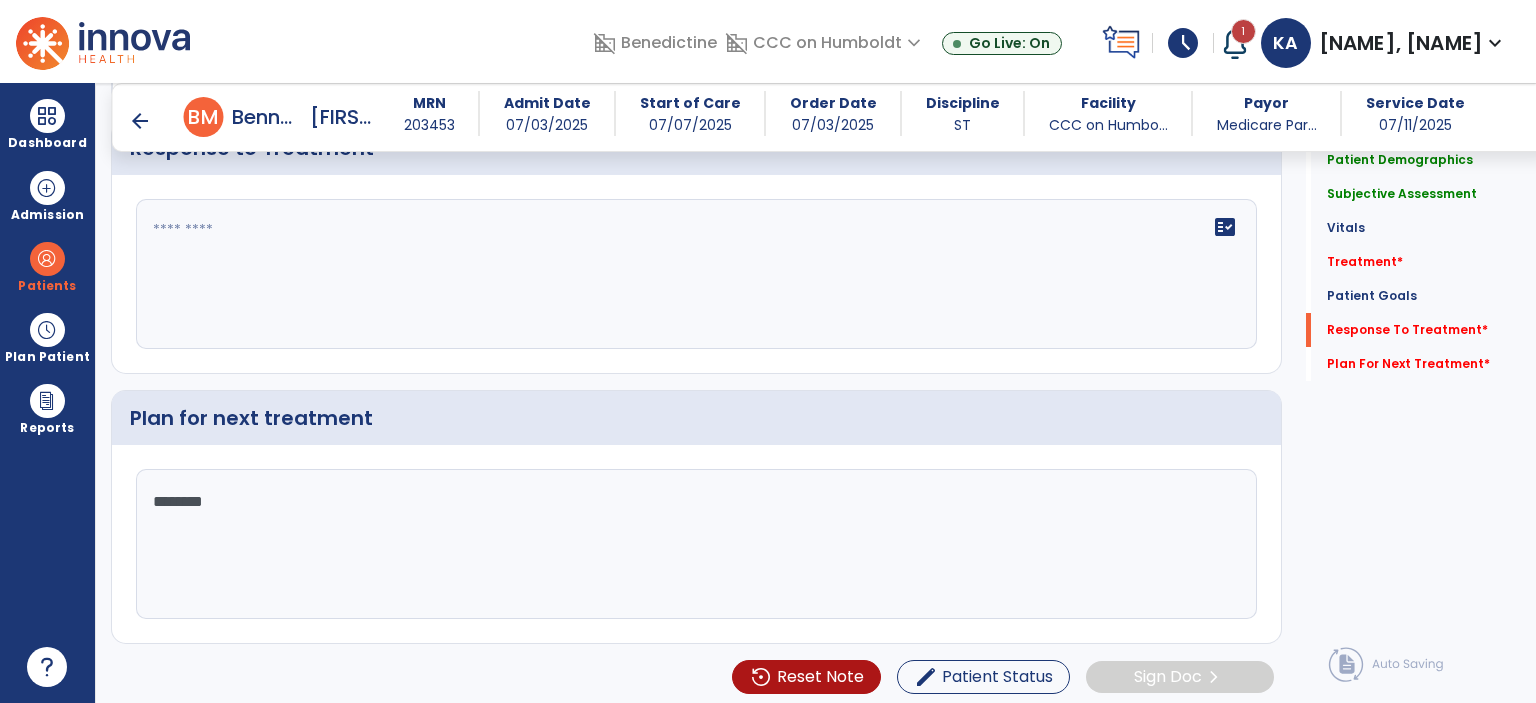 scroll, scrollTop: 2672, scrollLeft: 0, axis: vertical 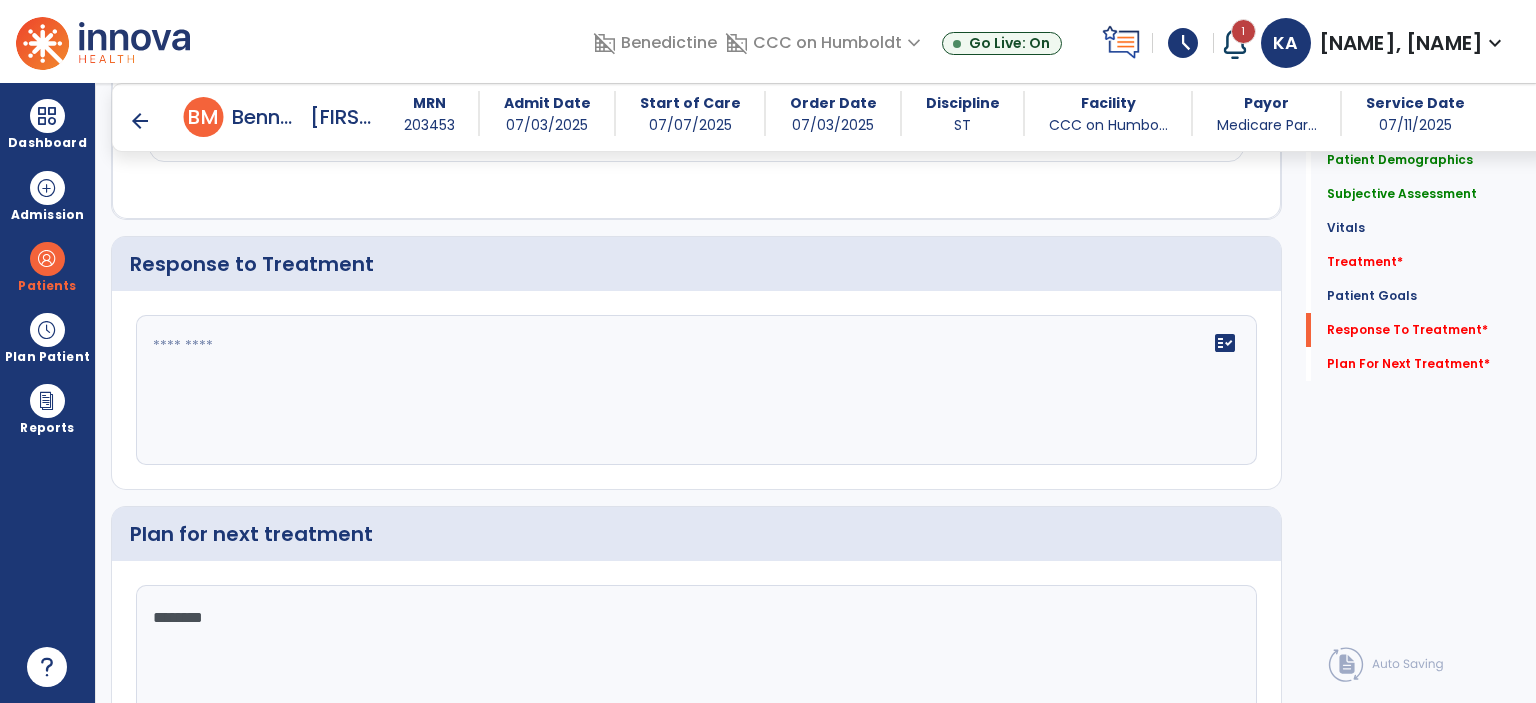 type on "********" 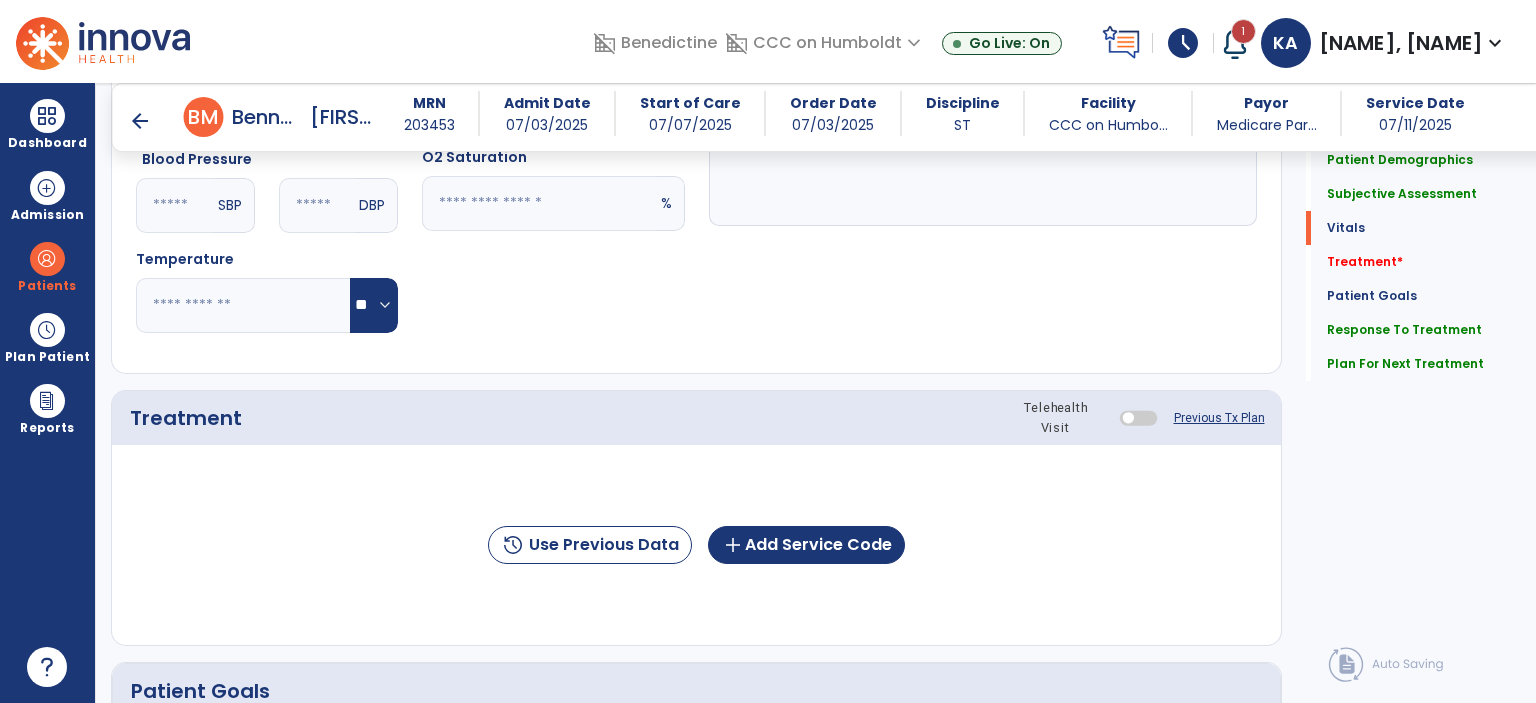 scroll, scrollTop: 964, scrollLeft: 0, axis: vertical 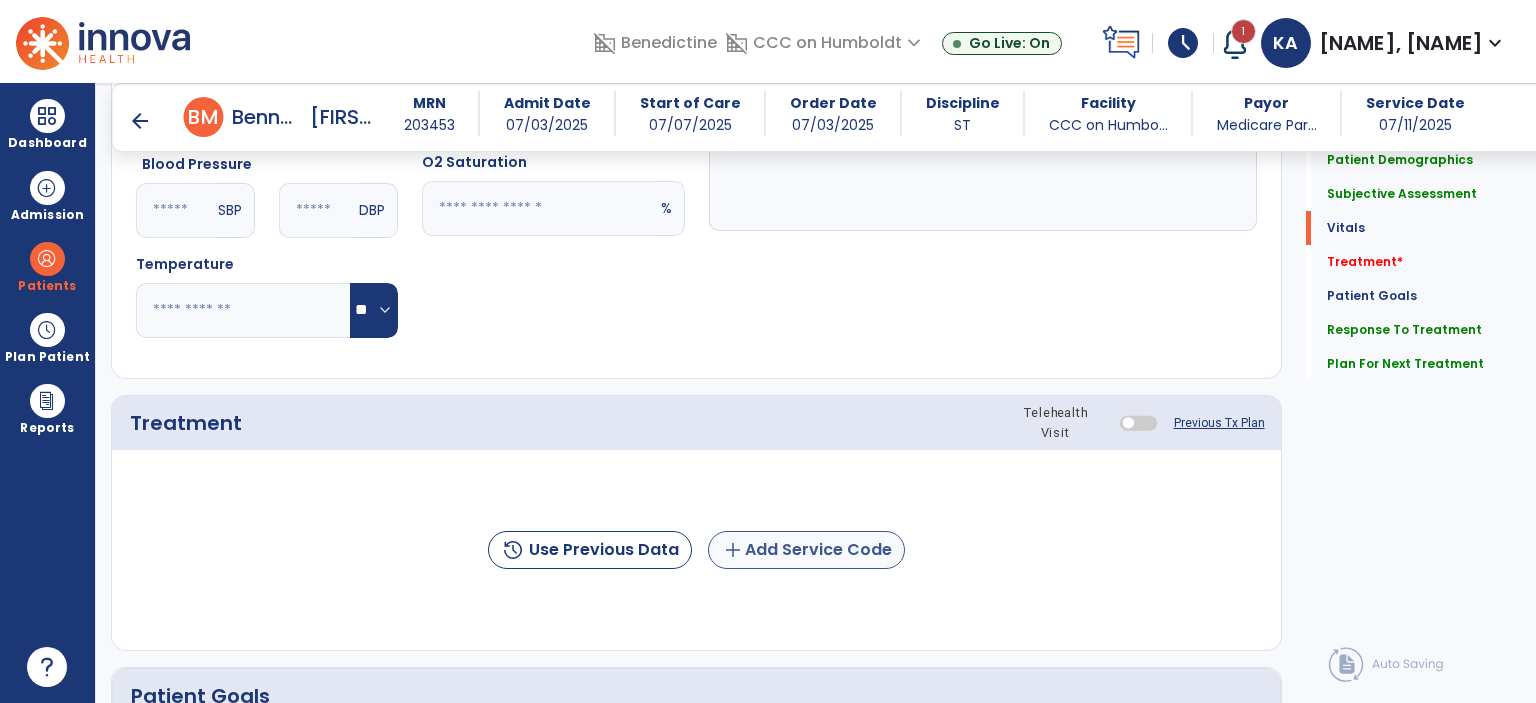 type on "**********" 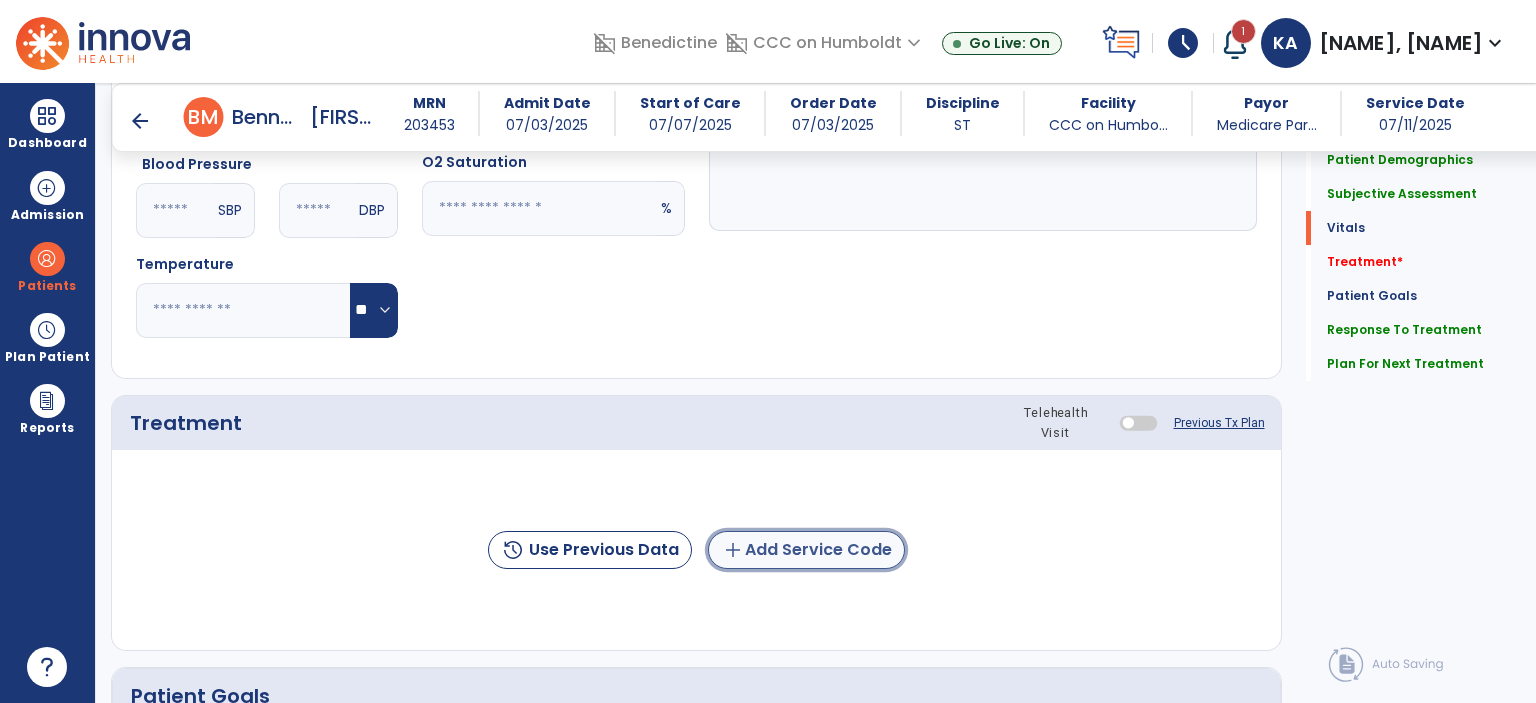click on "add  Add Service Code" 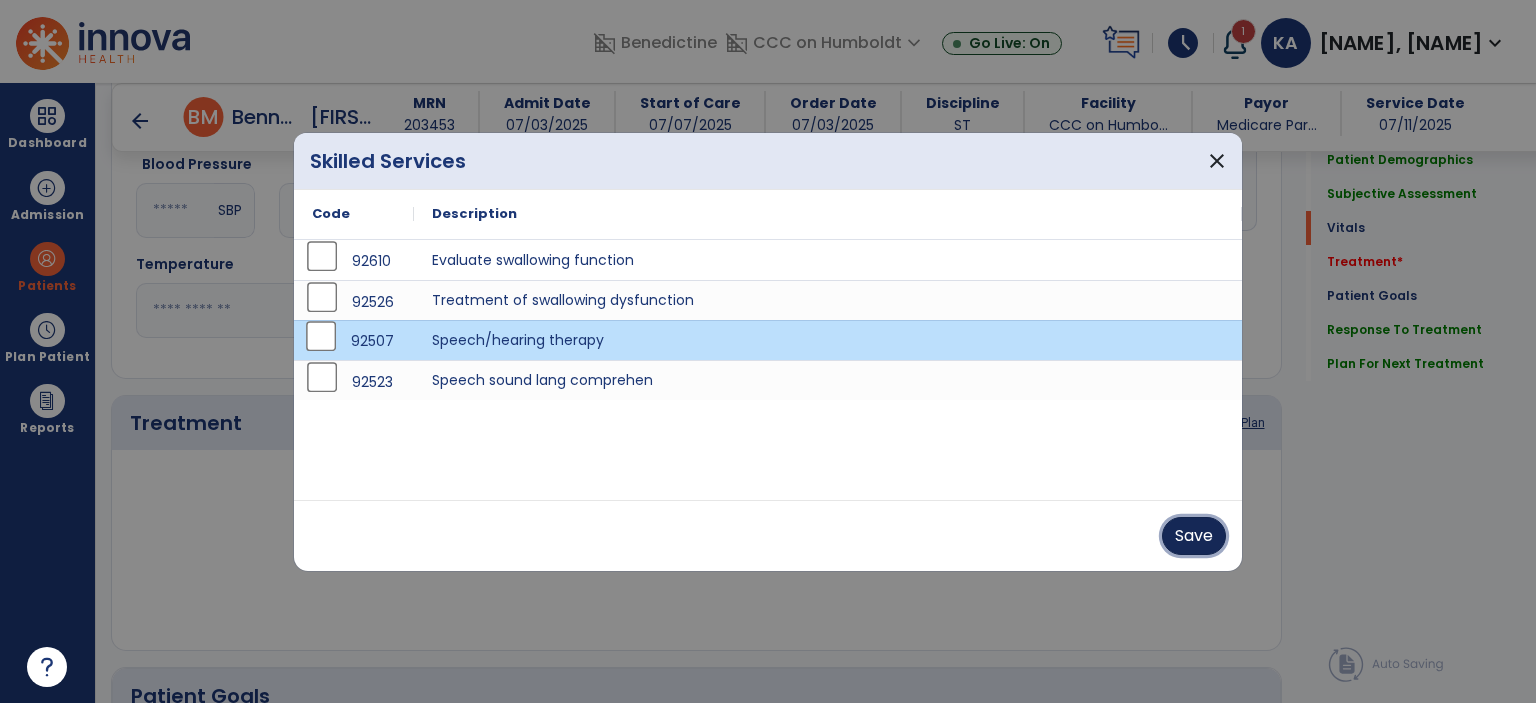 click on "Save" at bounding box center [1194, 536] 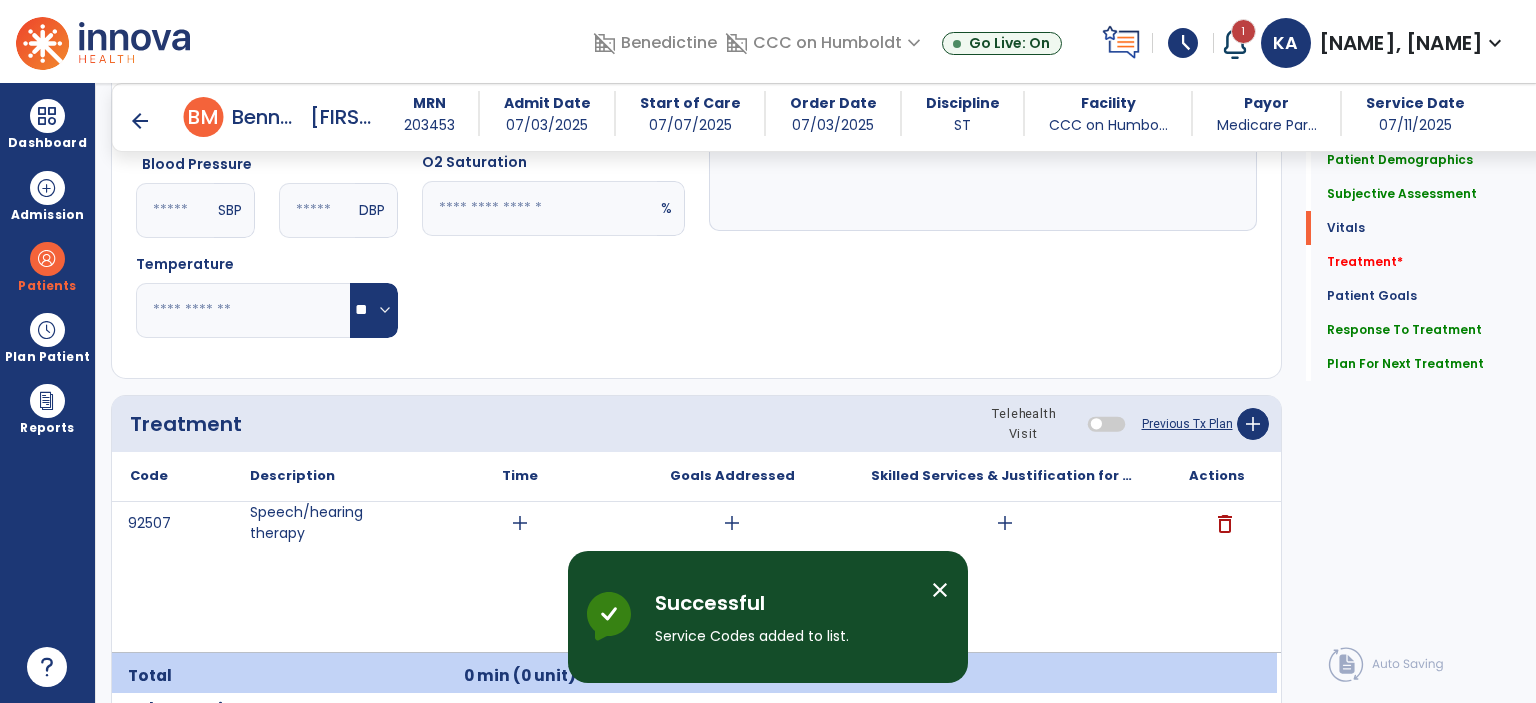 click on "close" at bounding box center (940, 590) 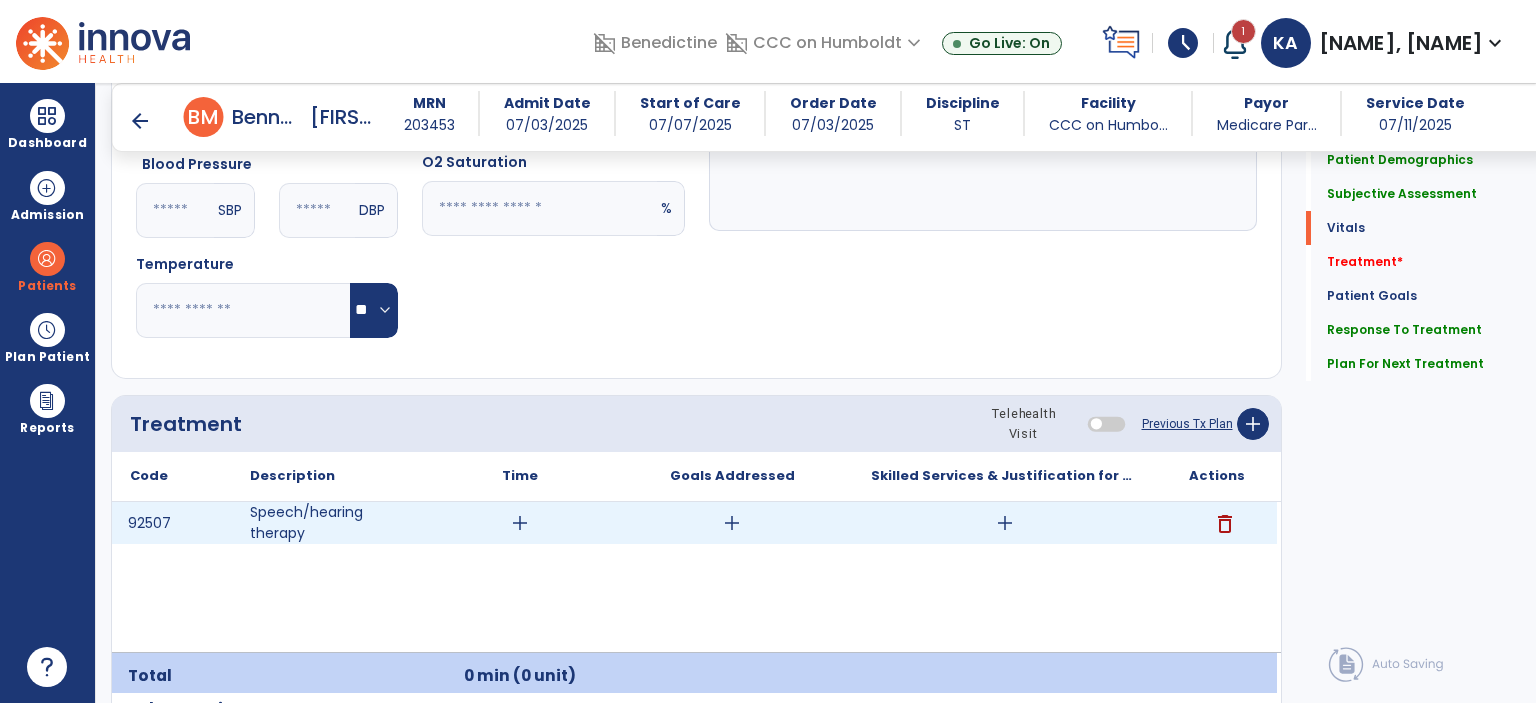 click on "add" at bounding box center [520, 523] 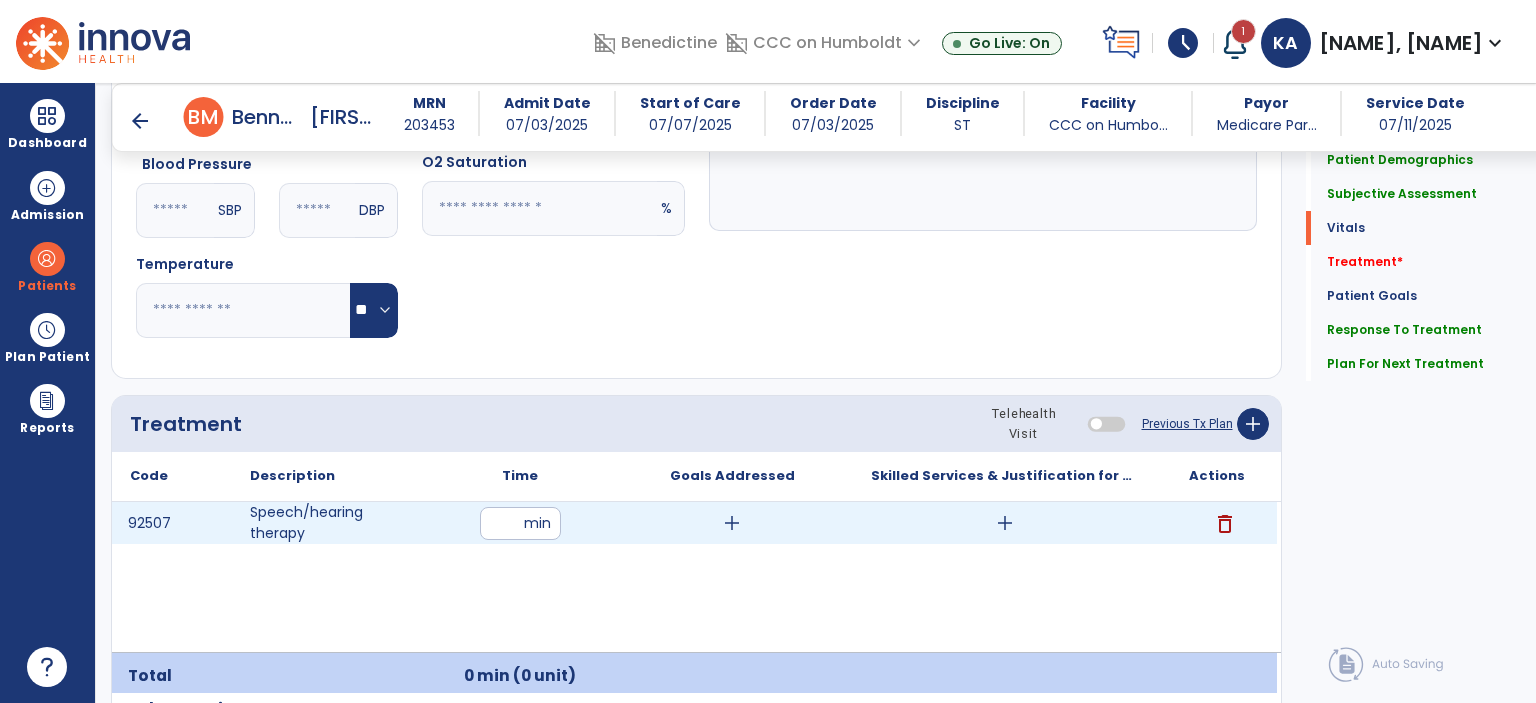 click at bounding box center (520, 523) 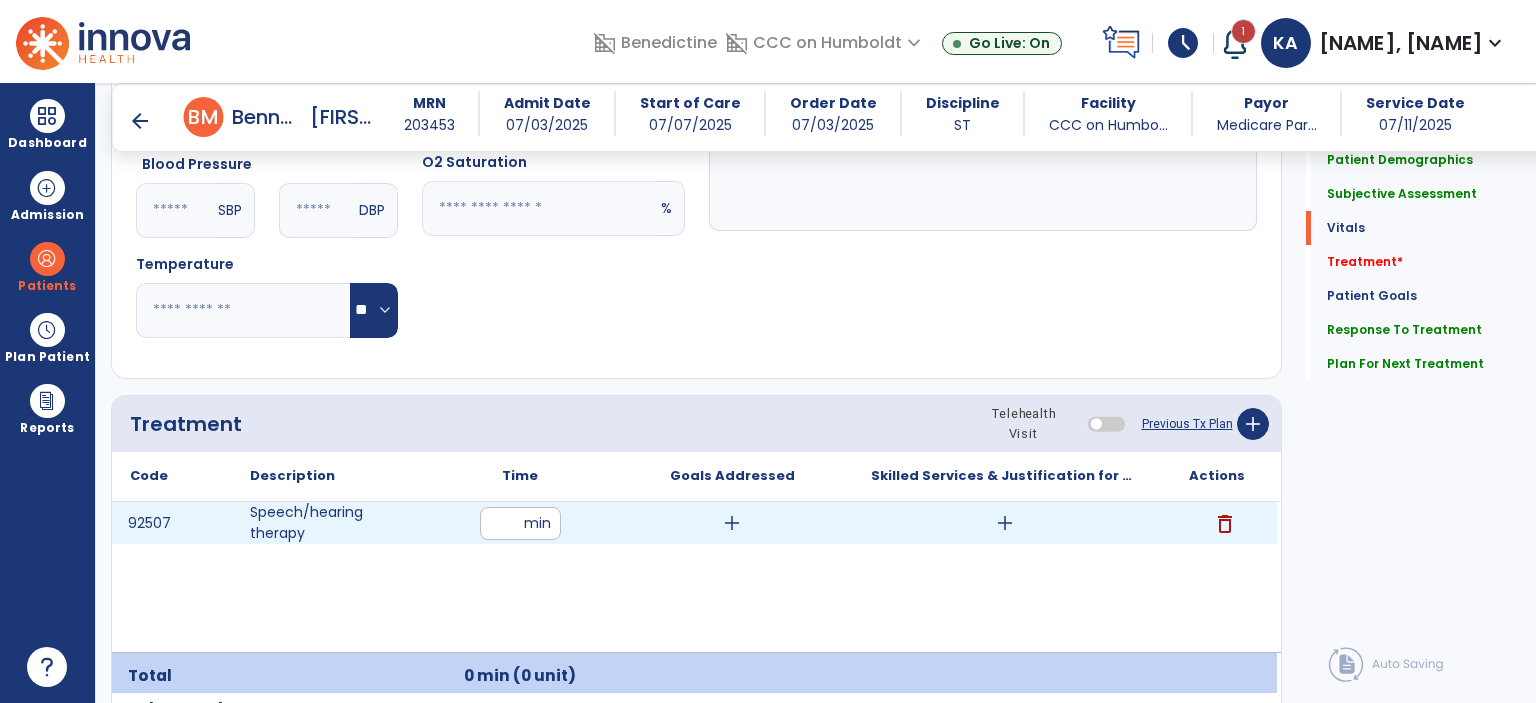 type on "**" 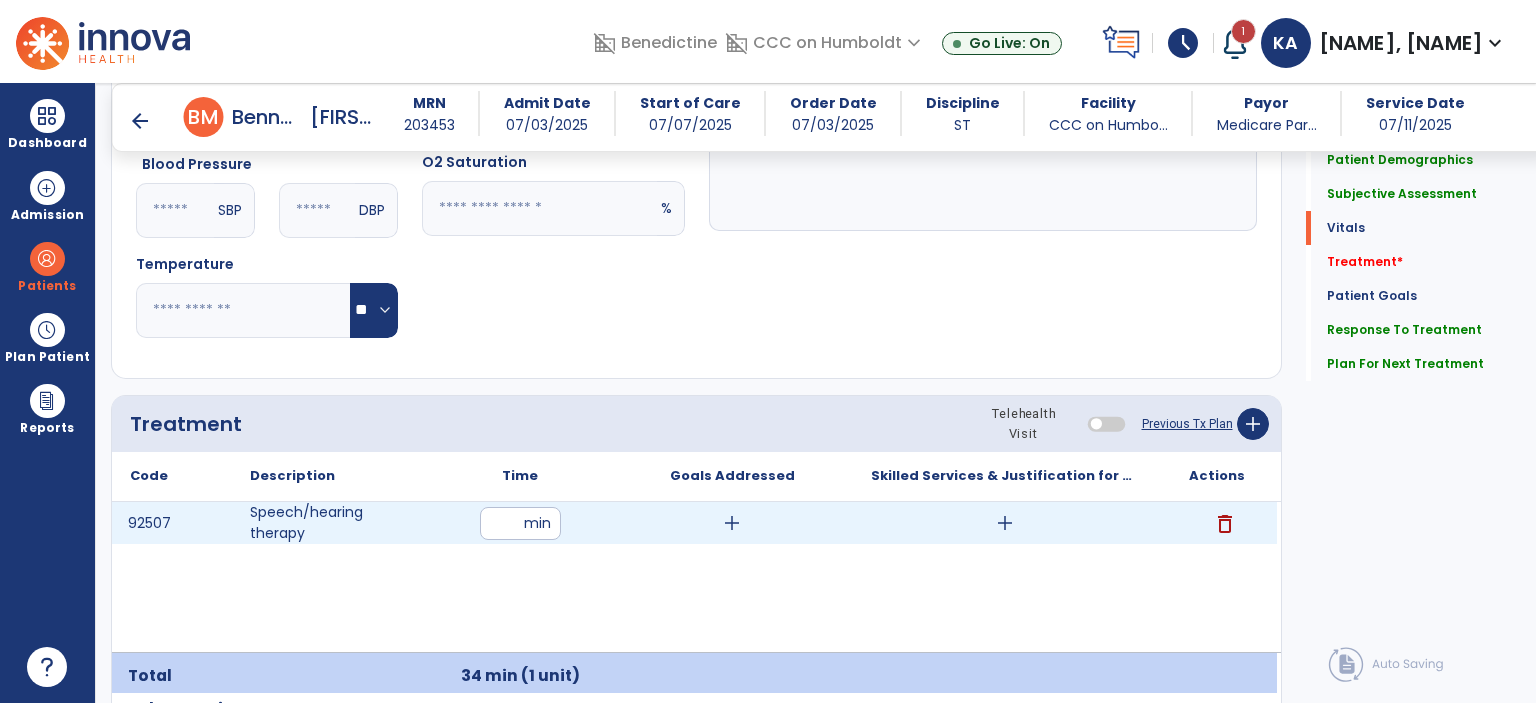 click on "add" at bounding box center [1005, 523] 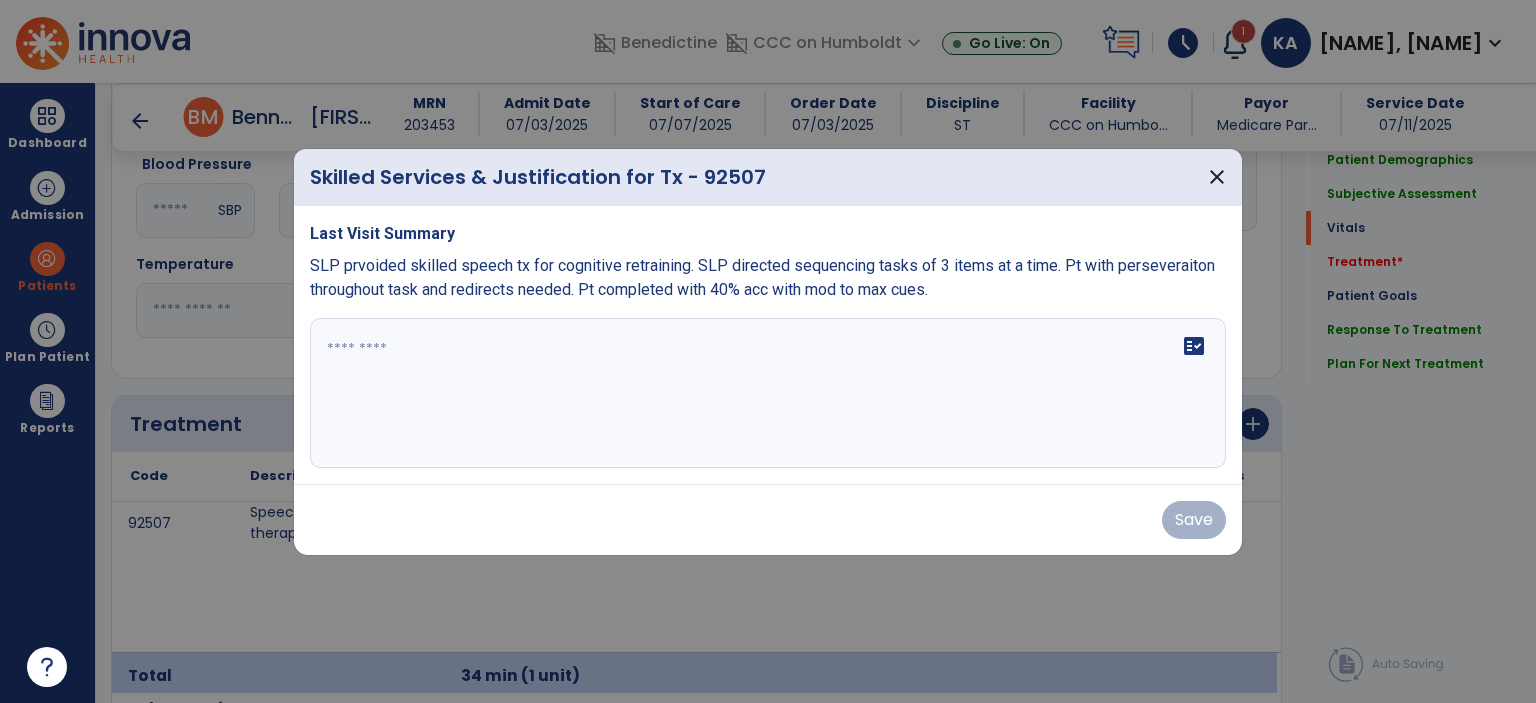 click on "fact_check" at bounding box center [768, 393] 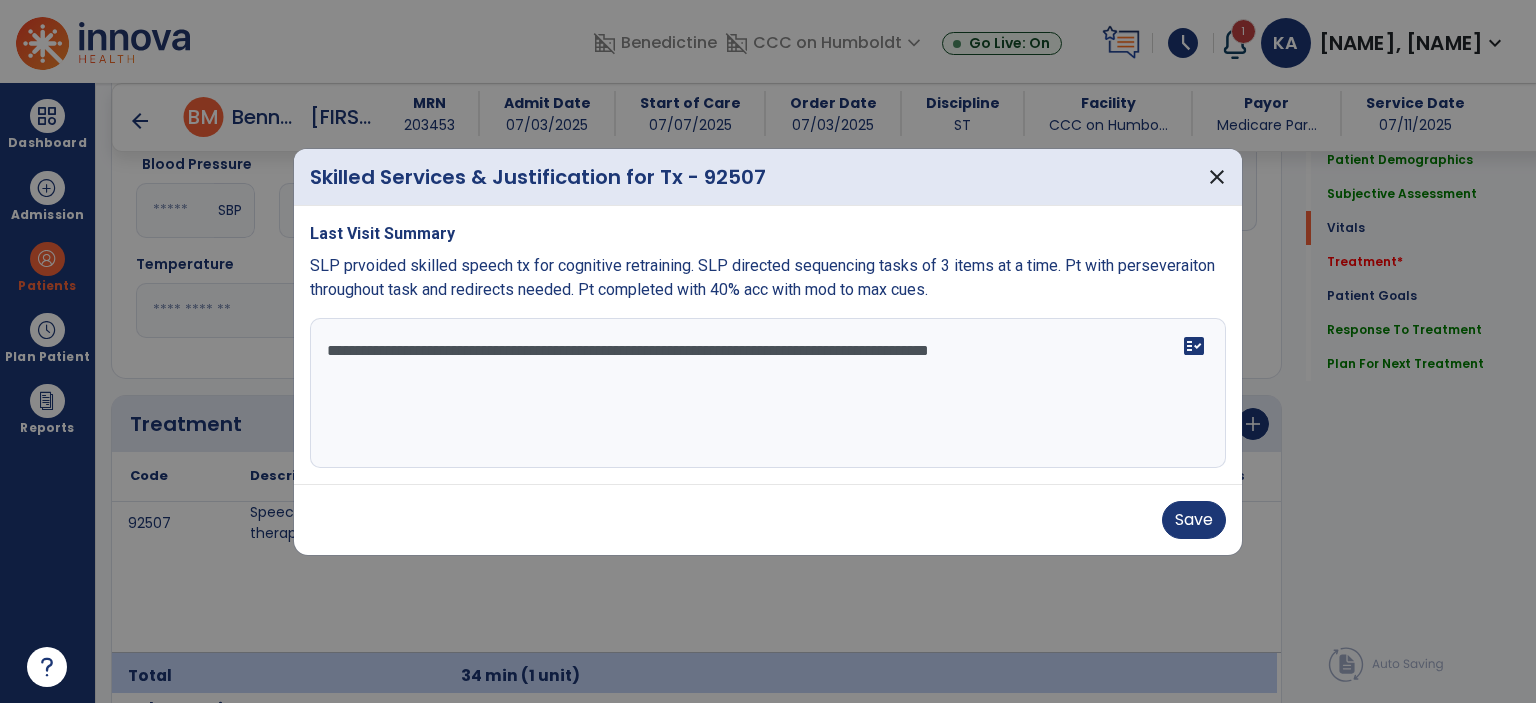 click on "**********" at bounding box center [768, 393] 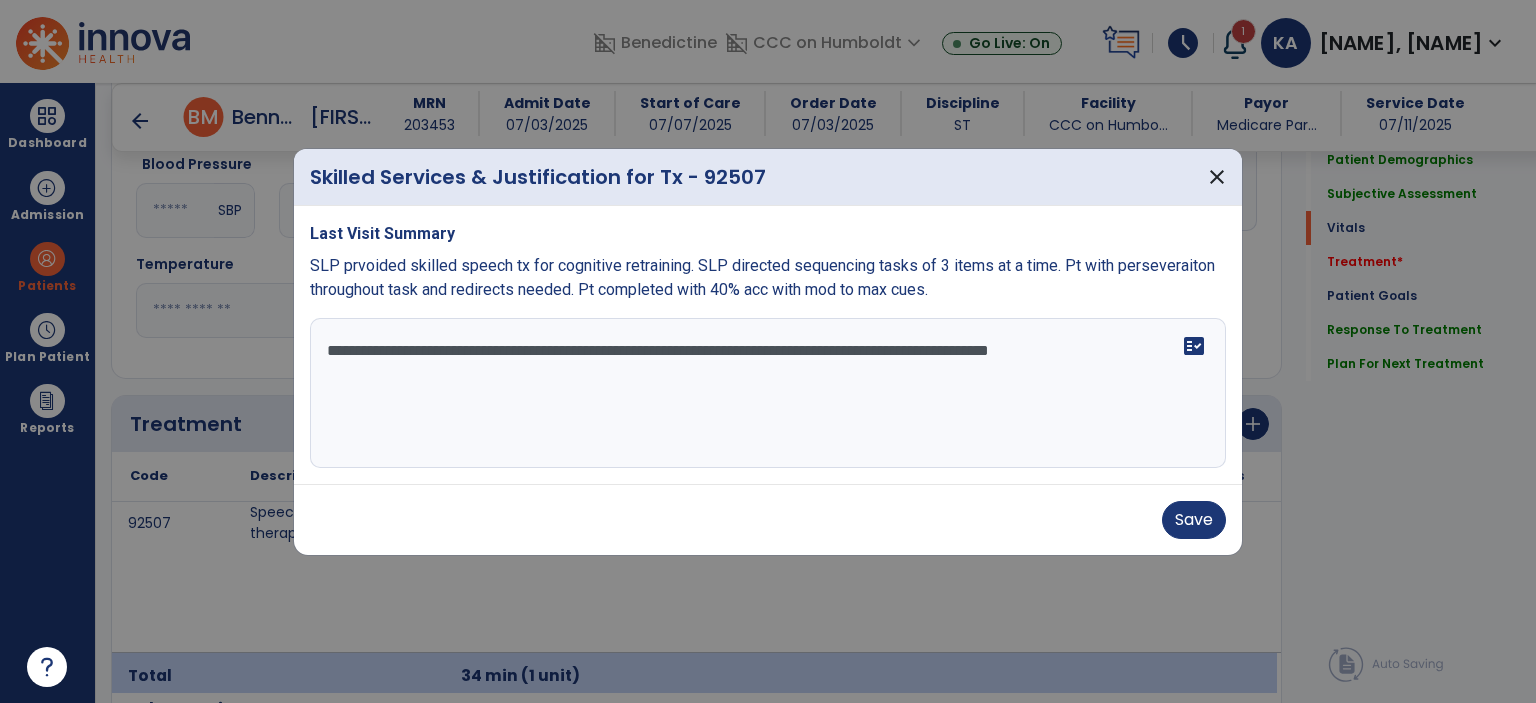 click on "**********" at bounding box center [768, 393] 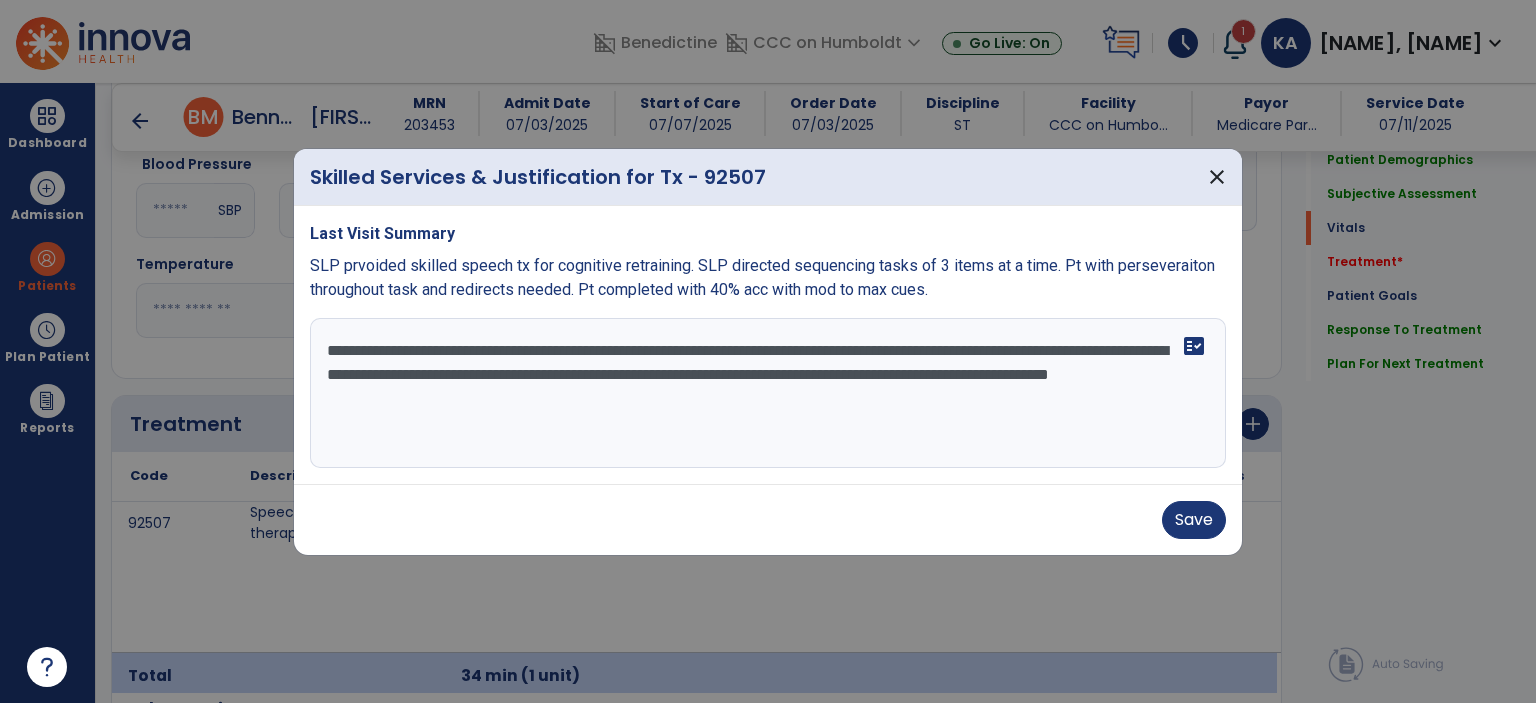 click on "**********" at bounding box center (768, 393) 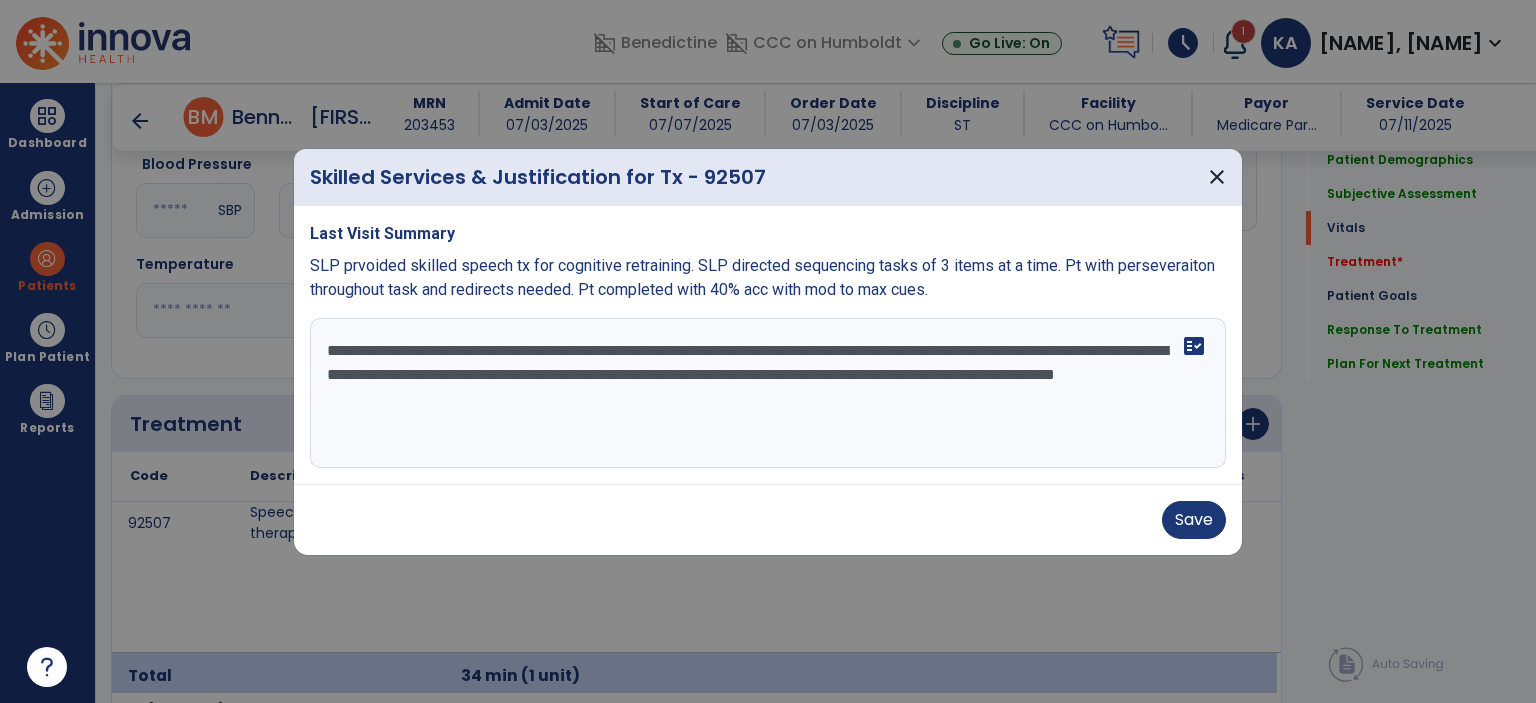 click on "**********" at bounding box center [768, 393] 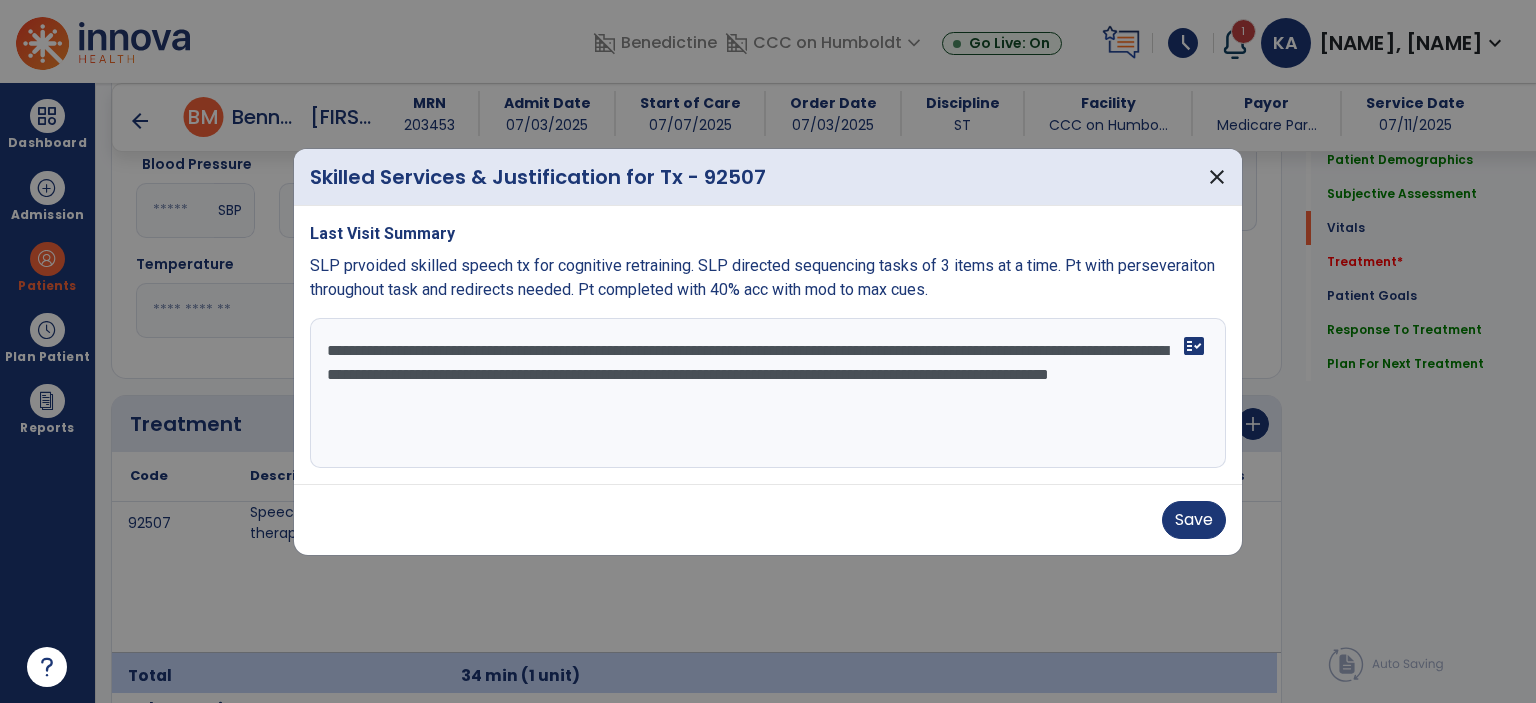 click on "**********" at bounding box center [768, 393] 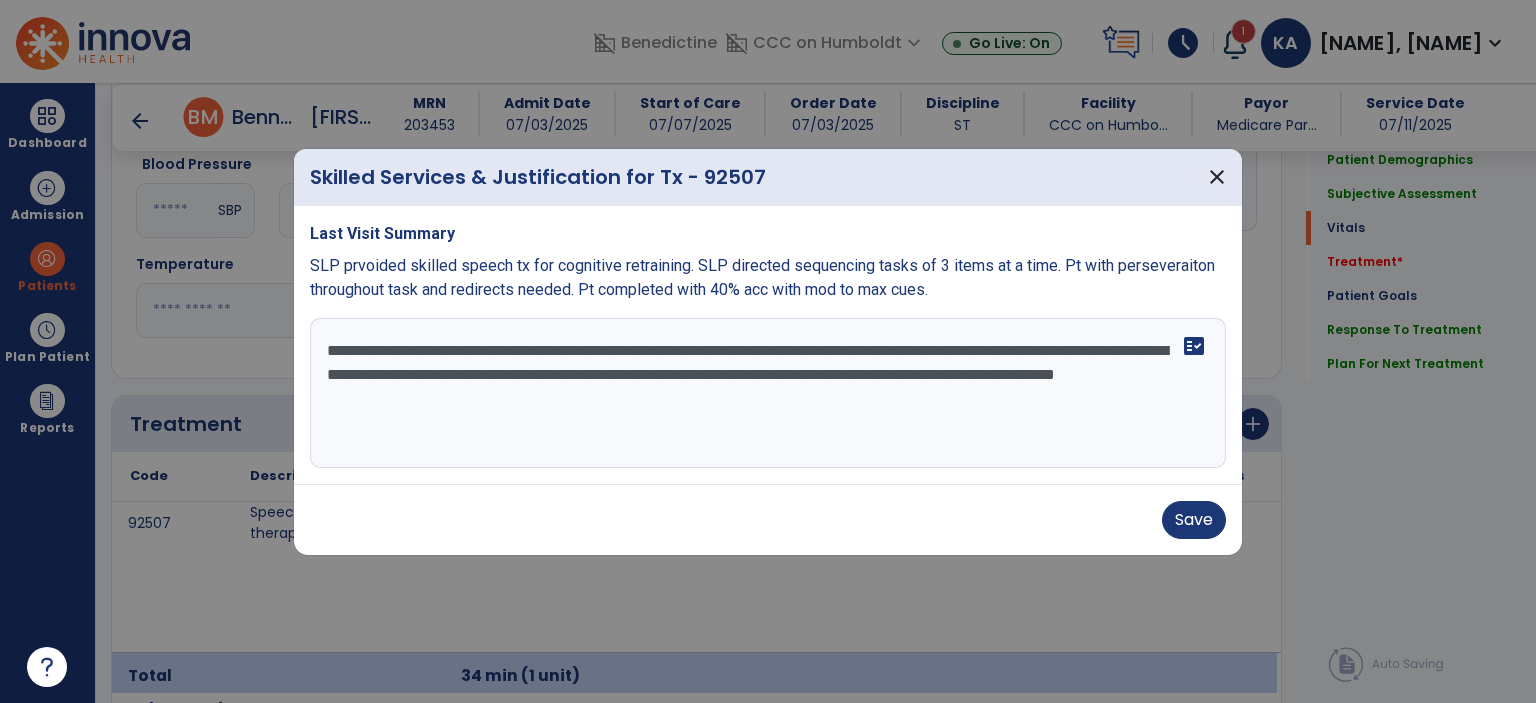 click on "**********" at bounding box center (768, 393) 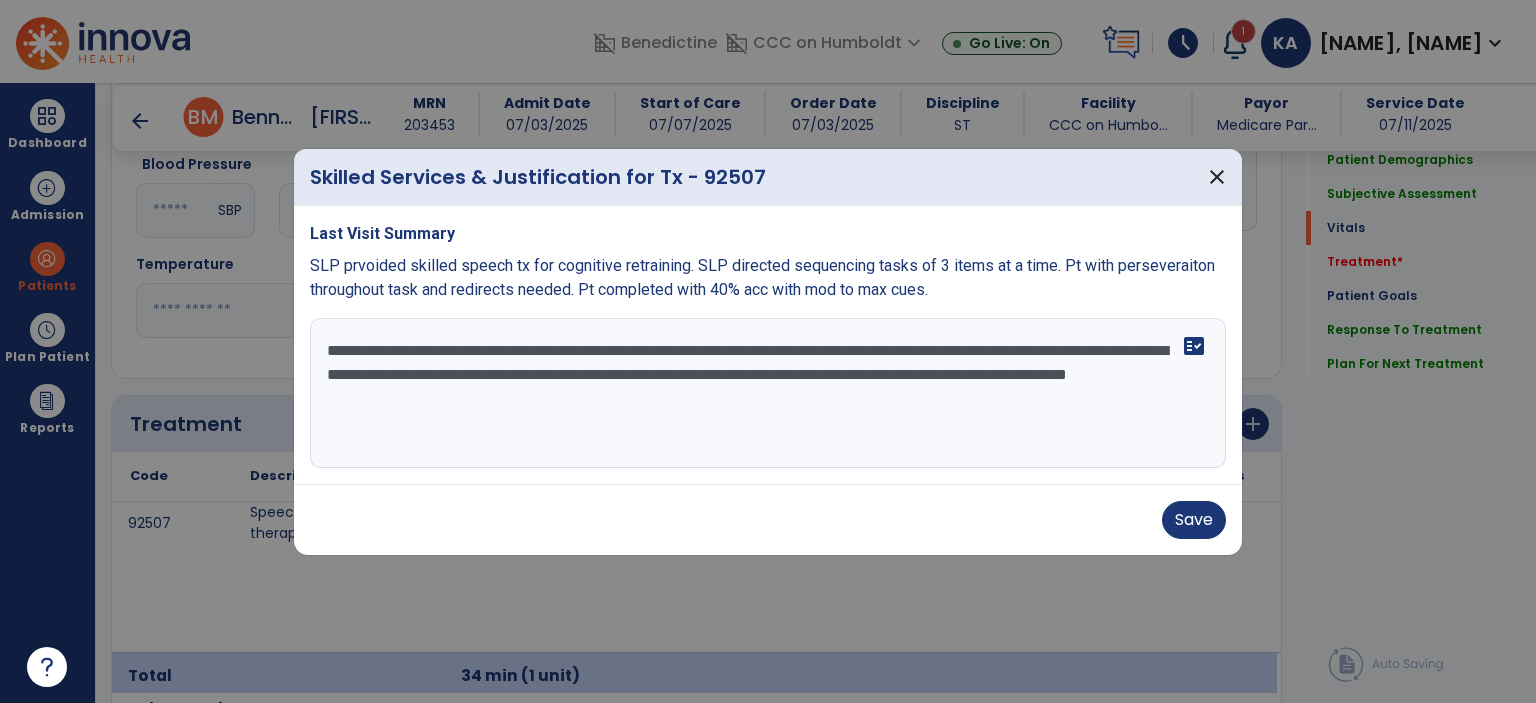click on "**********" at bounding box center (768, 393) 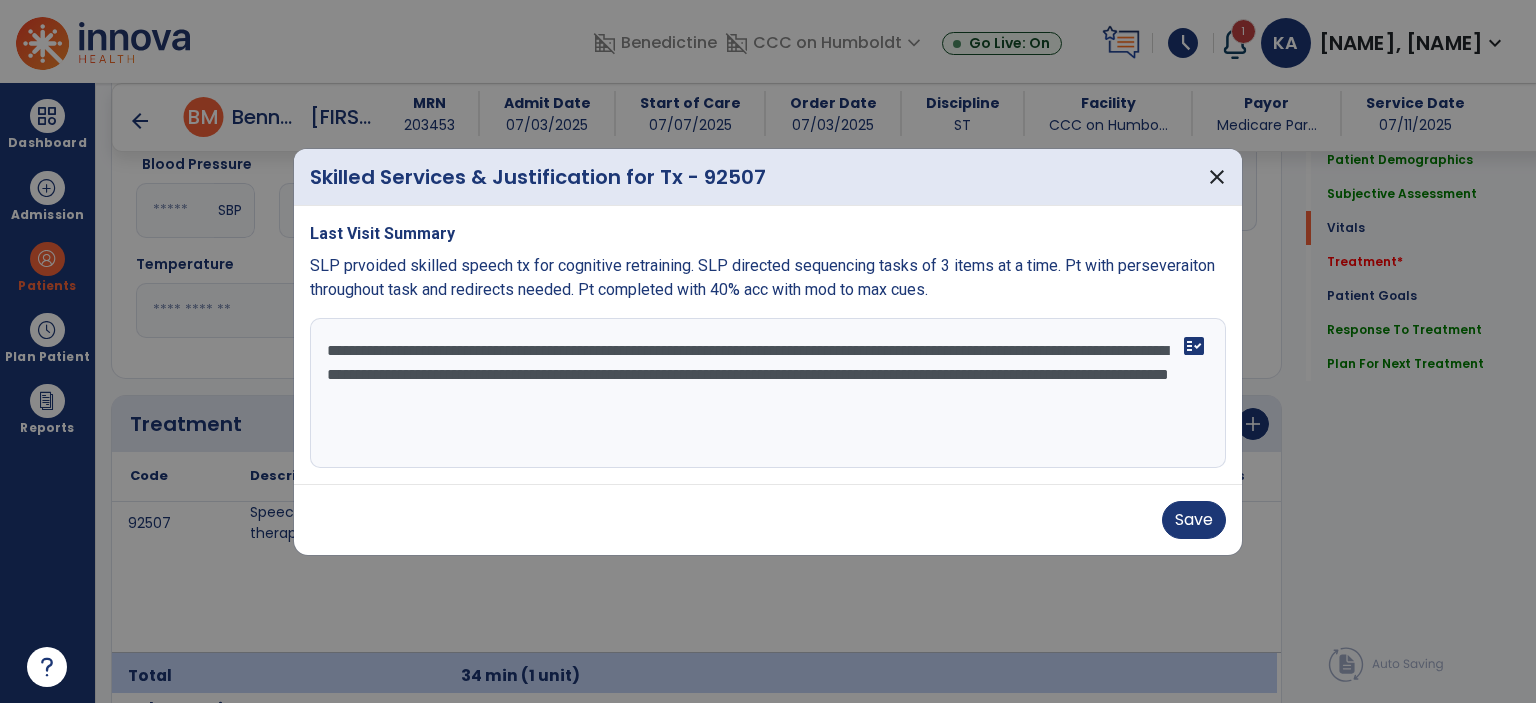 type on "**********" 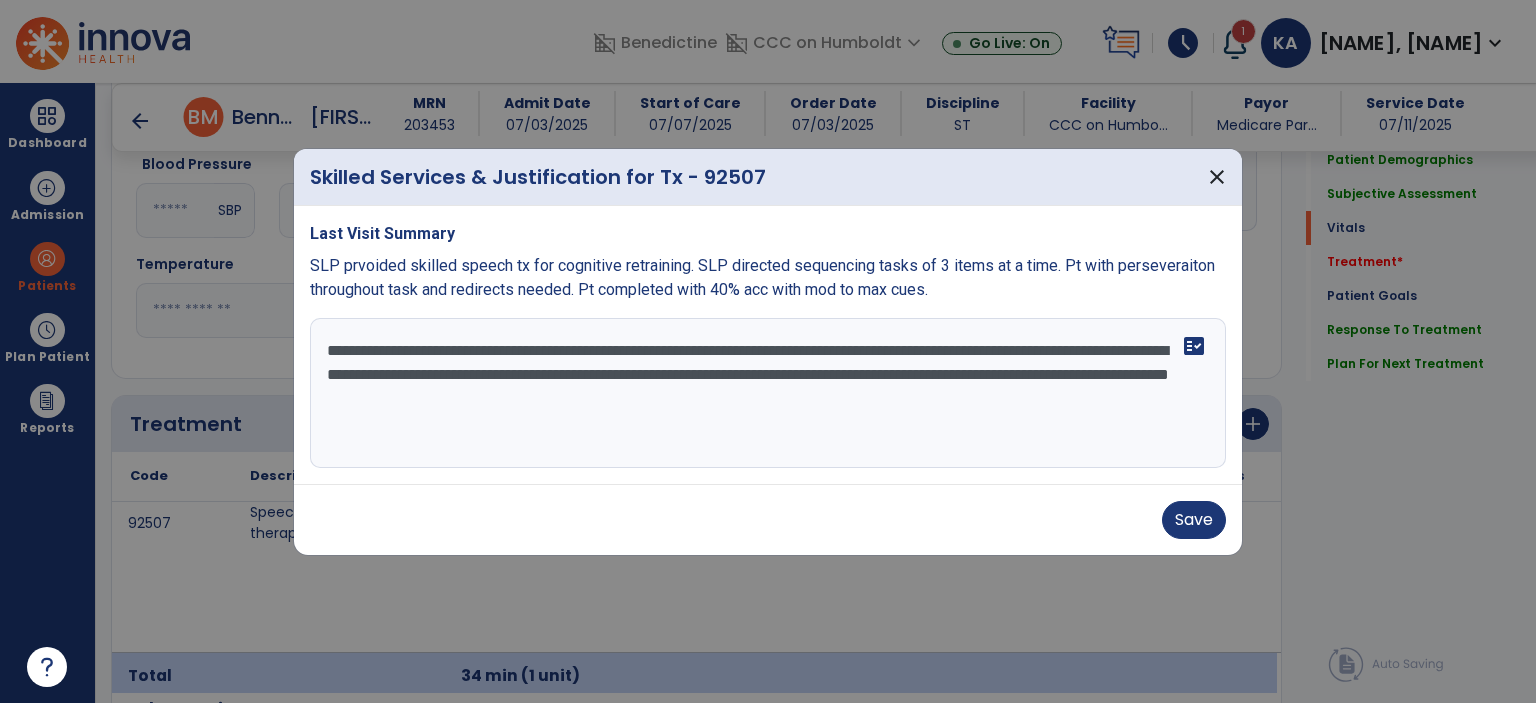 click on "Save" at bounding box center [768, 519] 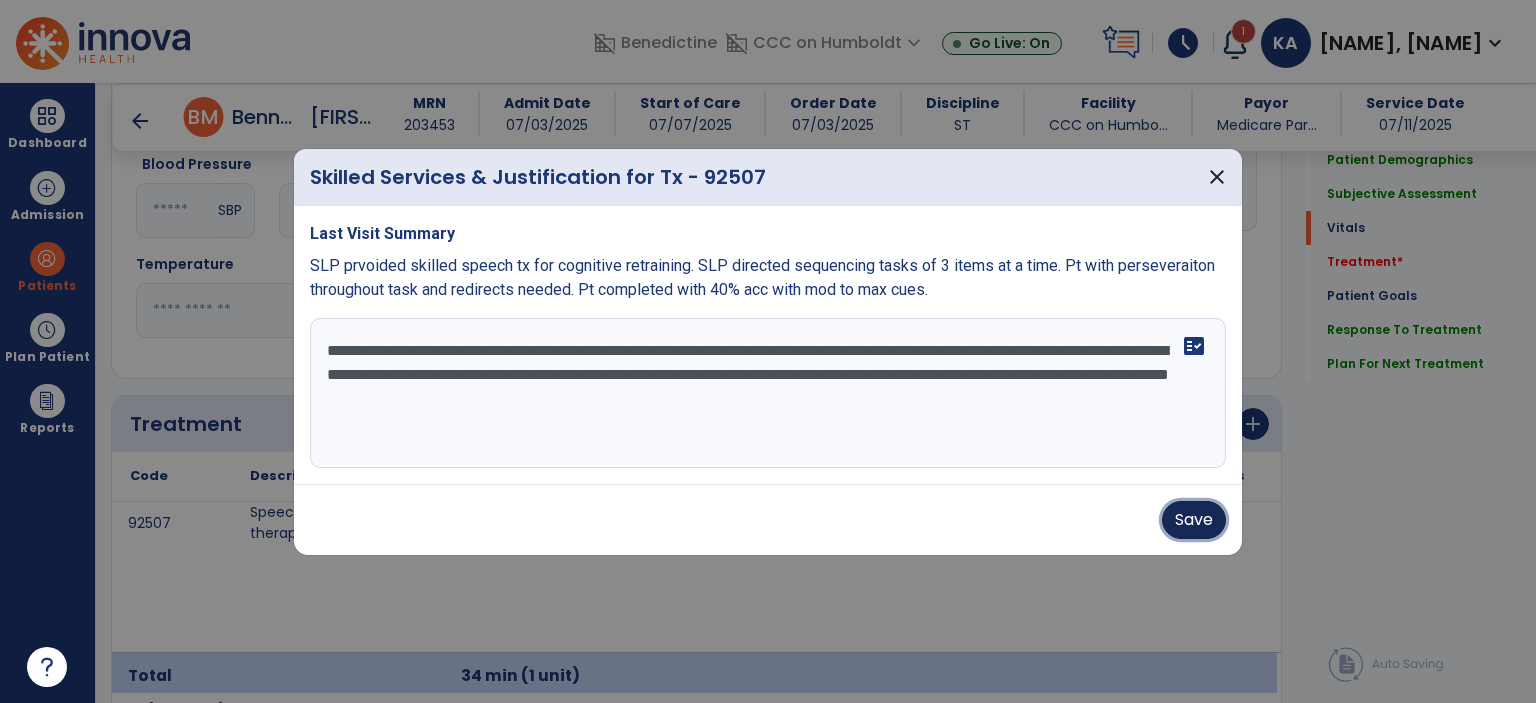 click on "Save" at bounding box center (1194, 520) 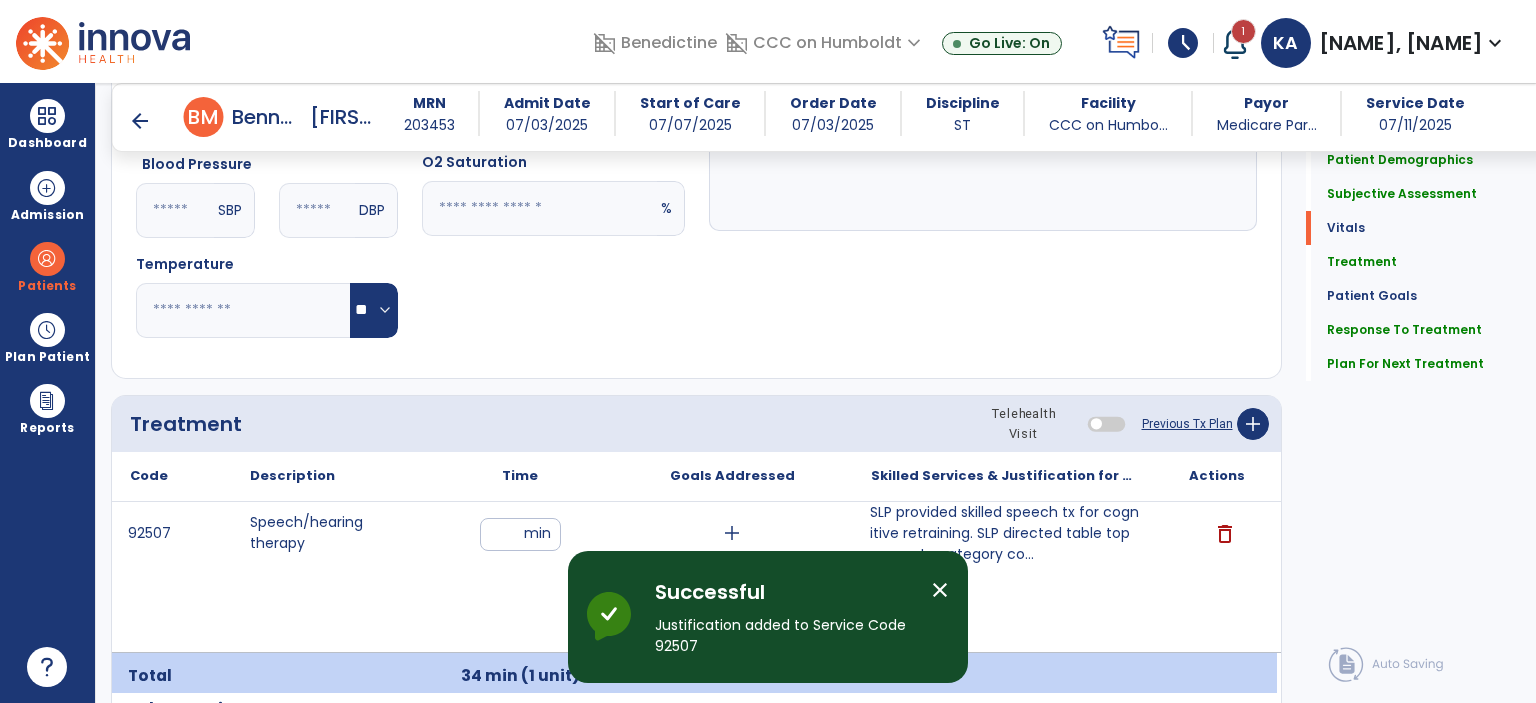 click on "close" at bounding box center (940, 590) 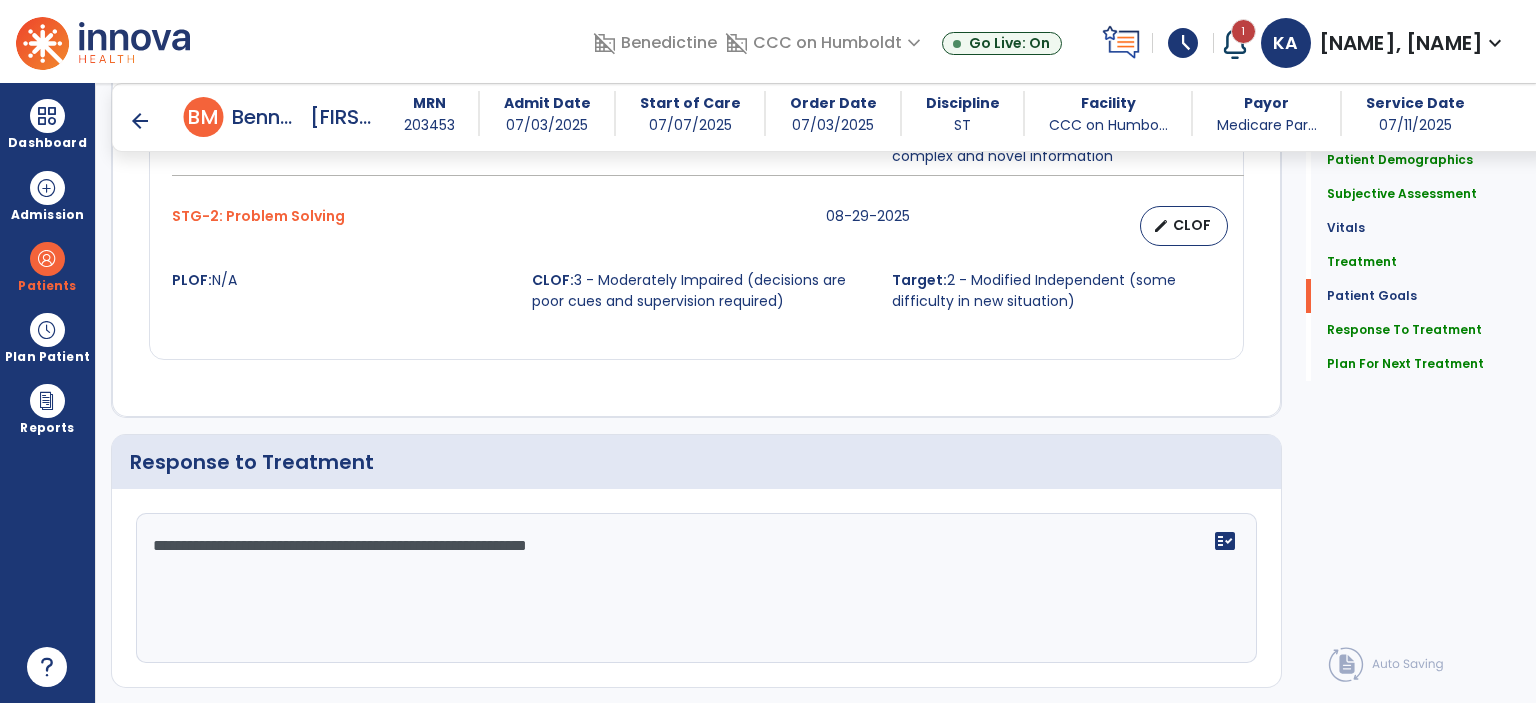 scroll, scrollTop: 2954, scrollLeft: 0, axis: vertical 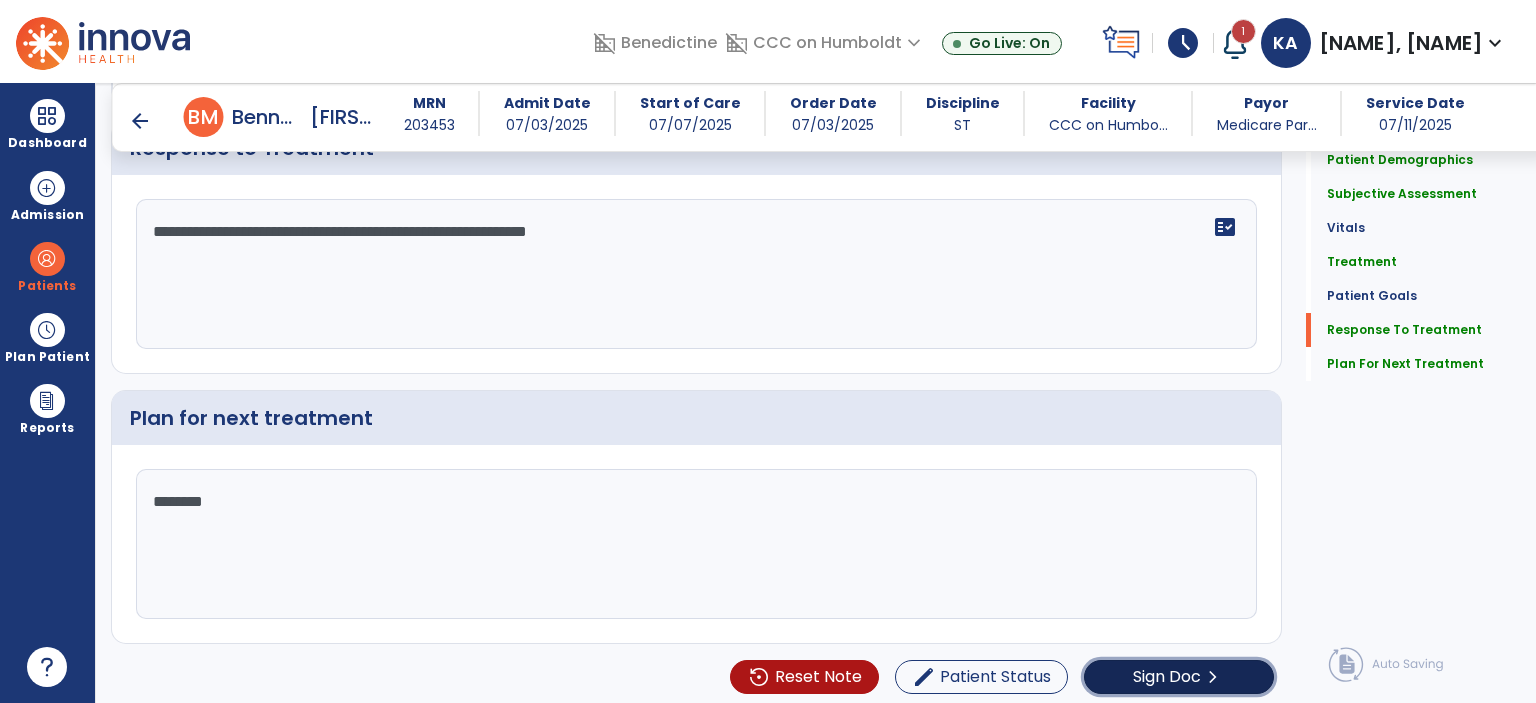 click on "Sign Doc" 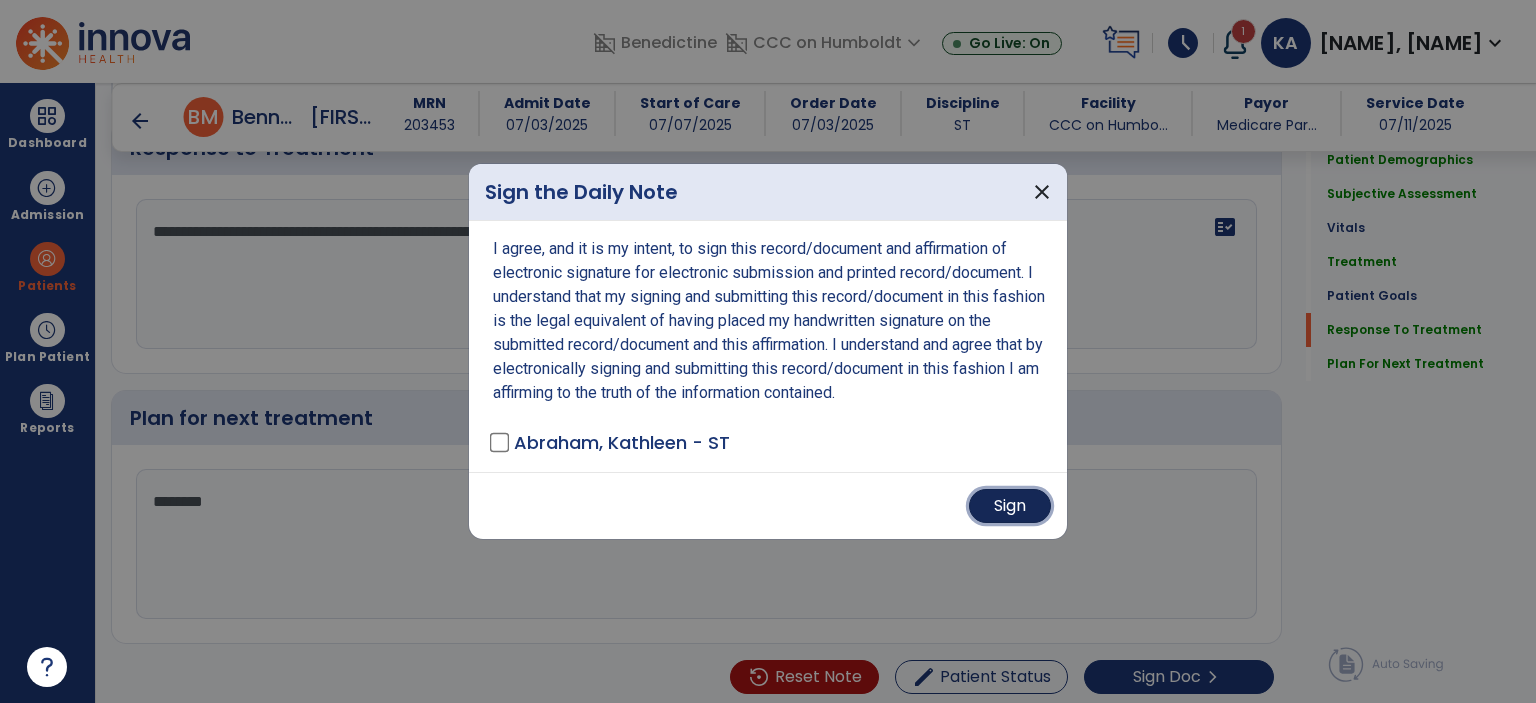 click on "Sign" at bounding box center (1010, 506) 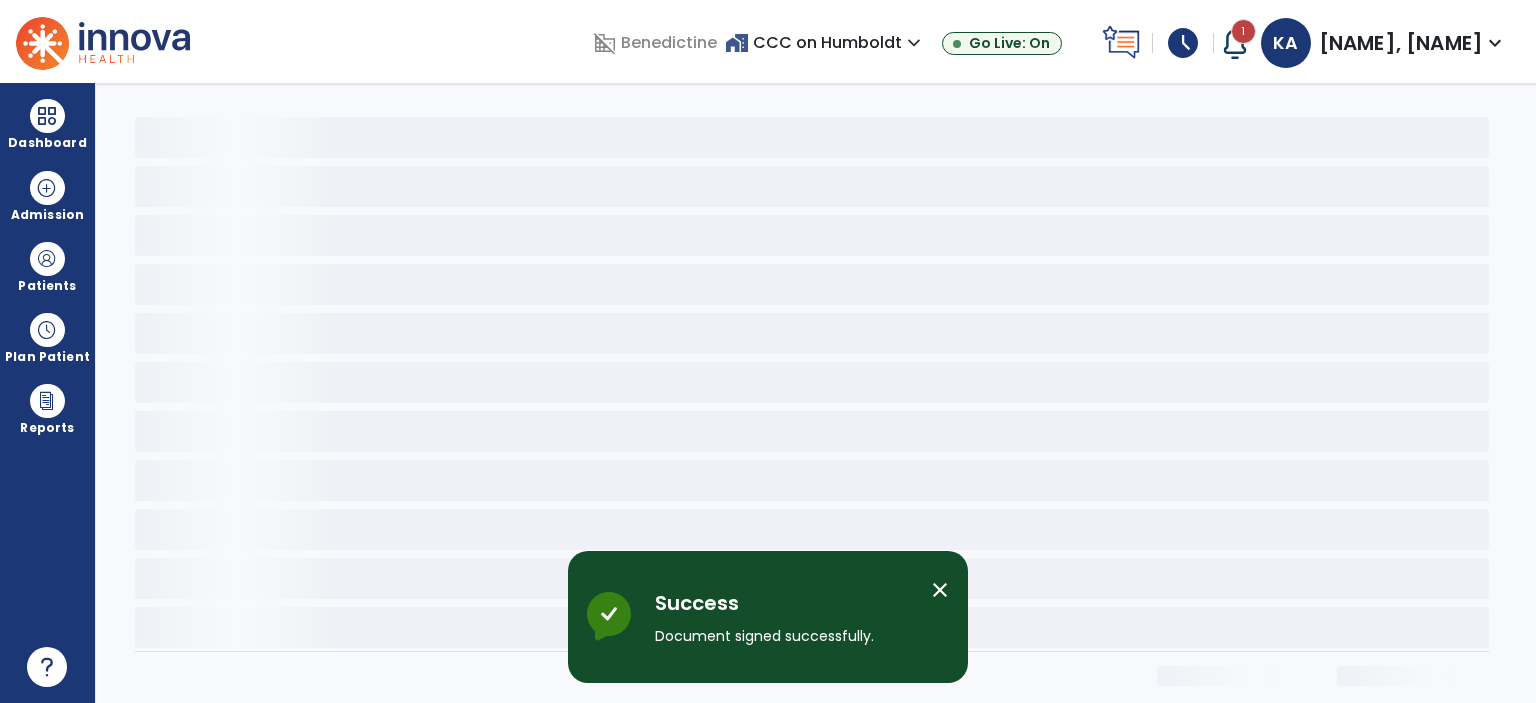 scroll, scrollTop: 0, scrollLeft: 0, axis: both 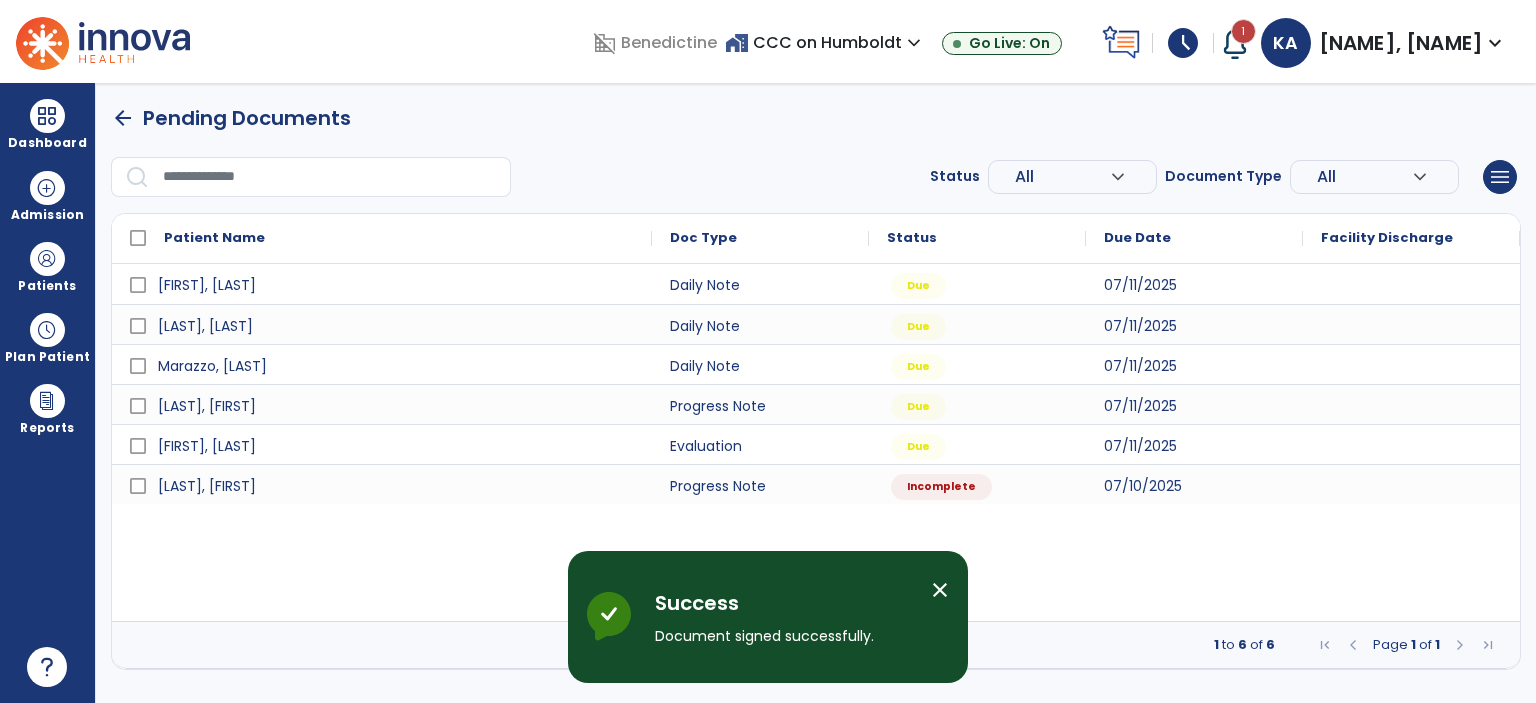 click on "close" at bounding box center (940, 590) 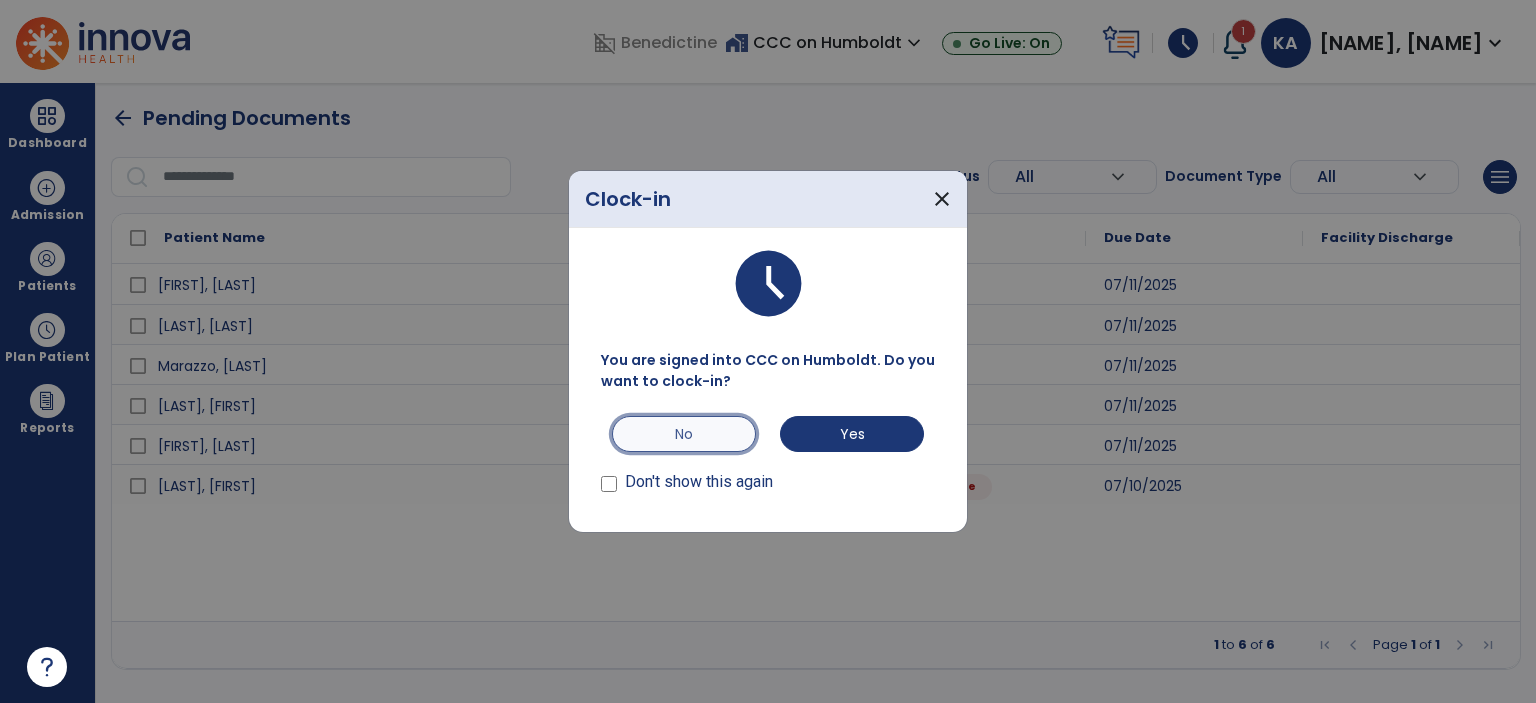 click on "No" at bounding box center (684, 434) 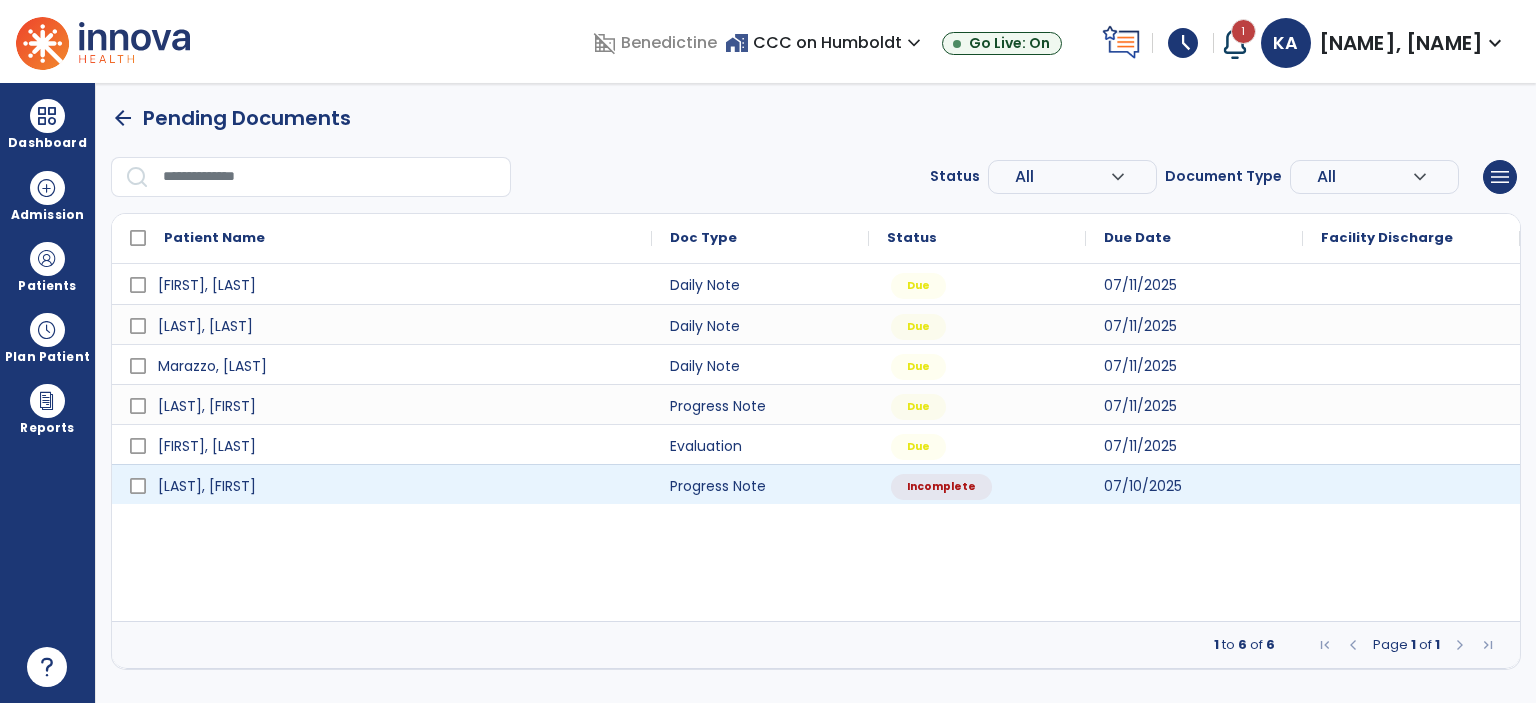 drag, startPoint x: 831, startPoint y: 549, endPoint x: 837, endPoint y: 483, distance: 66.27216 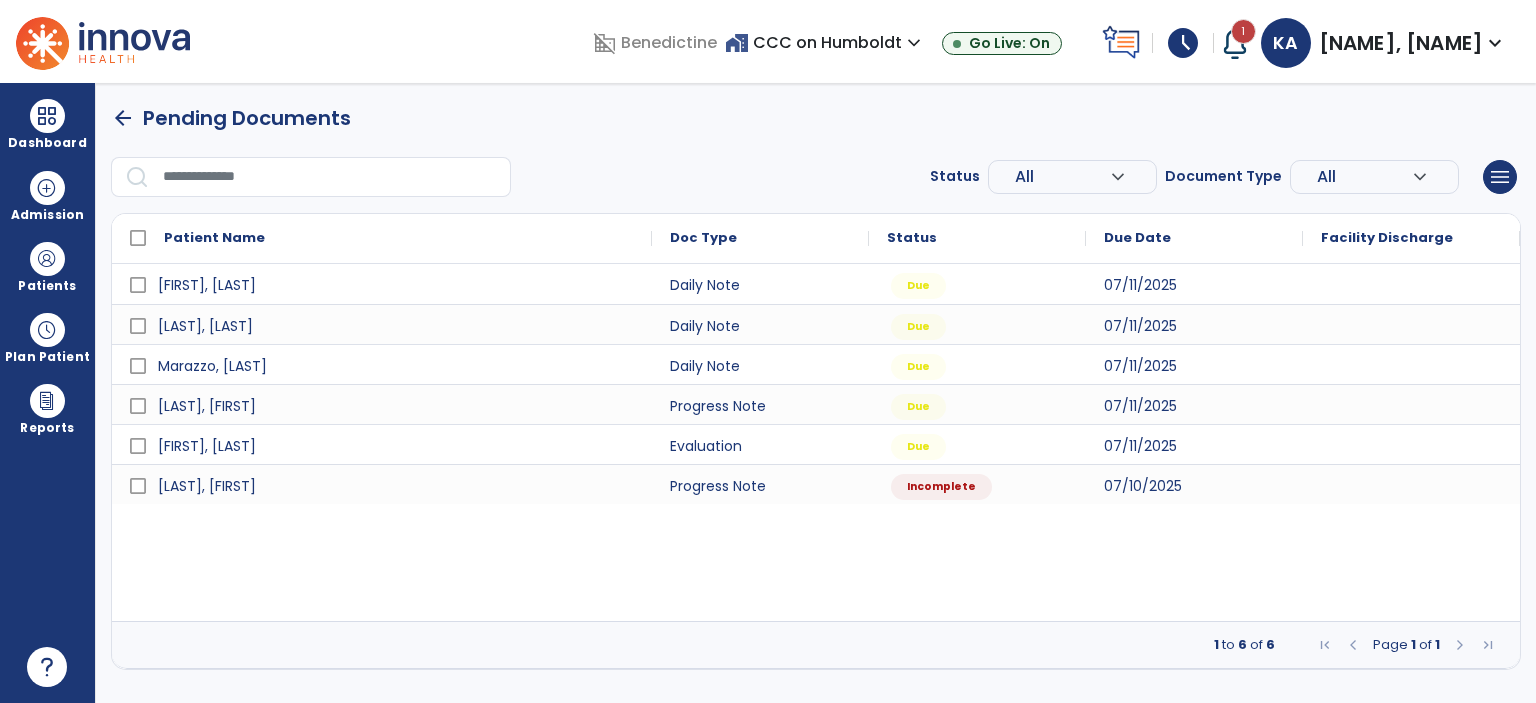 click on "schedule" at bounding box center [1183, 43] 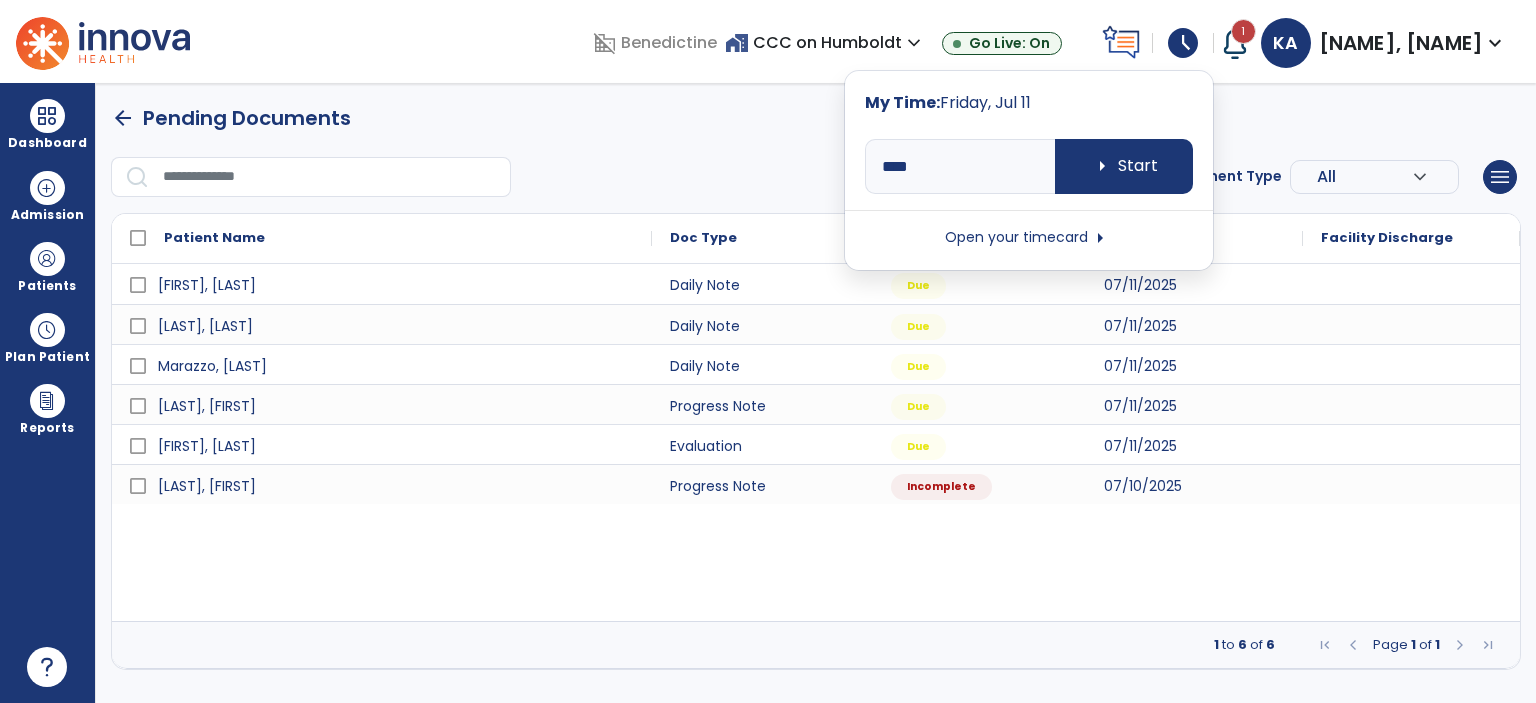 click on "Open your timecard  arrow_right" at bounding box center [1029, 238] 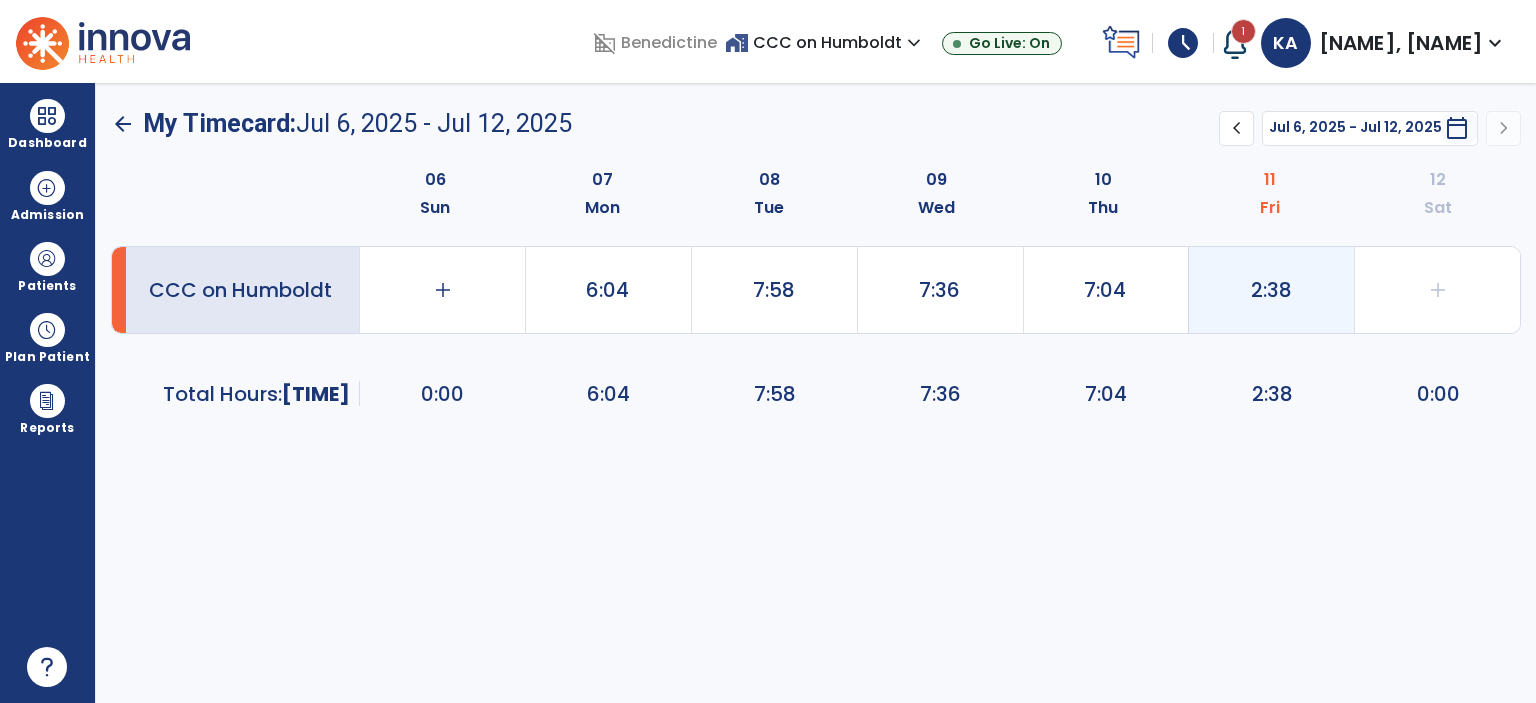 click on "2:38" 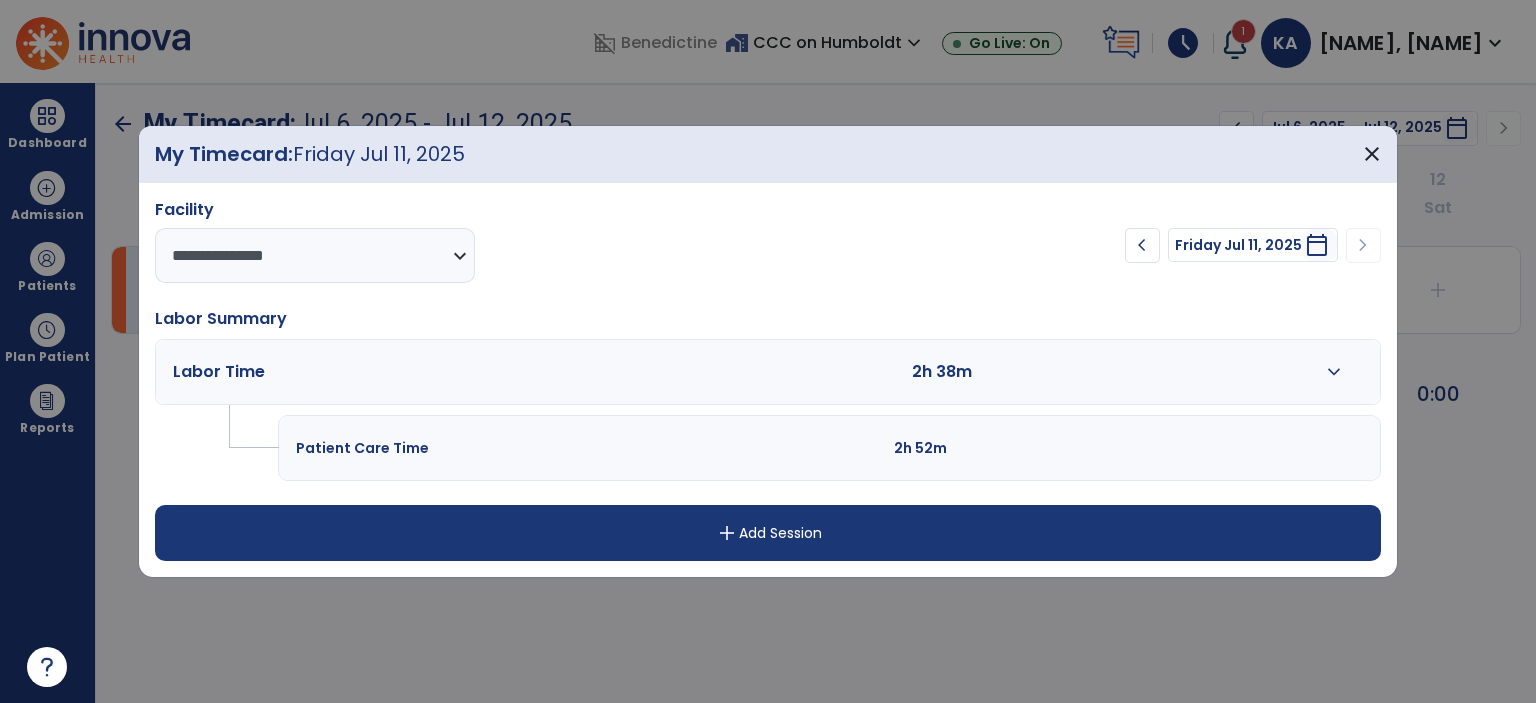 click on "expand_more" at bounding box center [1334, 372] 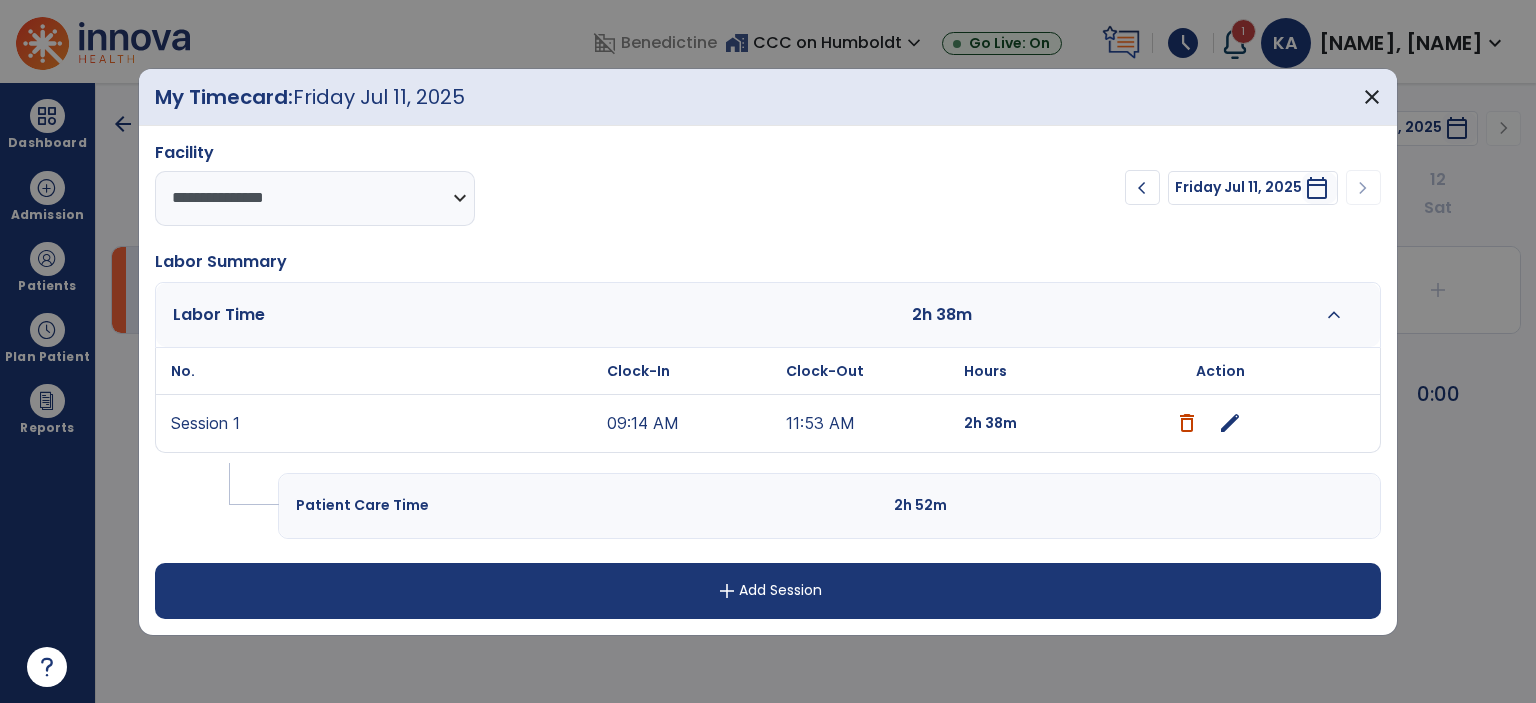 click on "edit" at bounding box center [1230, 423] 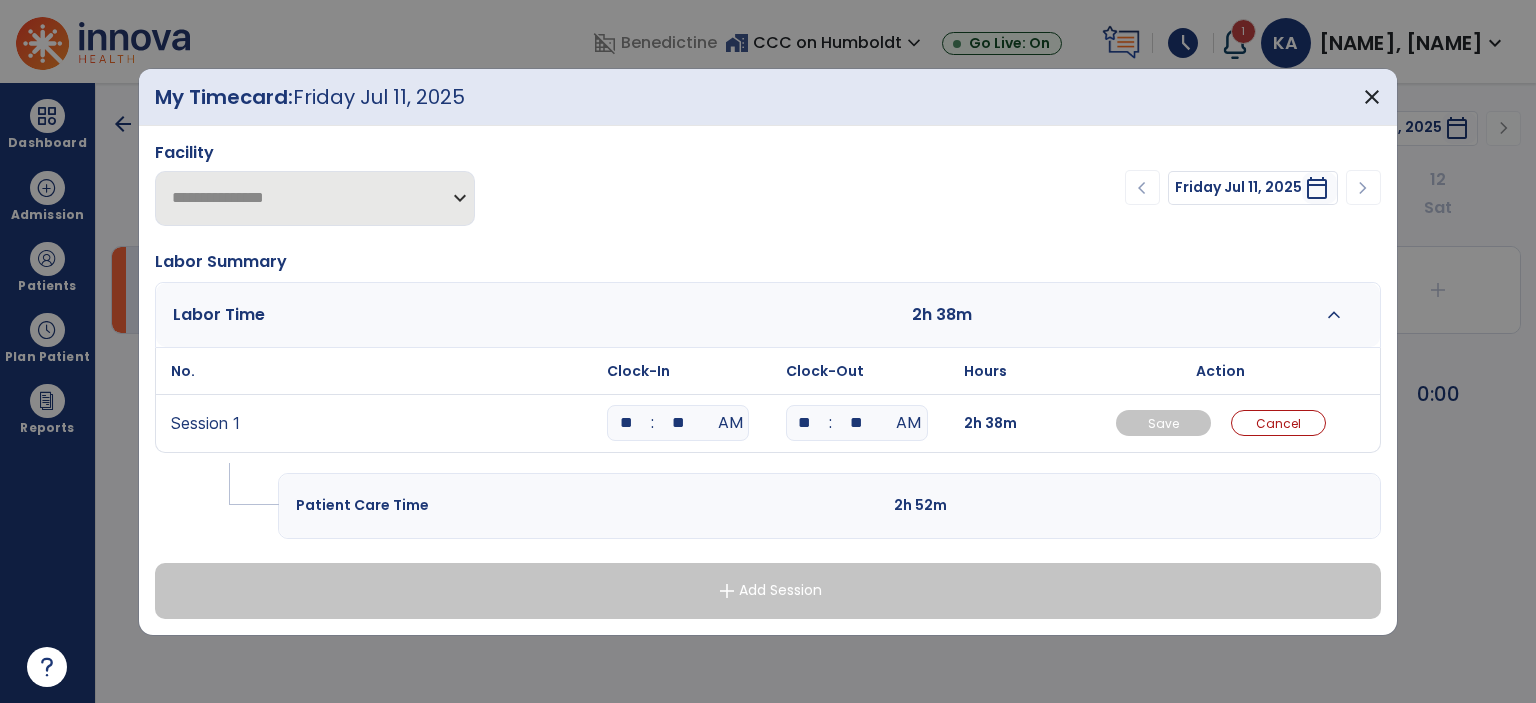 click on "**" at bounding box center (626, 423) 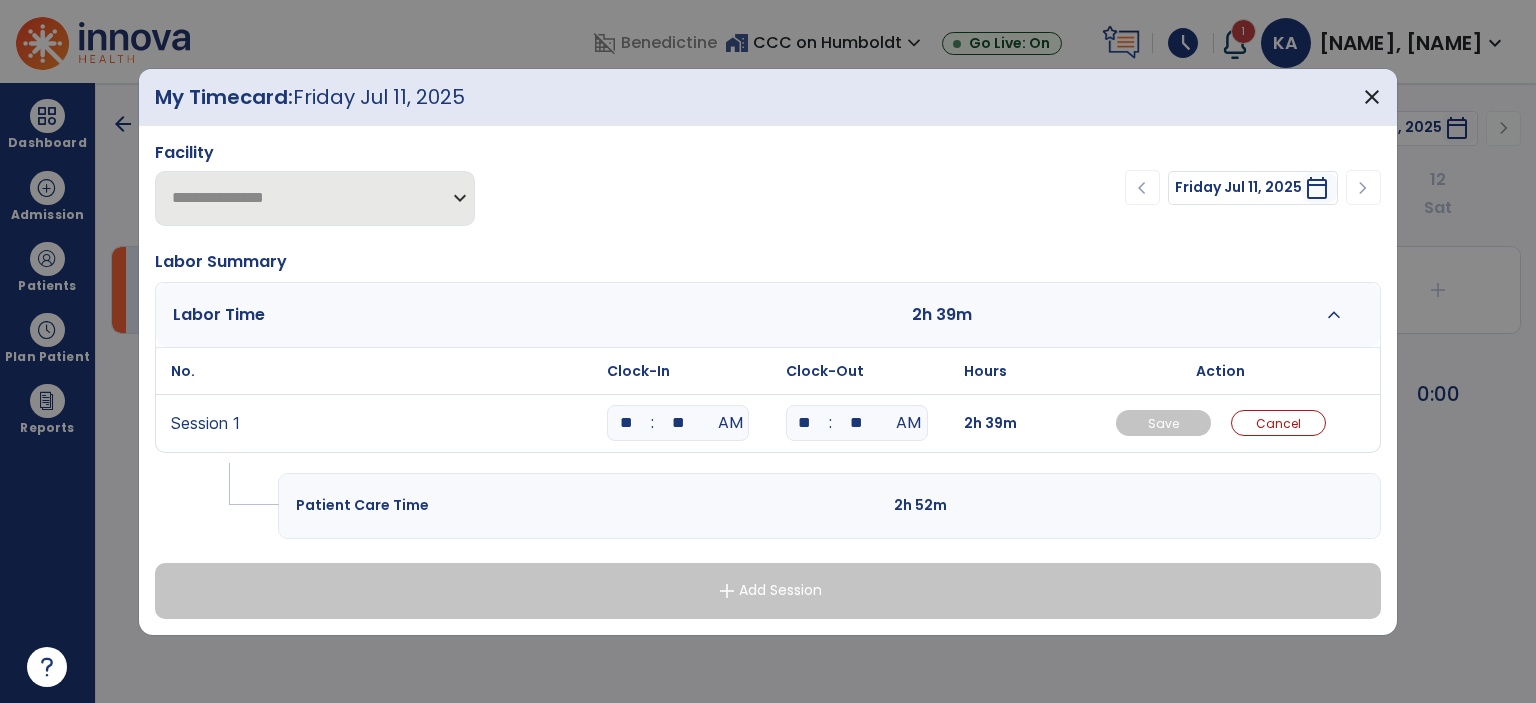 type on "**" 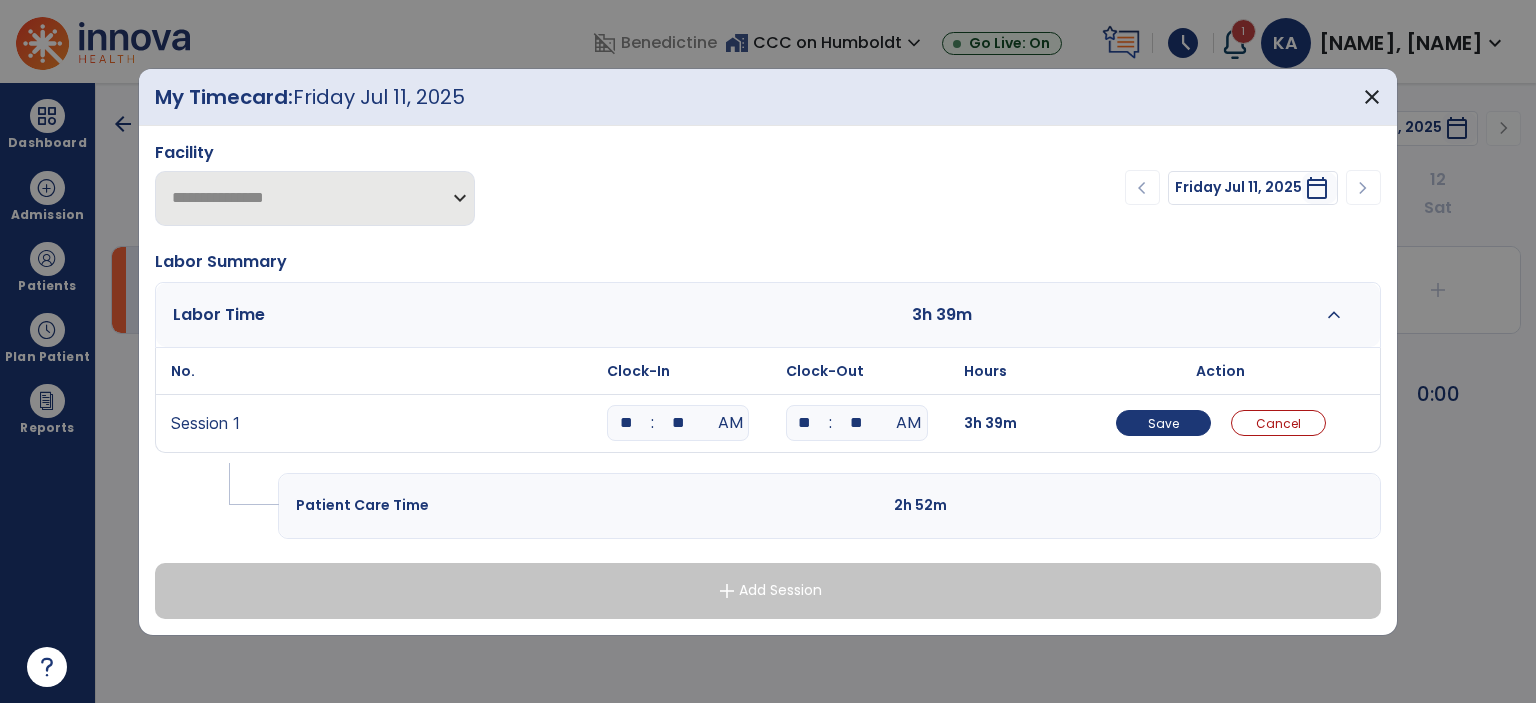 type on "*" 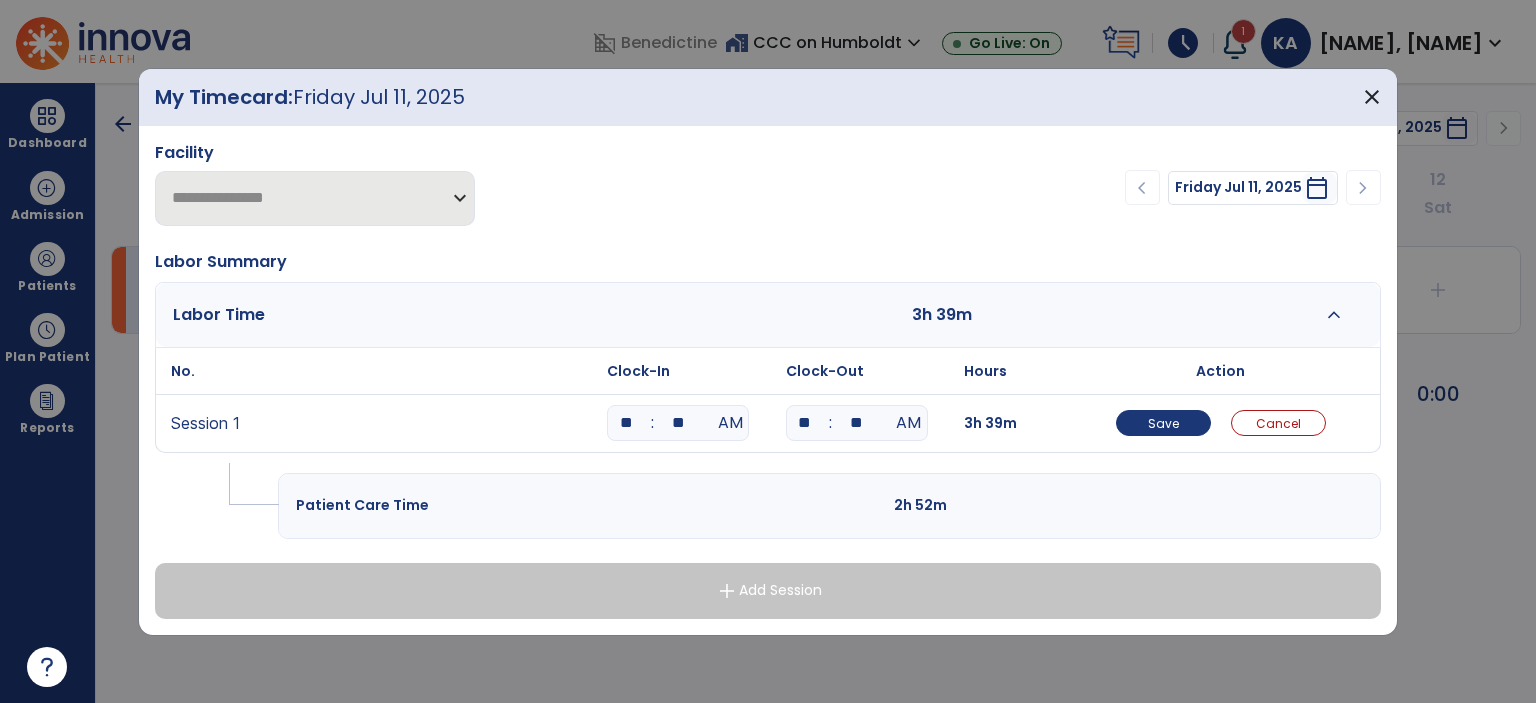 type on "**" 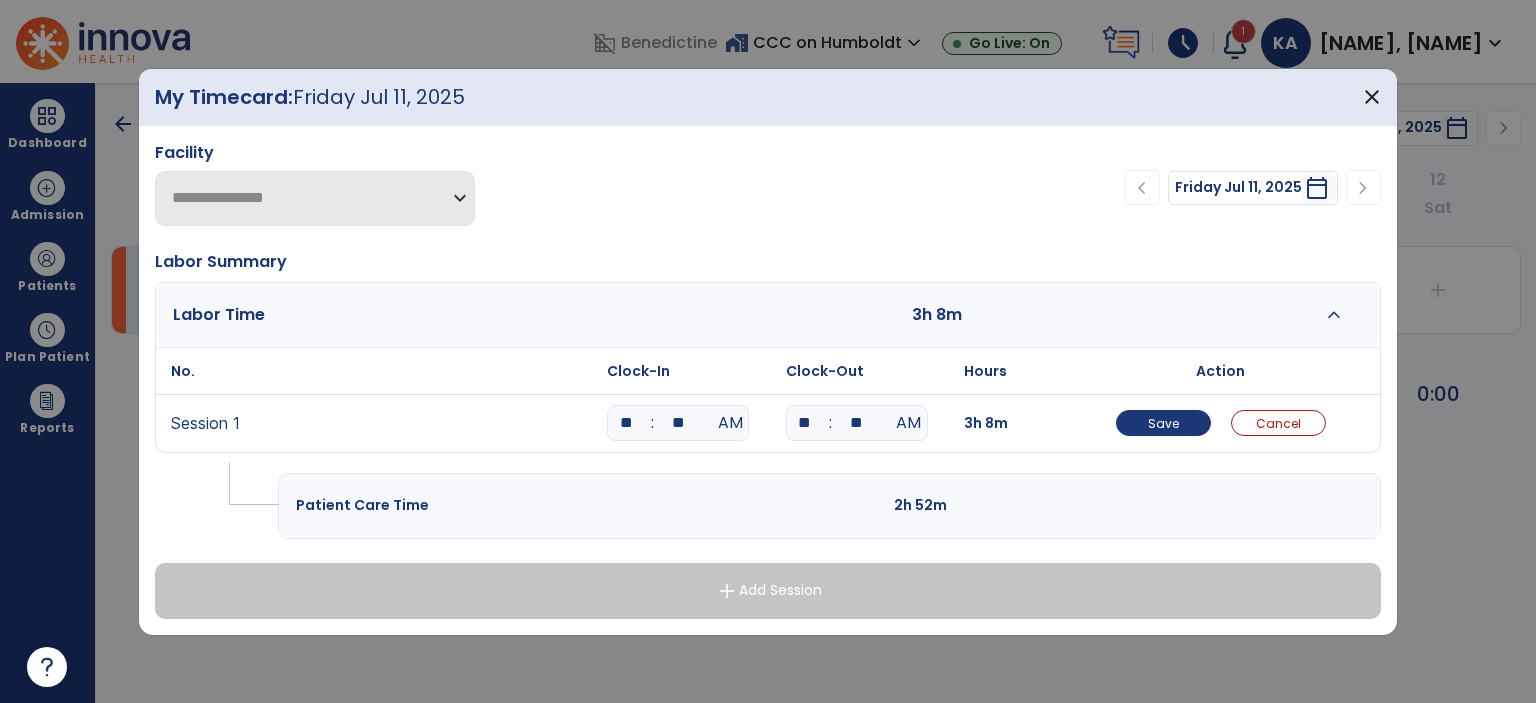 click on "**" at bounding box center (805, 423) 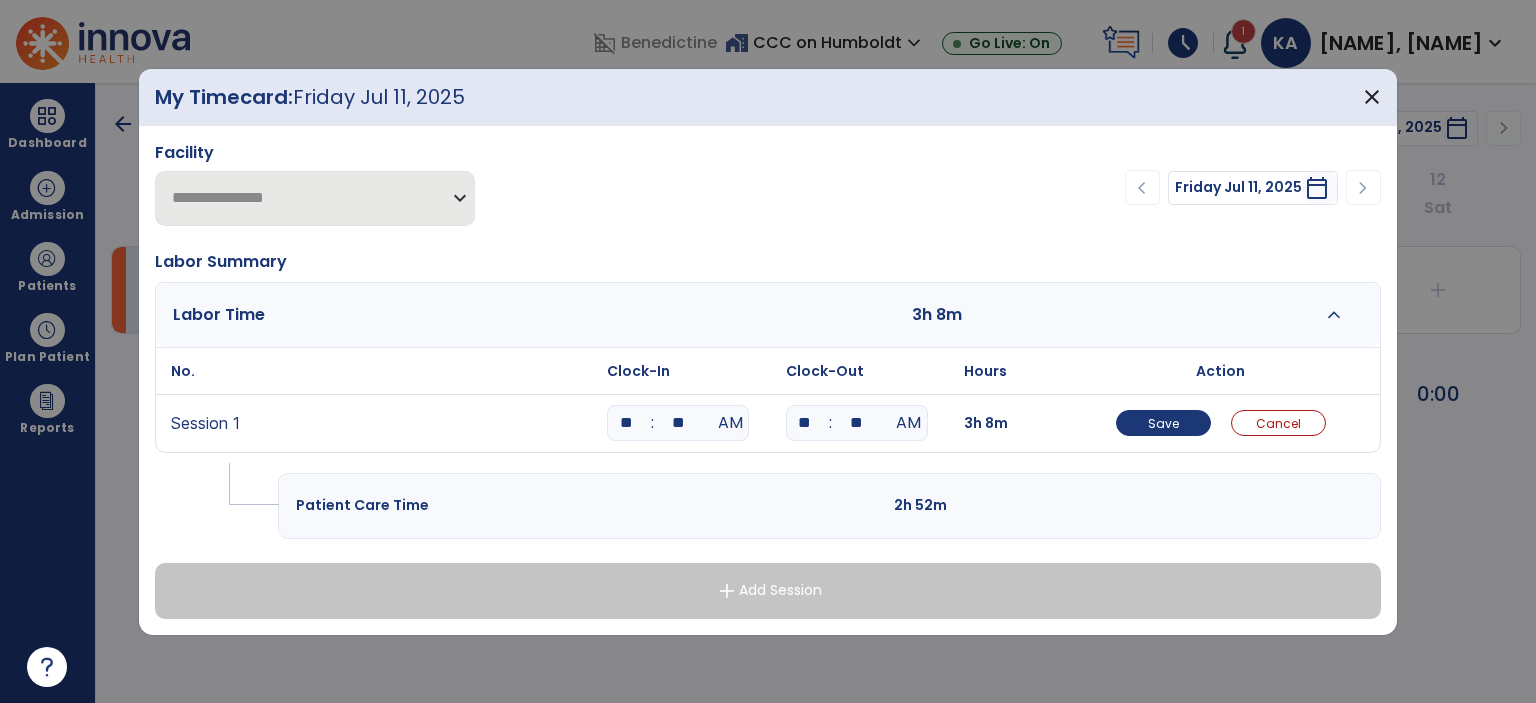 type on "**" 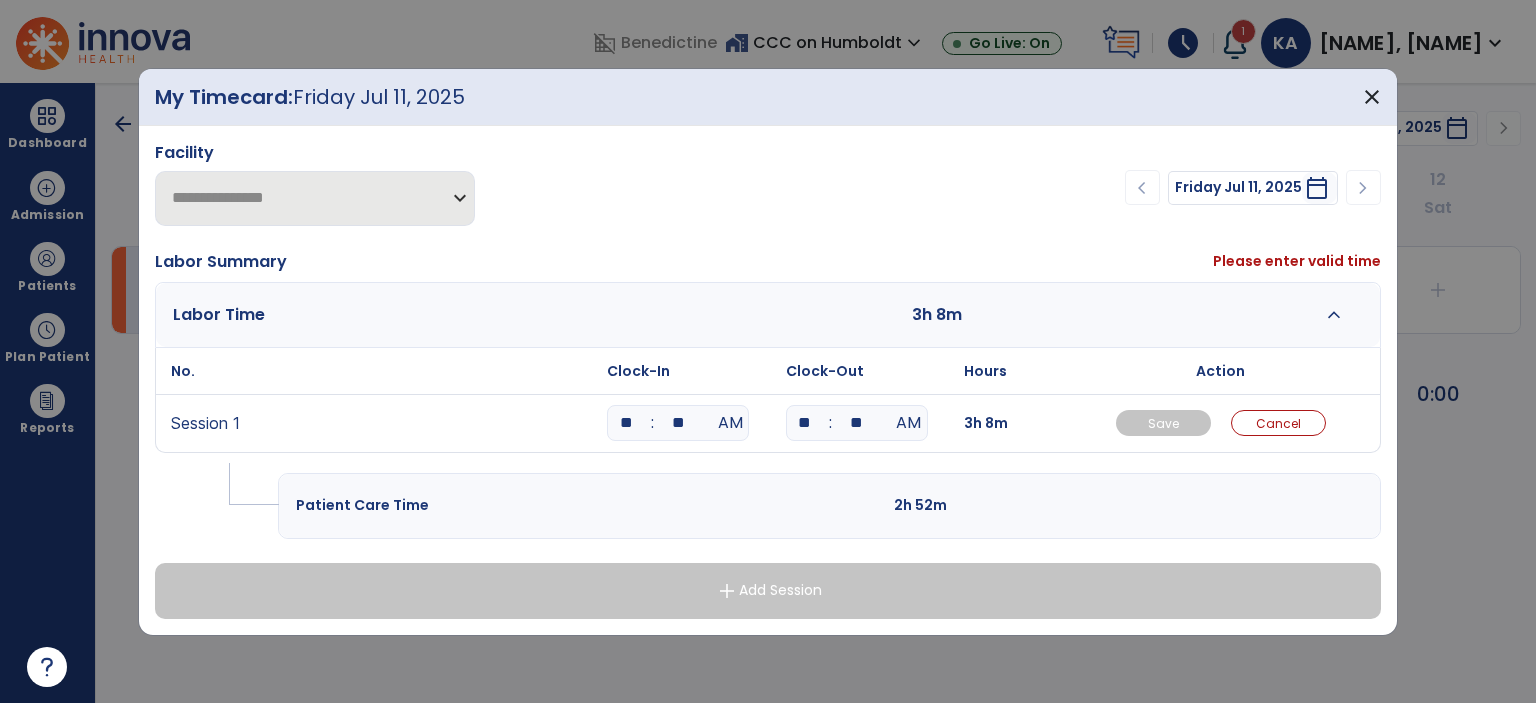 type on "*" 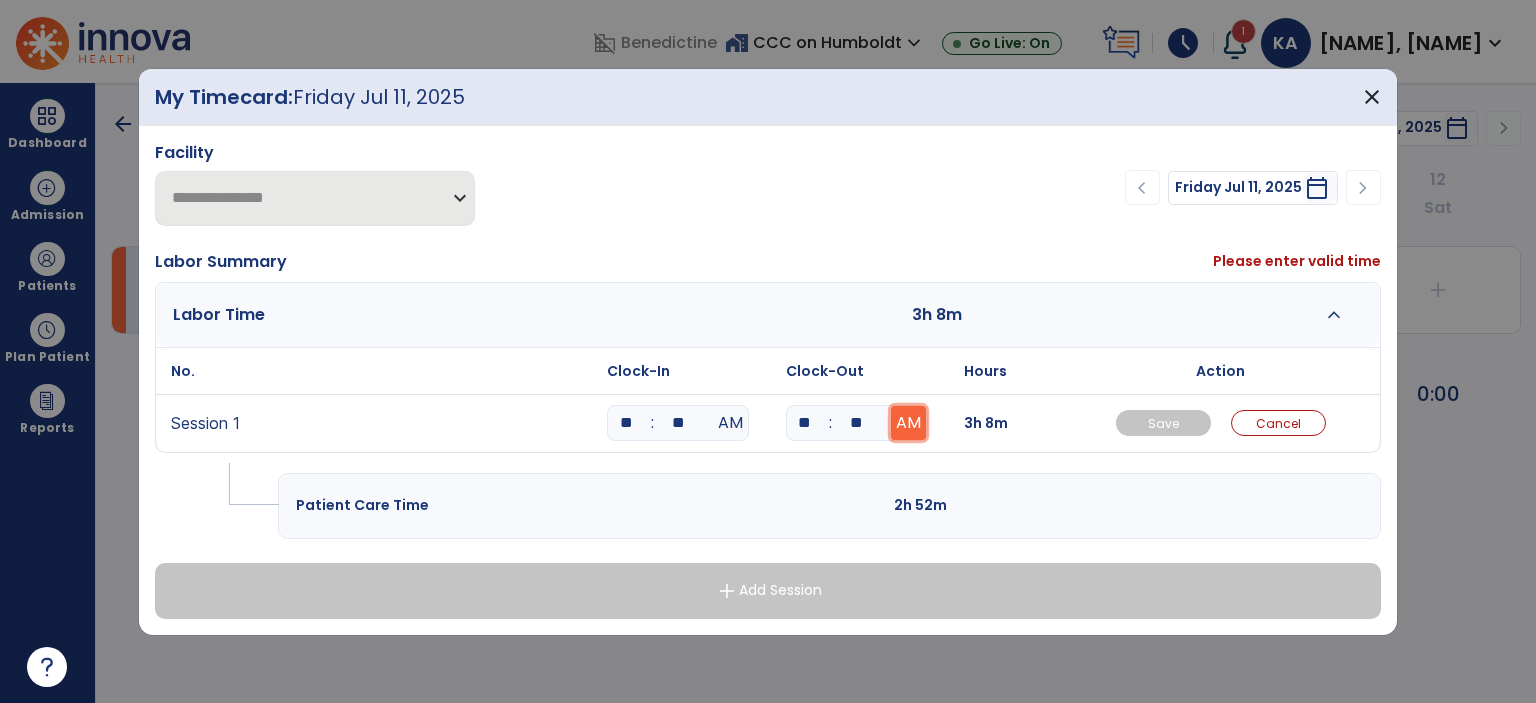 click on "AM" at bounding box center [908, 423] 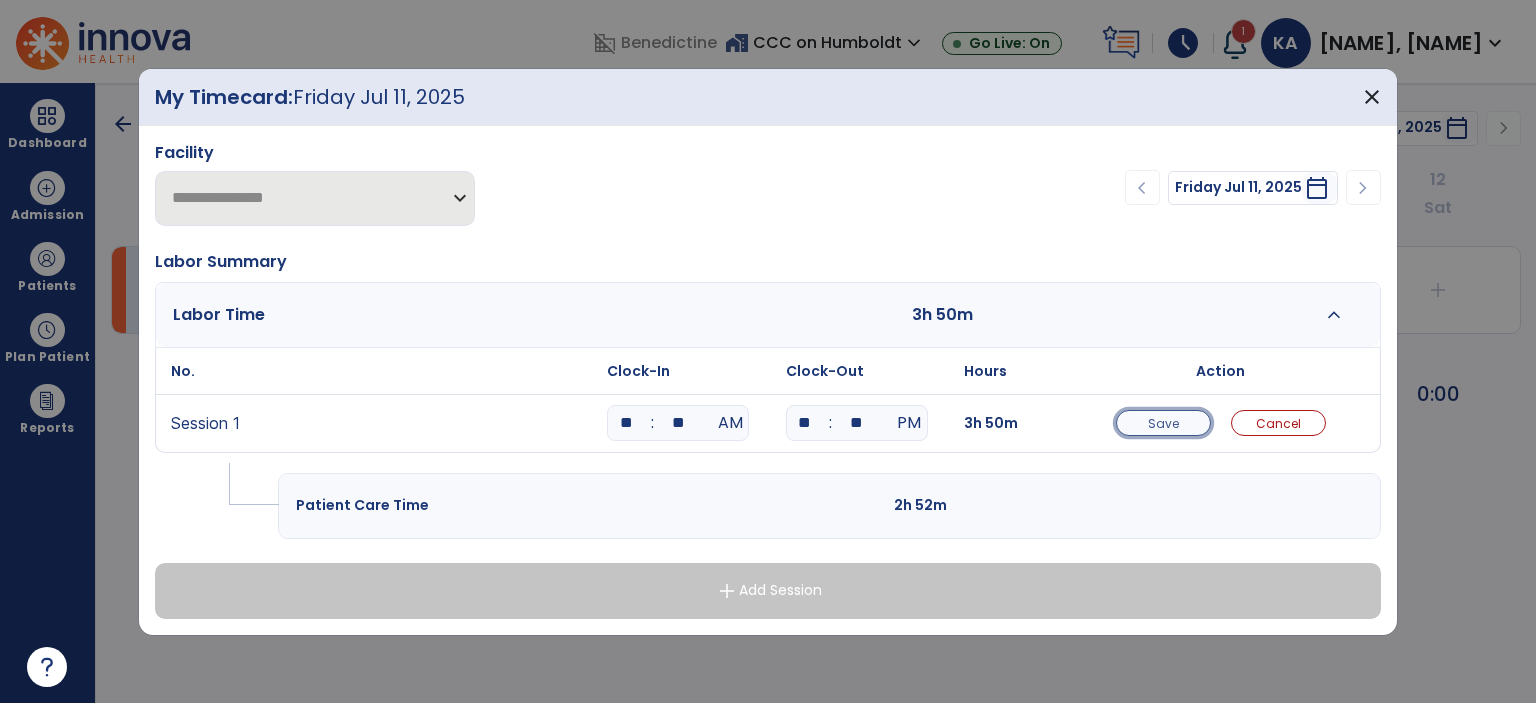 click on "Save" at bounding box center (1163, 423) 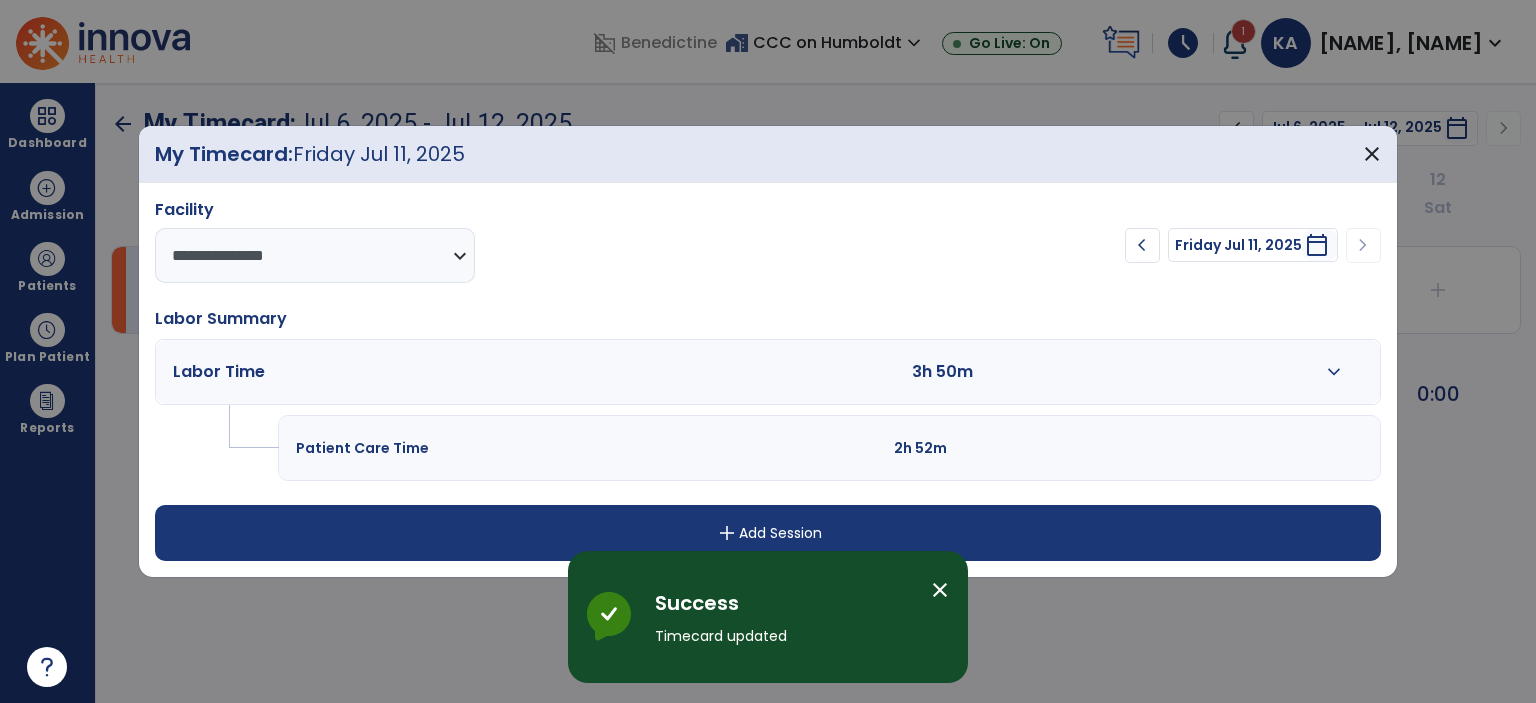 click on "close" at bounding box center (940, 590) 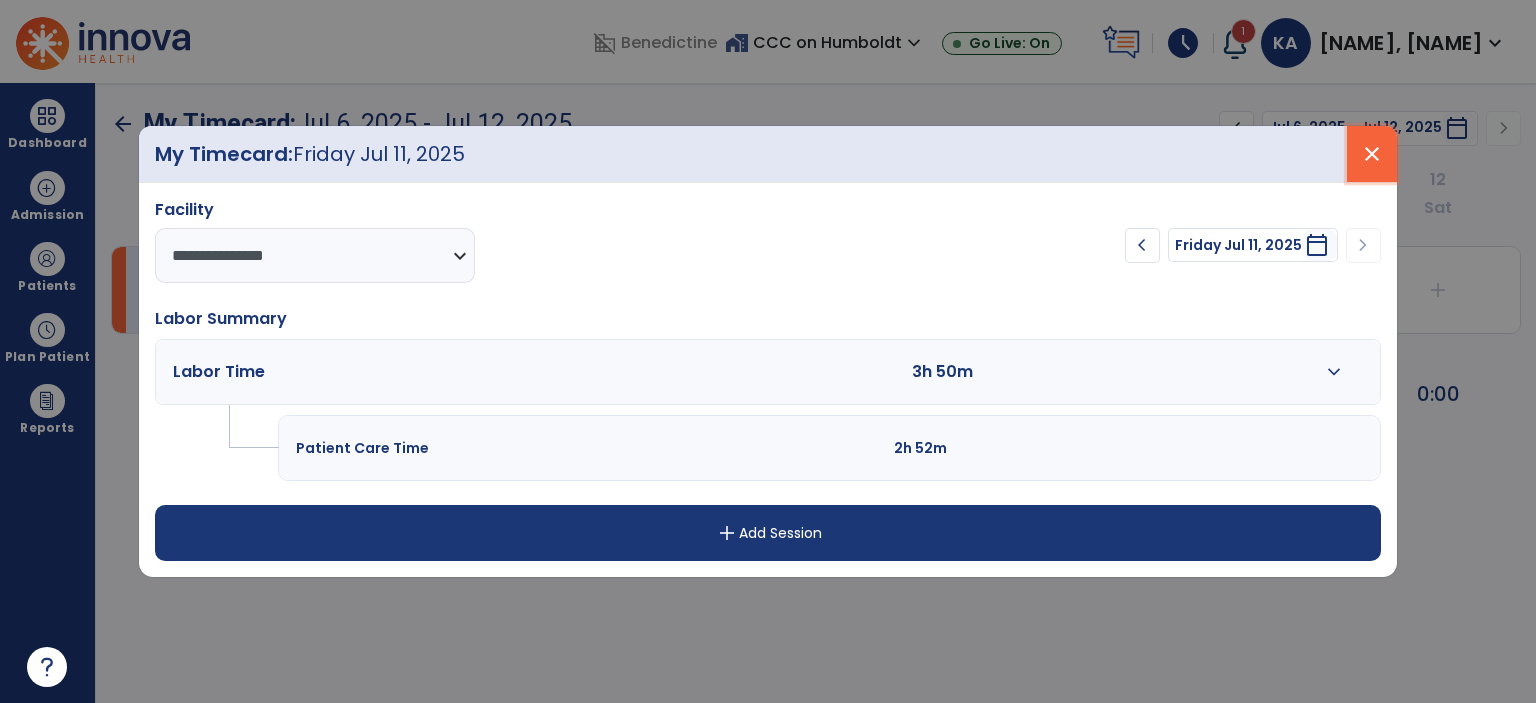 click on "close" at bounding box center (1372, 154) 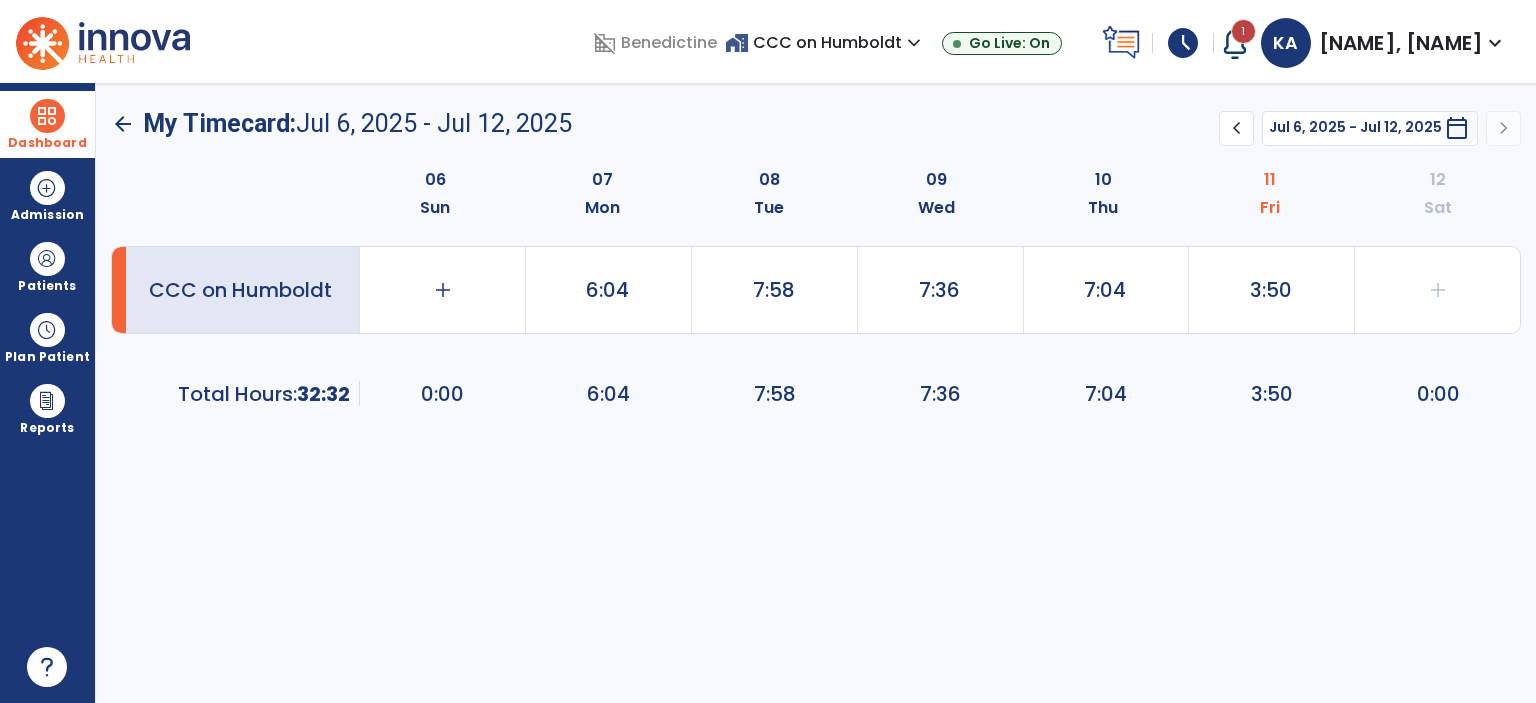 click at bounding box center [47, 116] 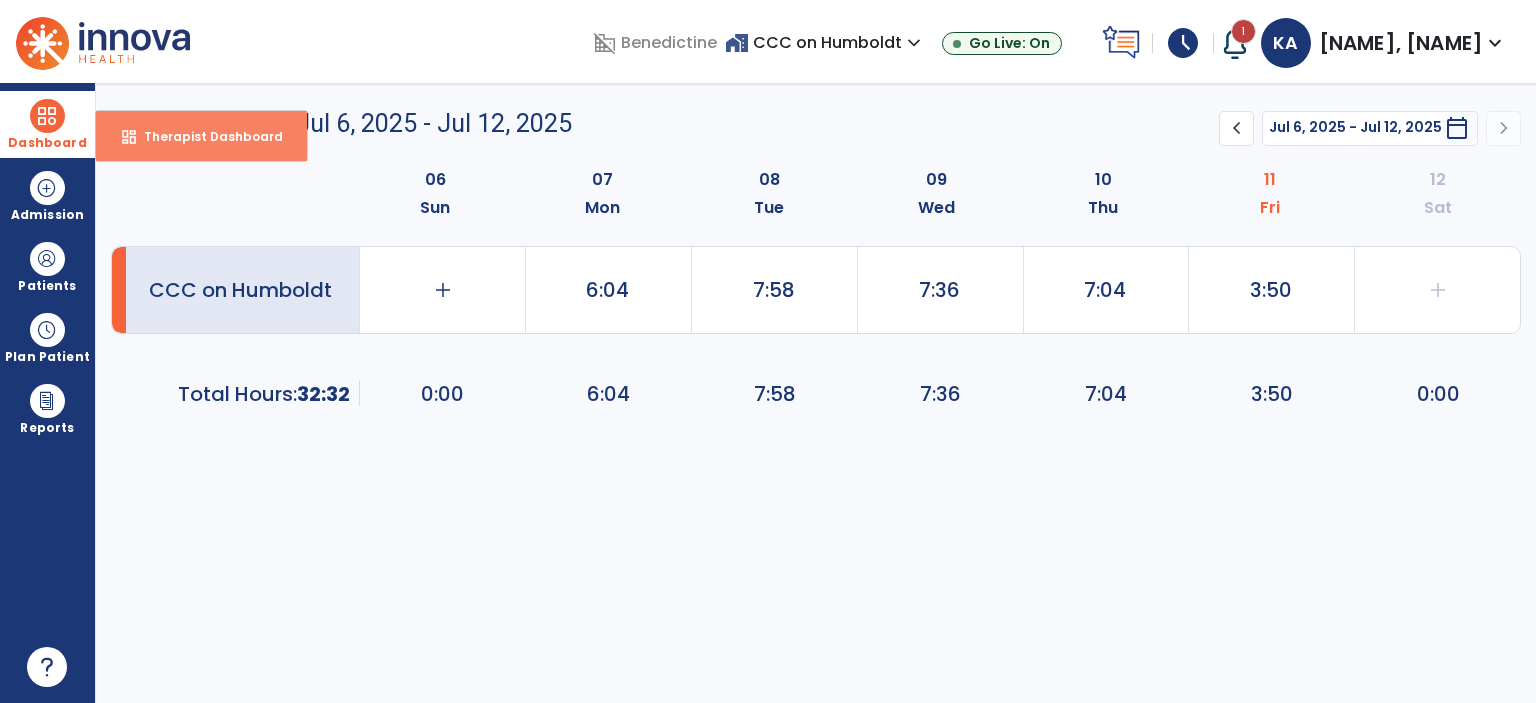 click on "Therapist Dashboard" at bounding box center [205, 136] 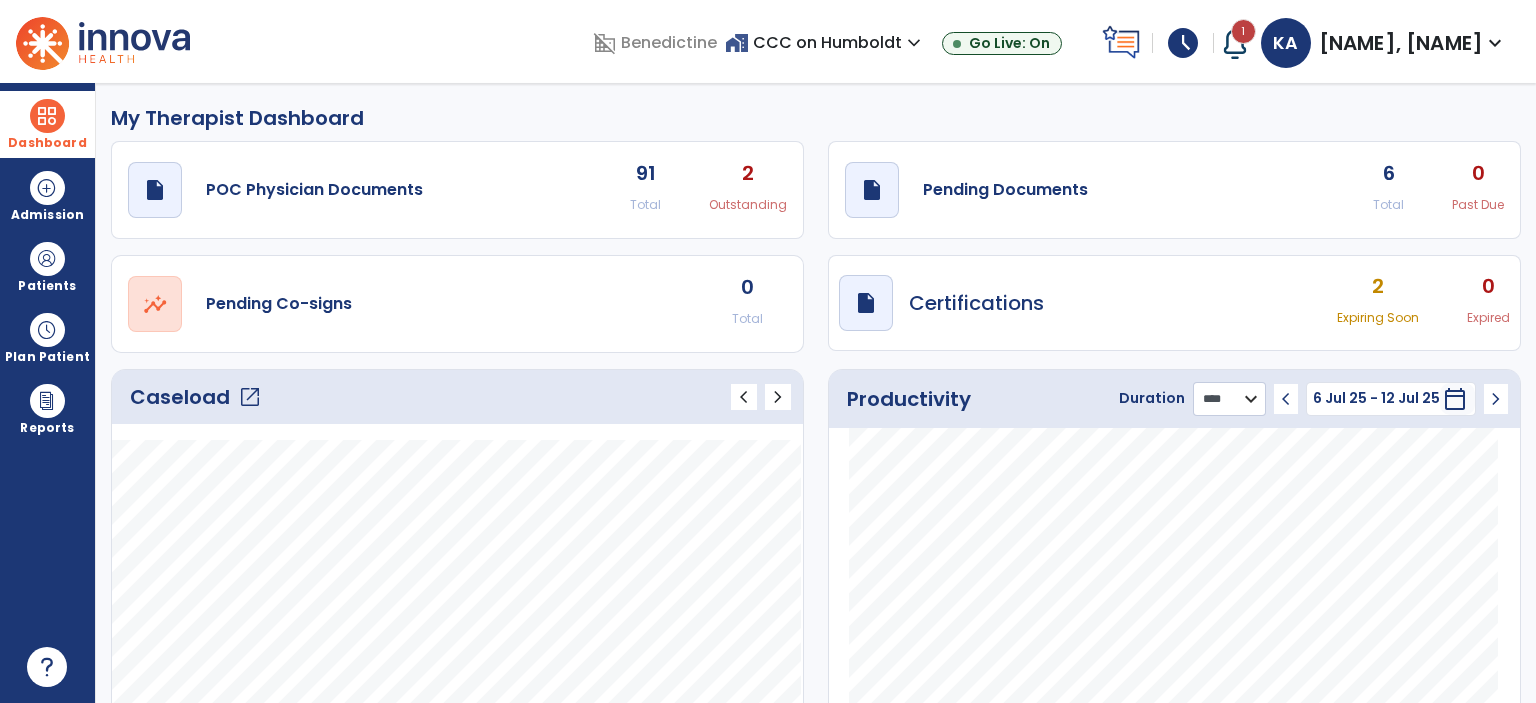 click on "******** **** ***" 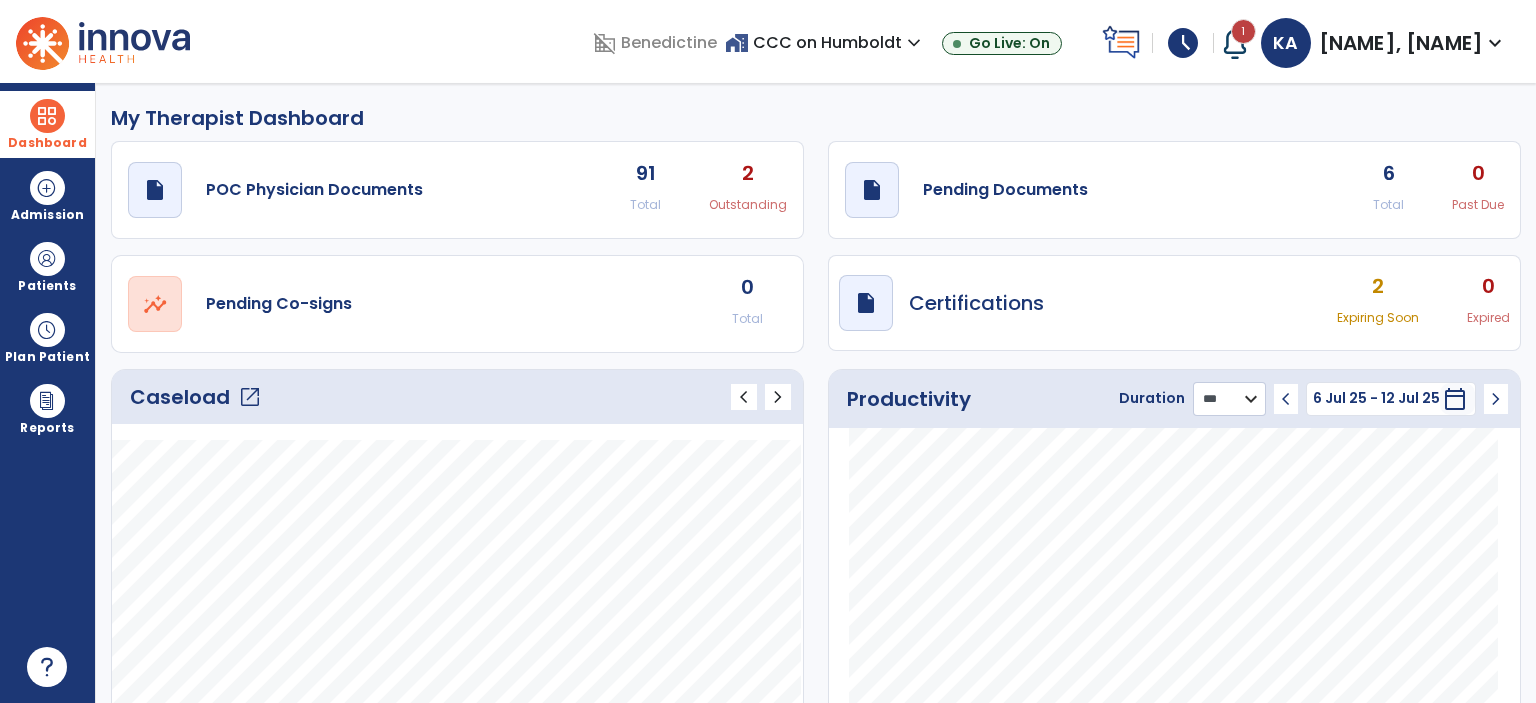 click on "******** **** ***" 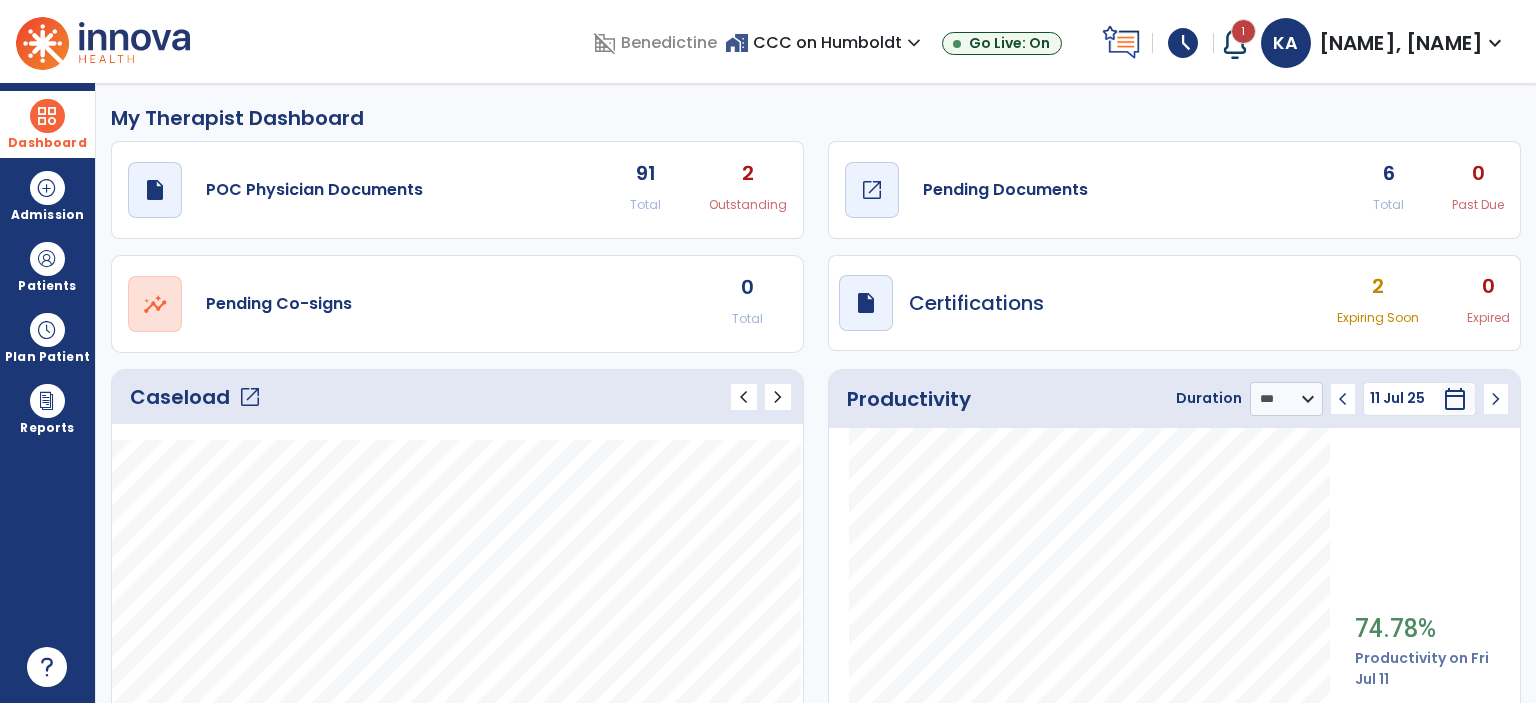 click on "Pending Documents" 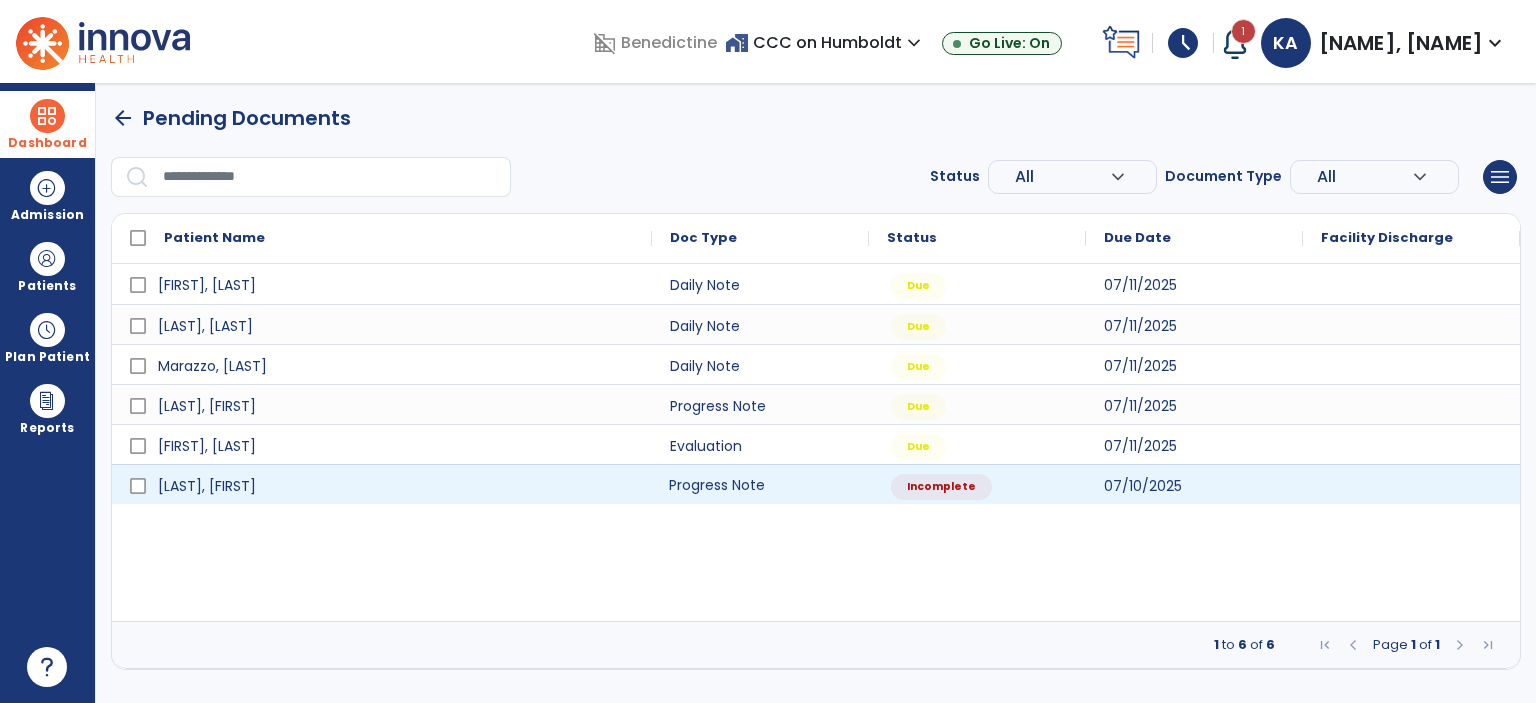 click on "Progress Note" at bounding box center [760, 484] 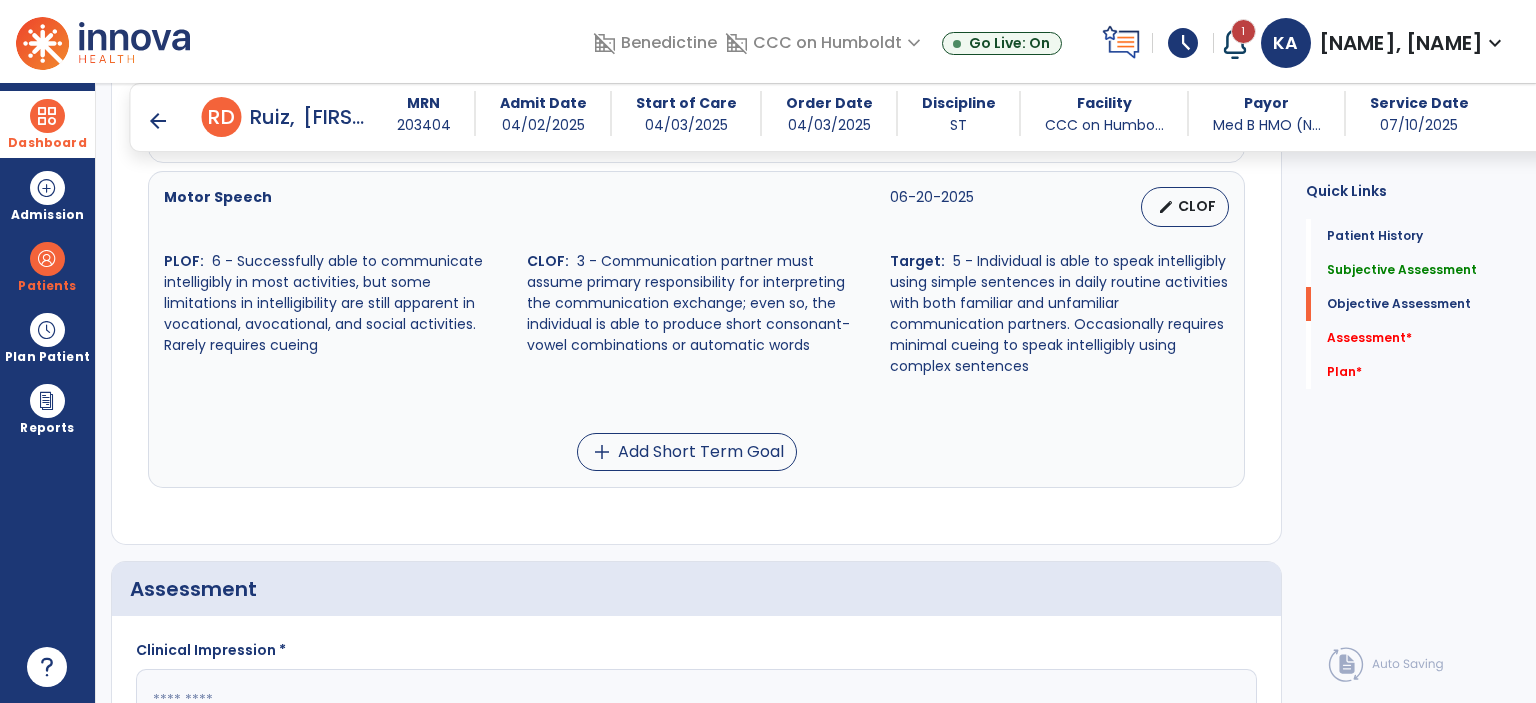 scroll, scrollTop: 2515, scrollLeft: 0, axis: vertical 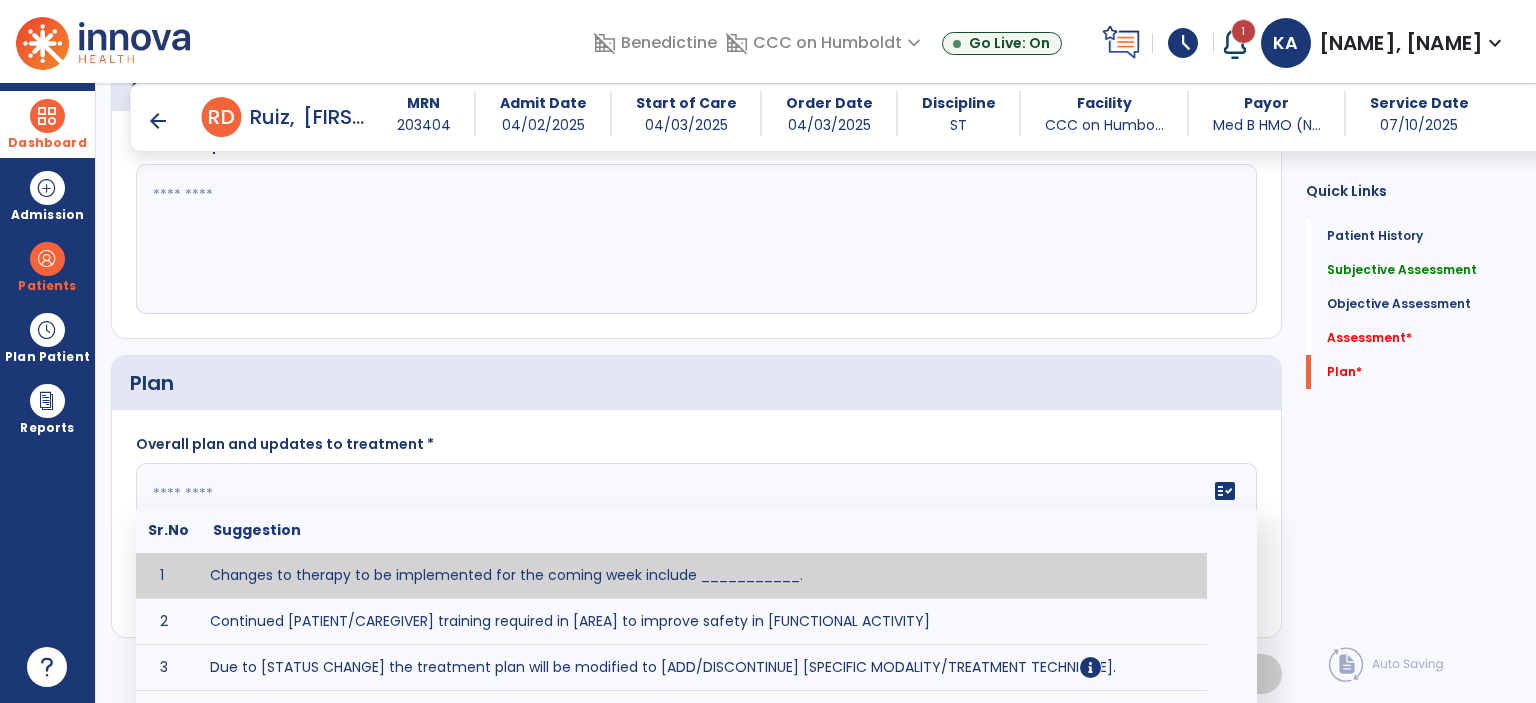 click on "fact_check  Sr.No Suggestion 1 Changes to therapy to be implemented for the coming week include ___________. 2 Continued [PATIENT/CAREGIVER] training required in [AREA] to improve safety in [FUNCTIONAL ACTIVITY] 3 Due to [STATUS CHANGE] the treatment plan will be modified to [ADD/DISCONTINUE] [SPECIFIC MODALITY/TREATMENT TECHNIQUE]. 4 Goals related to ___________ have been met.  Will add new STG's to address _______ in the upcoming week. 5 Updated precautions include ________. 6 Progress treatment to include ____________. 7 Requires further [PATIENT/CAREGIVER] training in ______ to improve safety in ________. 8 Short term goals related to _________ have been met and new short term goals to be added as appropriate for patient. 9 STGs have been met, will now focus on LTGs. 10 The plan for next week's visits include [INTERVENTIONS] with the objective of improving [IMPAIRMENTS] to continue to progress toward long term goal(s). 11 12 13 Changes to therapy to be implemented for the coming week include ___________." 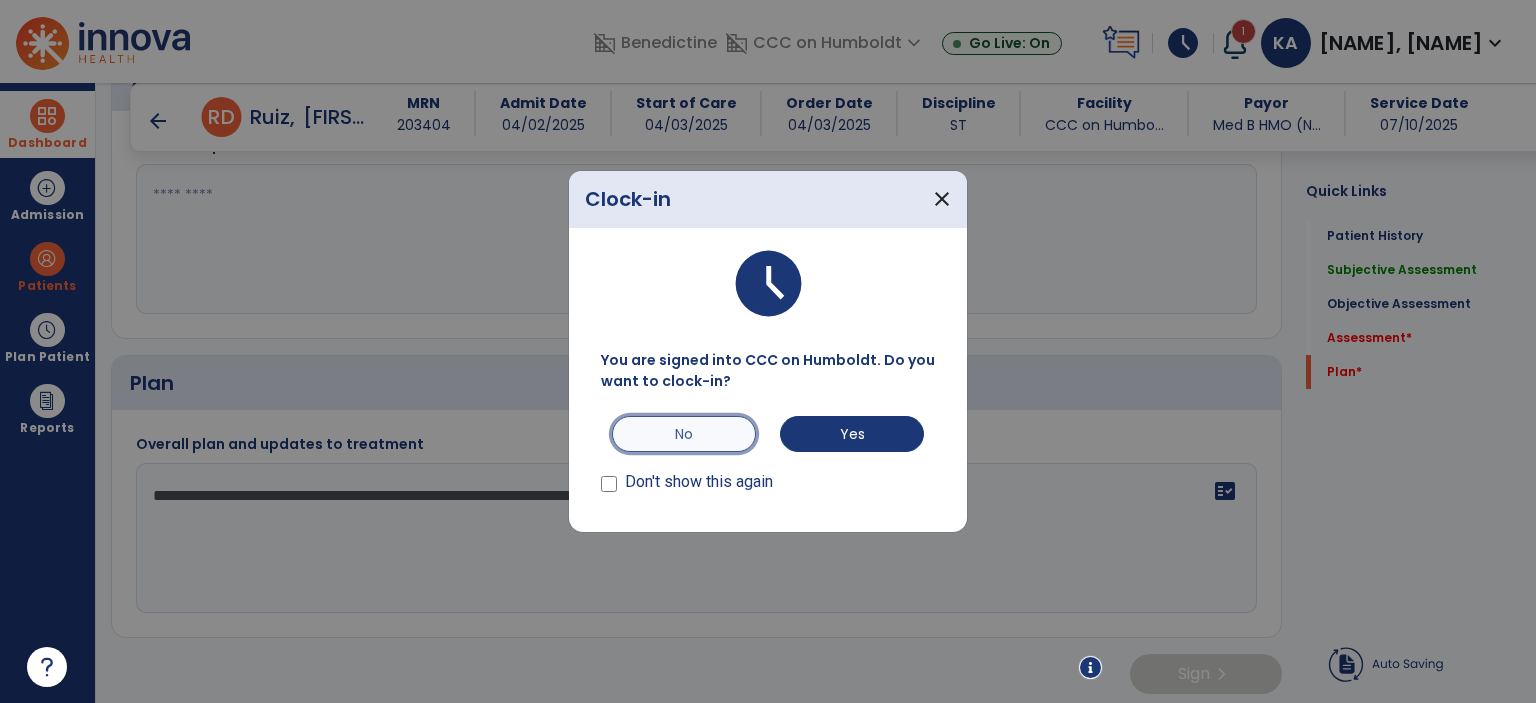 click on "No" at bounding box center [684, 434] 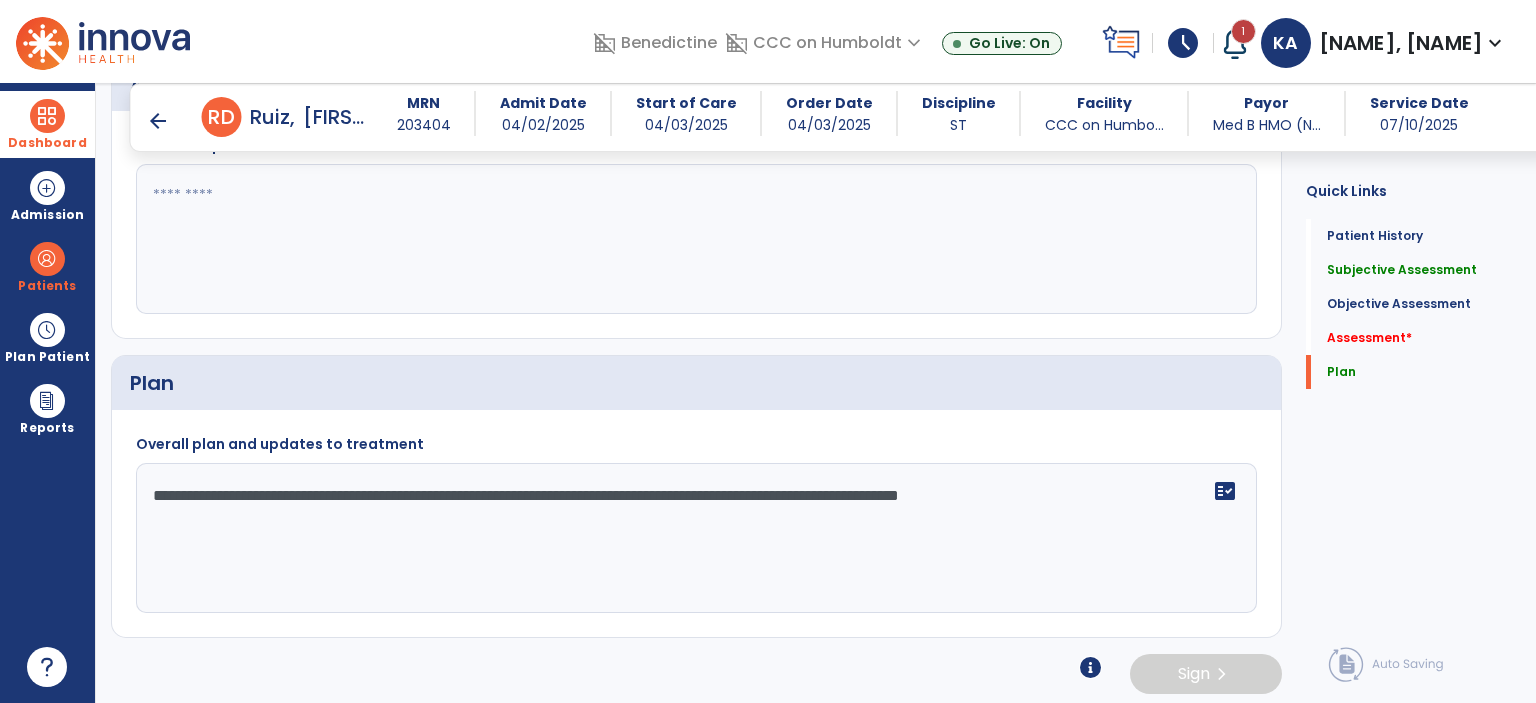 click on "**********" 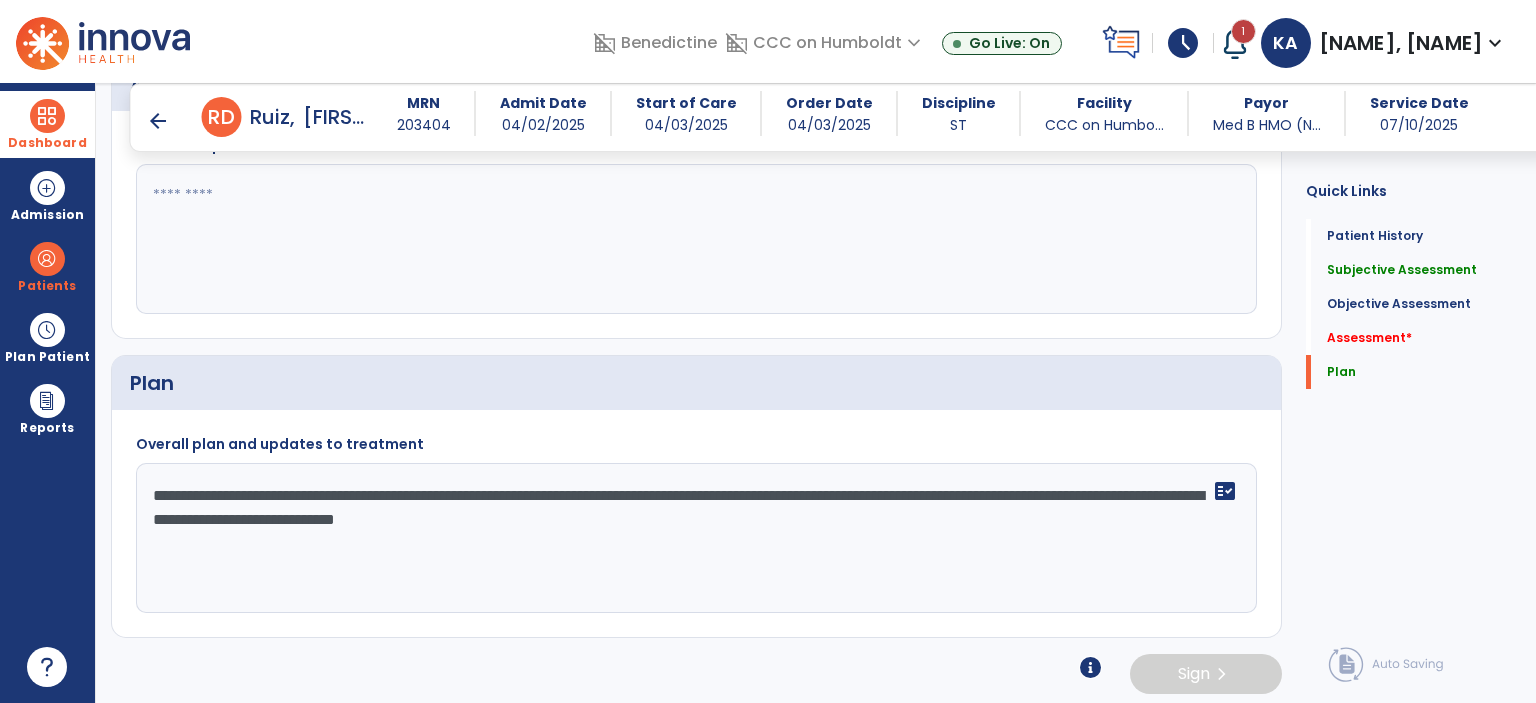 scroll, scrollTop: 2347, scrollLeft: 0, axis: vertical 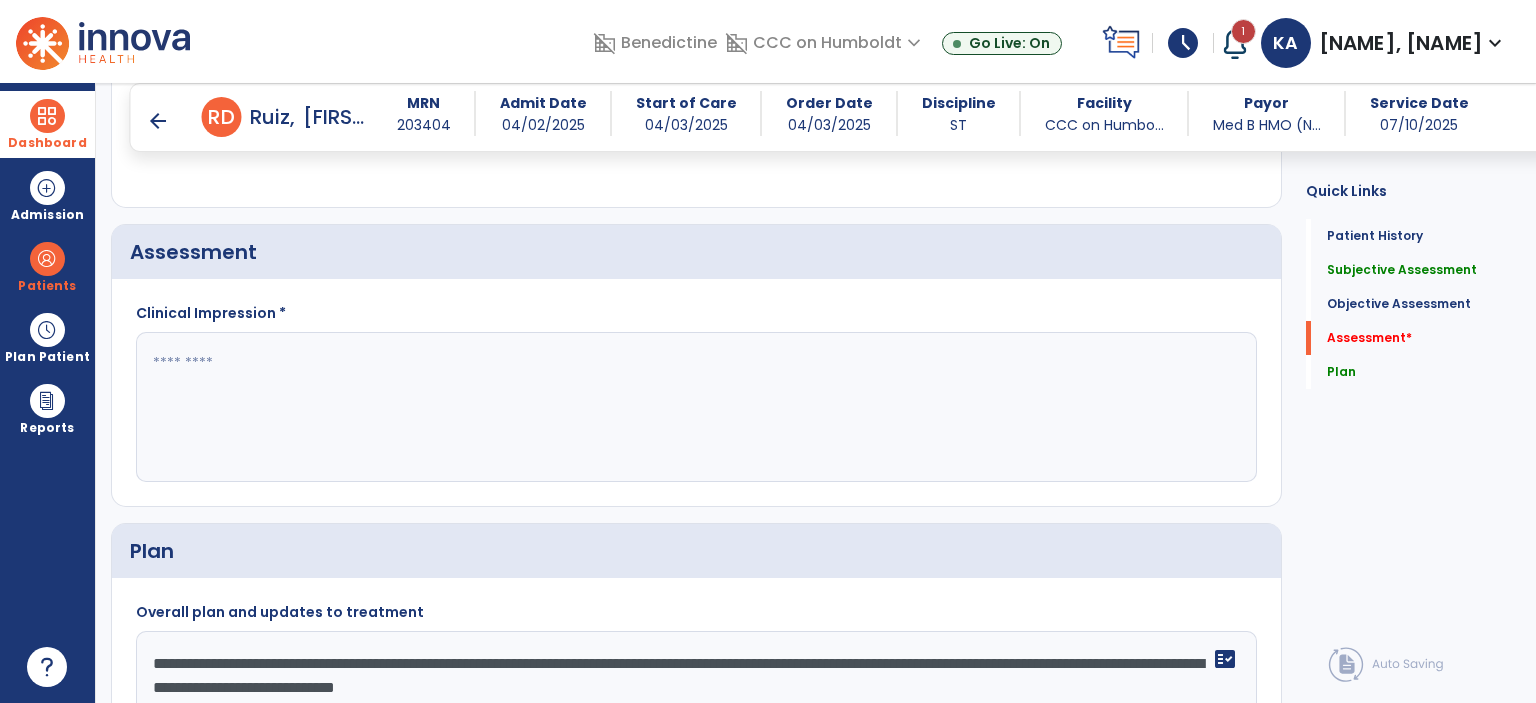 type on "**********" 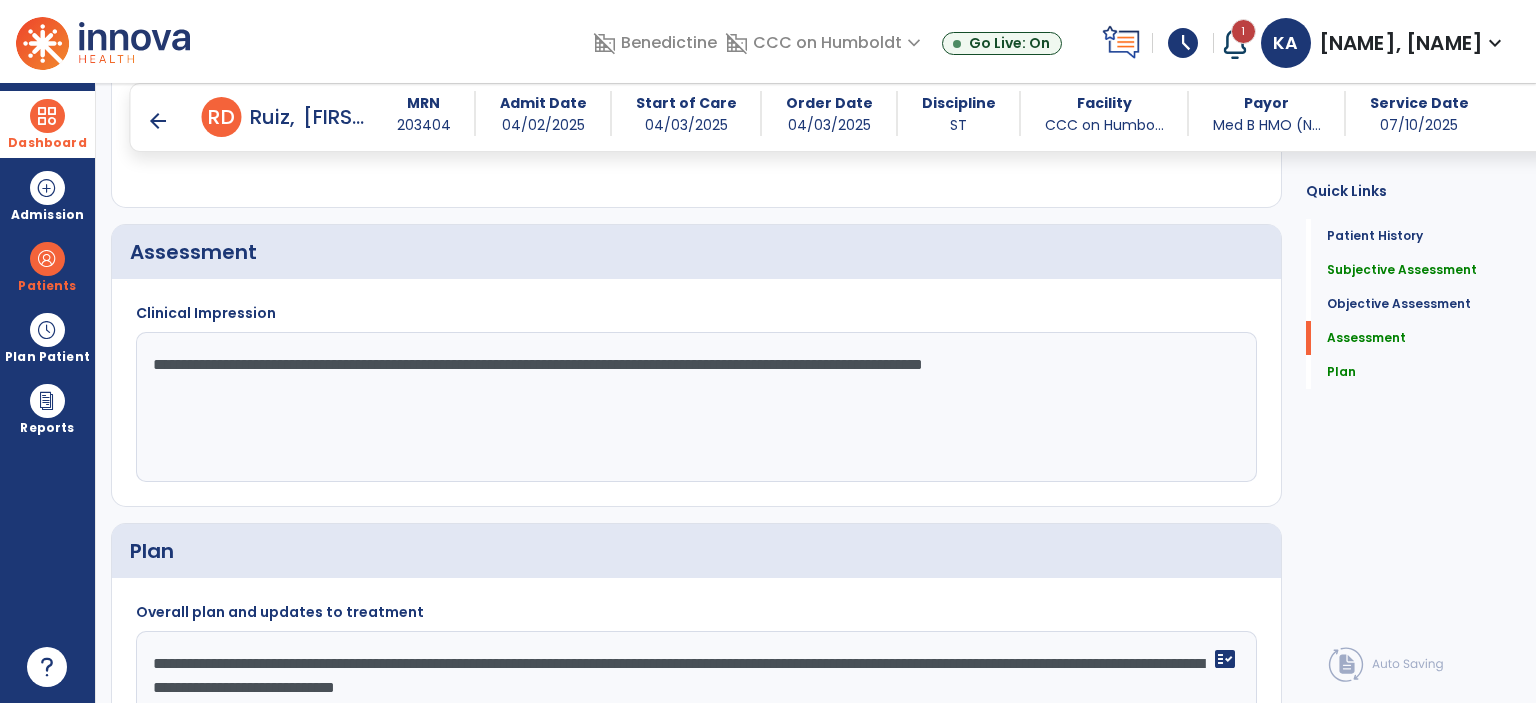 click on "**********" 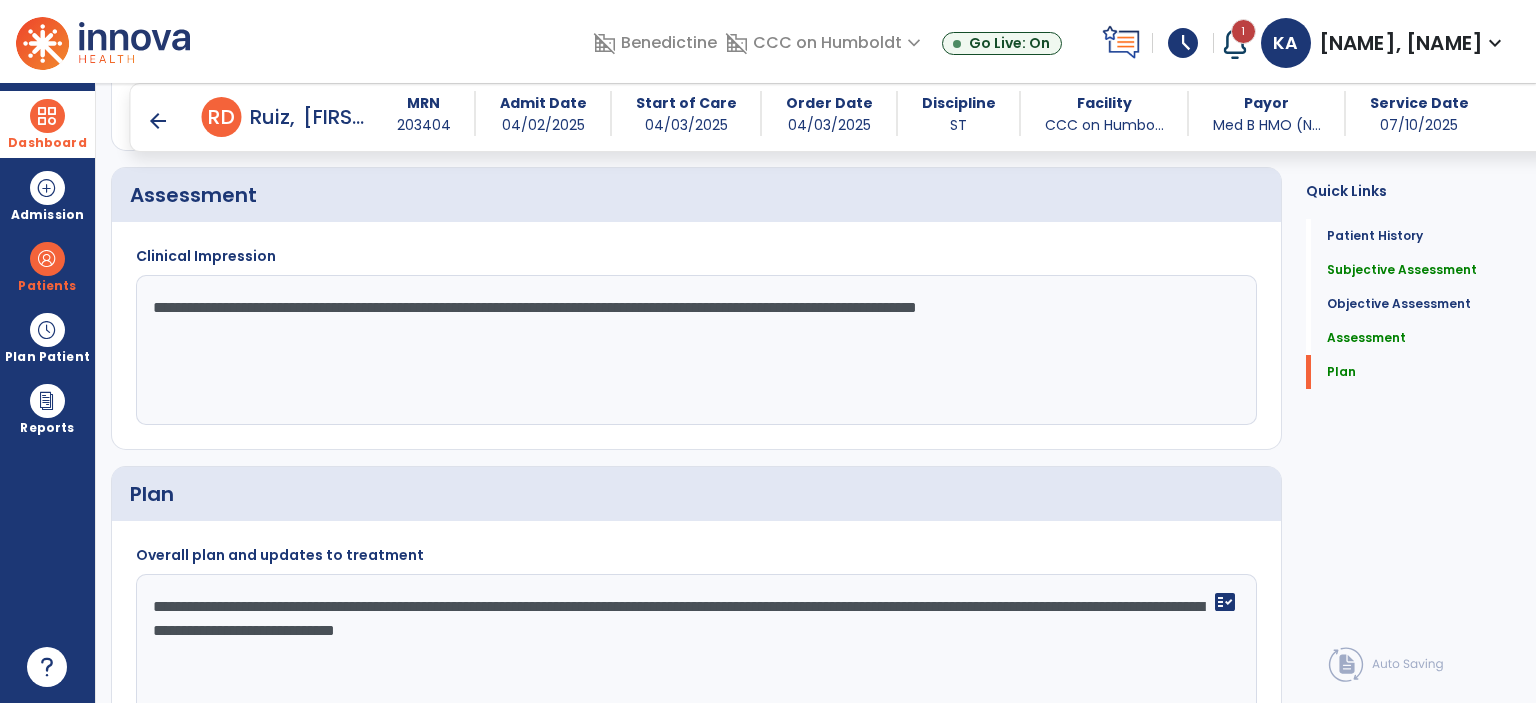 scroll, scrollTop: 2516, scrollLeft: 0, axis: vertical 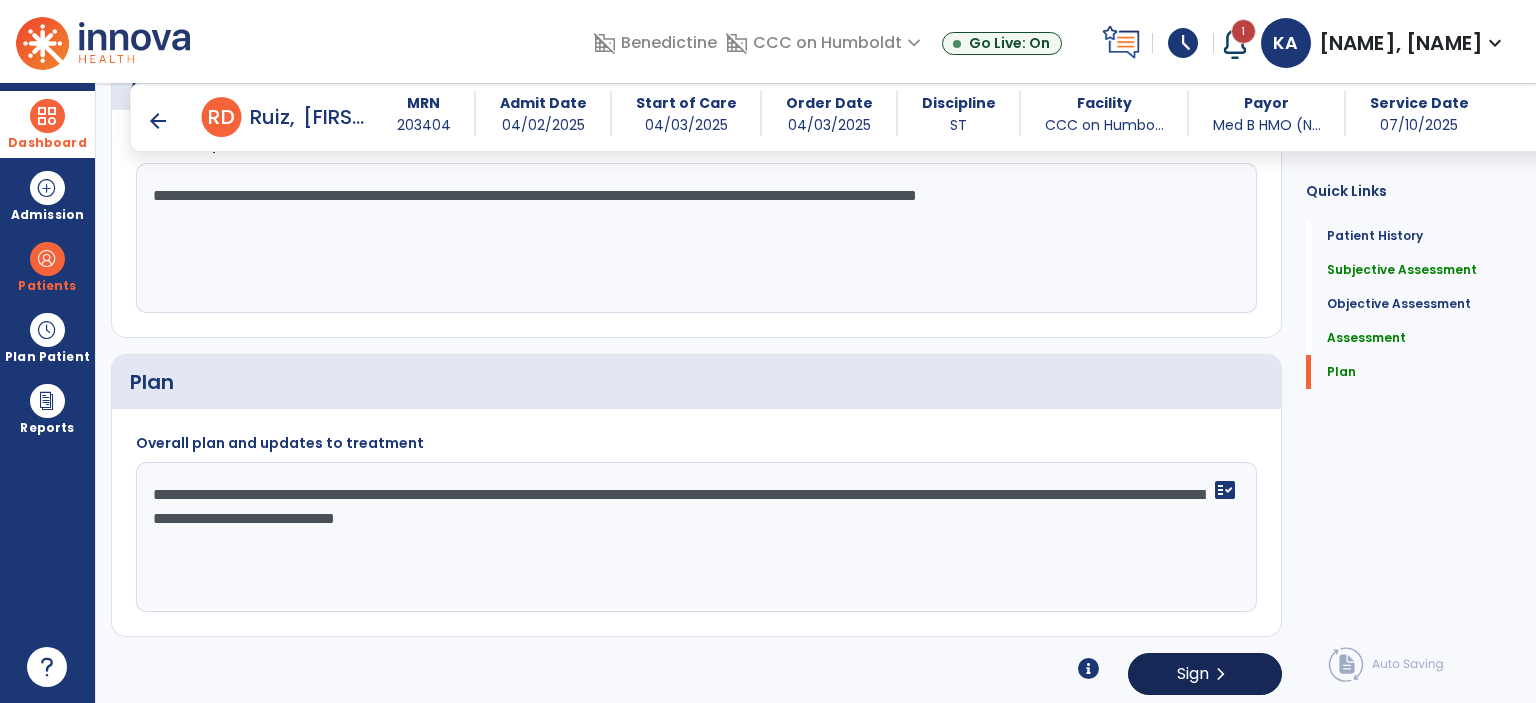 type on "**********" 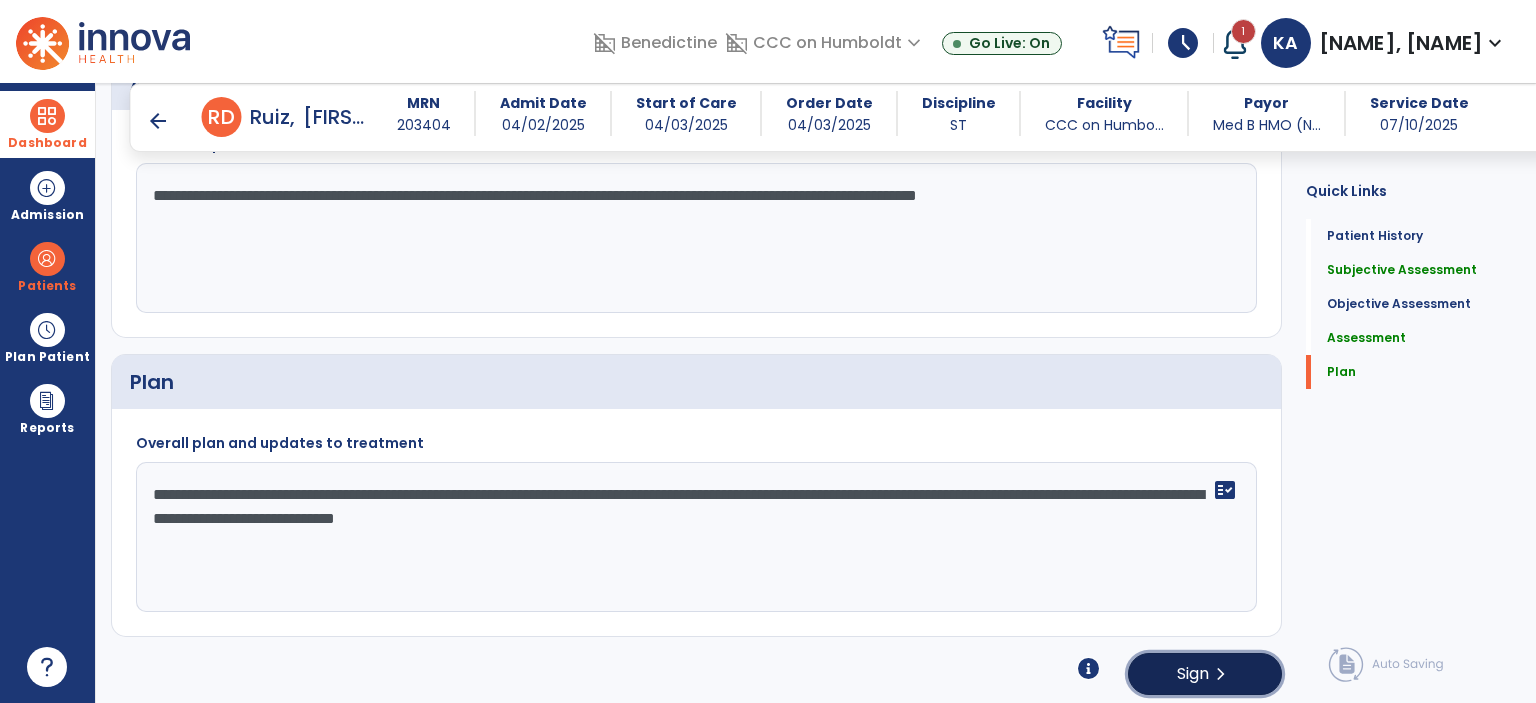 click on "Sign  chevron_right" 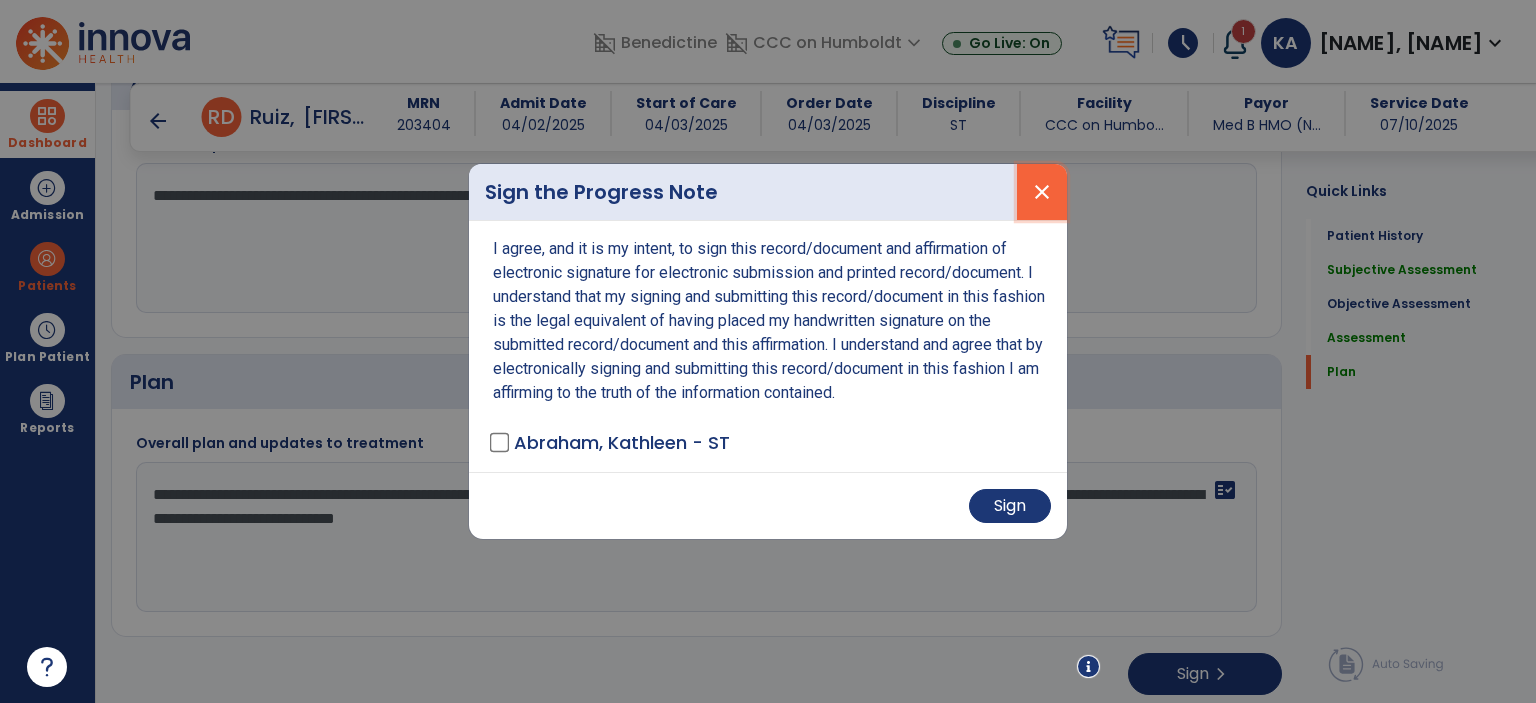 click on "close" at bounding box center (1042, 192) 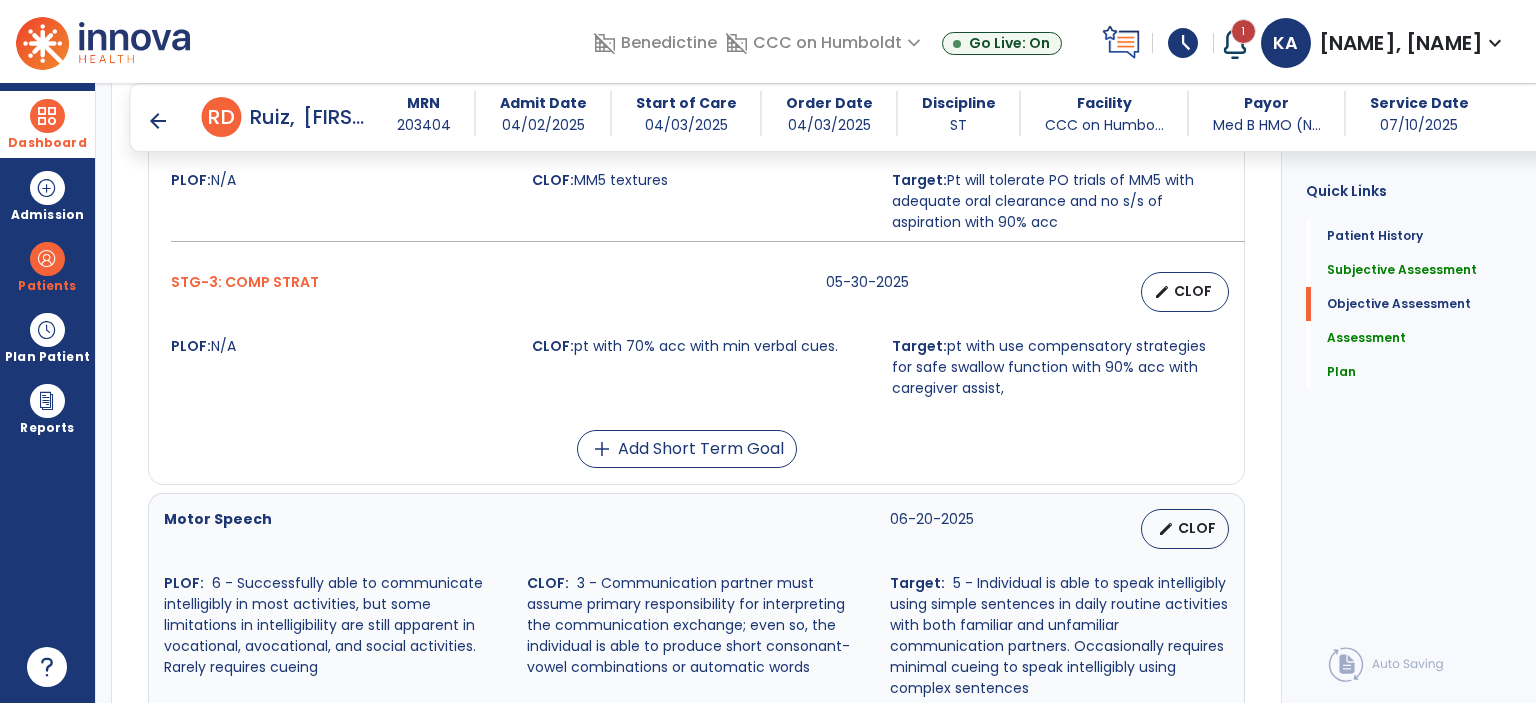 scroll, scrollTop: 1688, scrollLeft: 0, axis: vertical 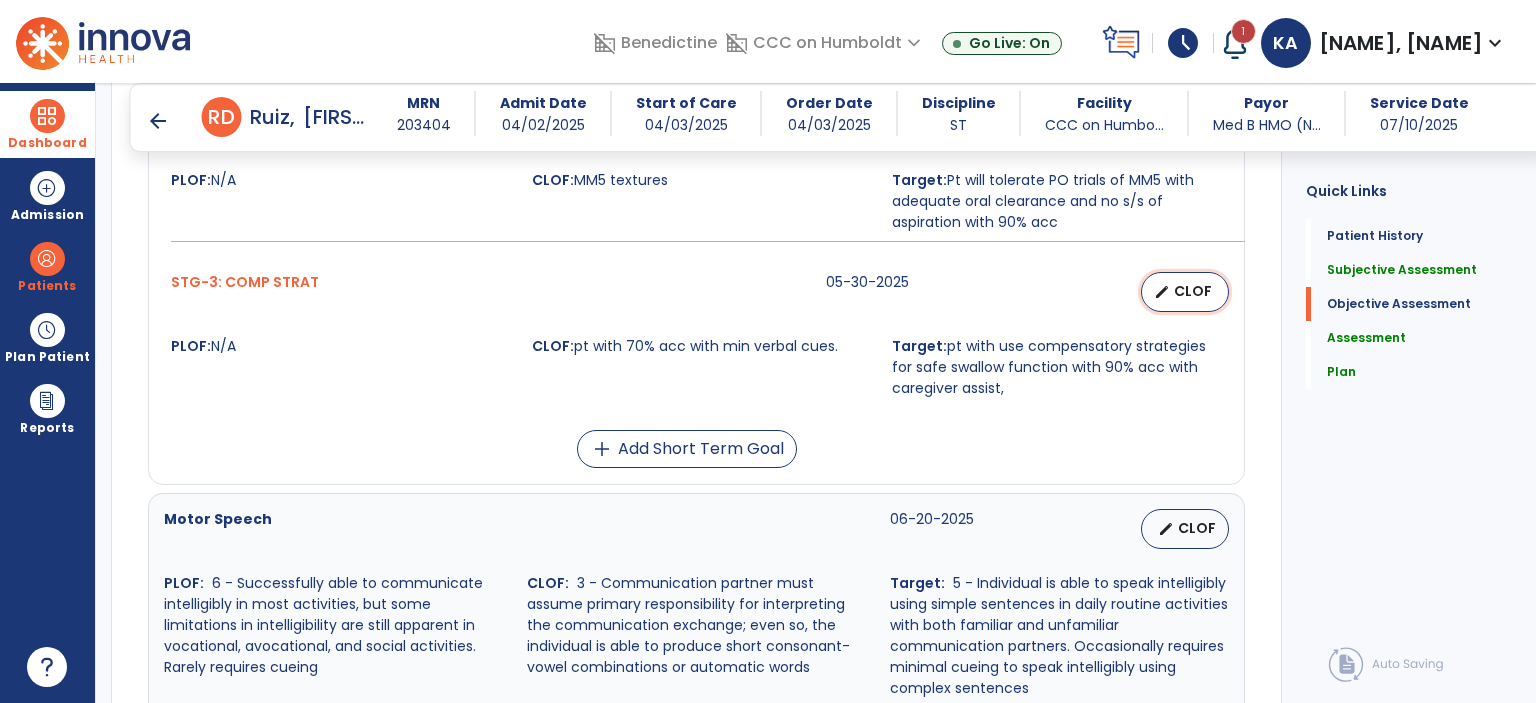 click on "CLOF" at bounding box center (1193, 291) 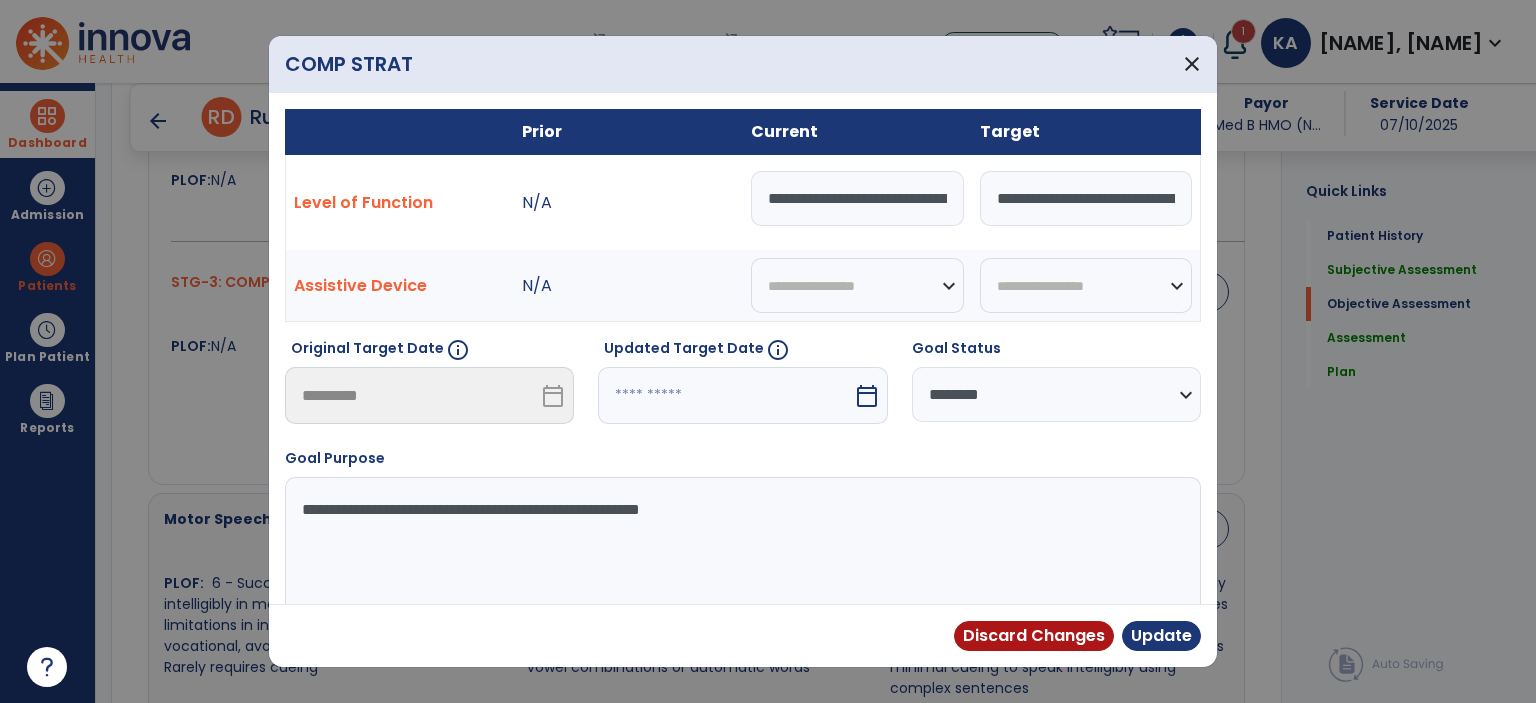 click on "**********" at bounding box center [857, 198] 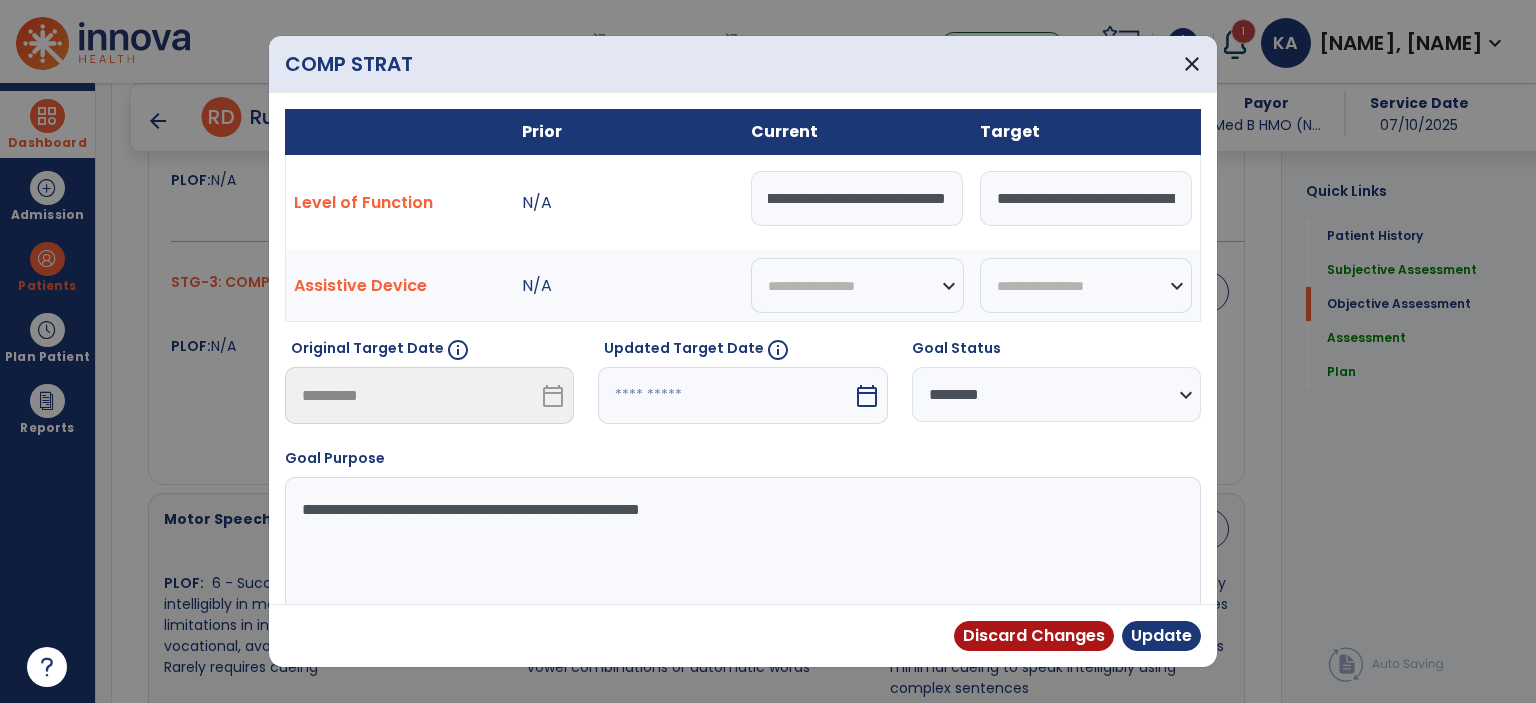 scroll, scrollTop: 0, scrollLeft: 88, axis: horizontal 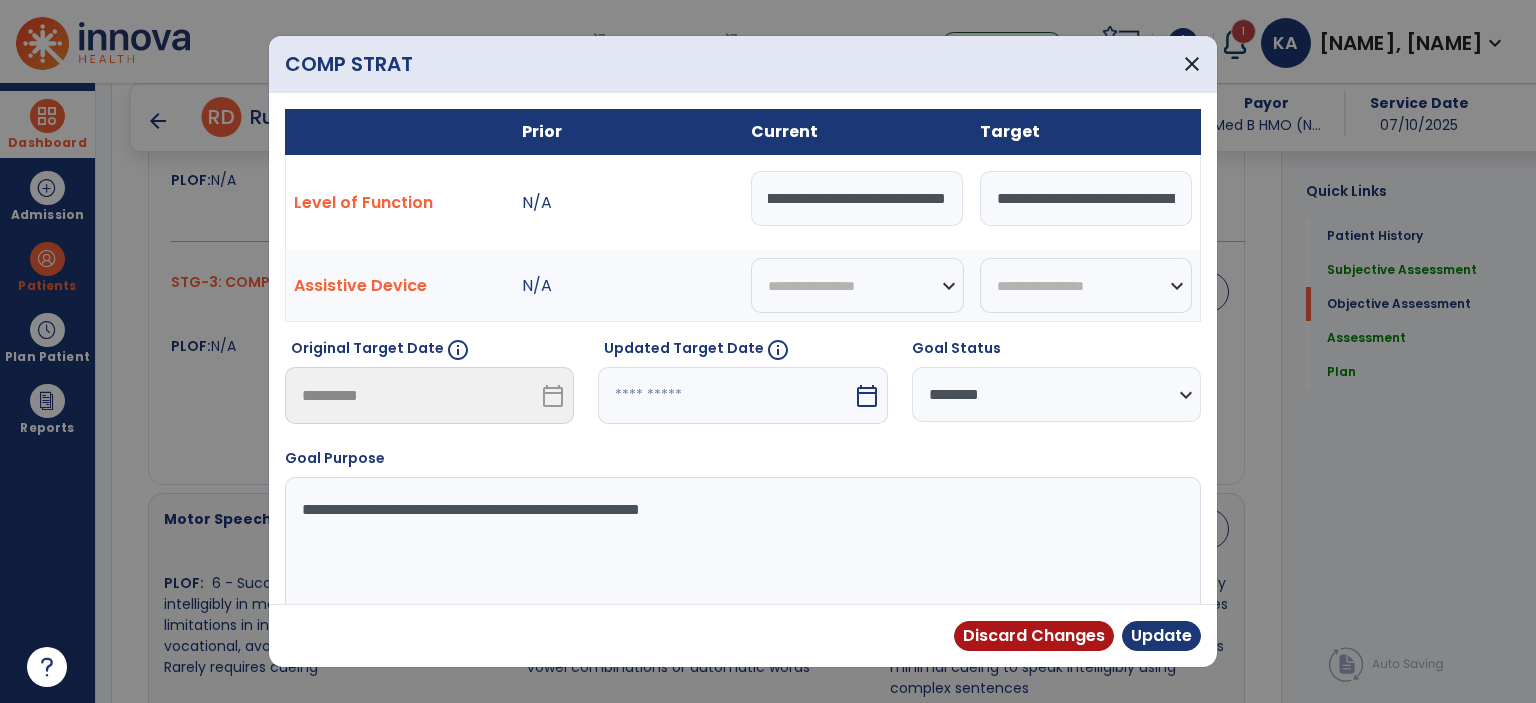 type on "**********" 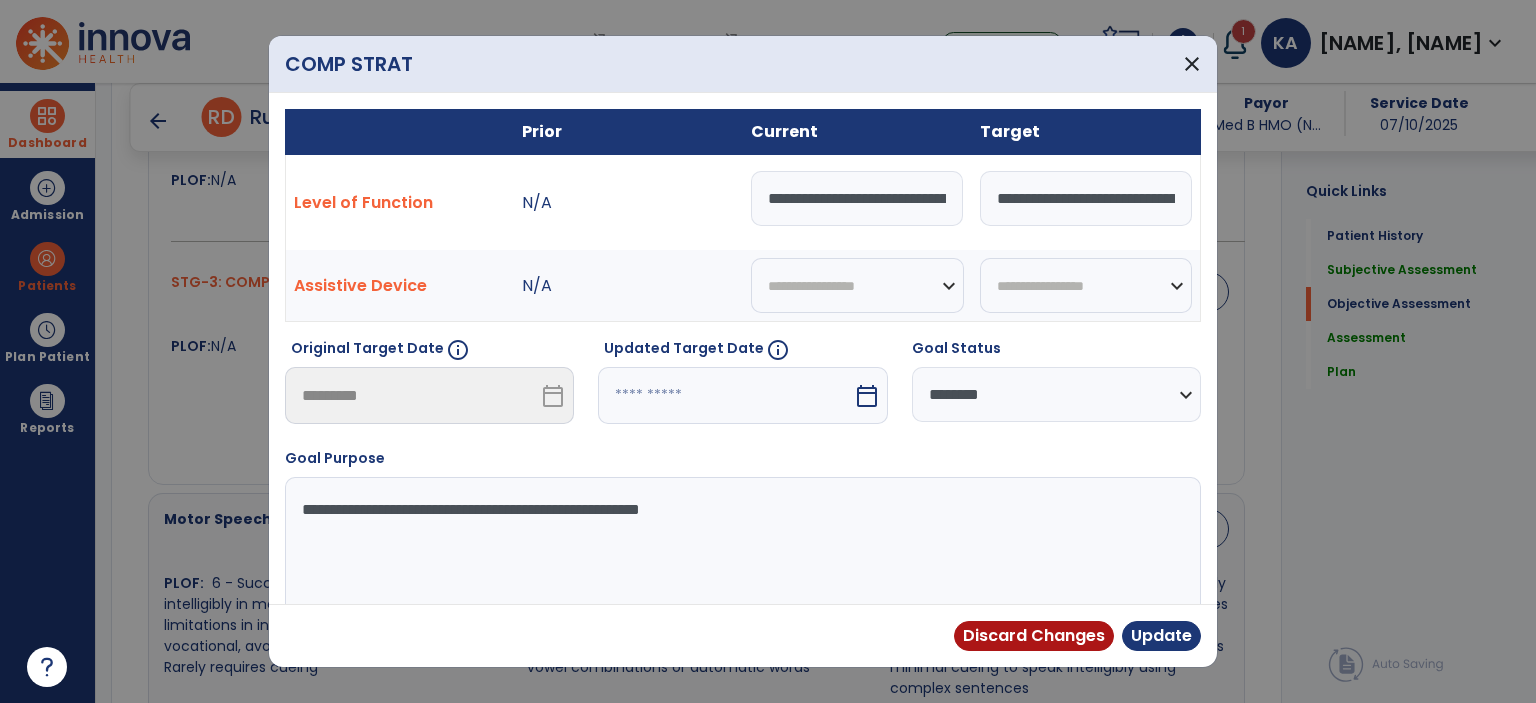 click on "calendar_today" at bounding box center [867, 396] 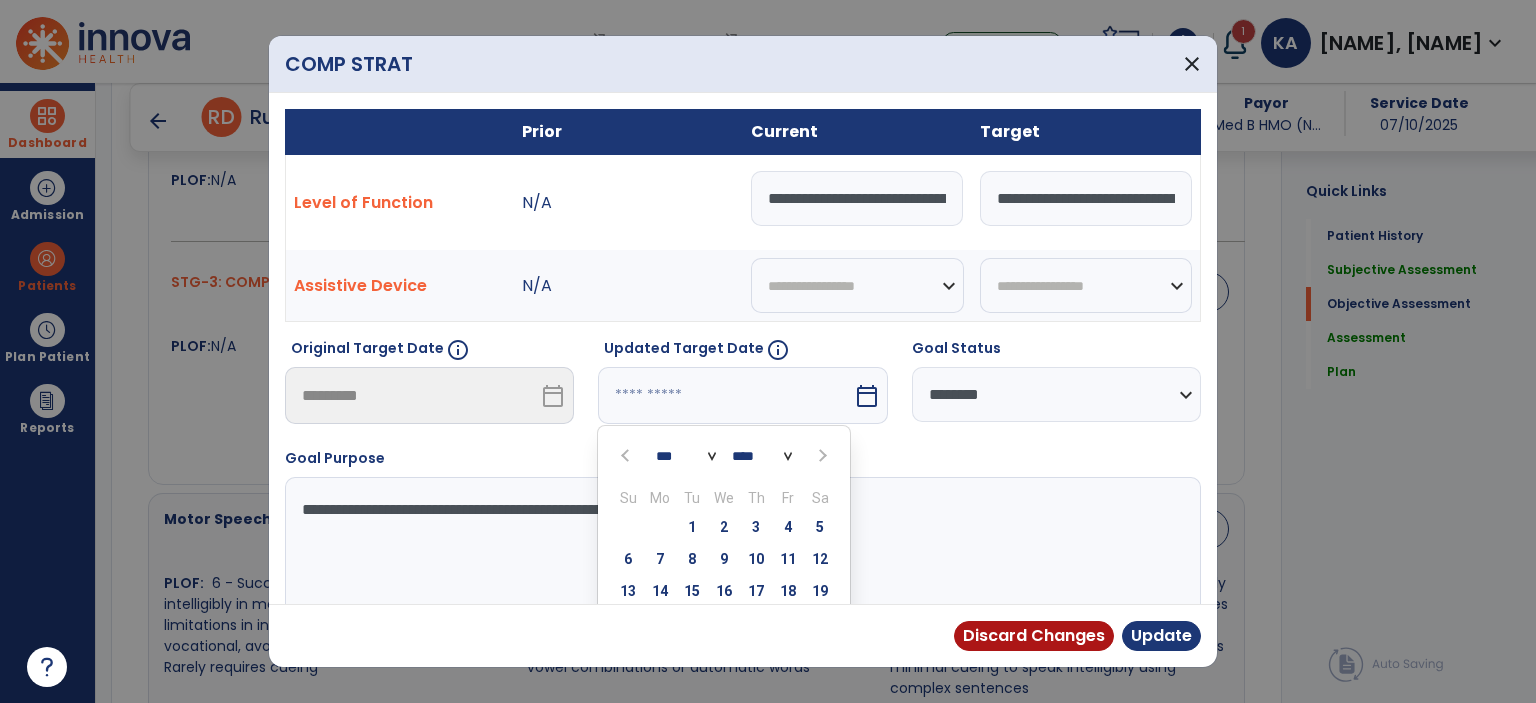 click at bounding box center (820, 455) 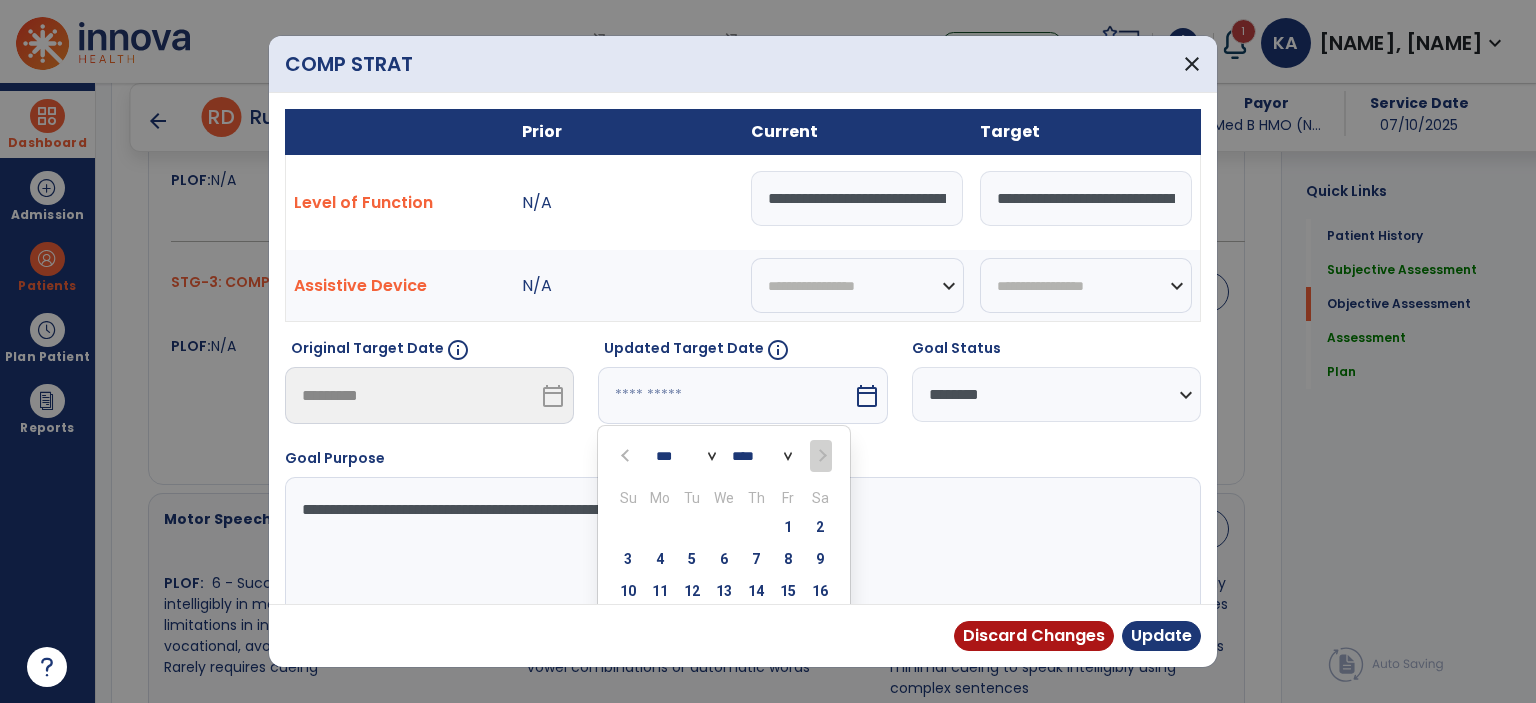 scroll, scrollTop: 114, scrollLeft: 0, axis: vertical 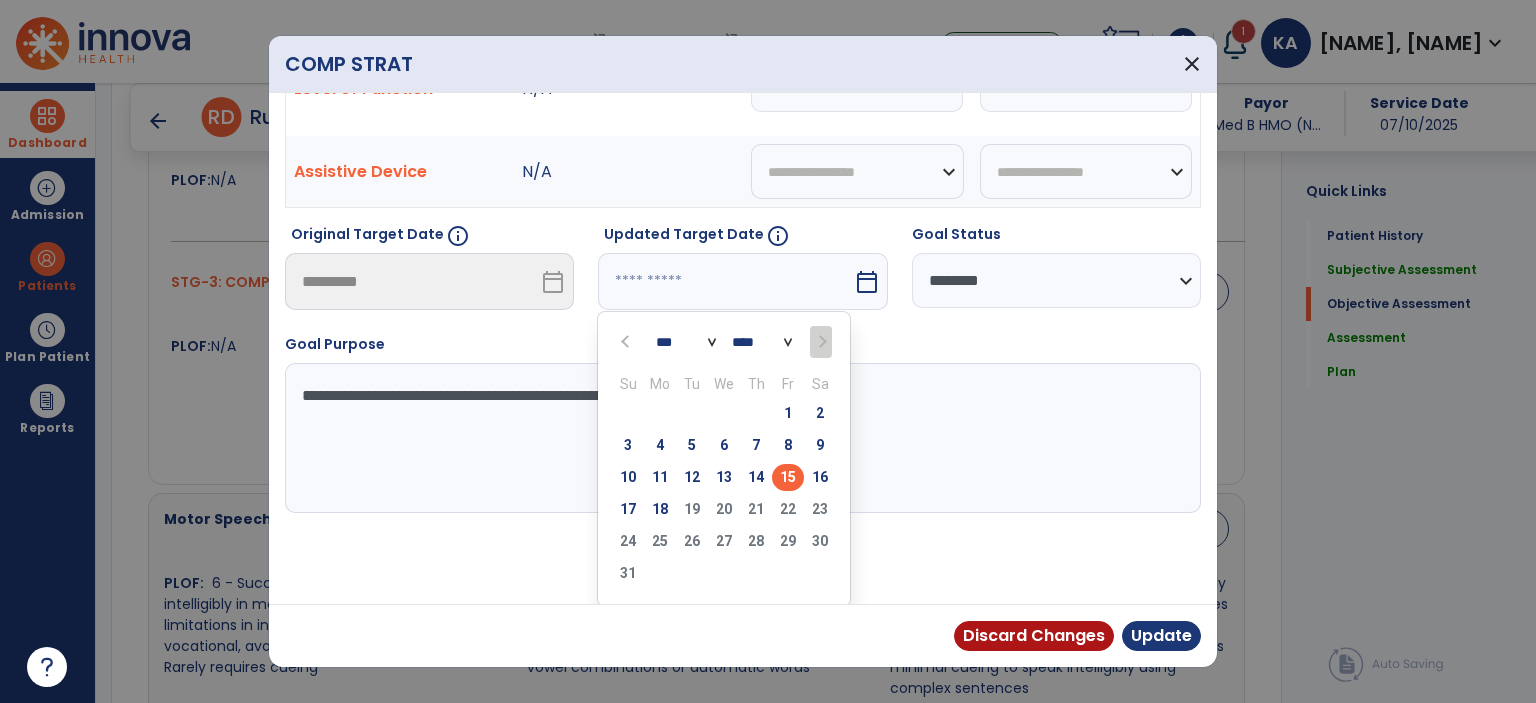 click on "15" at bounding box center (788, 477) 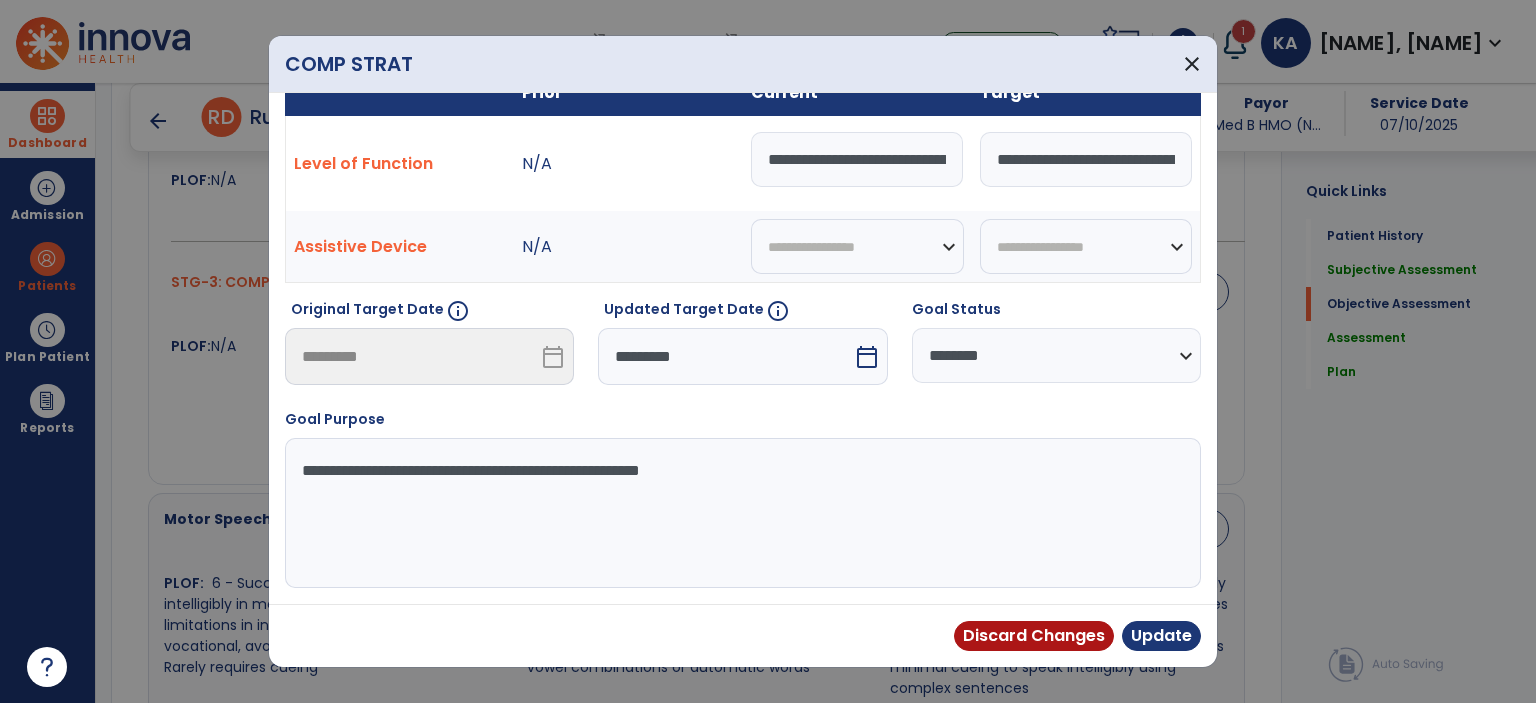 scroll, scrollTop: 36, scrollLeft: 0, axis: vertical 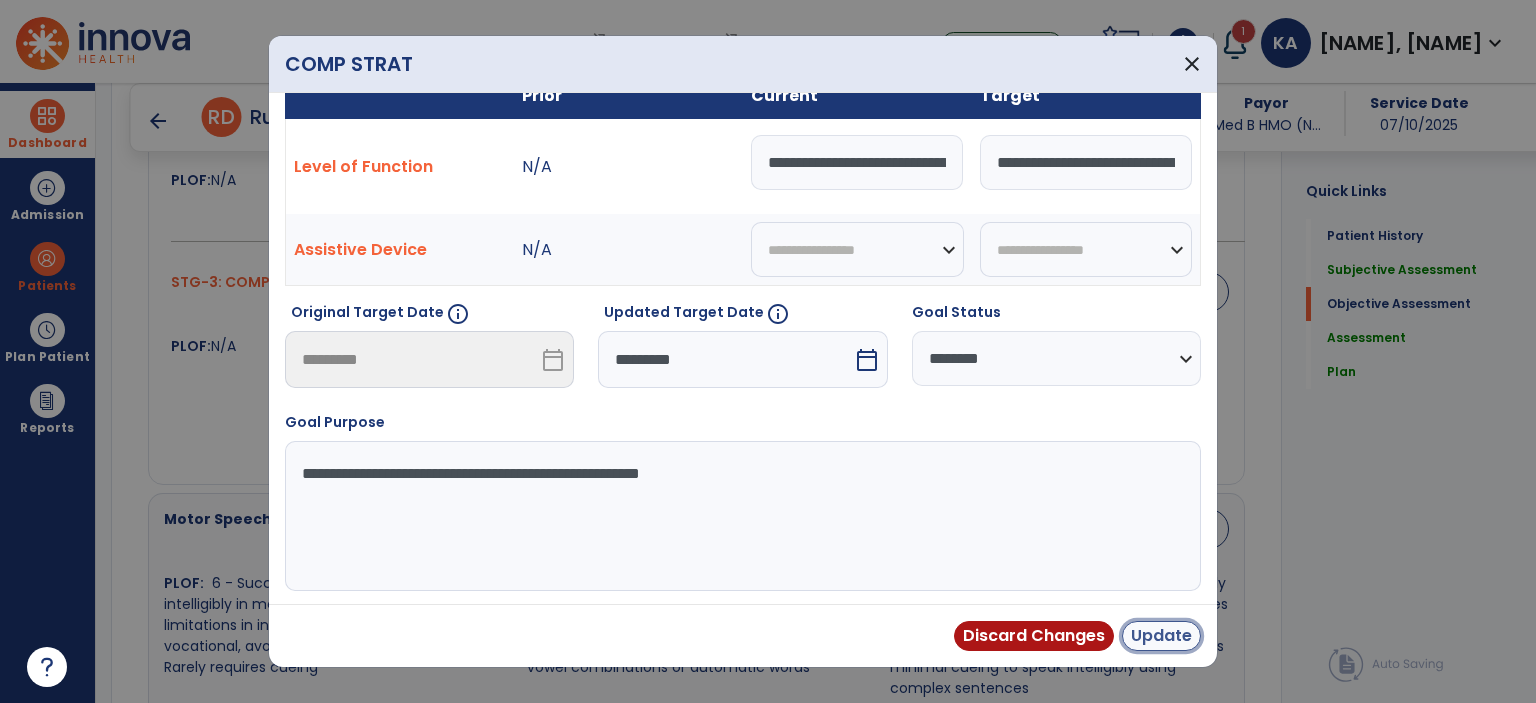 click on "Update" at bounding box center (1161, 636) 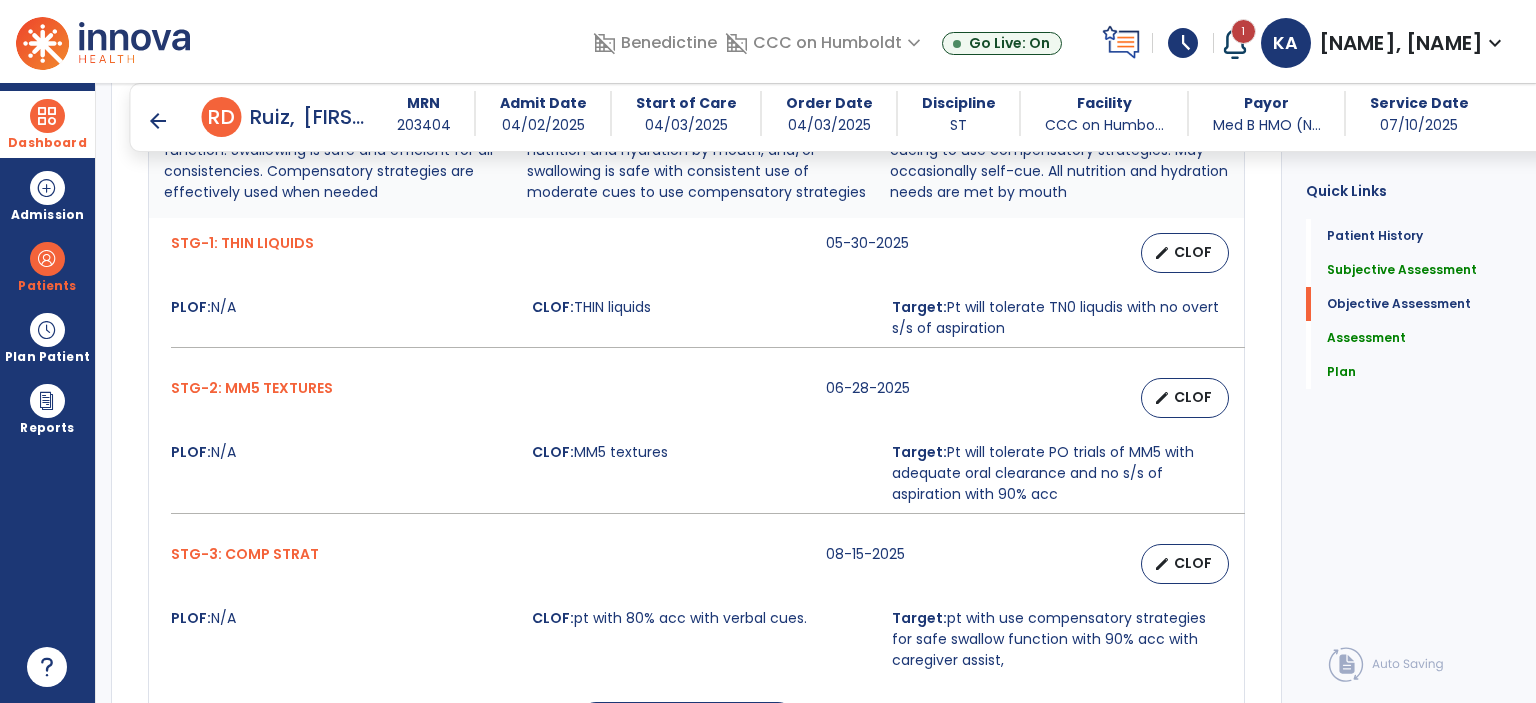 scroll, scrollTop: 1416, scrollLeft: 0, axis: vertical 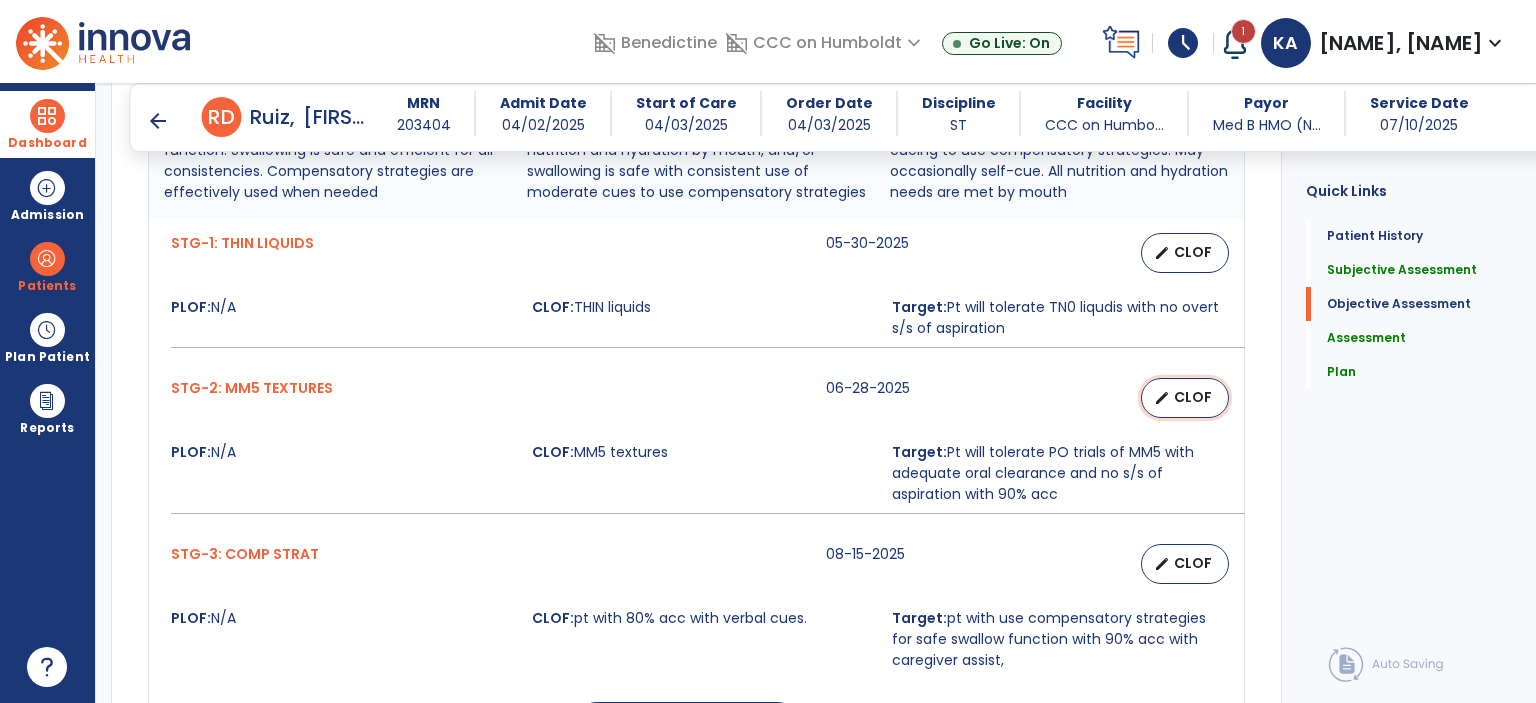 click on "CLOF" at bounding box center (1193, 397) 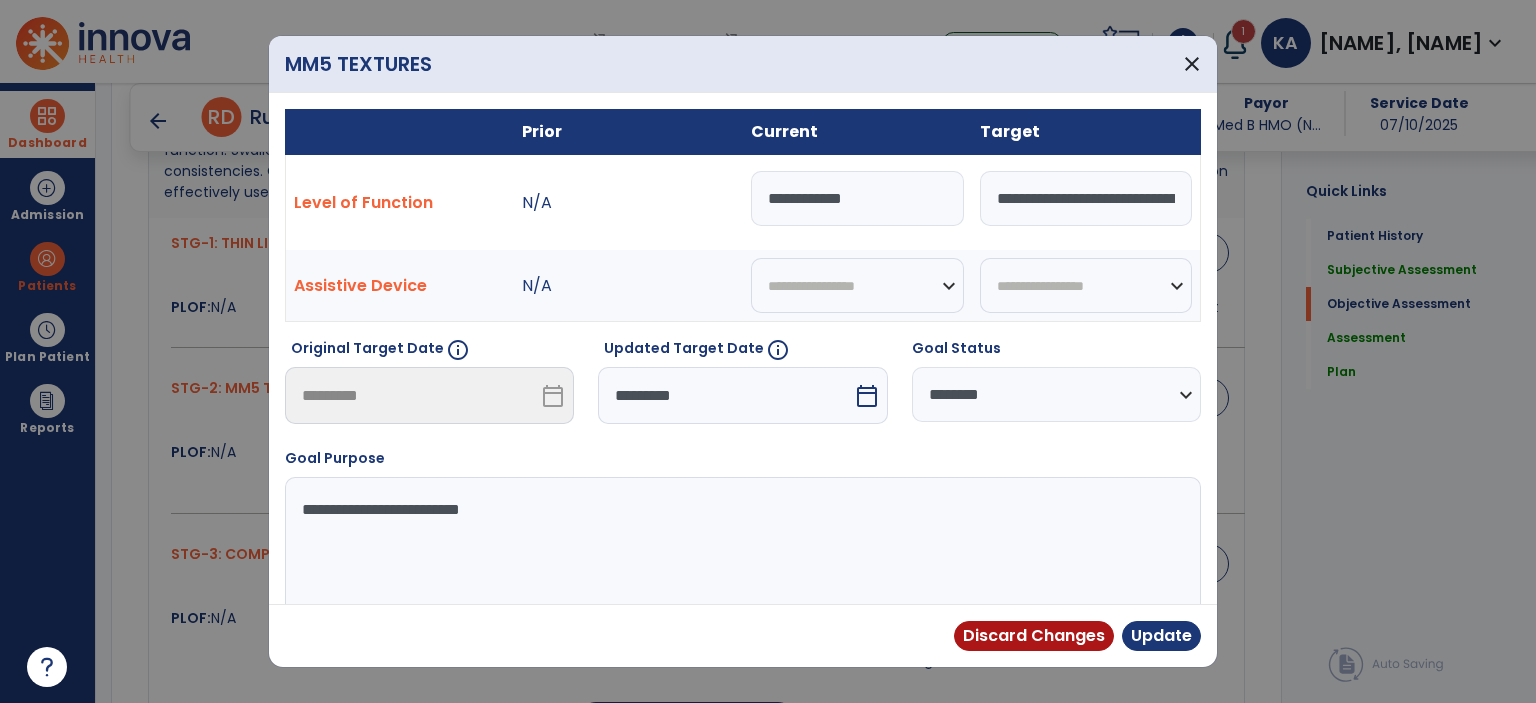 click on "**********" at bounding box center (1086, 198) 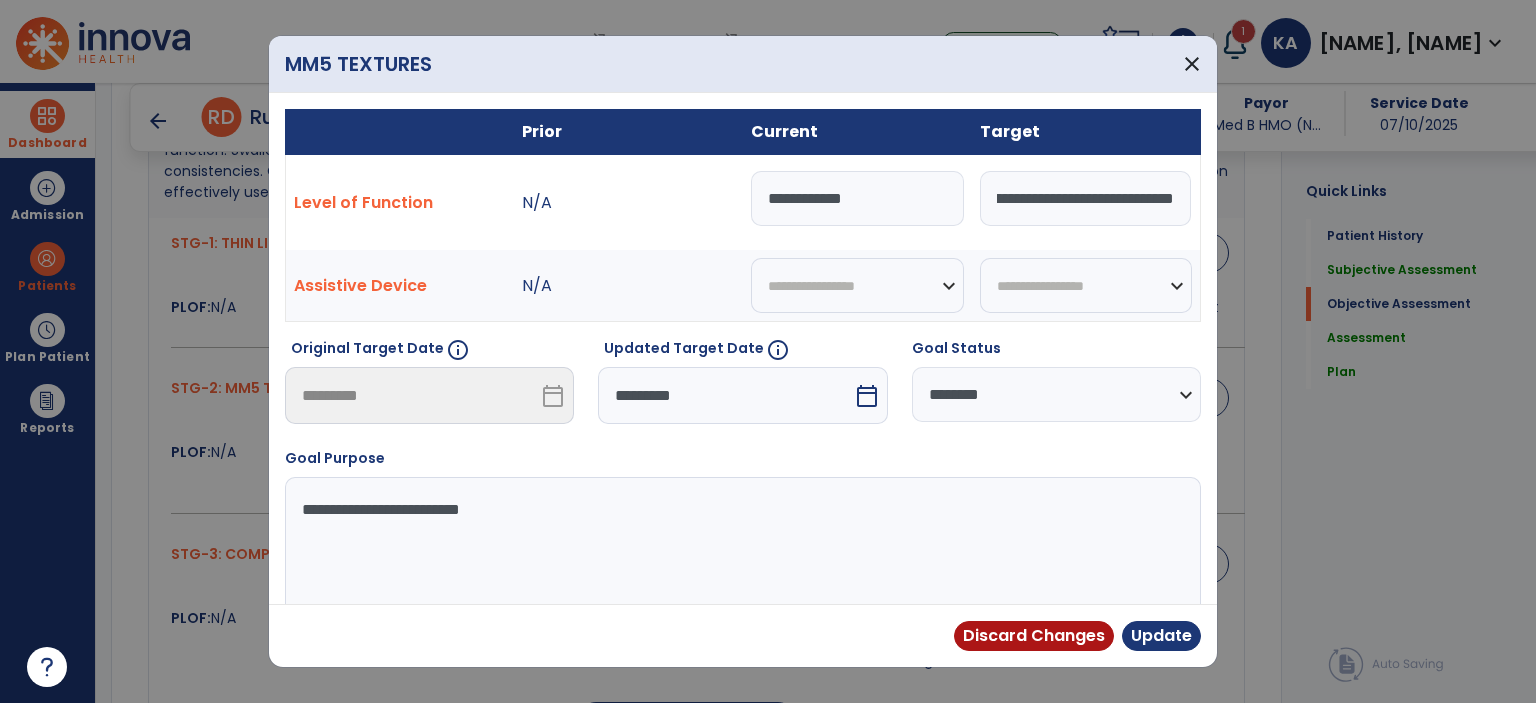 scroll, scrollTop: 0, scrollLeft: 56, axis: horizontal 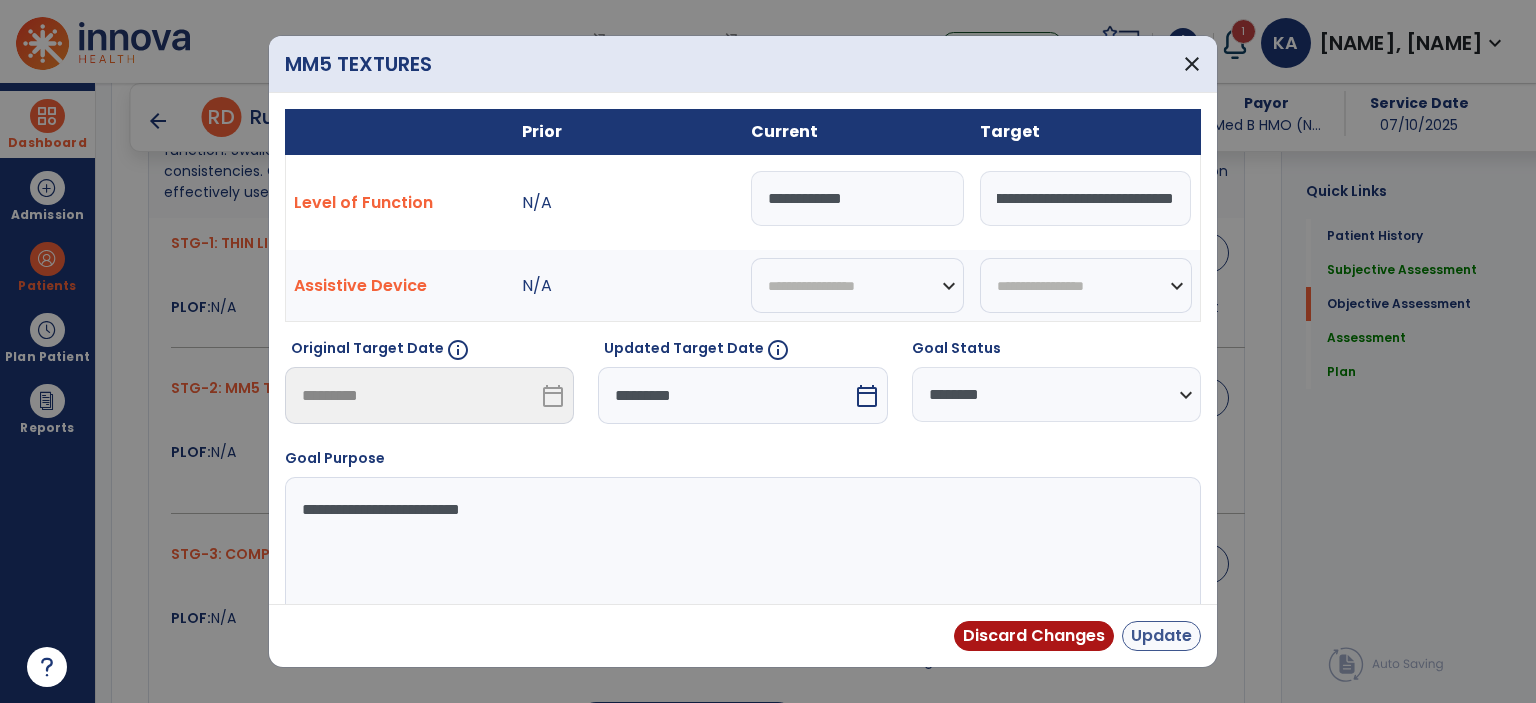 type on "**********" 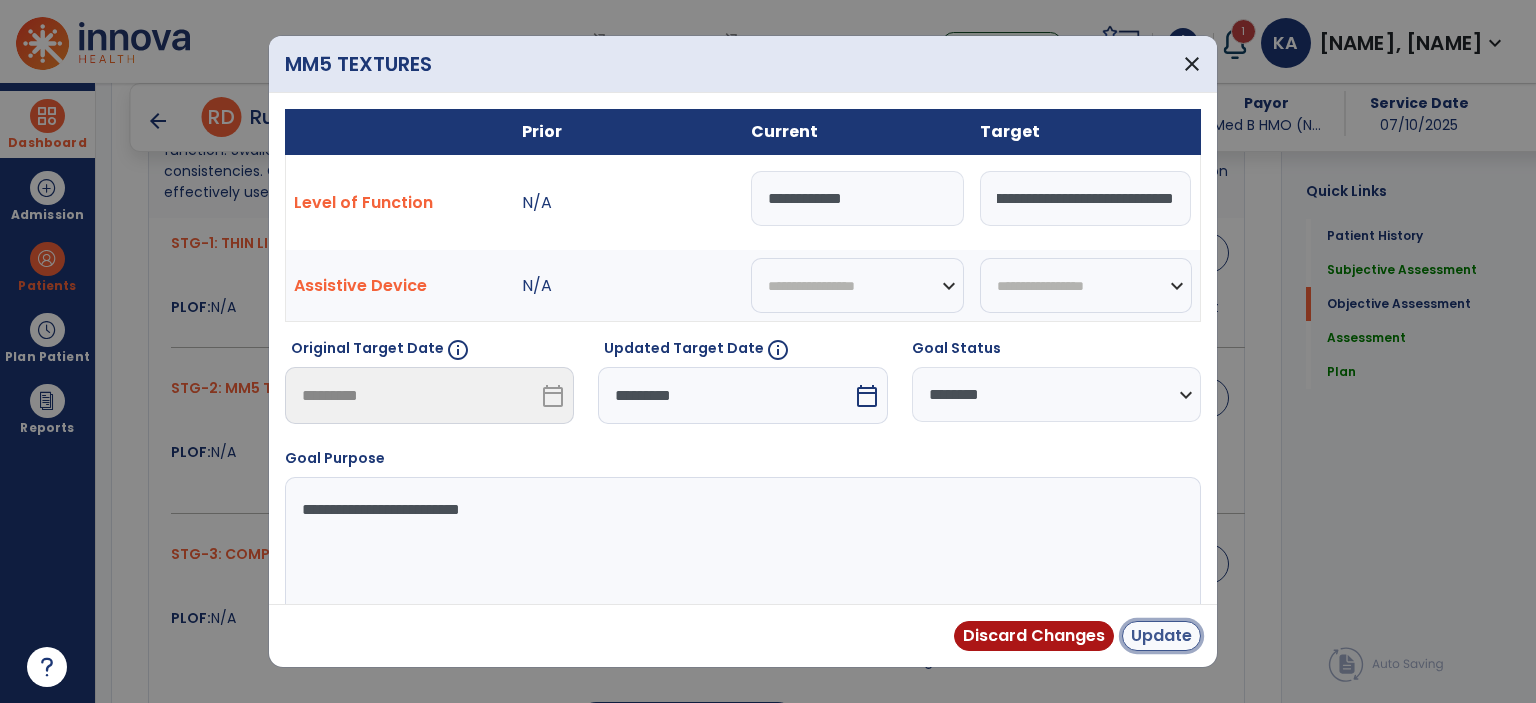 scroll, scrollTop: 0, scrollLeft: 0, axis: both 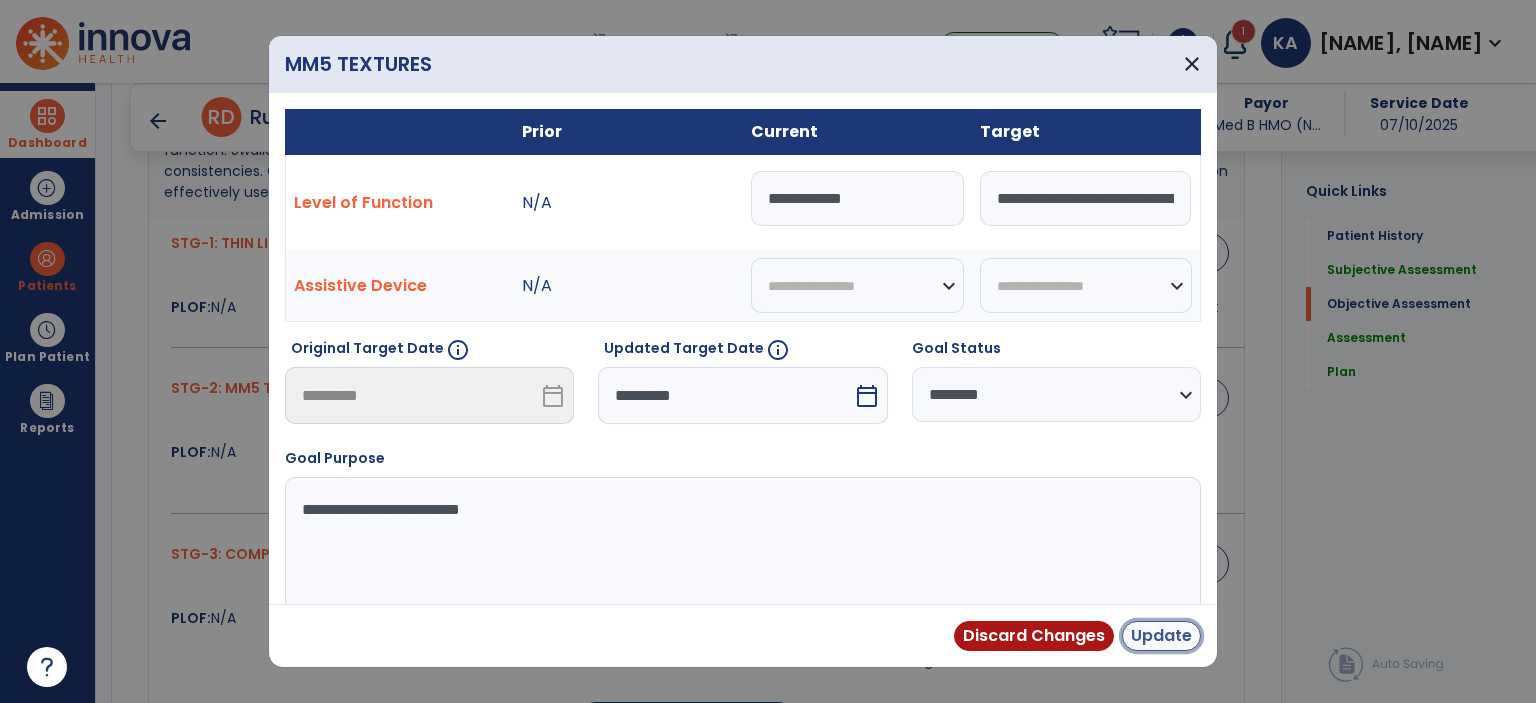 click on "Update" at bounding box center (1161, 636) 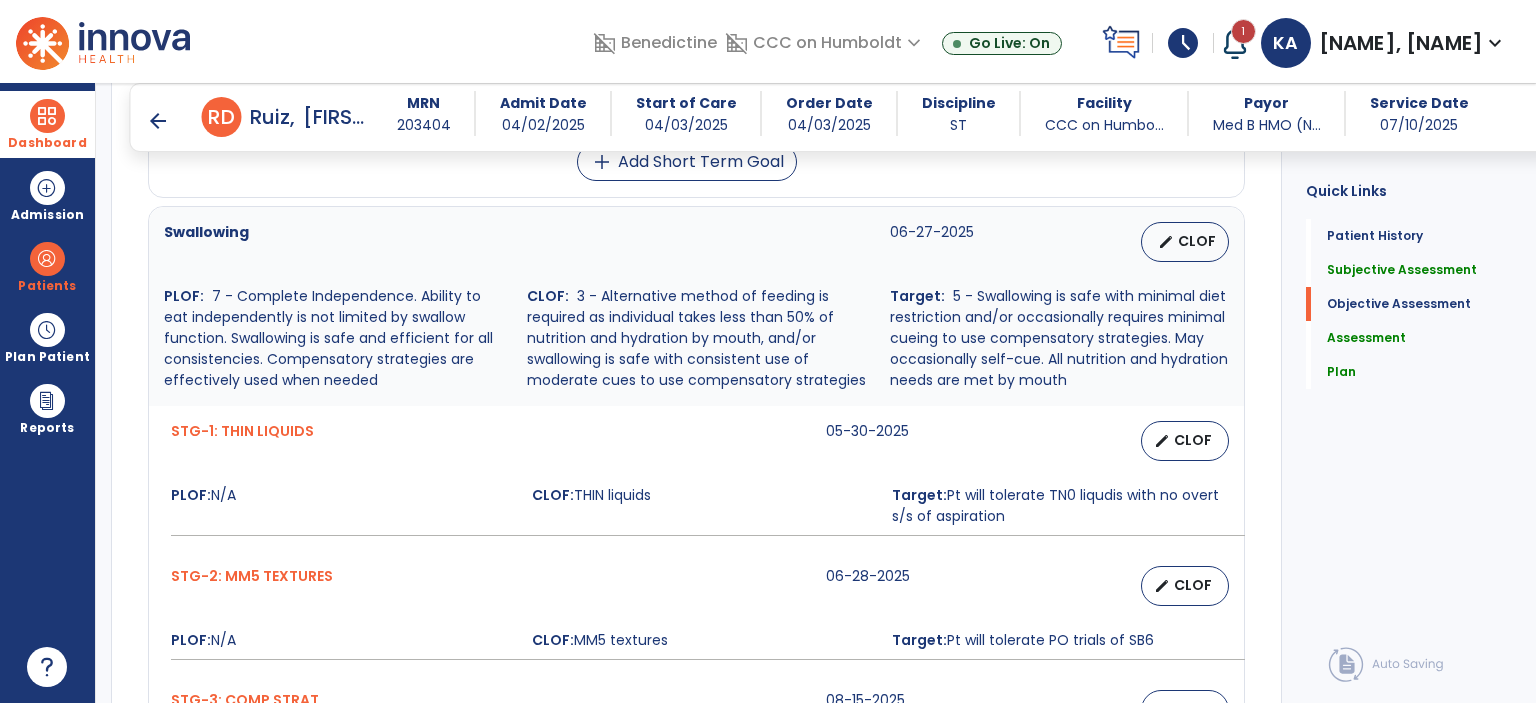 scroll, scrollTop: 1228, scrollLeft: 0, axis: vertical 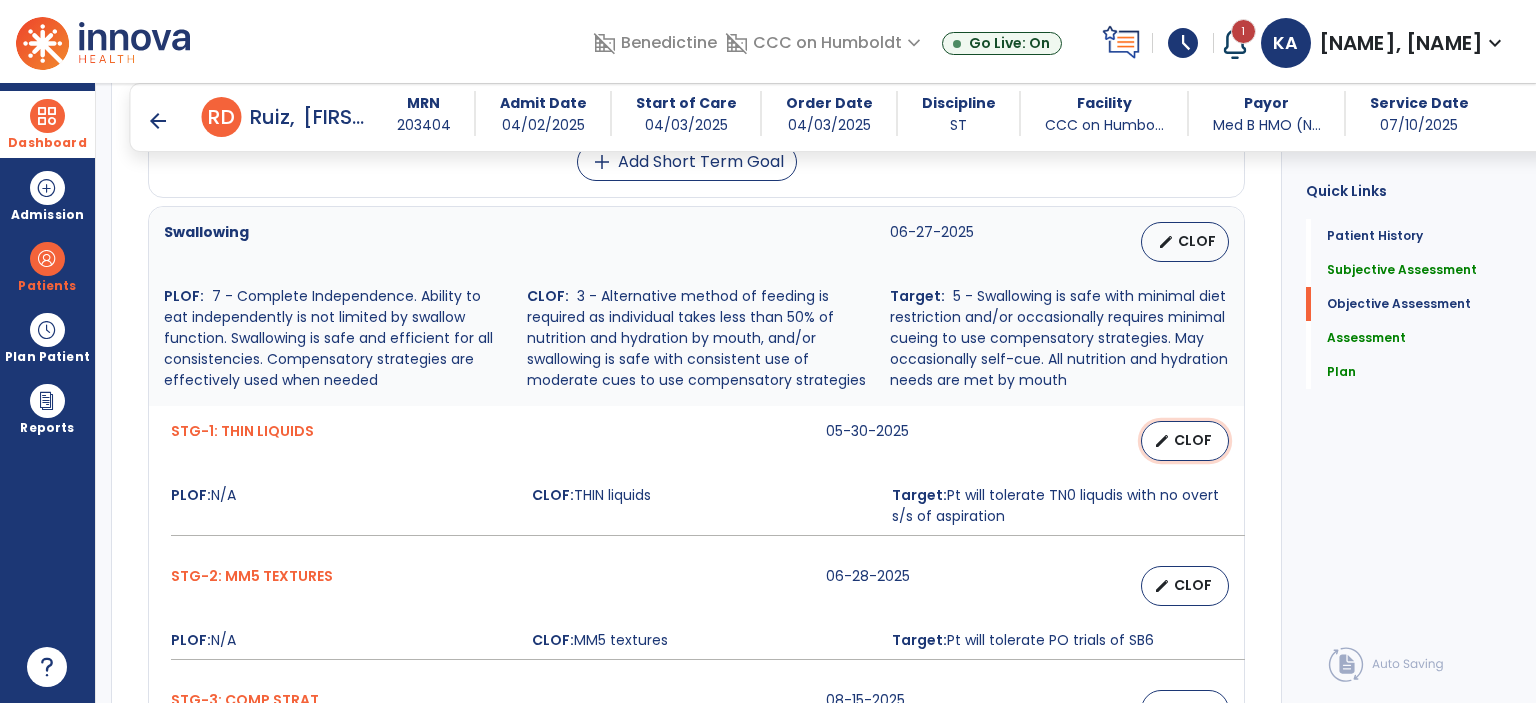 click on "CLOF" at bounding box center [1193, 440] 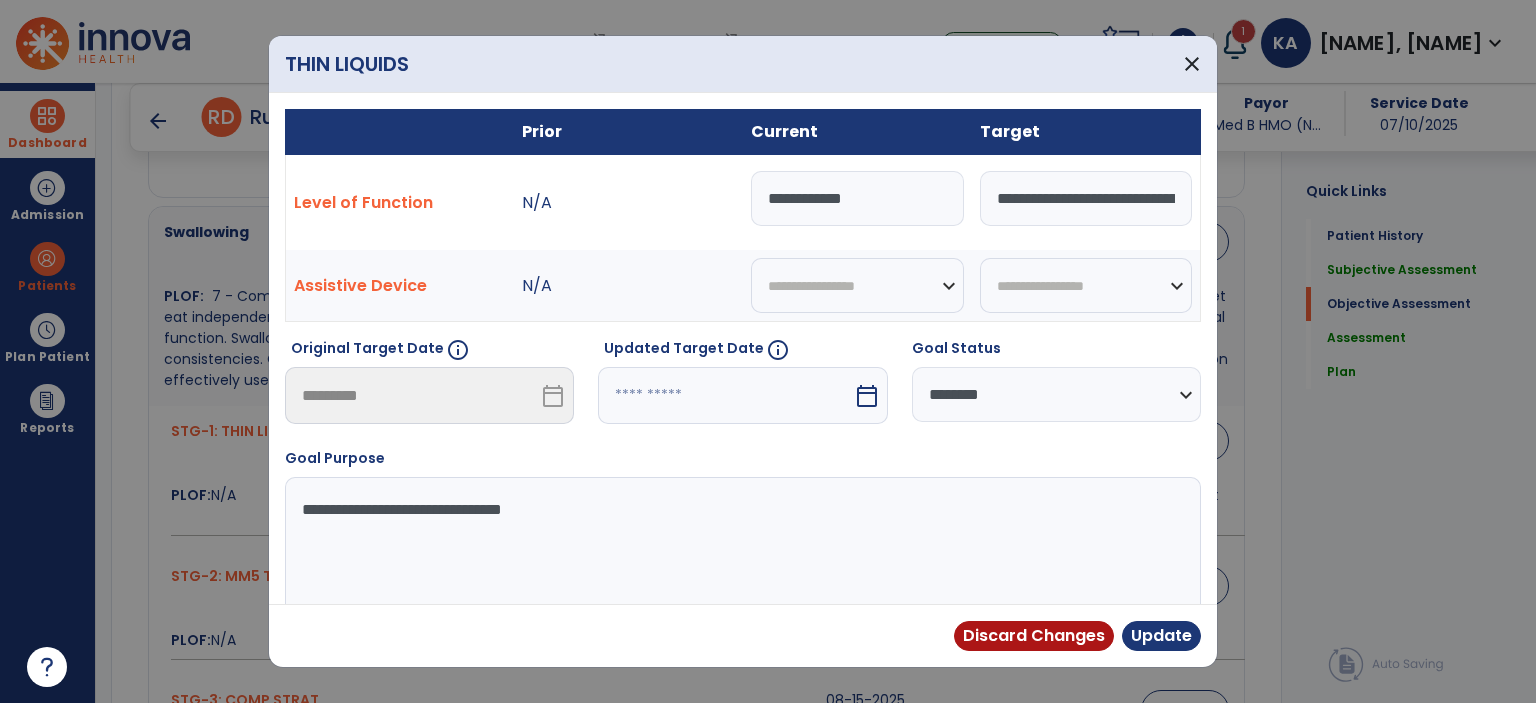 click on "**********" at bounding box center (1056, 394) 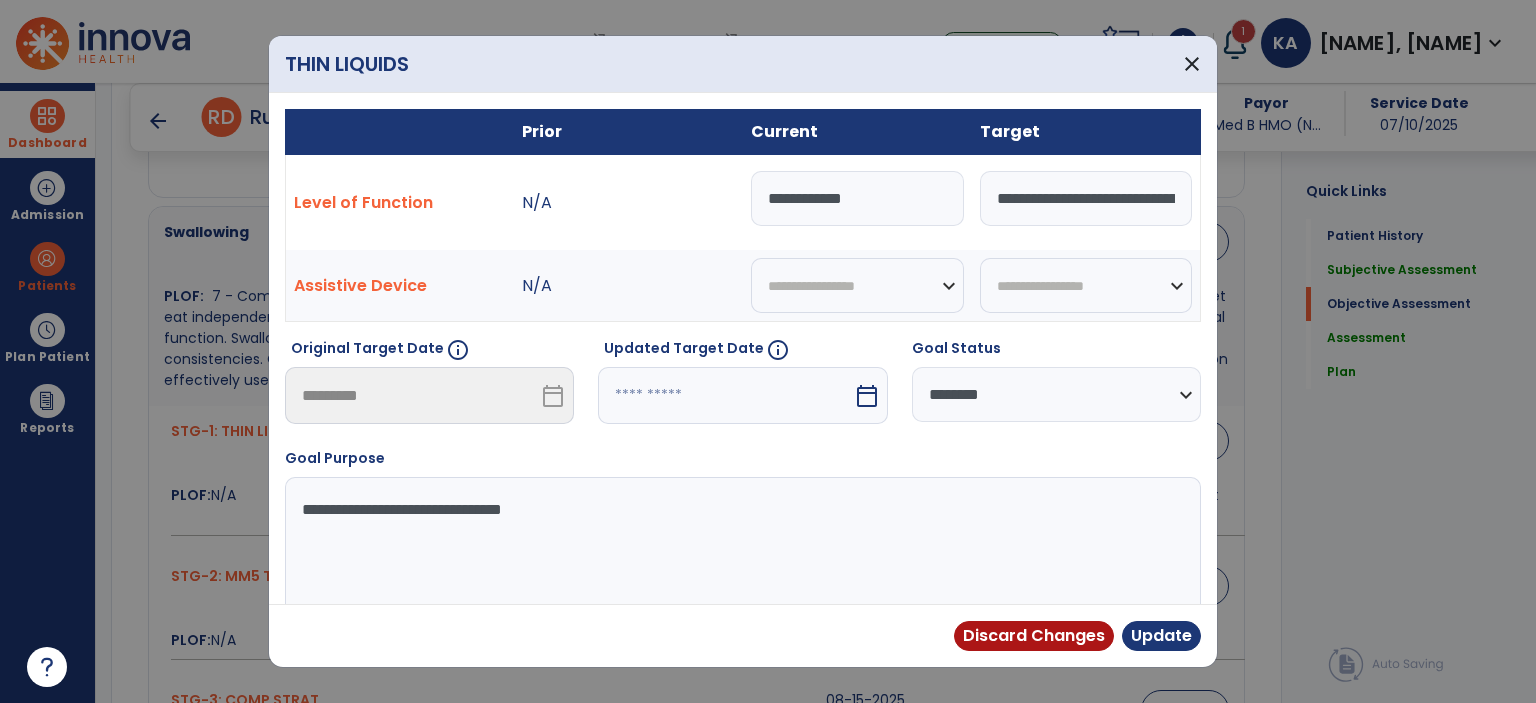 select on "********" 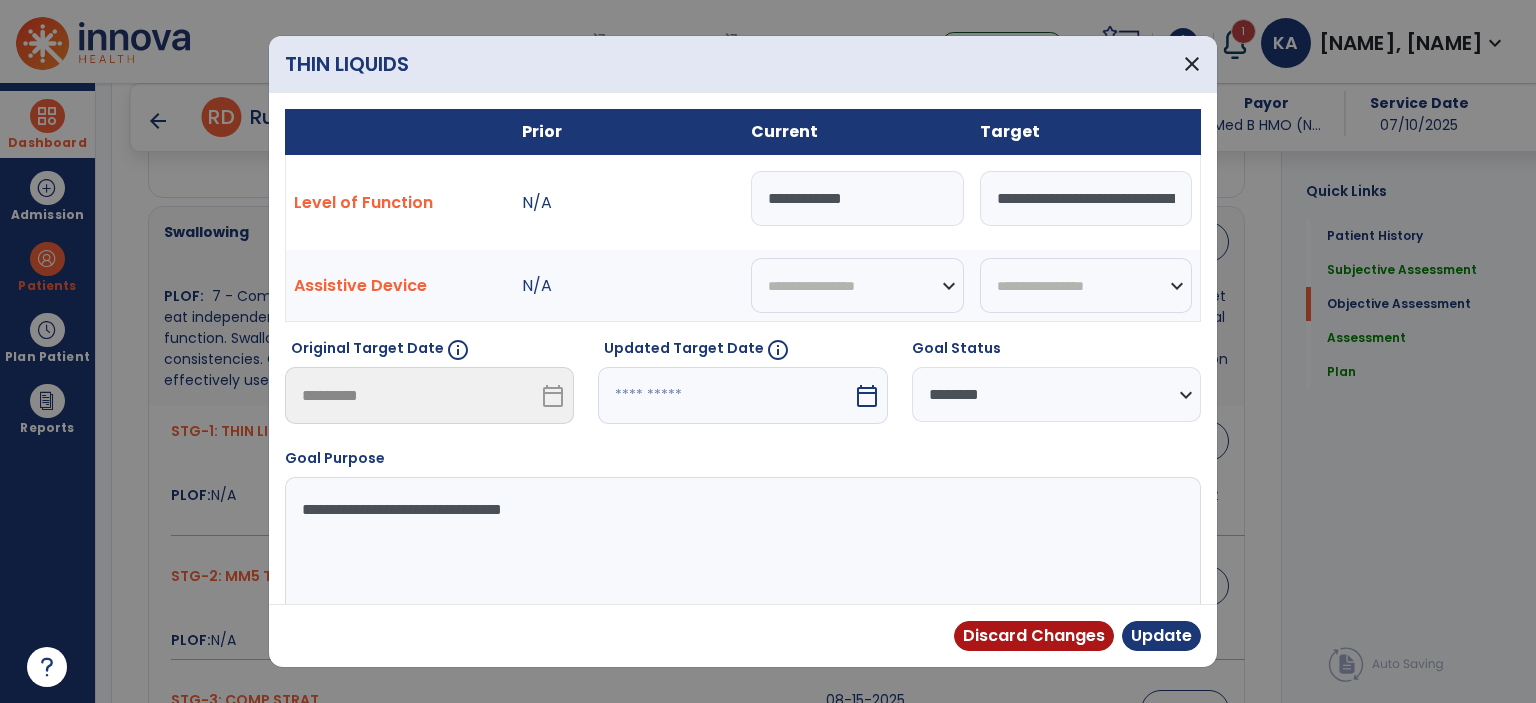 click on "**********" at bounding box center [1056, 394] 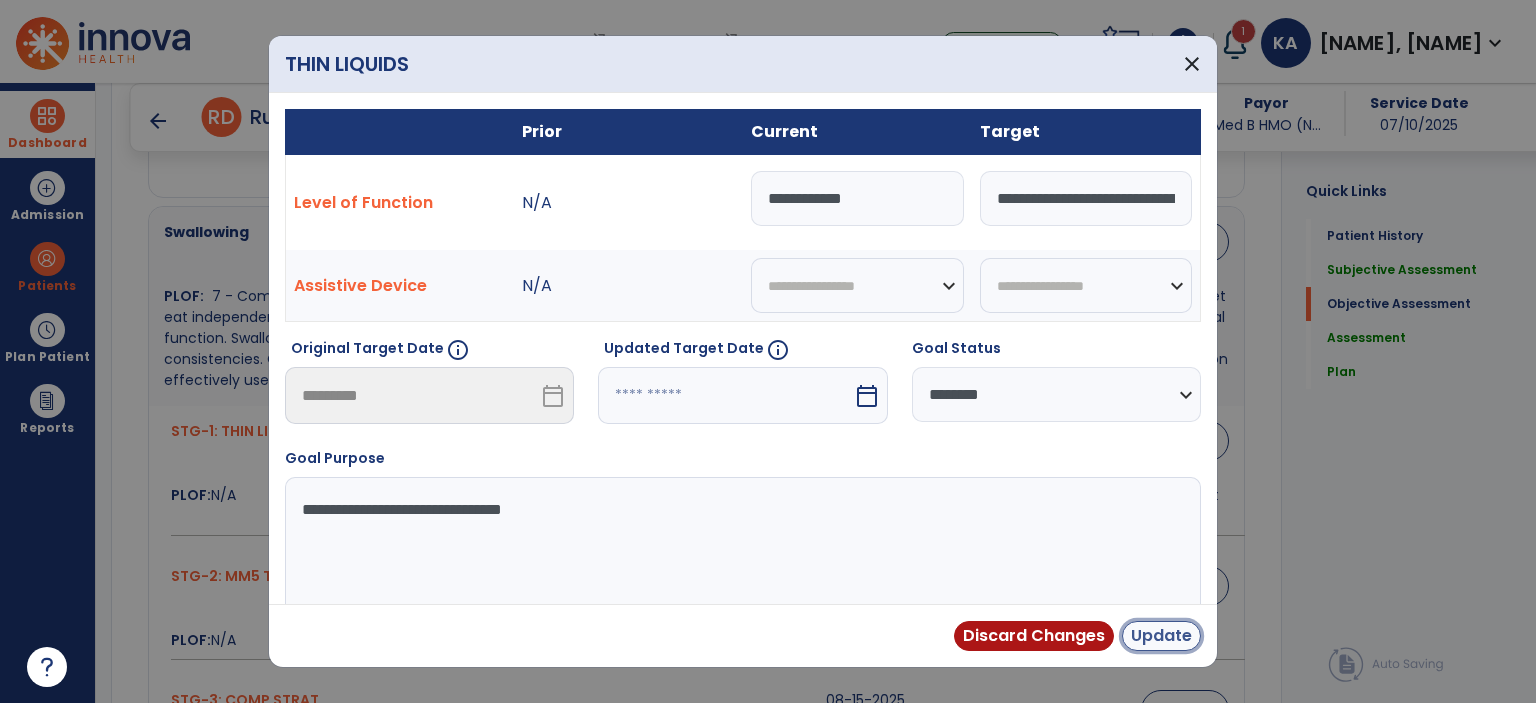 click on "Update" at bounding box center [1161, 636] 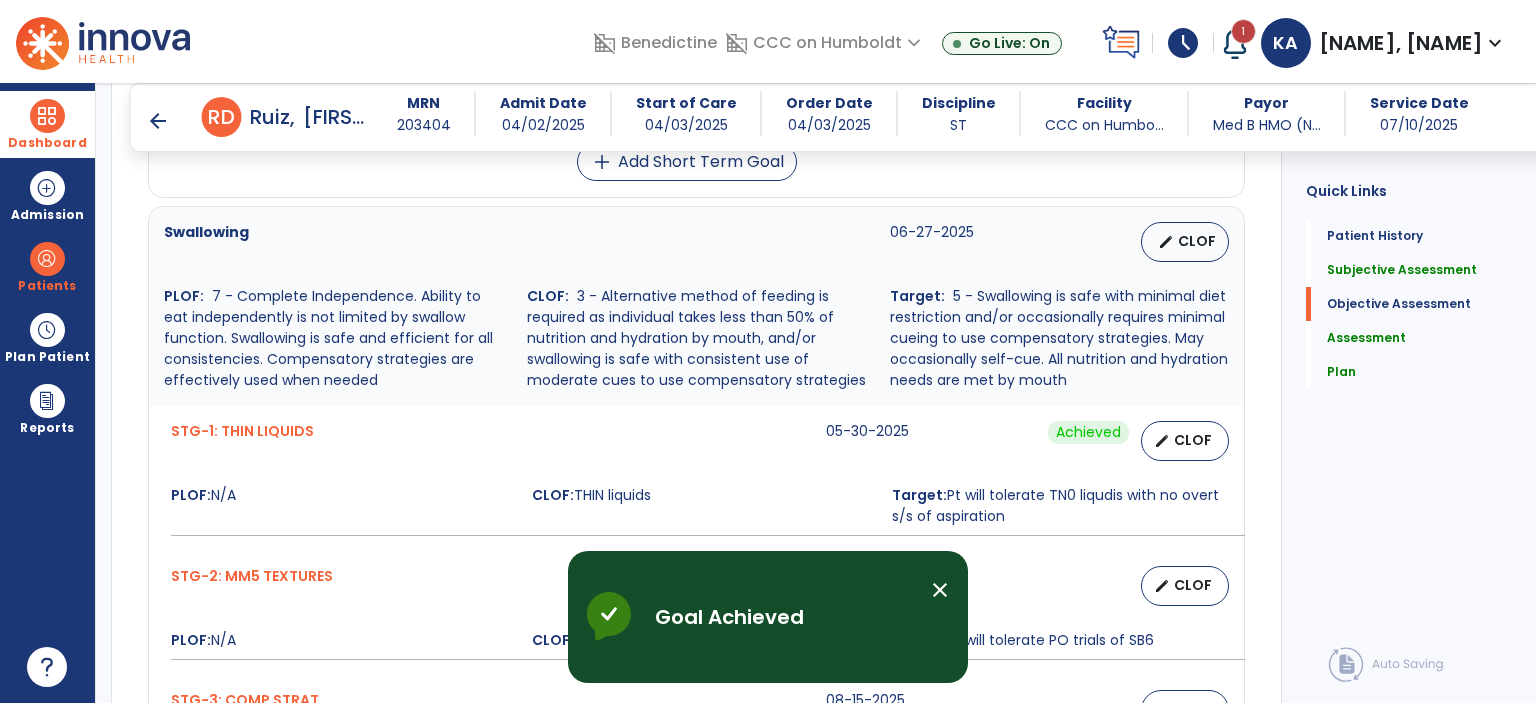 click on "close" at bounding box center [940, 590] 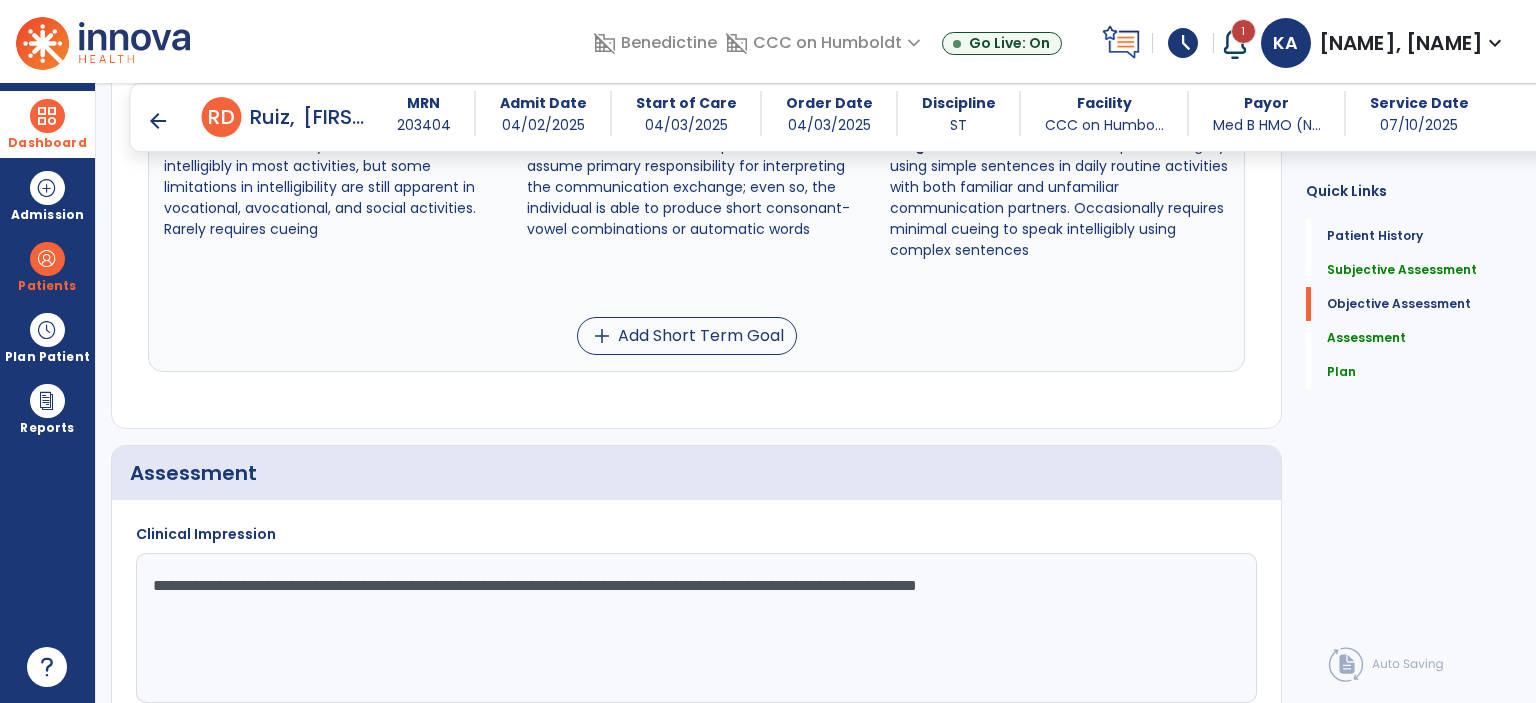 scroll, scrollTop: 2474, scrollLeft: 0, axis: vertical 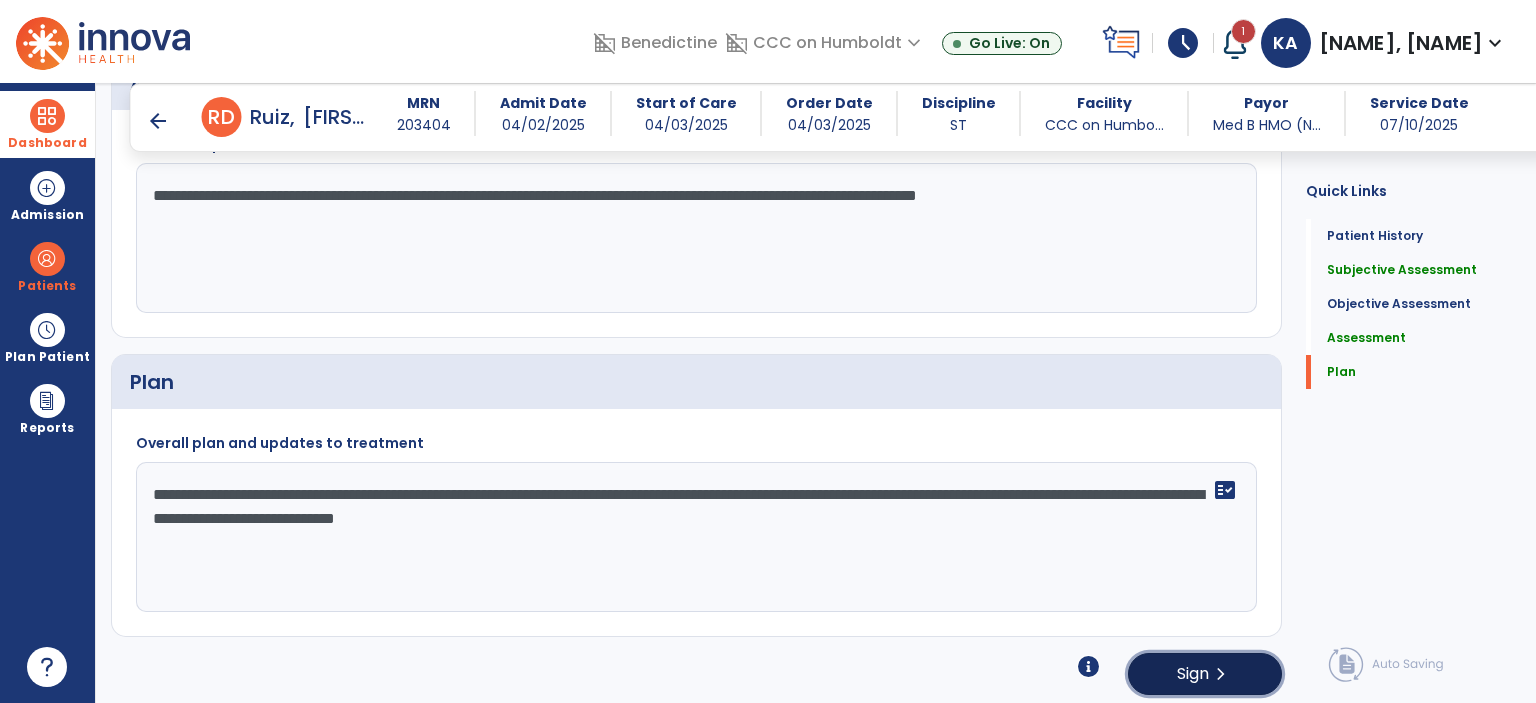 click on "chevron_right" 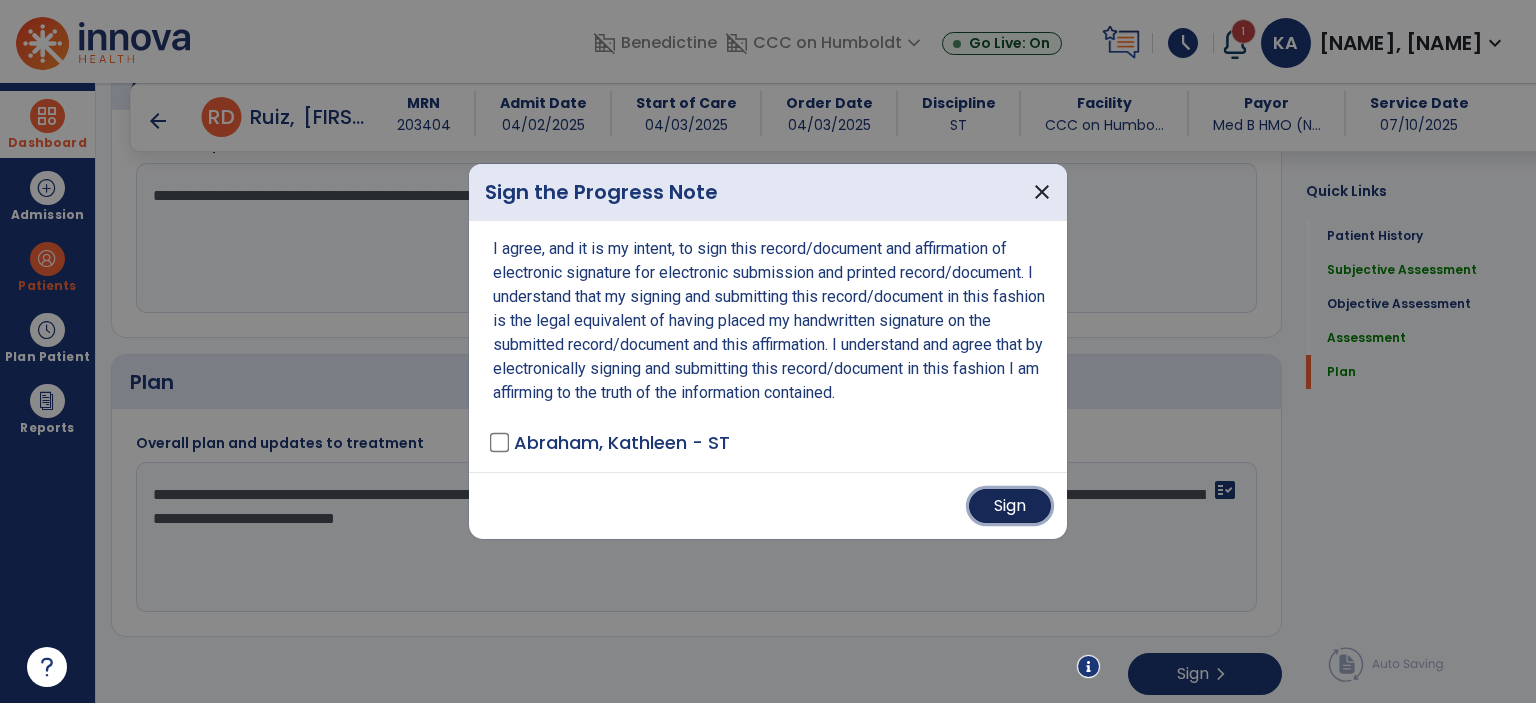 click on "Sign" at bounding box center [1010, 506] 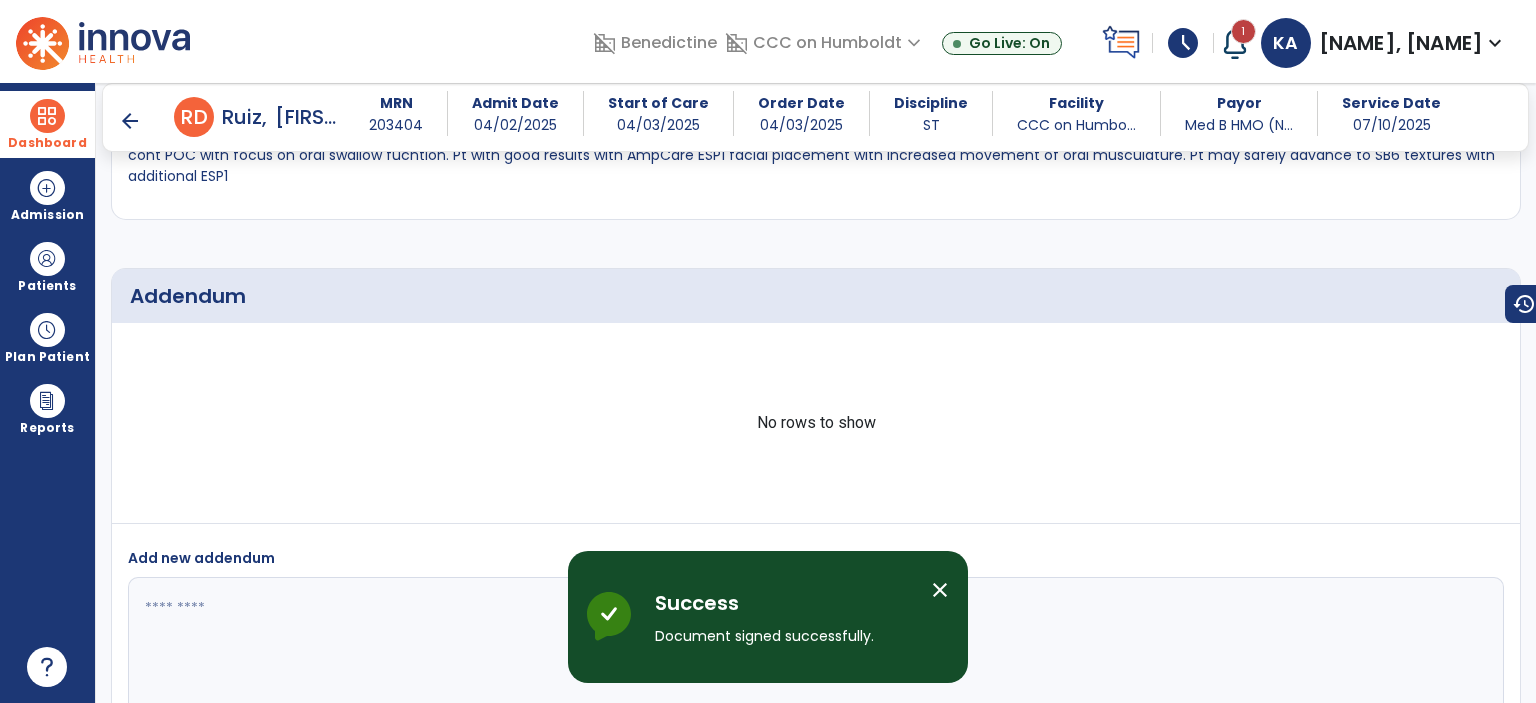 scroll, scrollTop: 3220, scrollLeft: 0, axis: vertical 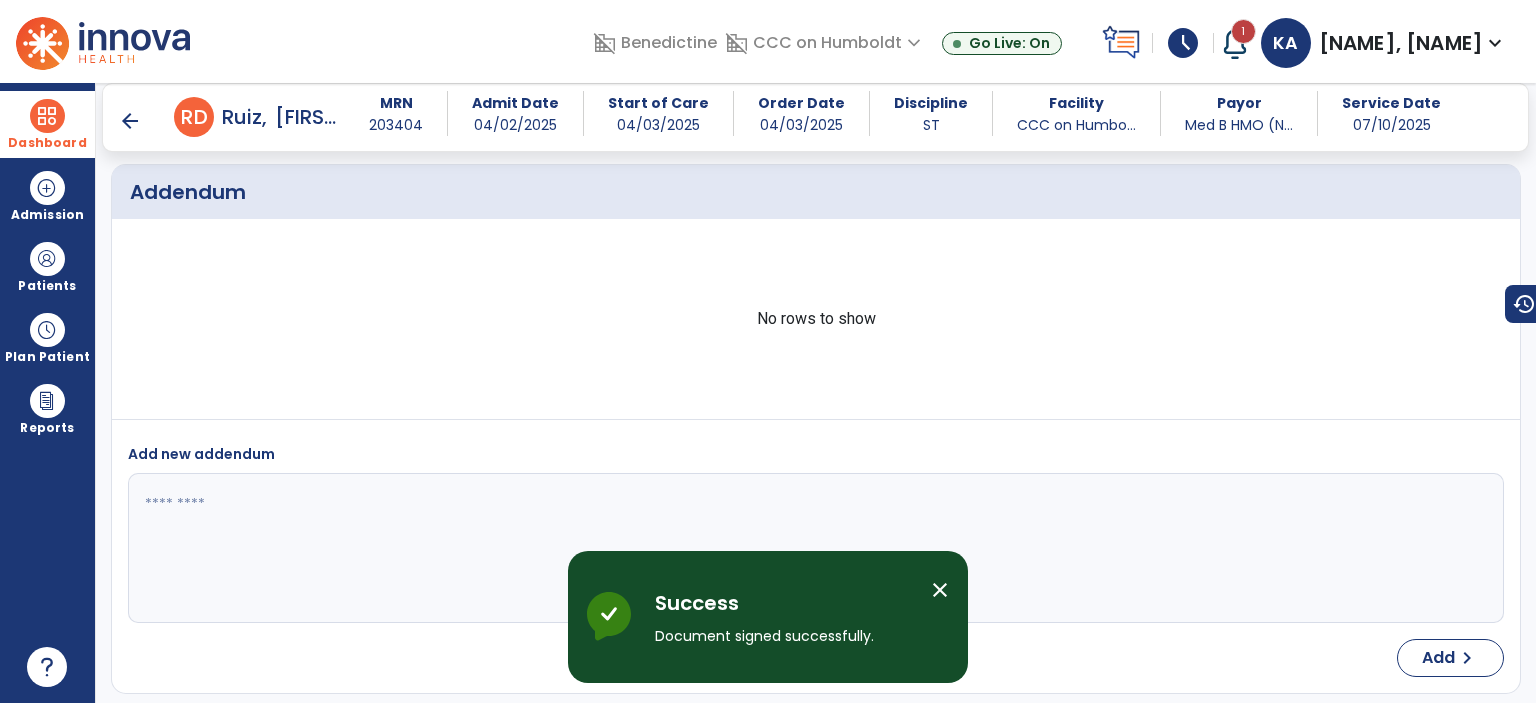 click on "close" at bounding box center (940, 590) 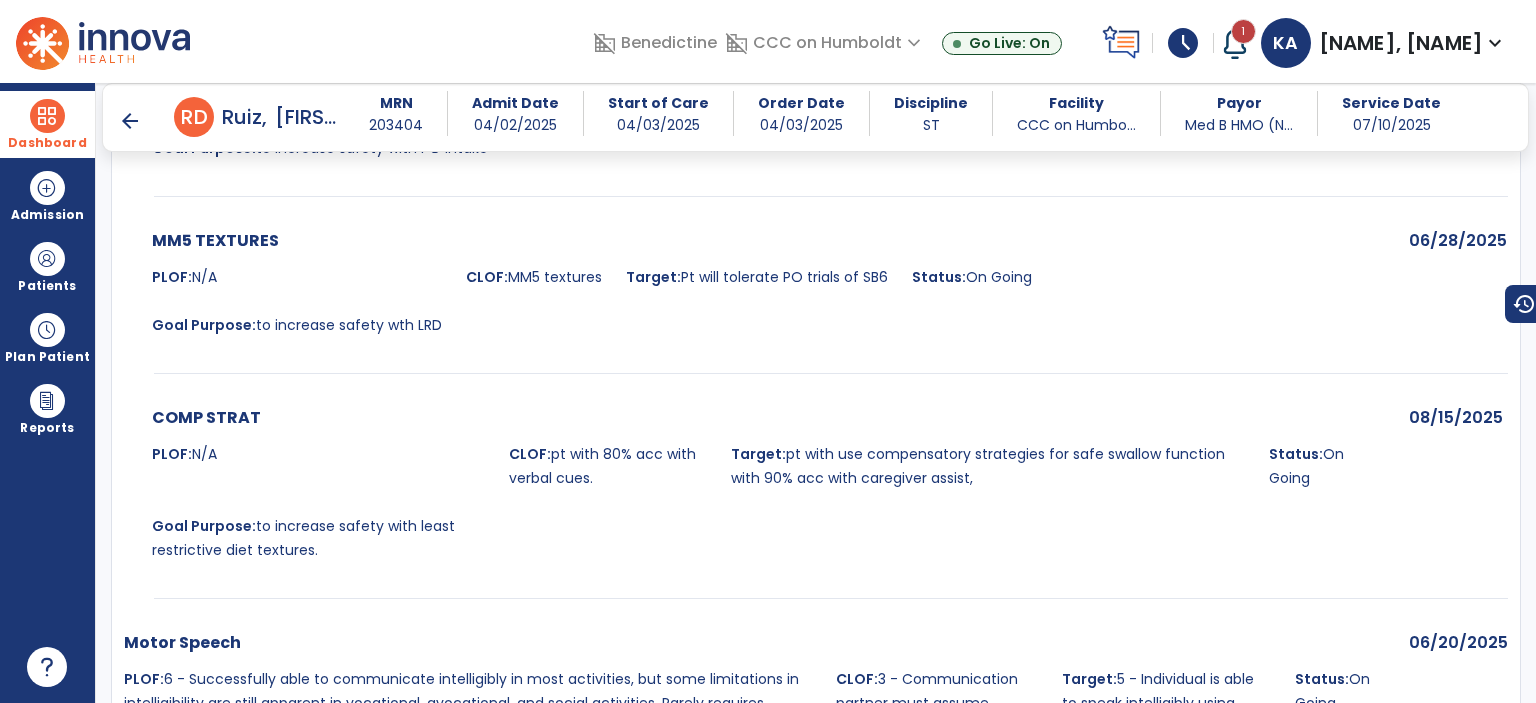 scroll, scrollTop: 1699, scrollLeft: 0, axis: vertical 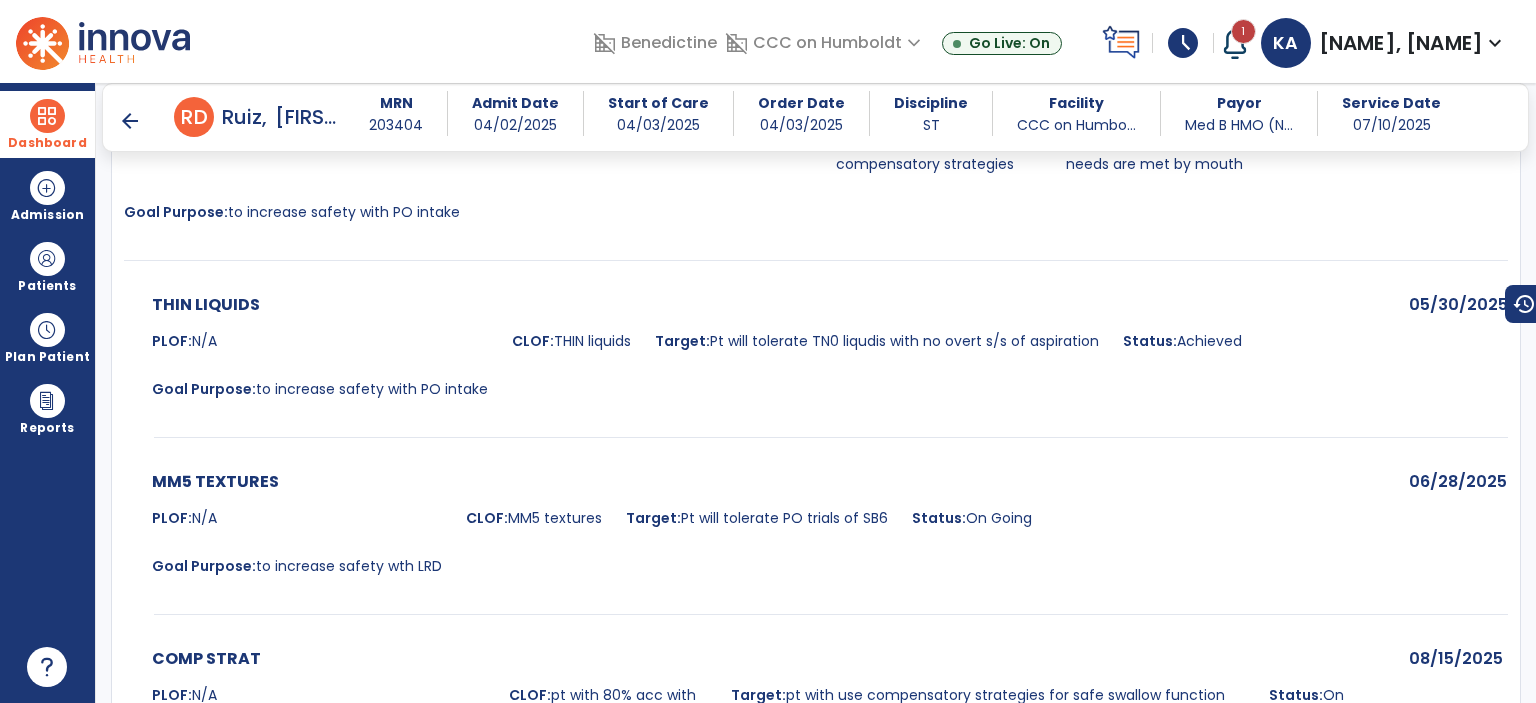 click on "arrow_back" at bounding box center (130, 121) 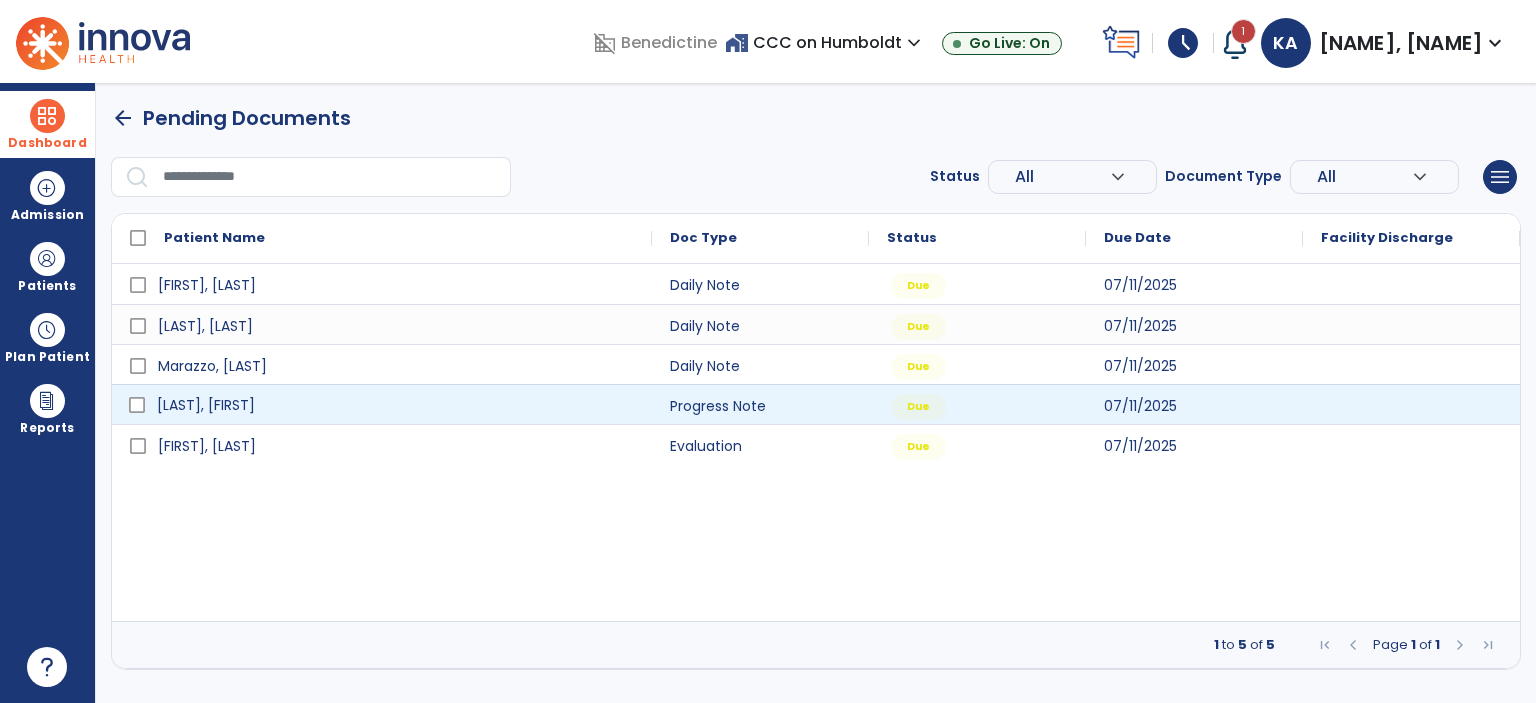 click on "[LAST], [FIRST]" at bounding box center (396, 405) 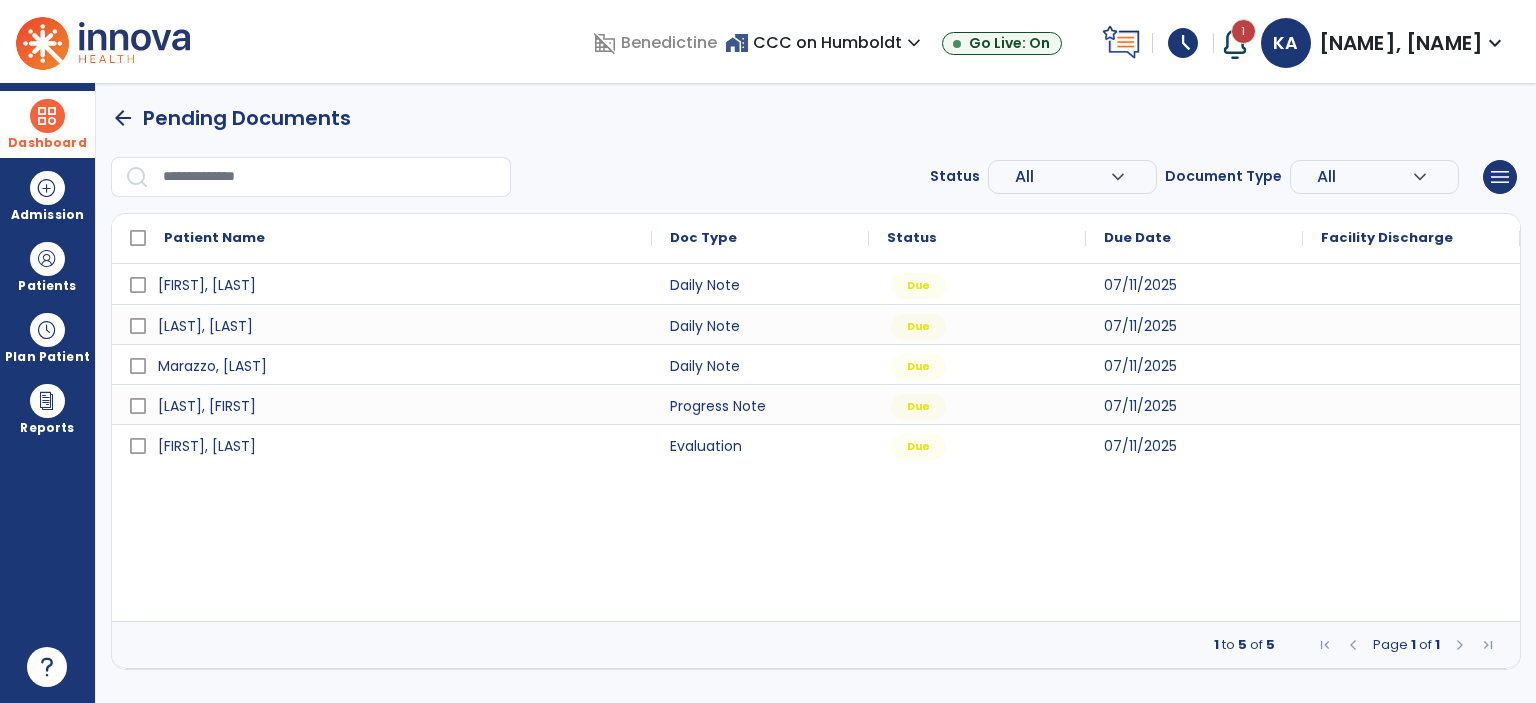 click on "[LAST], [FIRST] Daily Note Due 07/11/2025
[LAST], [FIRST] Daily Note Due 07/11/2025
[LAST], [FIRST] Daily Note Due 07/11/2025
[LAST], [FIRST] Progress Note Due 07/11/2025
[LAST], [FIRST] Evaluation Due 07/11/2025" at bounding box center (816, 442) 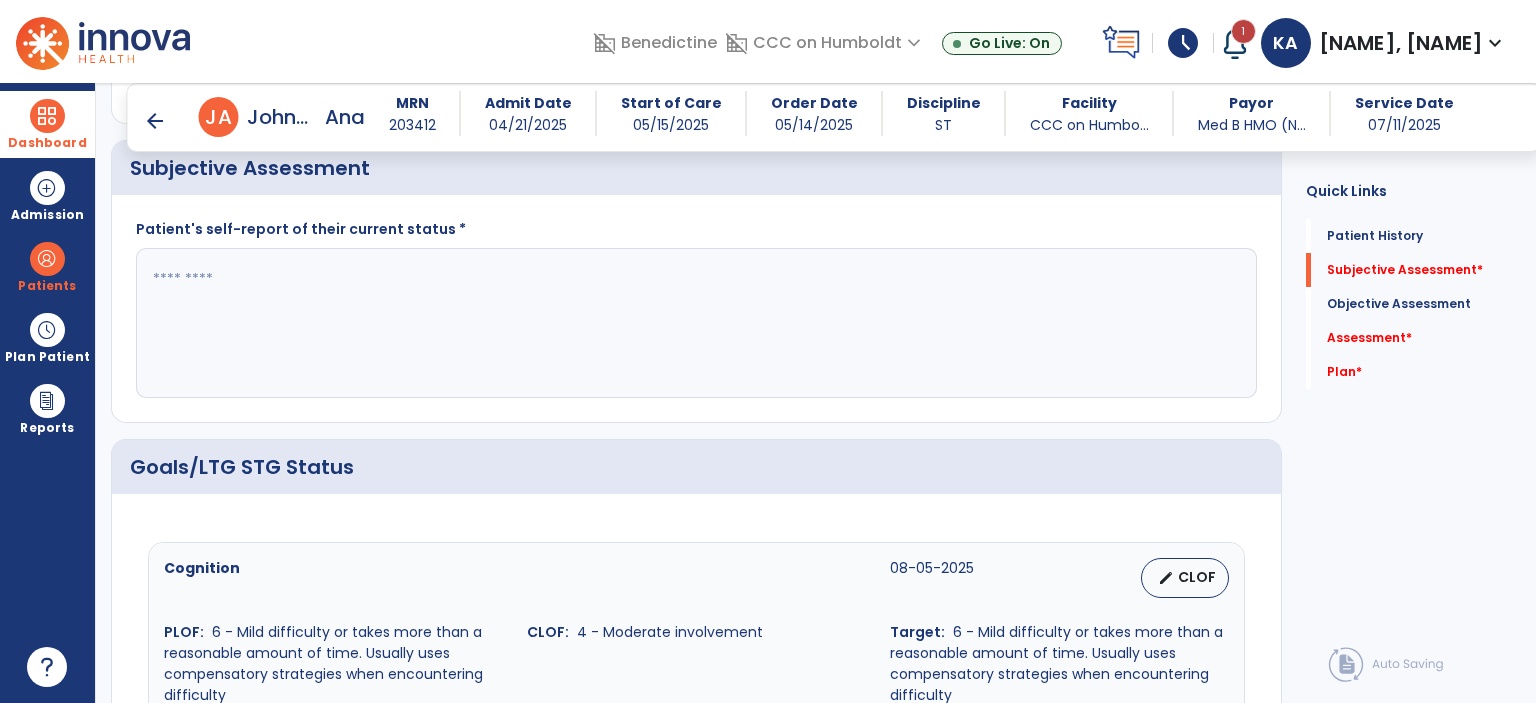 scroll, scrollTop: 628, scrollLeft: 0, axis: vertical 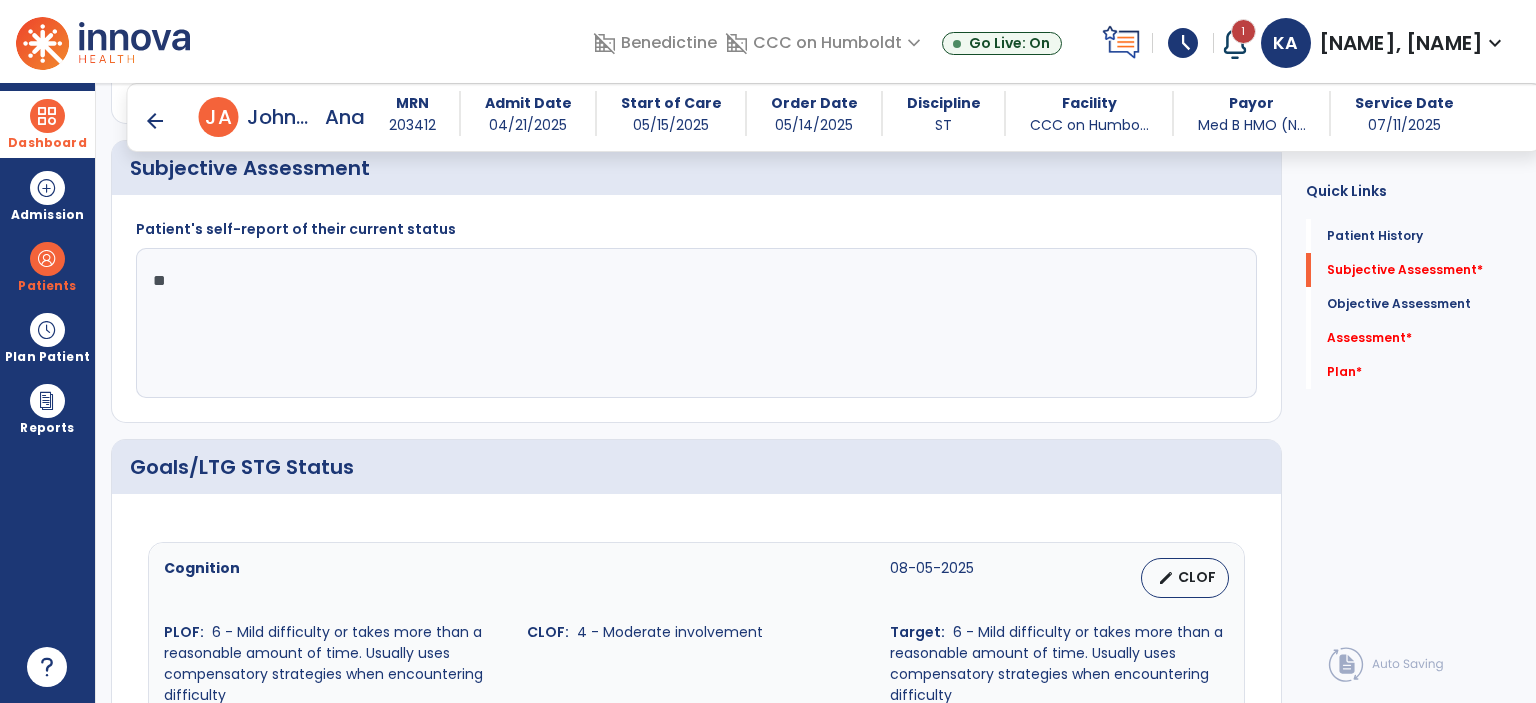 type on "*" 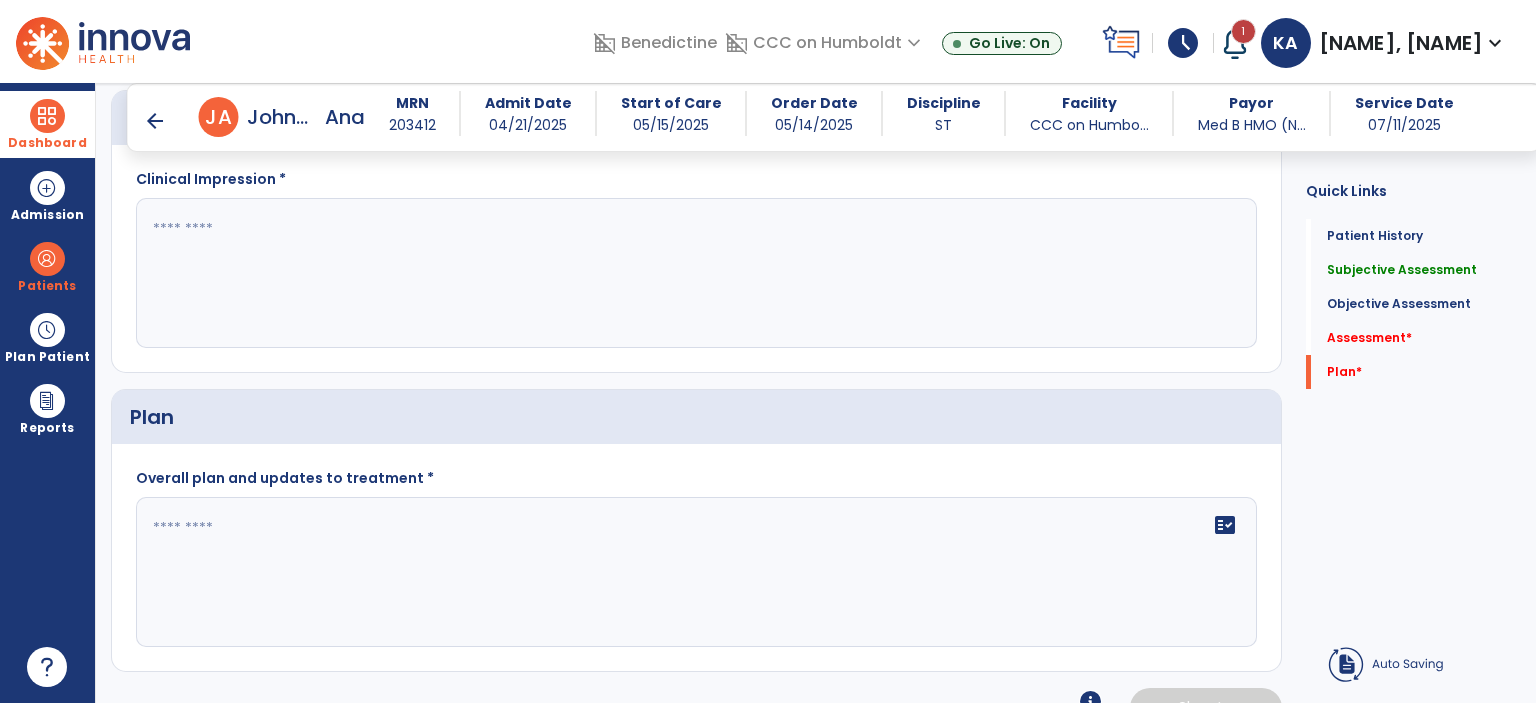 scroll, scrollTop: 2404, scrollLeft: 0, axis: vertical 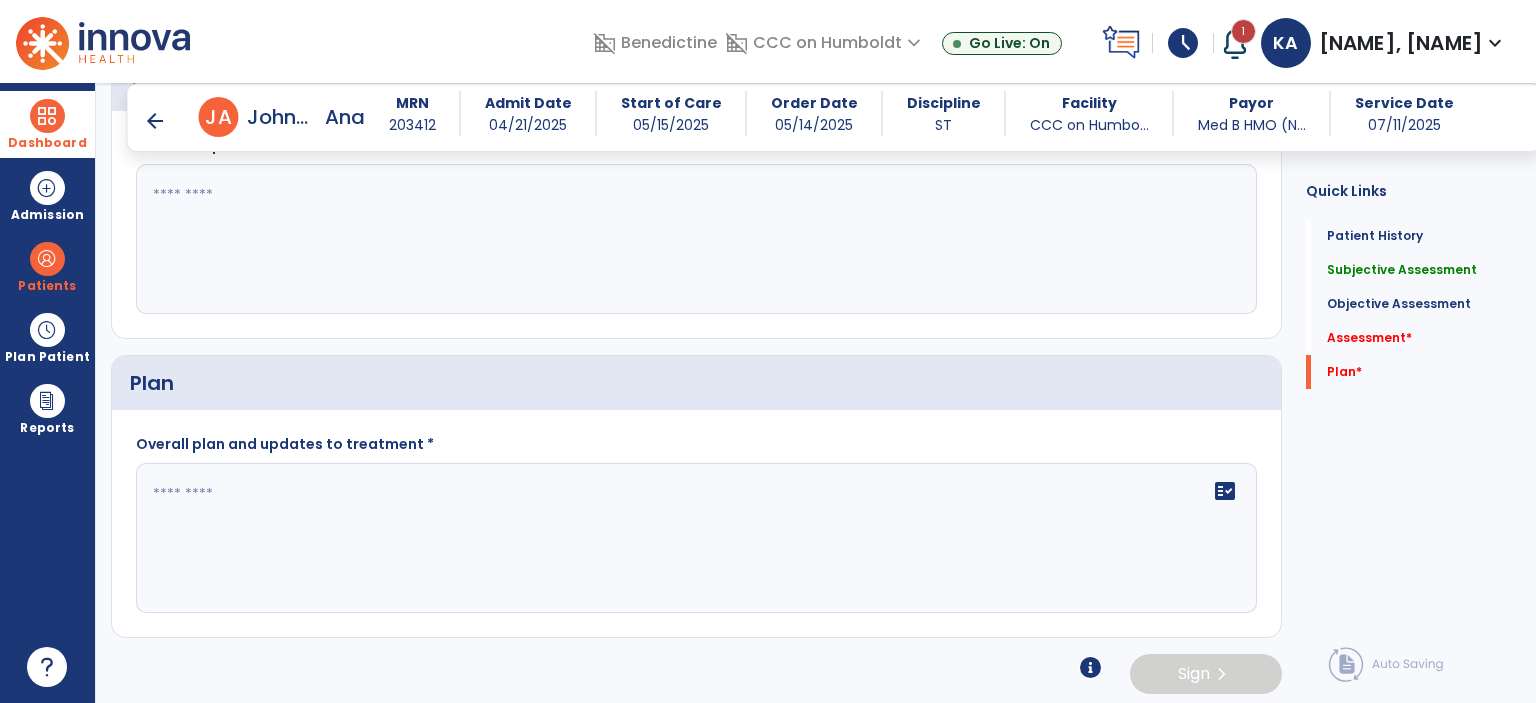 type on "**********" 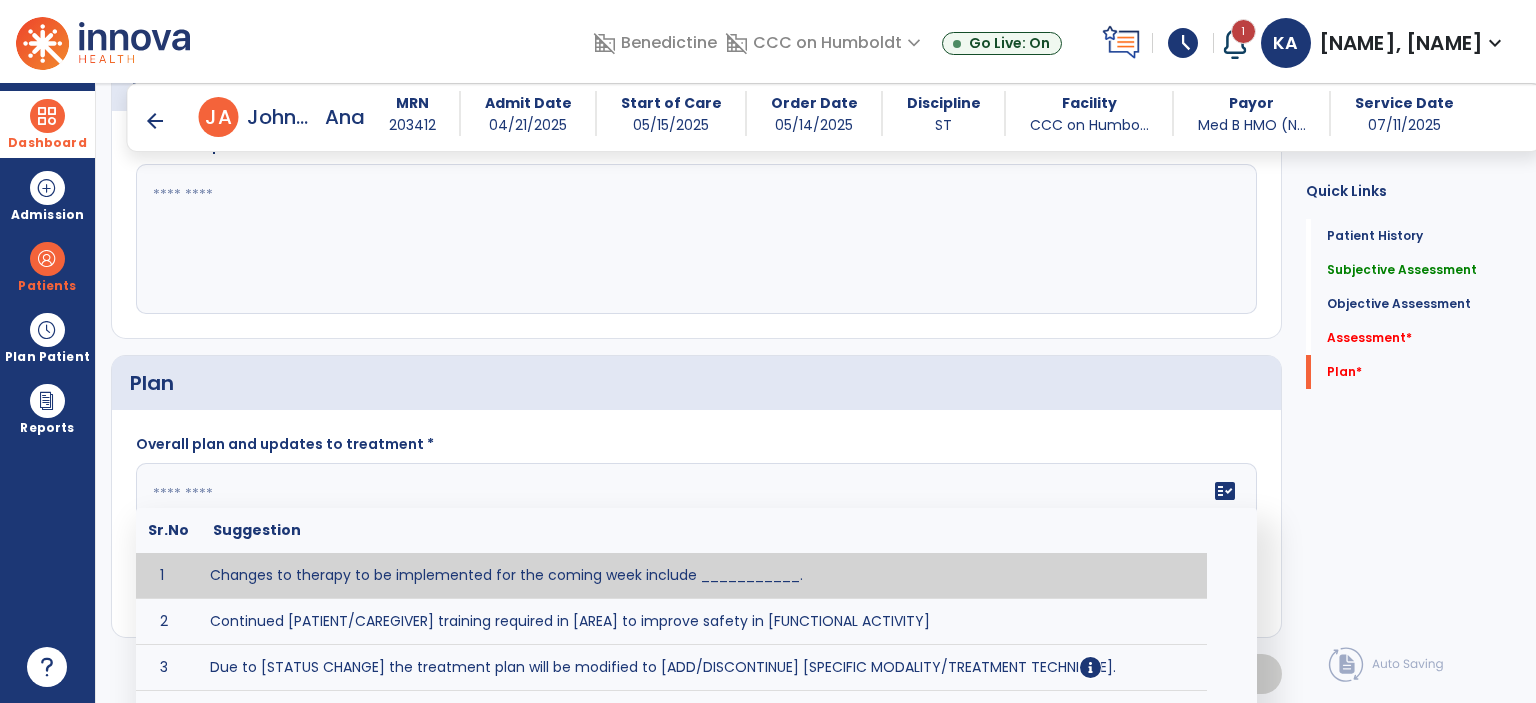 click 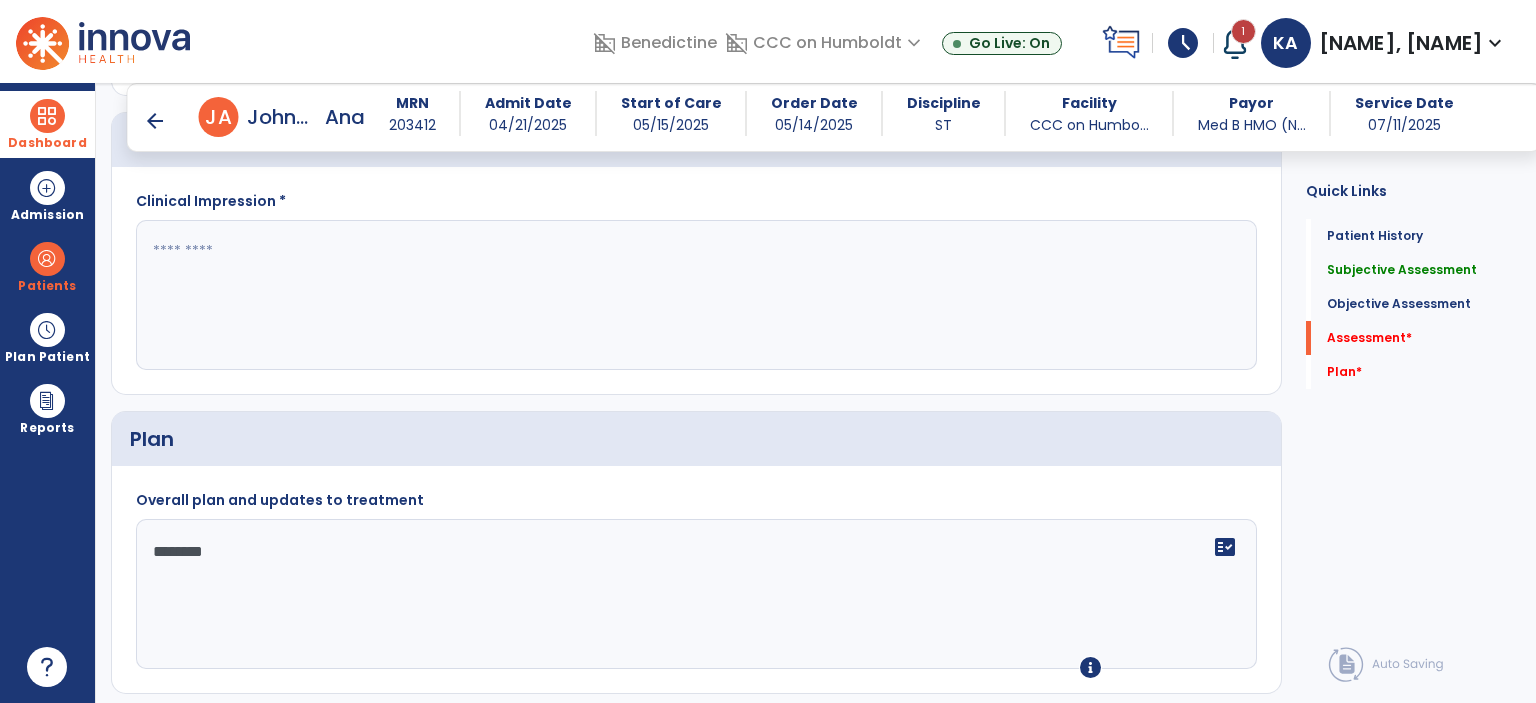 type on "********" 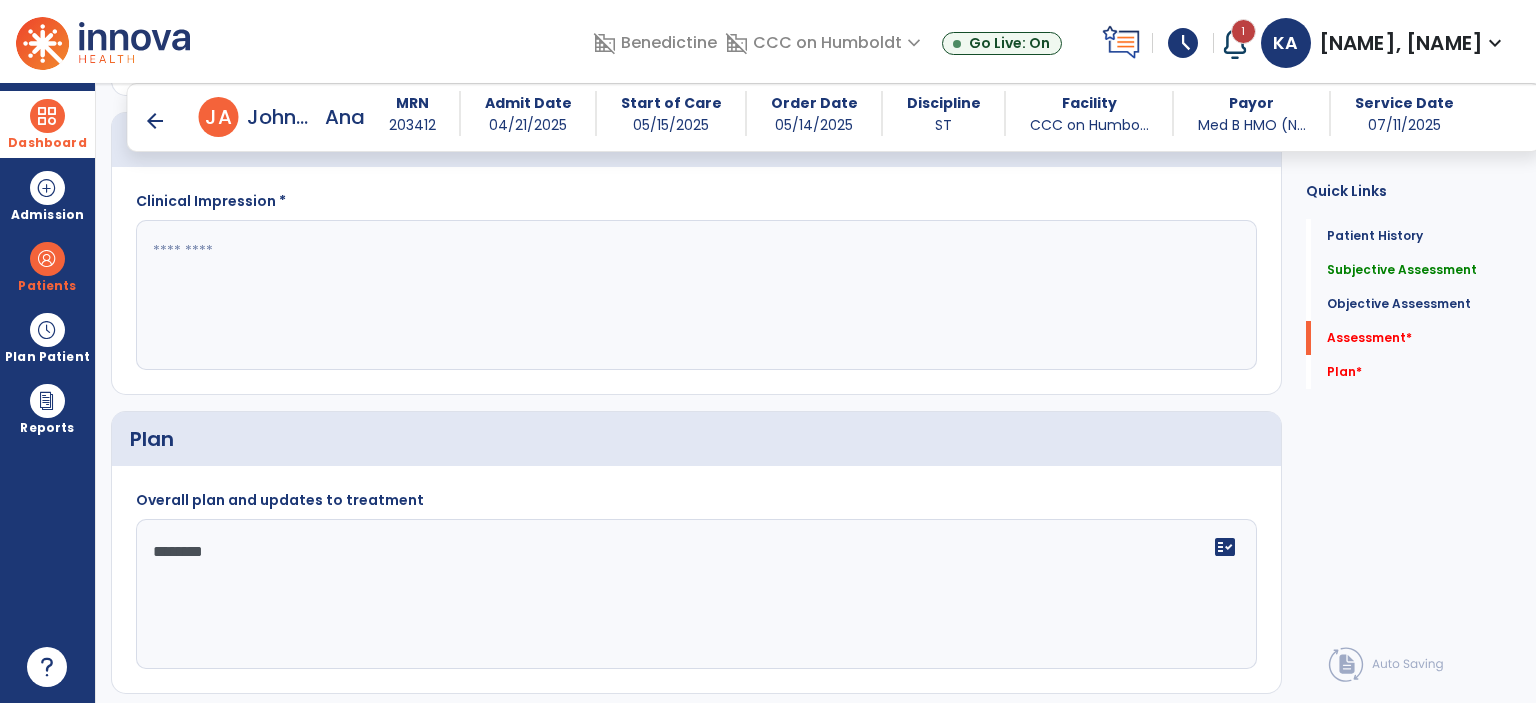 click on "Overall plan and updates to treatment" 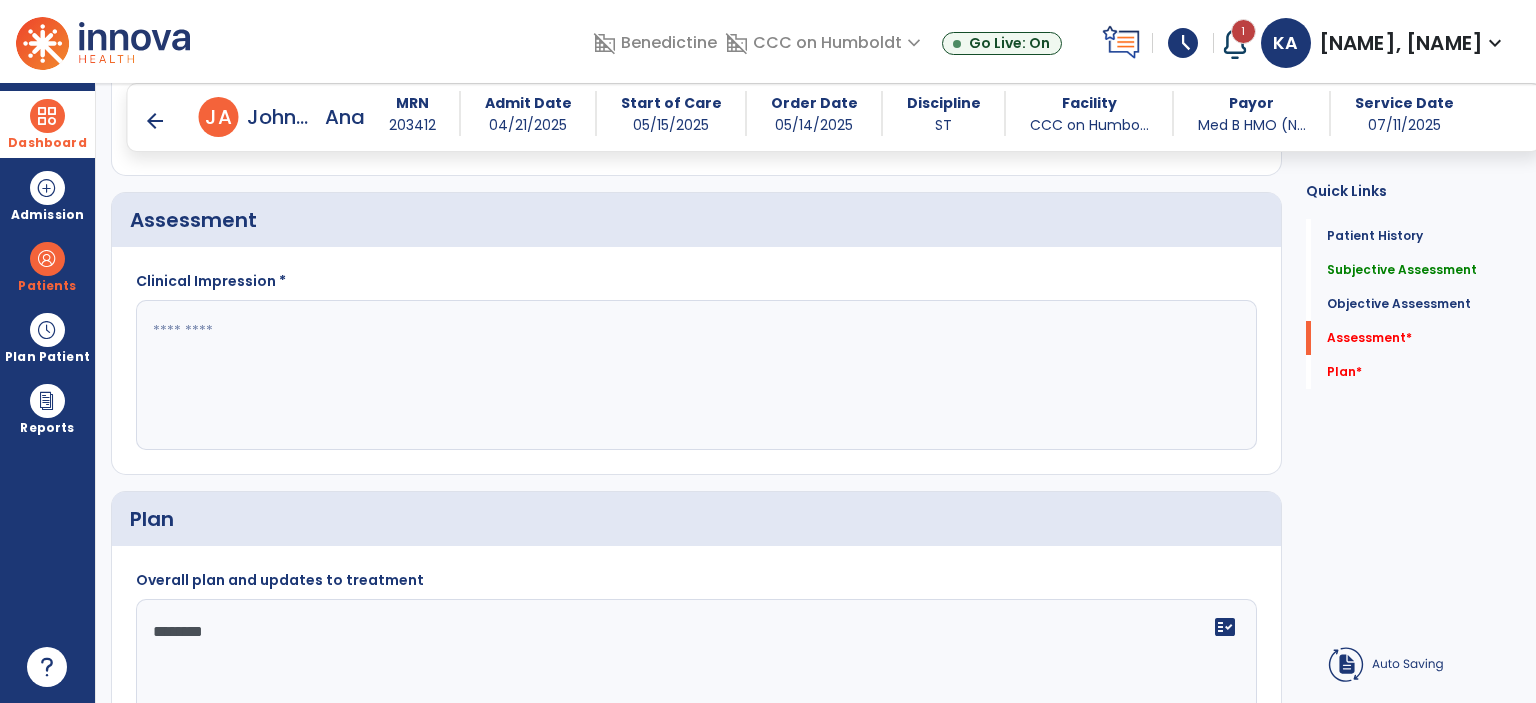 click 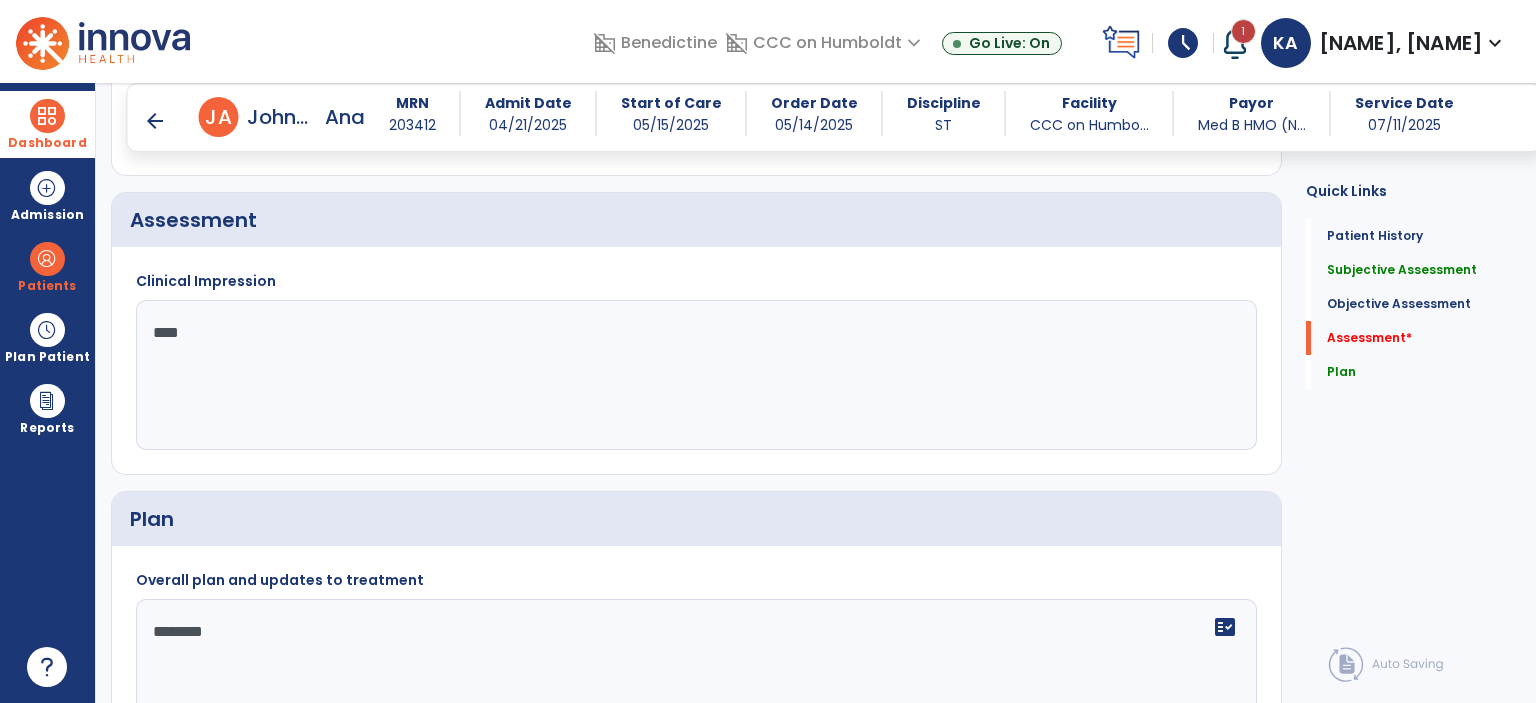 type on "****" 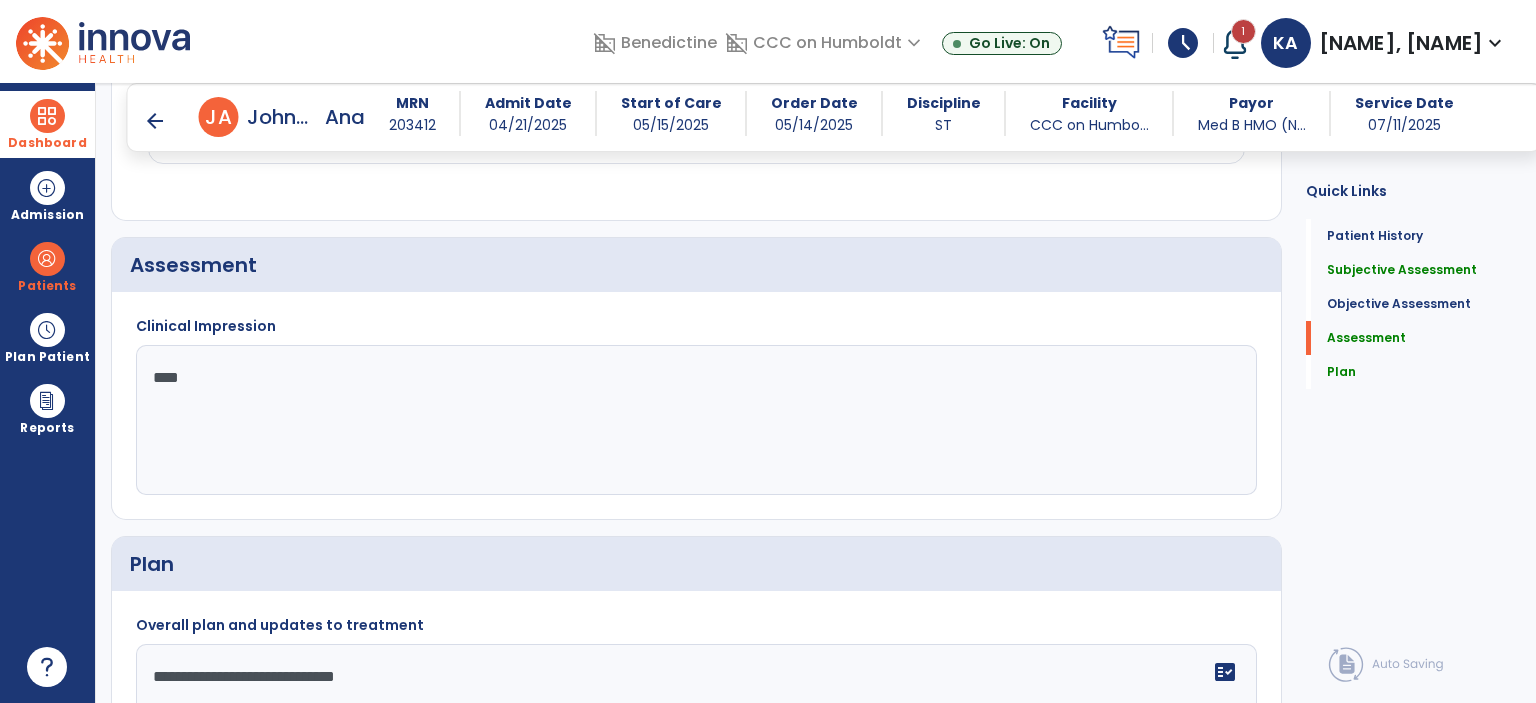 scroll, scrollTop: 2221, scrollLeft: 0, axis: vertical 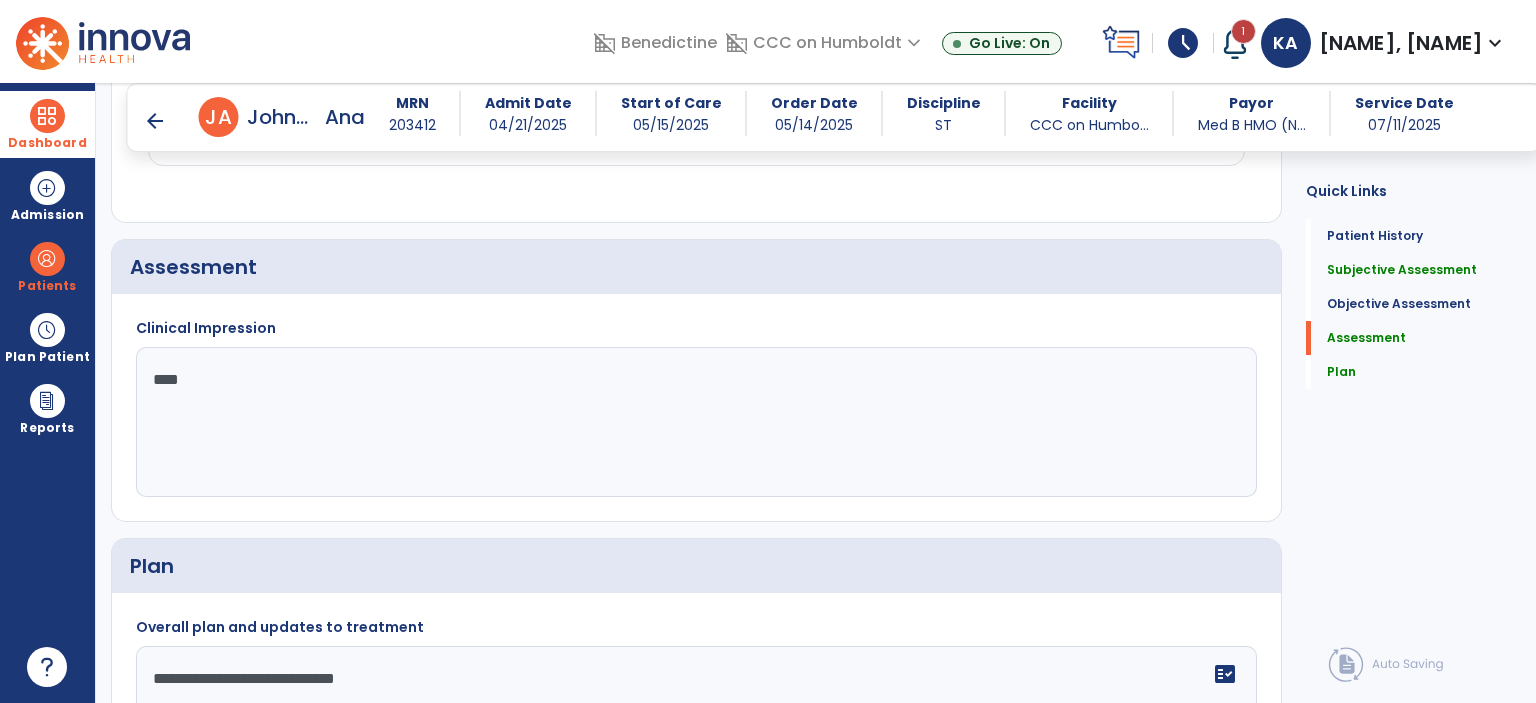 type on "**********" 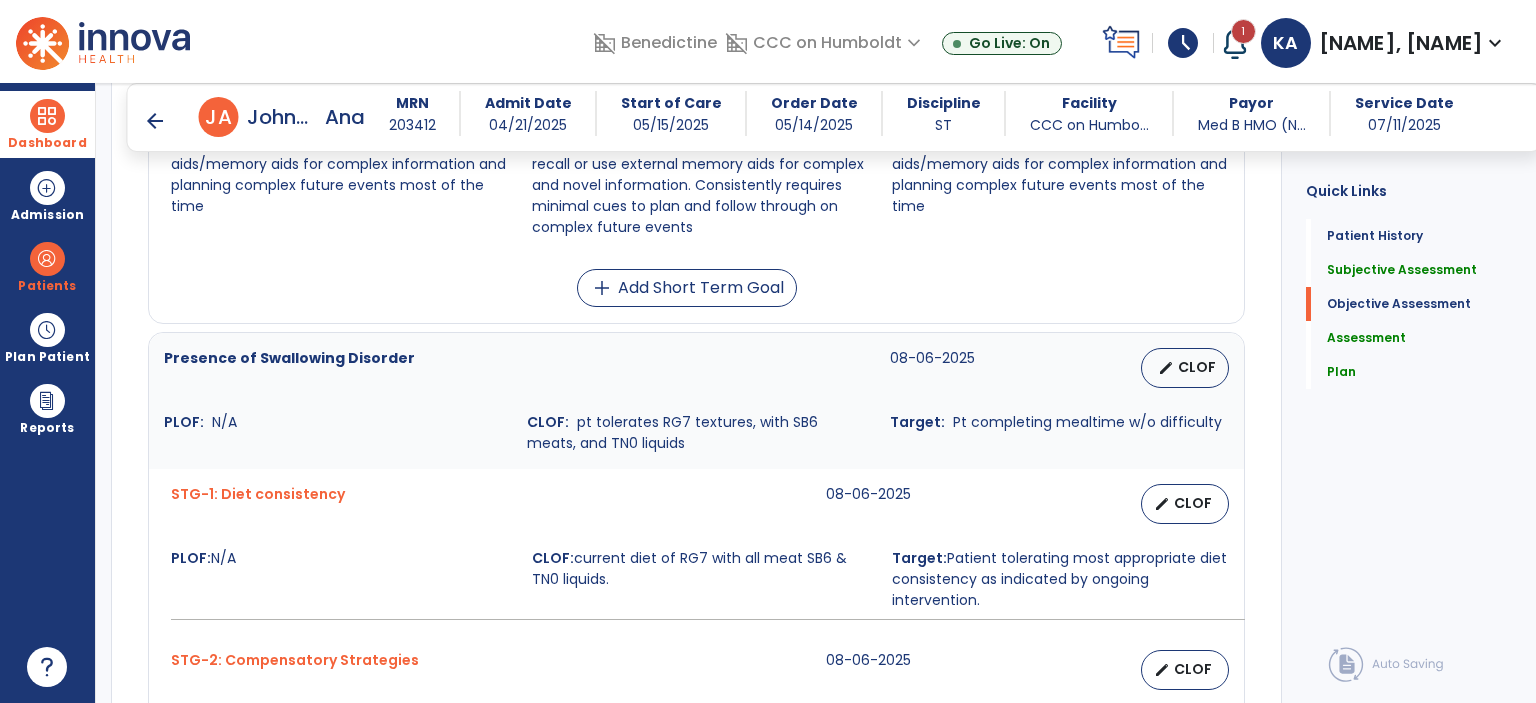 scroll, scrollTop: 1524, scrollLeft: 0, axis: vertical 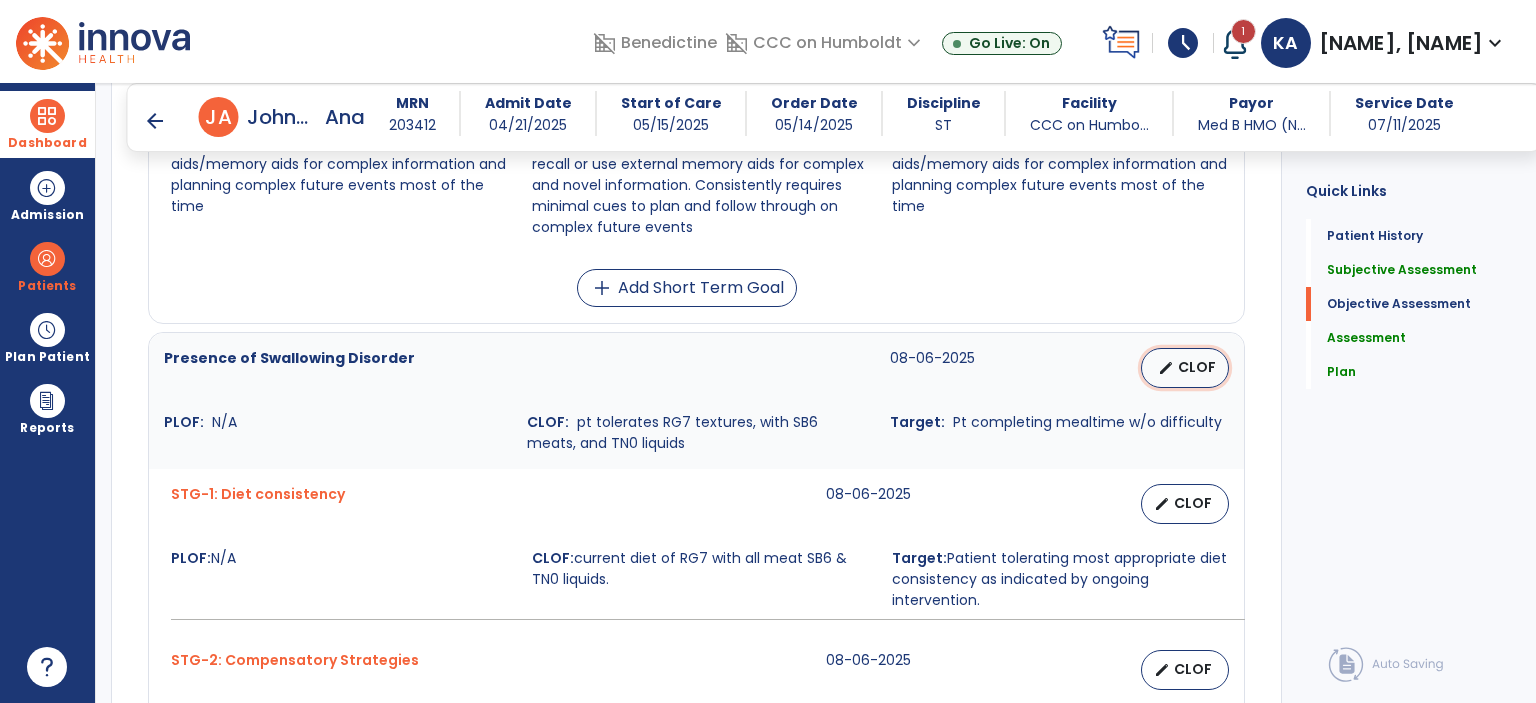 click on "CLOF" at bounding box center [1197, 367] 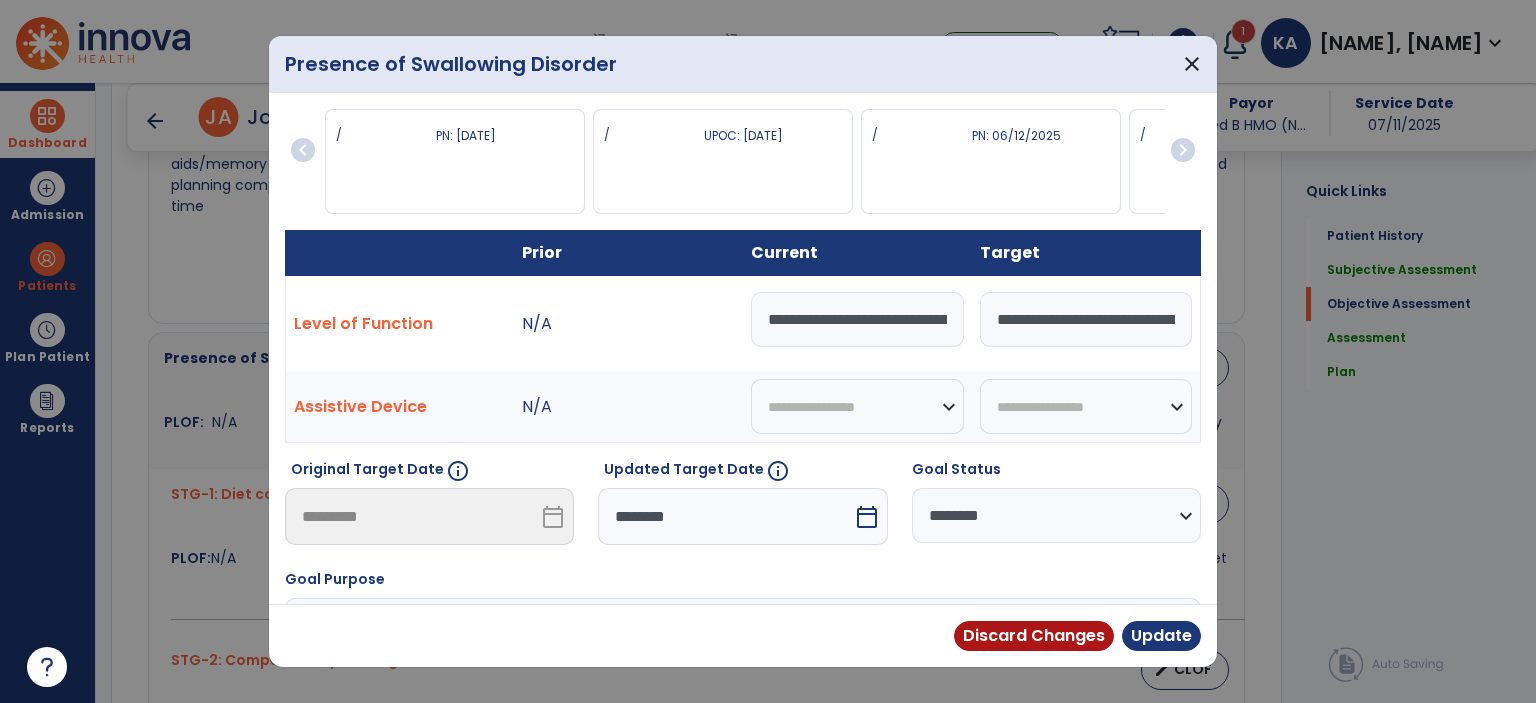 click on "**********" at bounding box center [1056, 515] 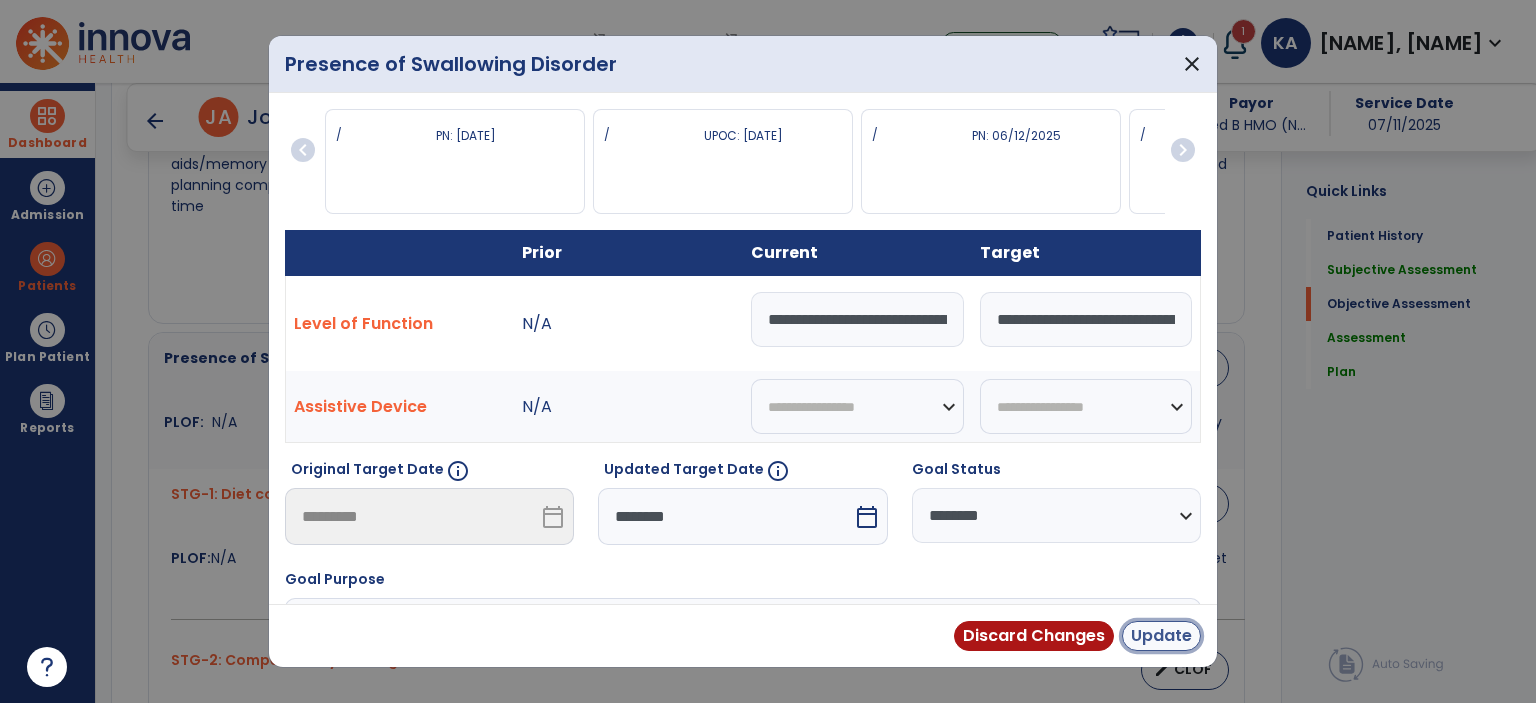 click on "Update" at bounding box center [1161, 636] 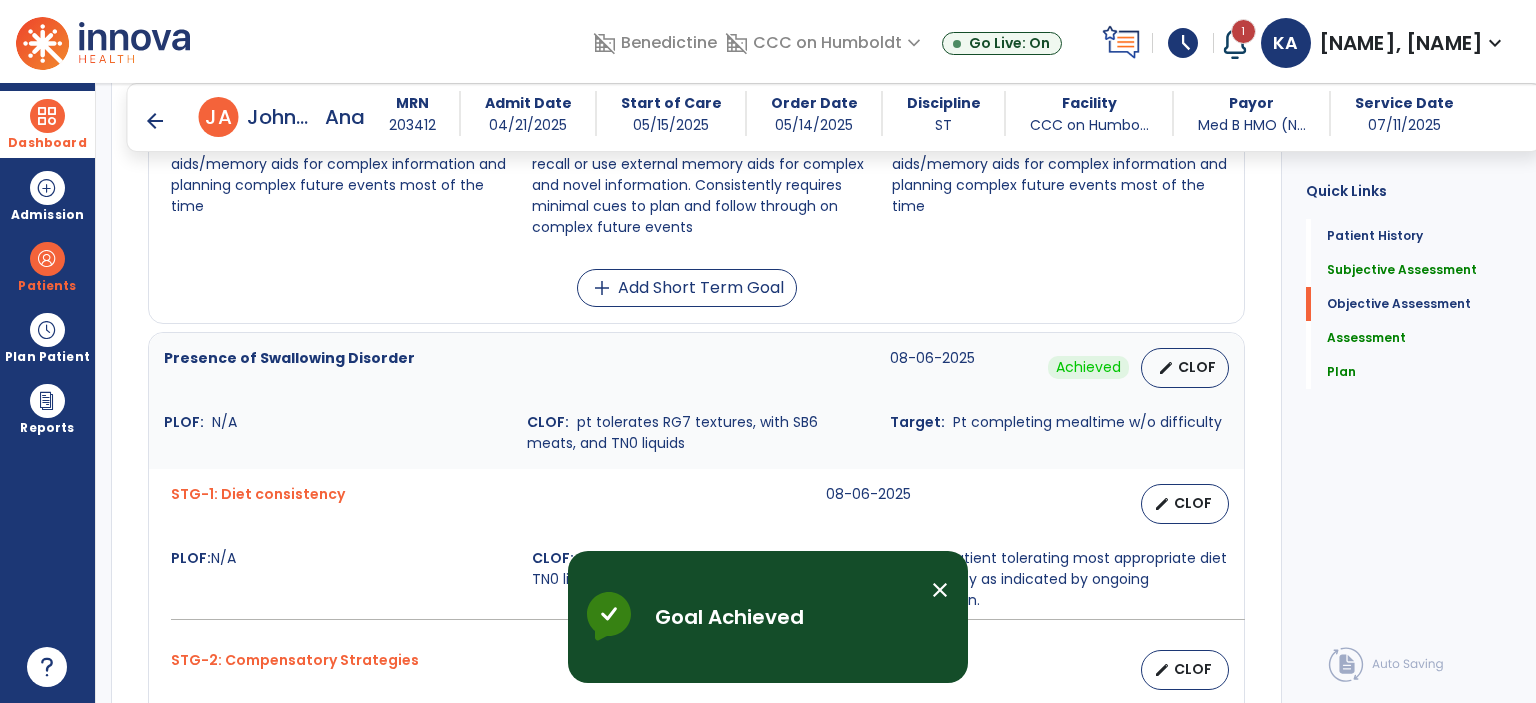 click on "close" at bounding box center (940, 590) 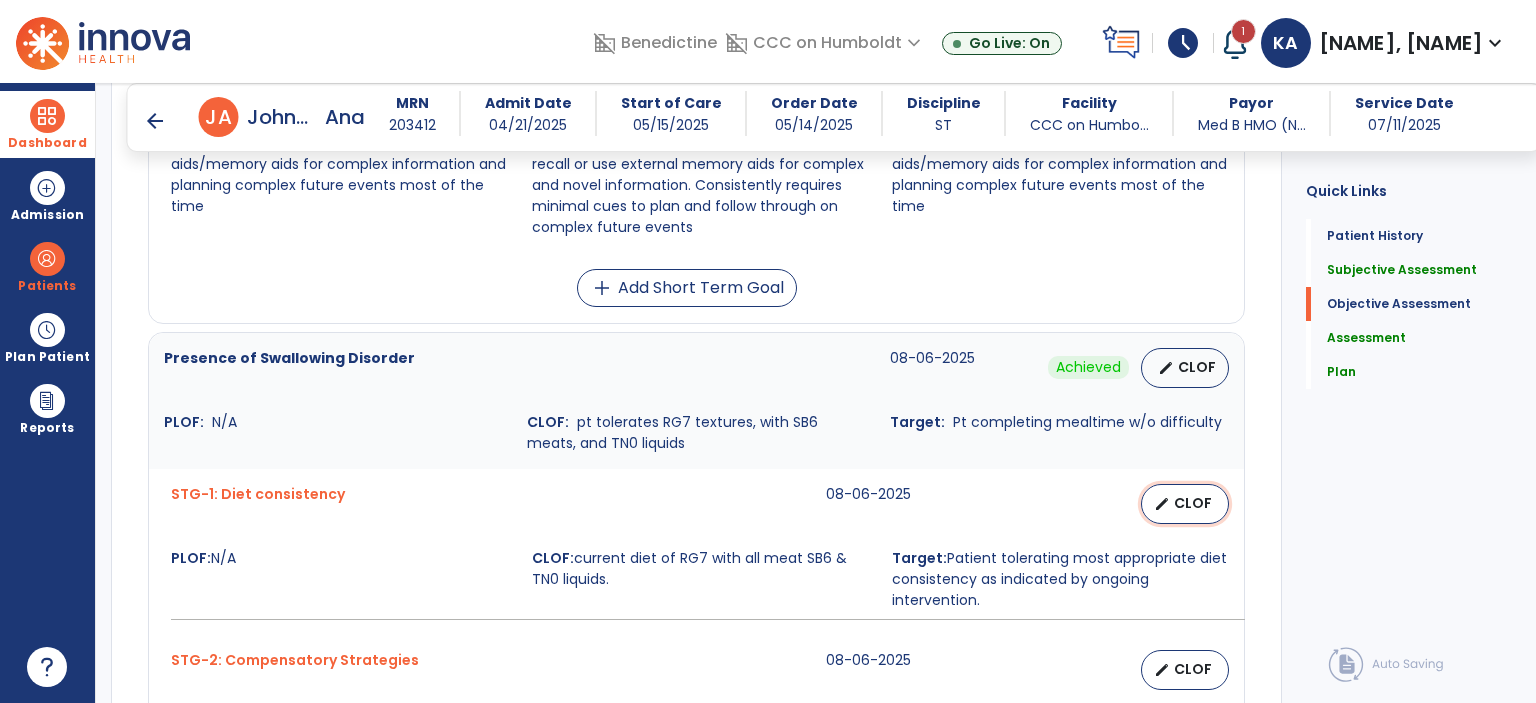 click on "CLOF" at bounding box center (1193, 503) 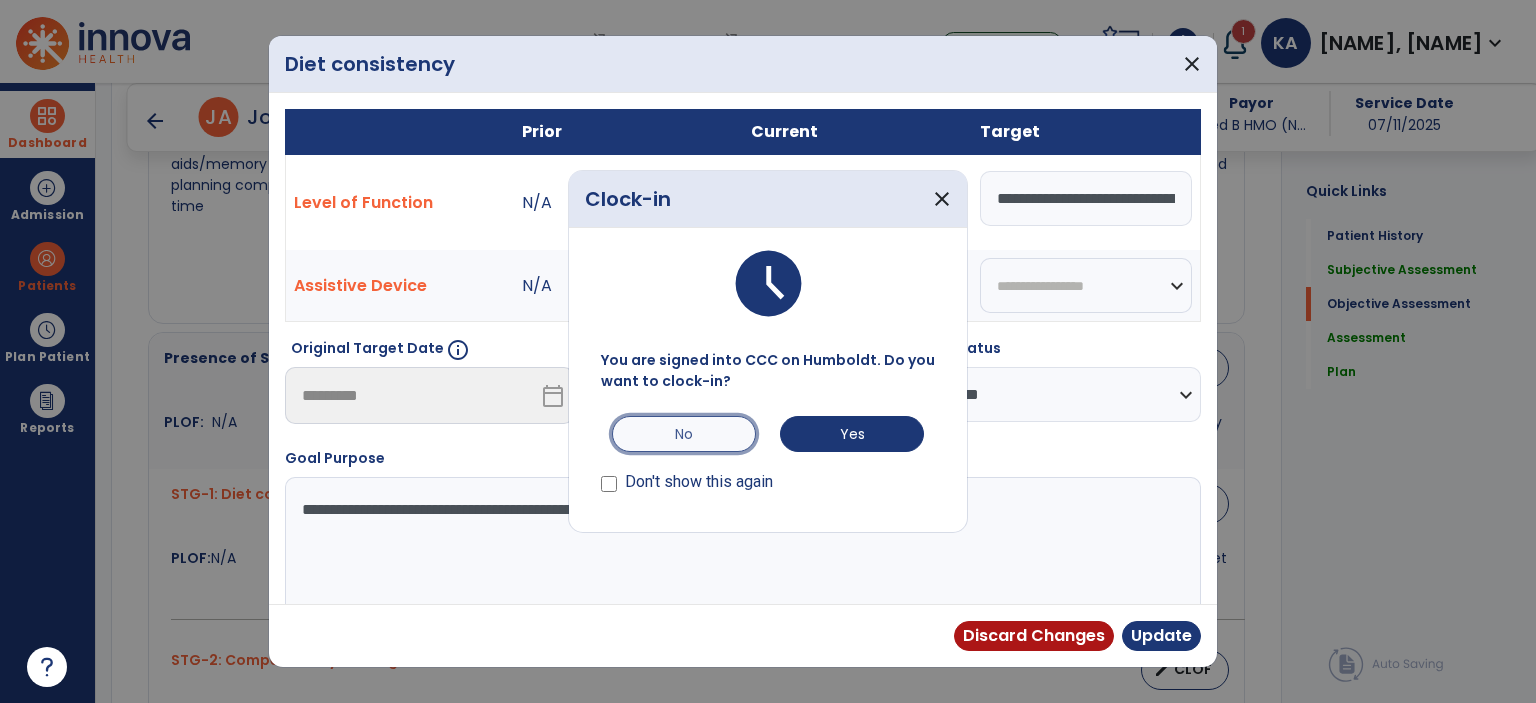 click on "No" at bounding box center [684, 434] 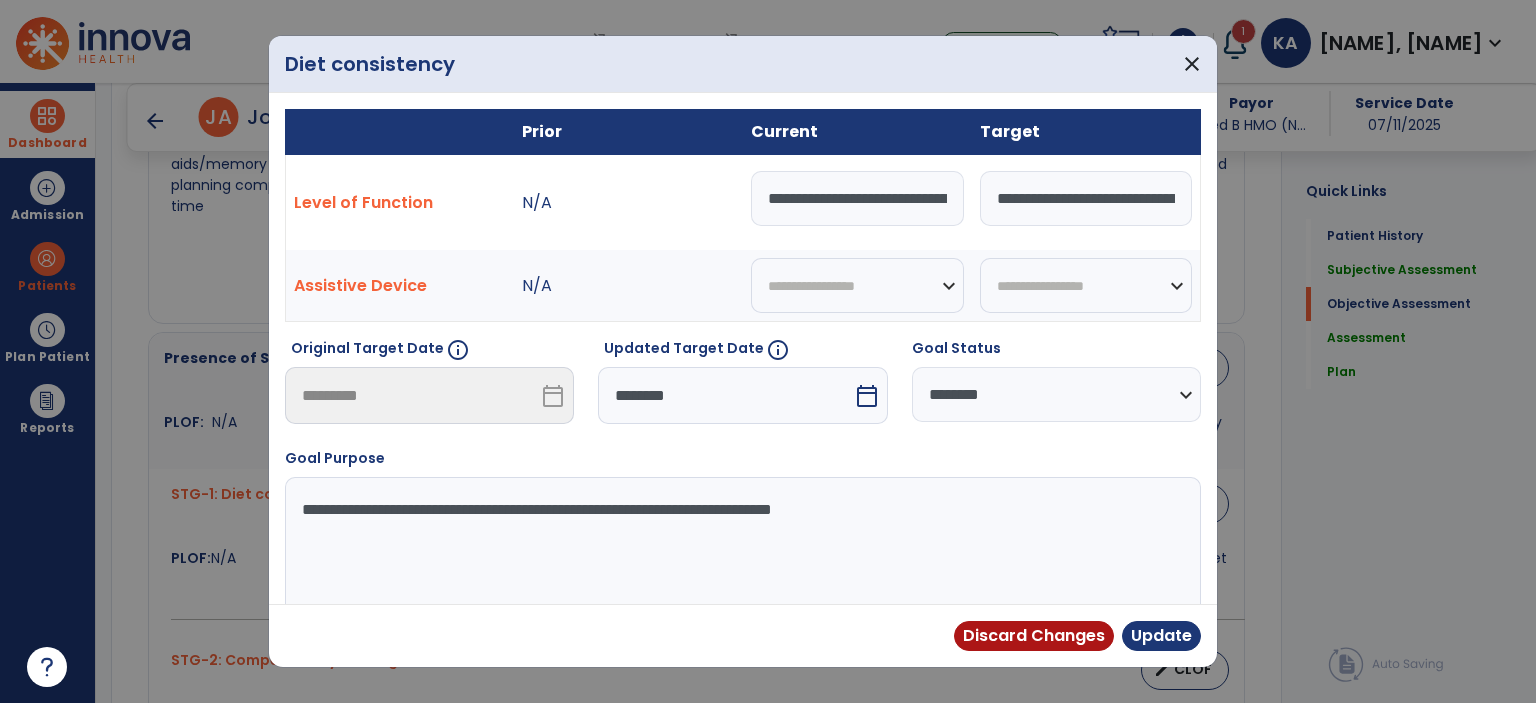 click on "**********" at bounding box center (1056, 394) 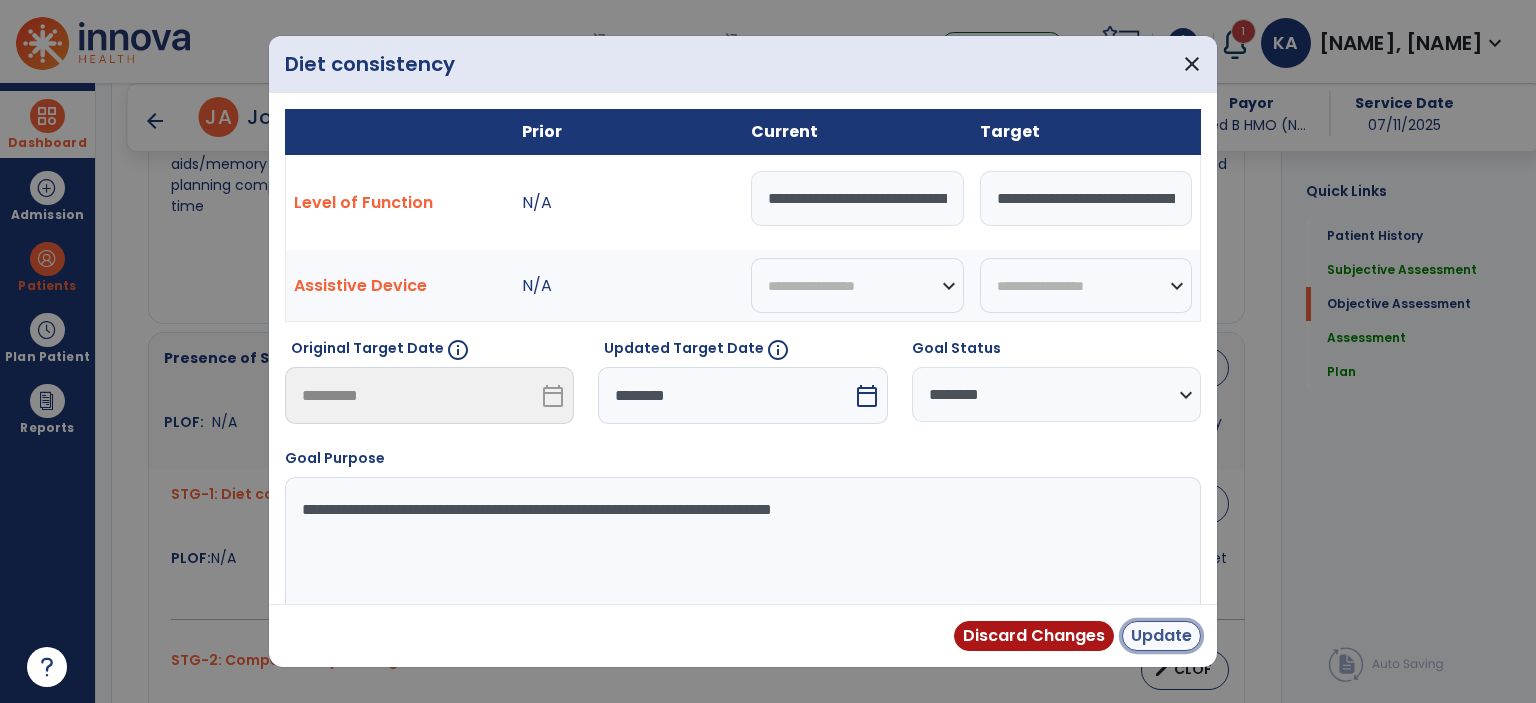 click on "Update" at bounding box center [1161, 636] 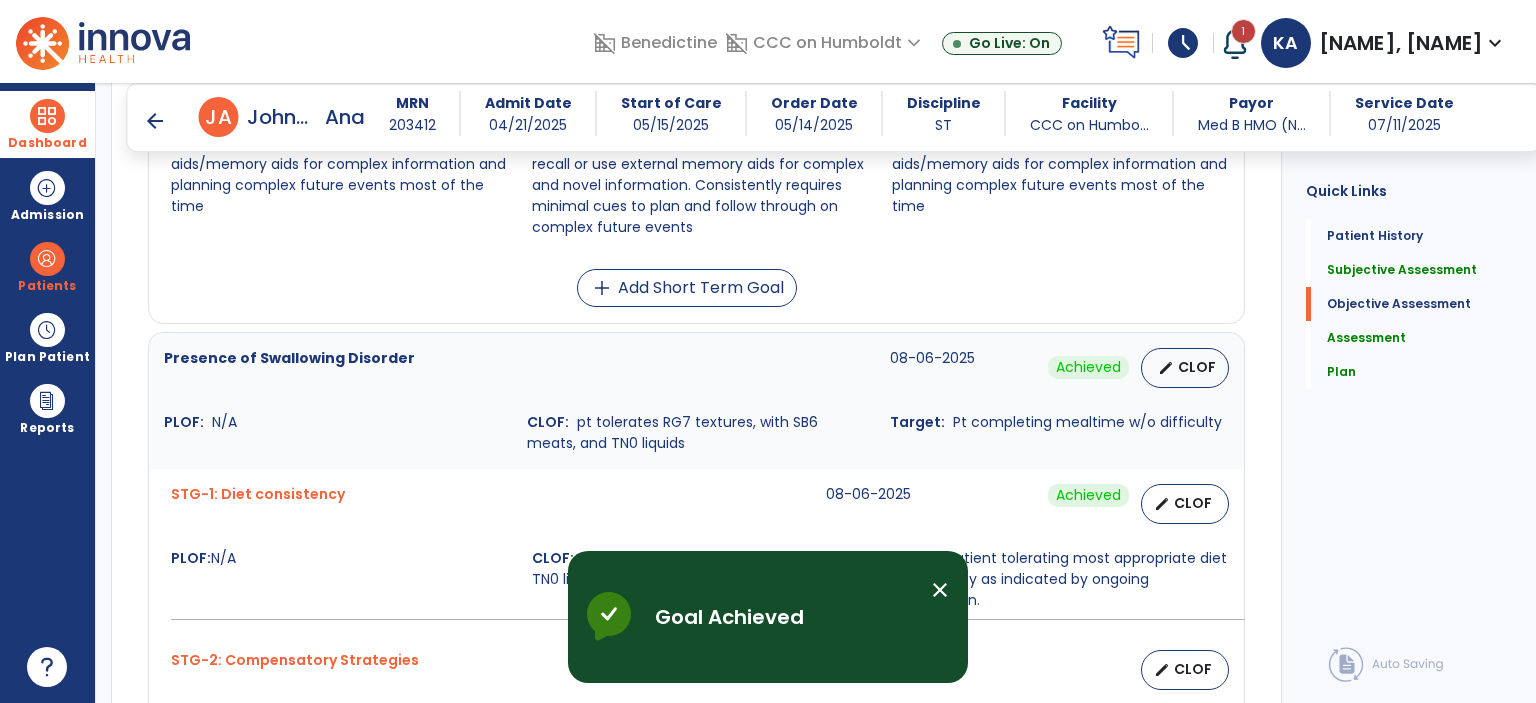 click on "close" at bounding box center (940, 590) 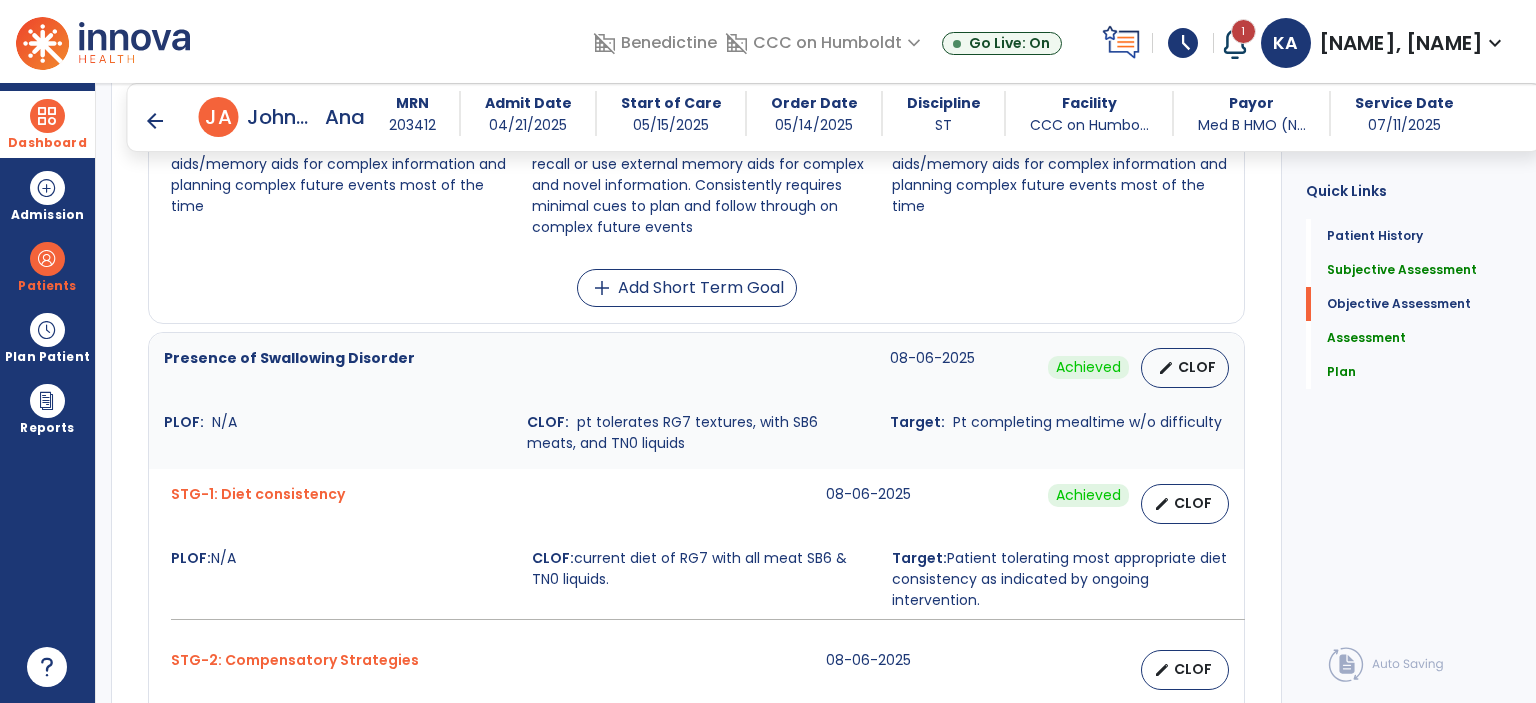 scroll, scrollTop: 1712, scrollLeft: 0, axis: vertical 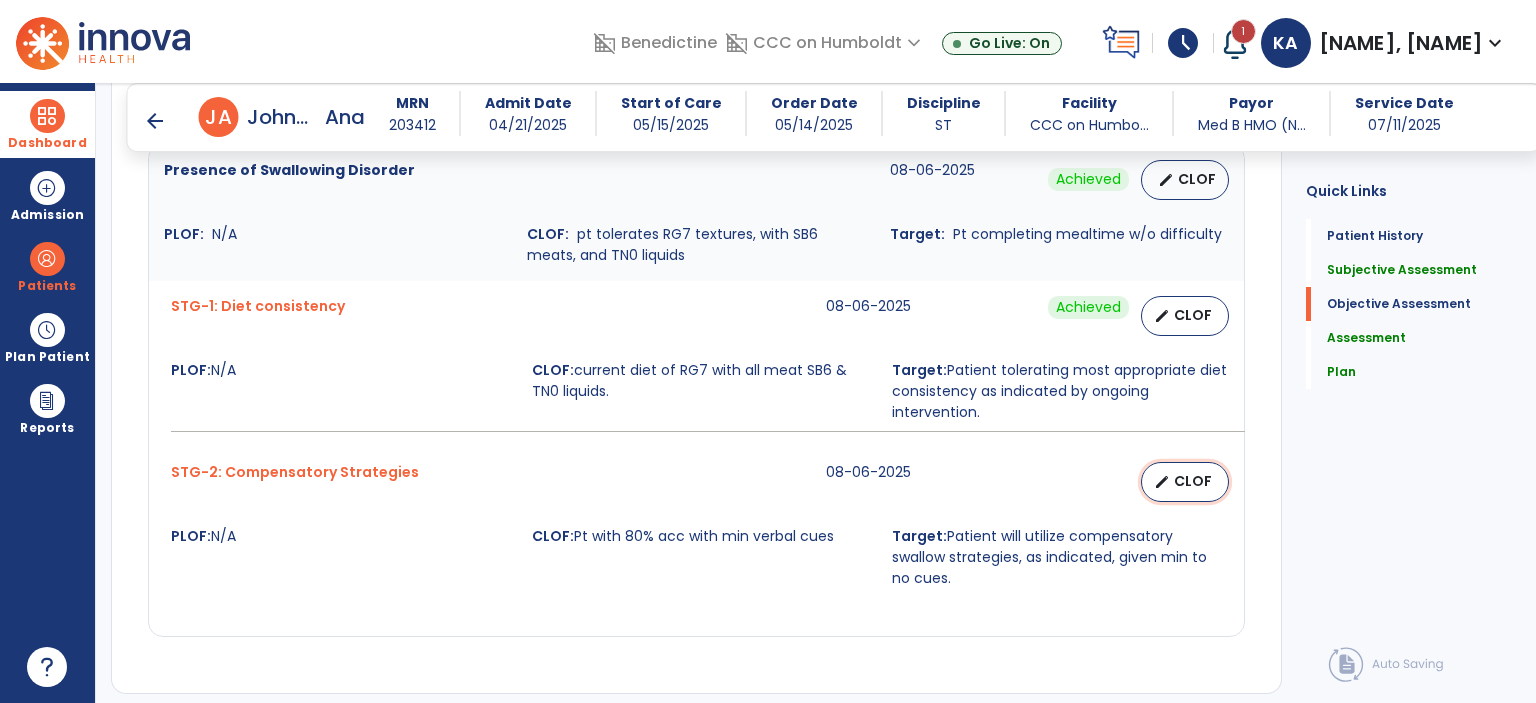 click on "CLOF" at bounding box center (1193, 481) 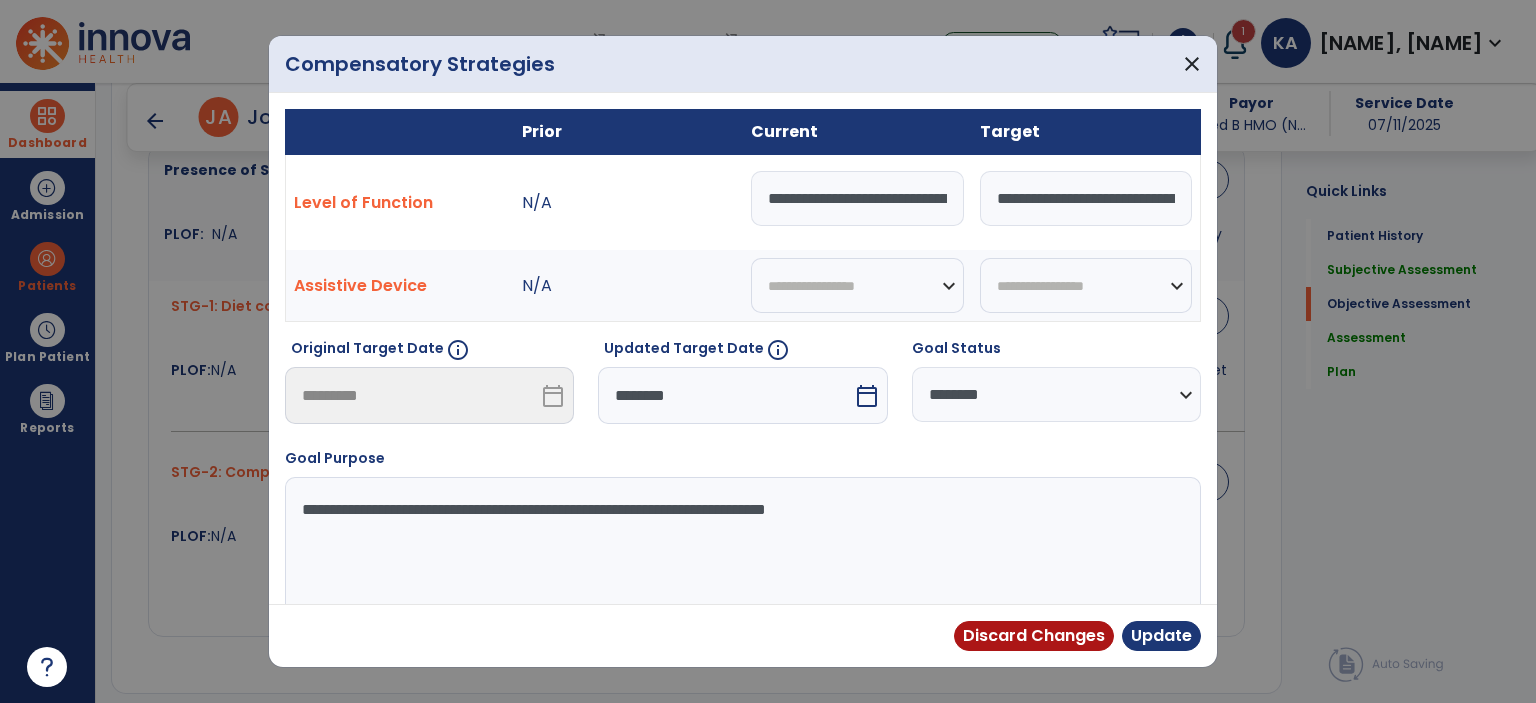 click on "**********" at bounding box center (1056, 394) 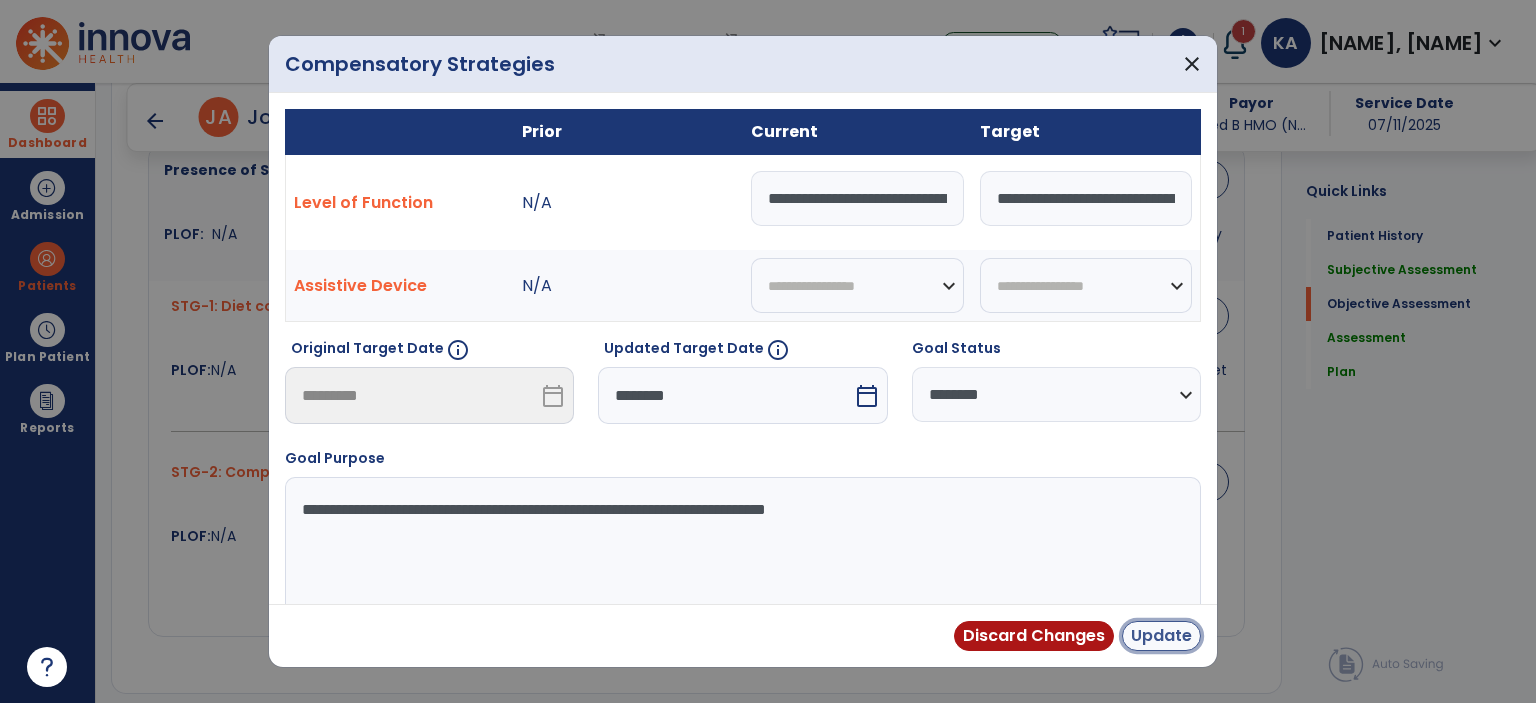 click on "Update" at bounding box center (1161, 636) 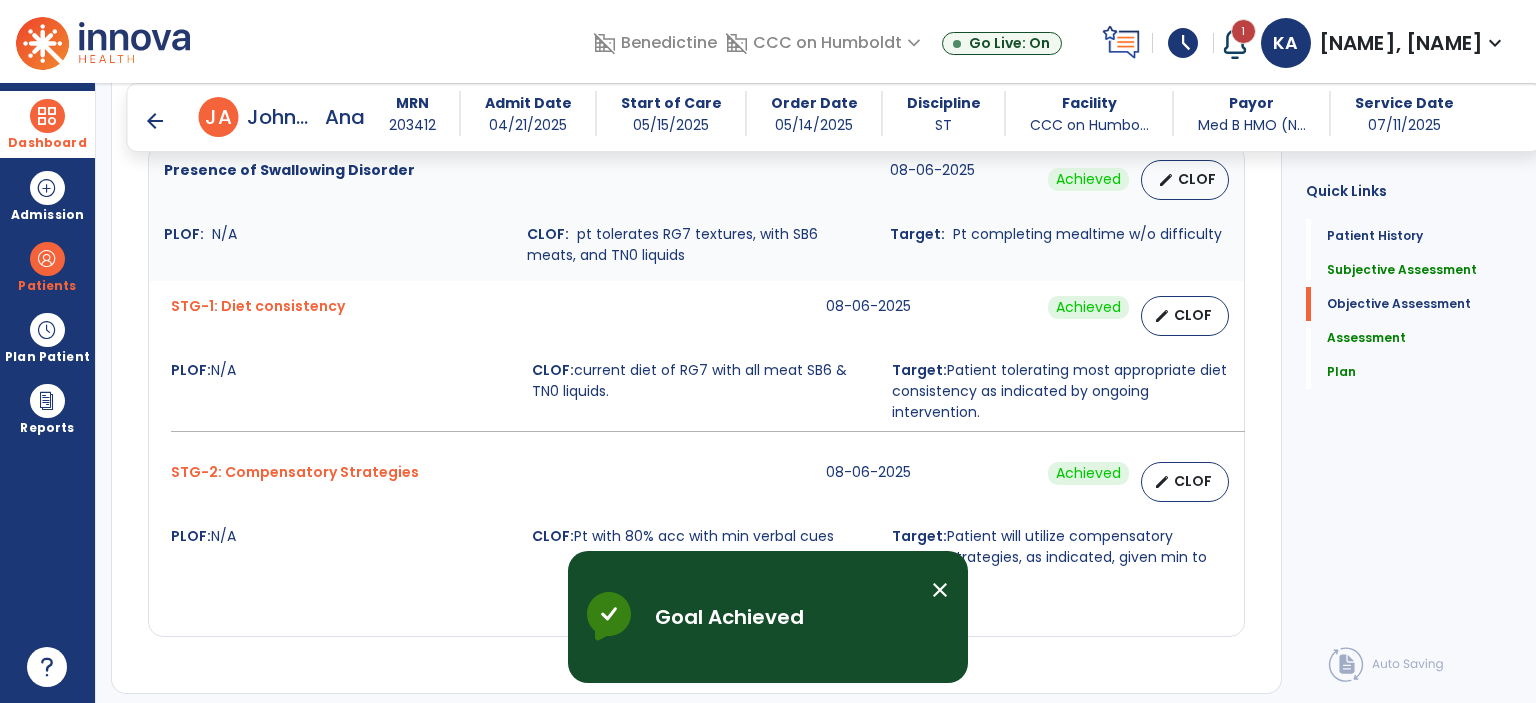 click on "close" at bounding box center [940, 590] 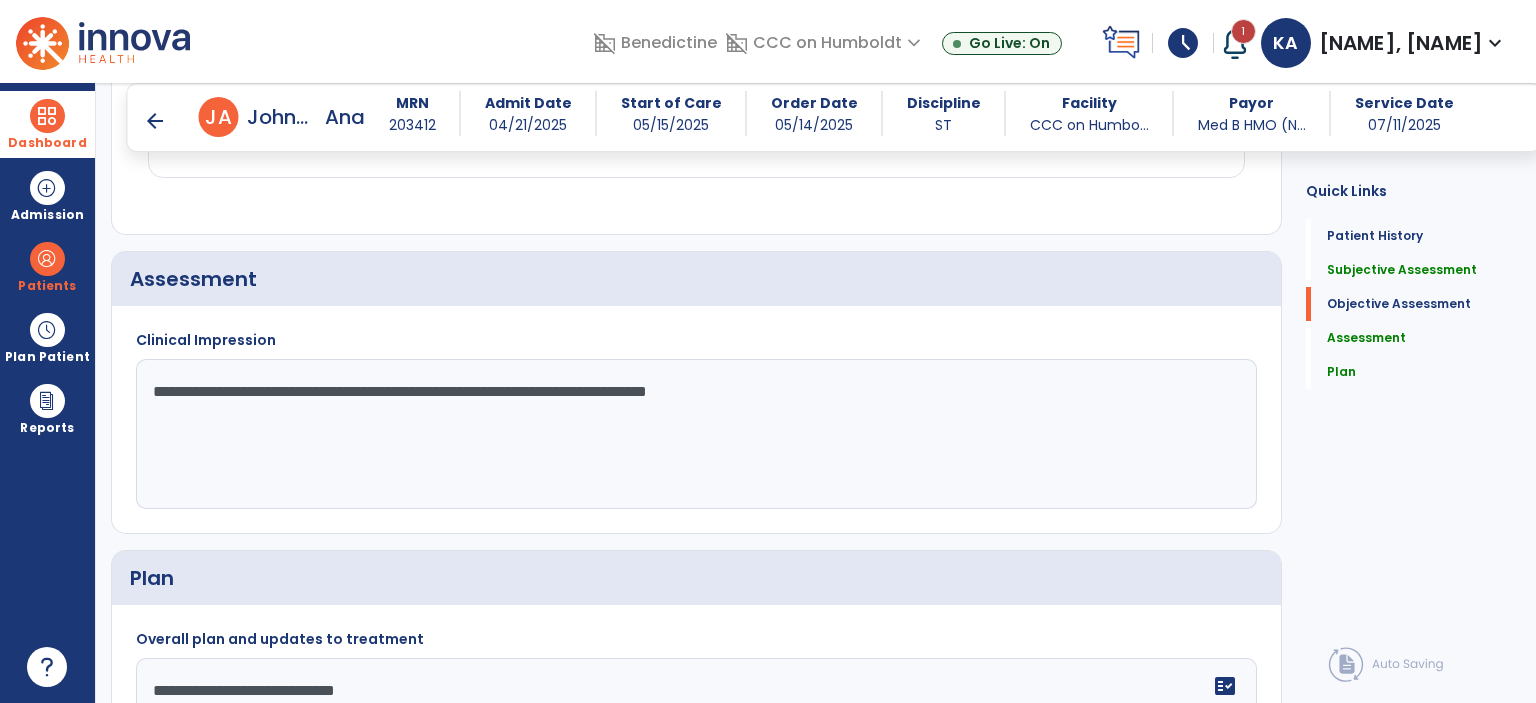 scroll, scrollTop: 2368, scrollLeft: 0, axis: vertical 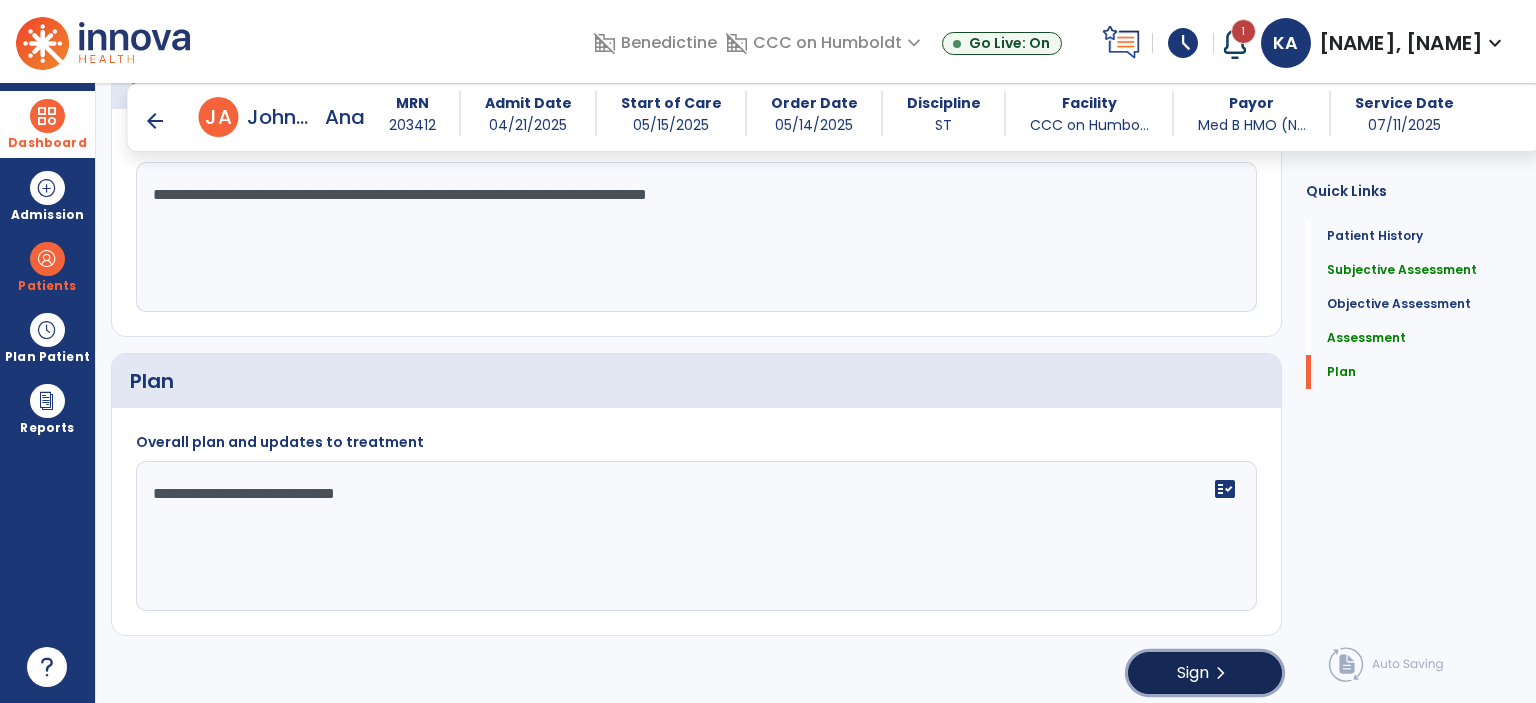 click on "Sign" 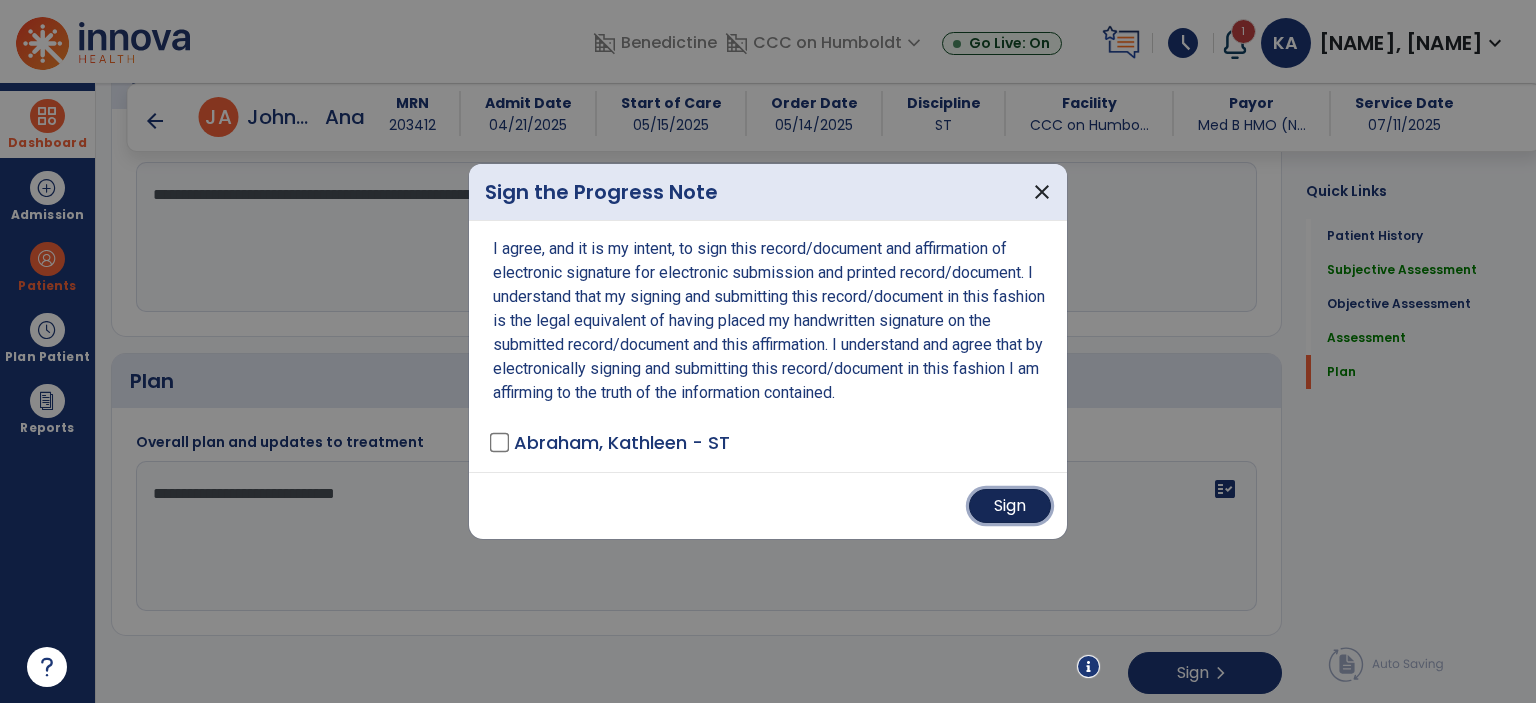 click on "Sign" at bounding box center (1010, 506) 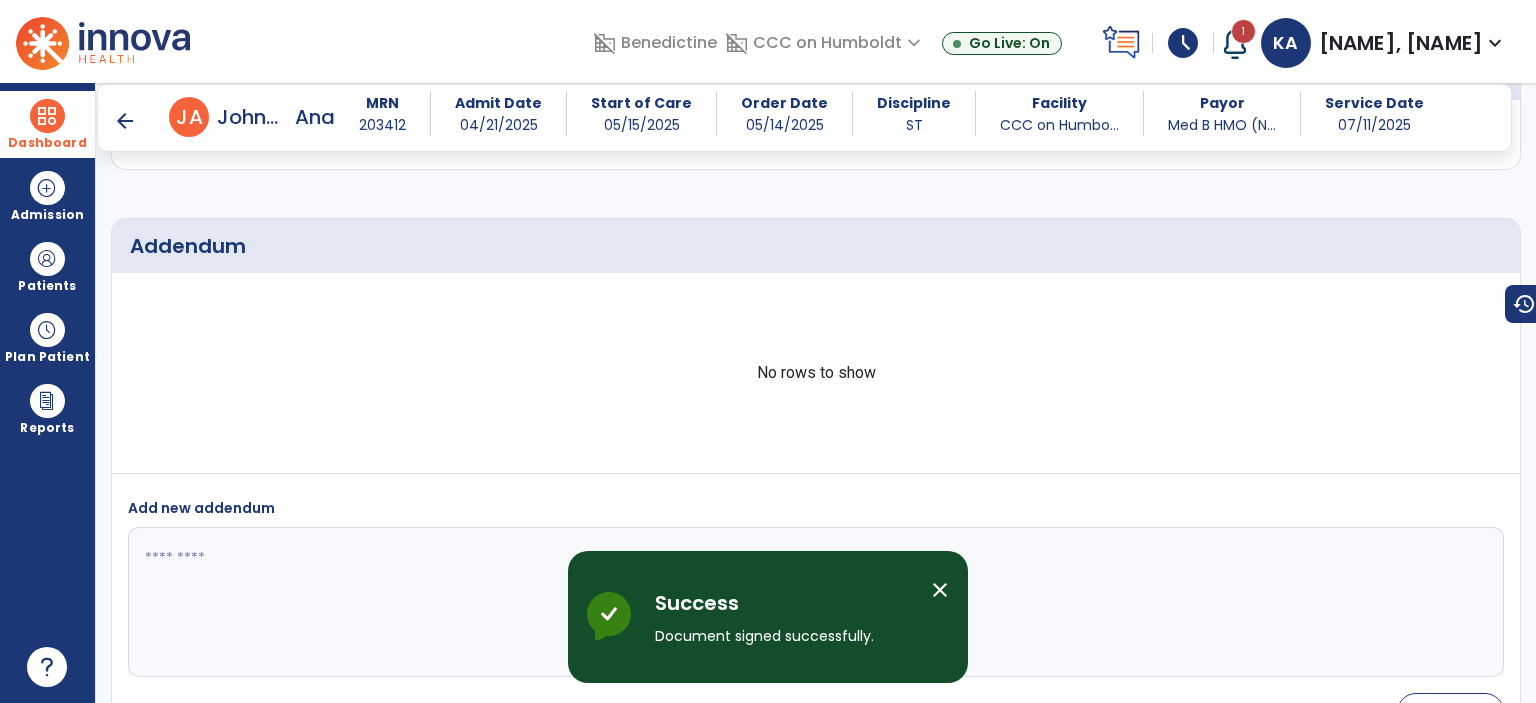 click on "close" at bounding box center (940, 590) 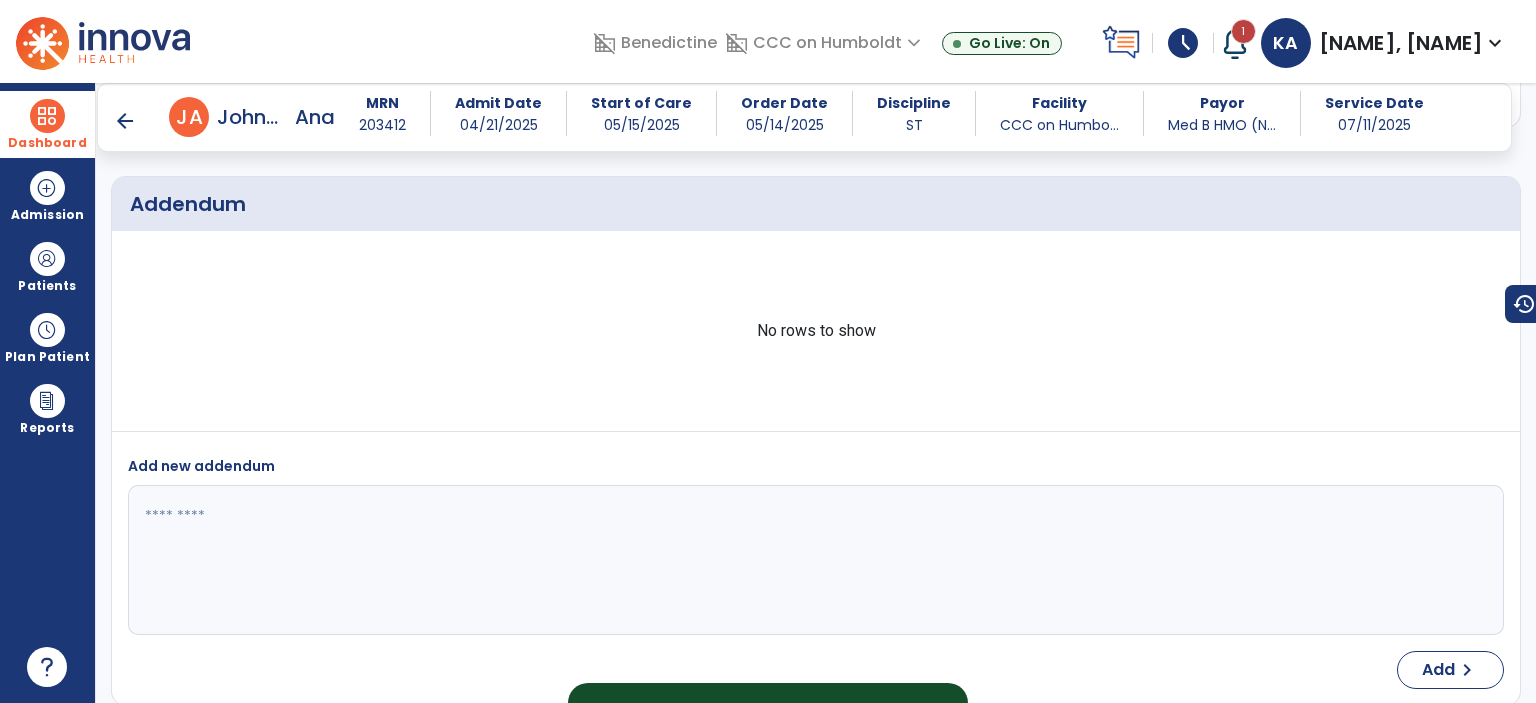 scroll, scrollTop: 3232, scrollLeft: 0, axis: vertical 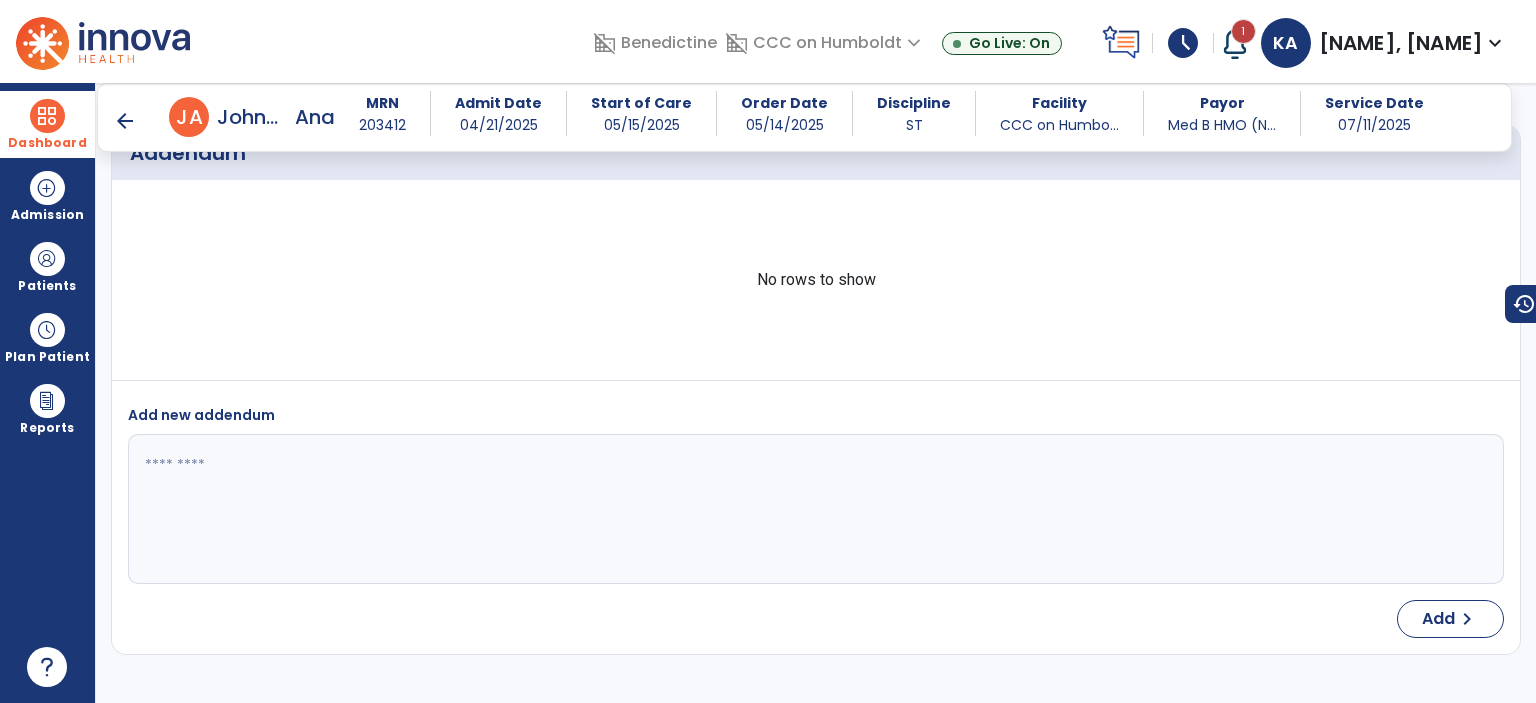 click at bounding box center (814, 509) 